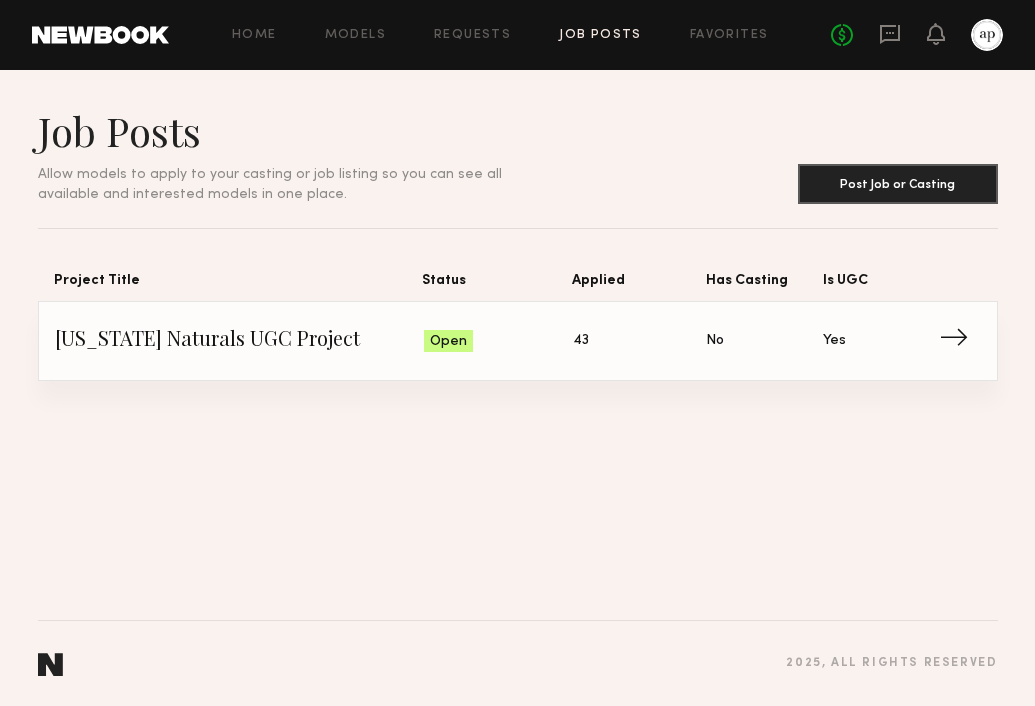 scroll, scrollTop: 0, scrollLeft: 0, axis: both 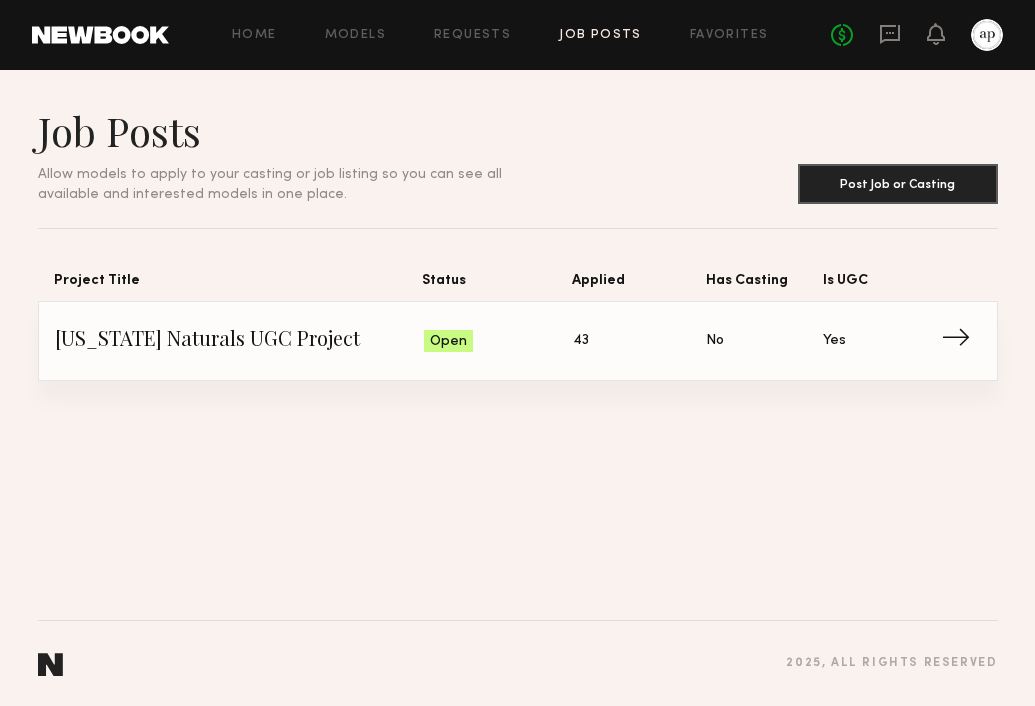 click on "Status: Open" 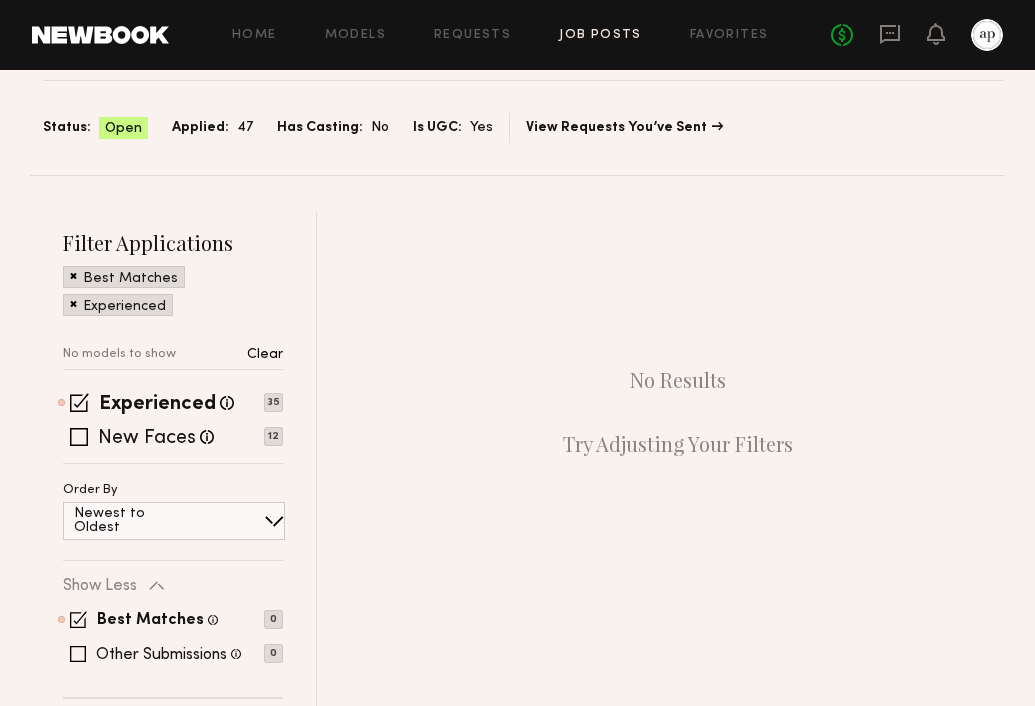 scroll, scrollTop: 0, scrollLeft: 0, axis: both 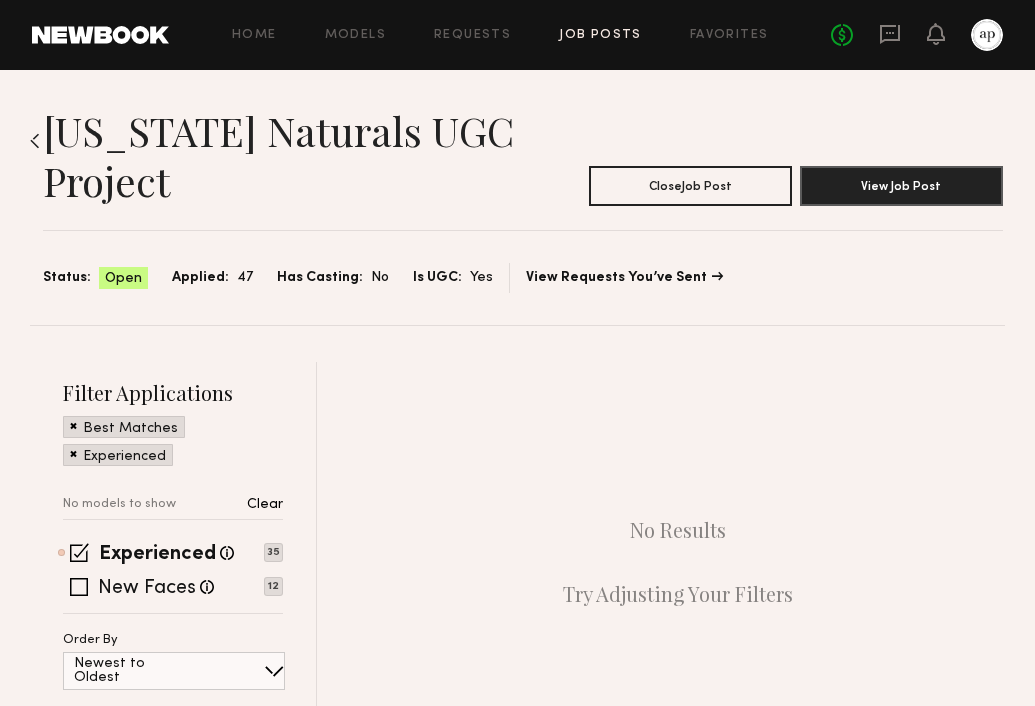 click on "Applied:" 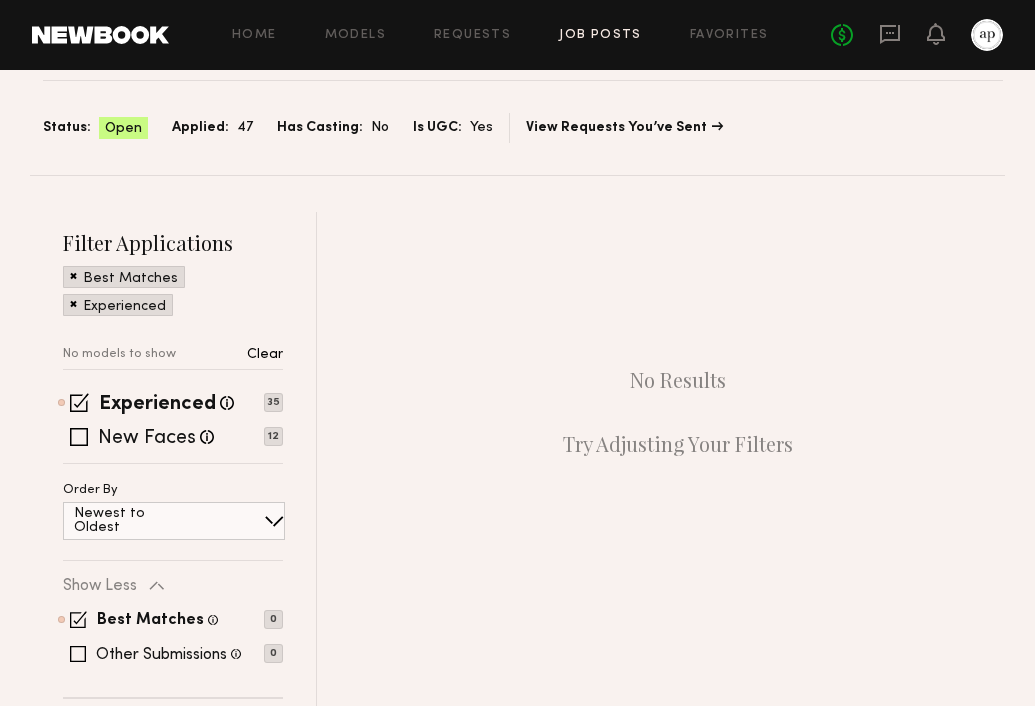 scroll, scrollTop: 0, scrollLeft: 0, axis: both 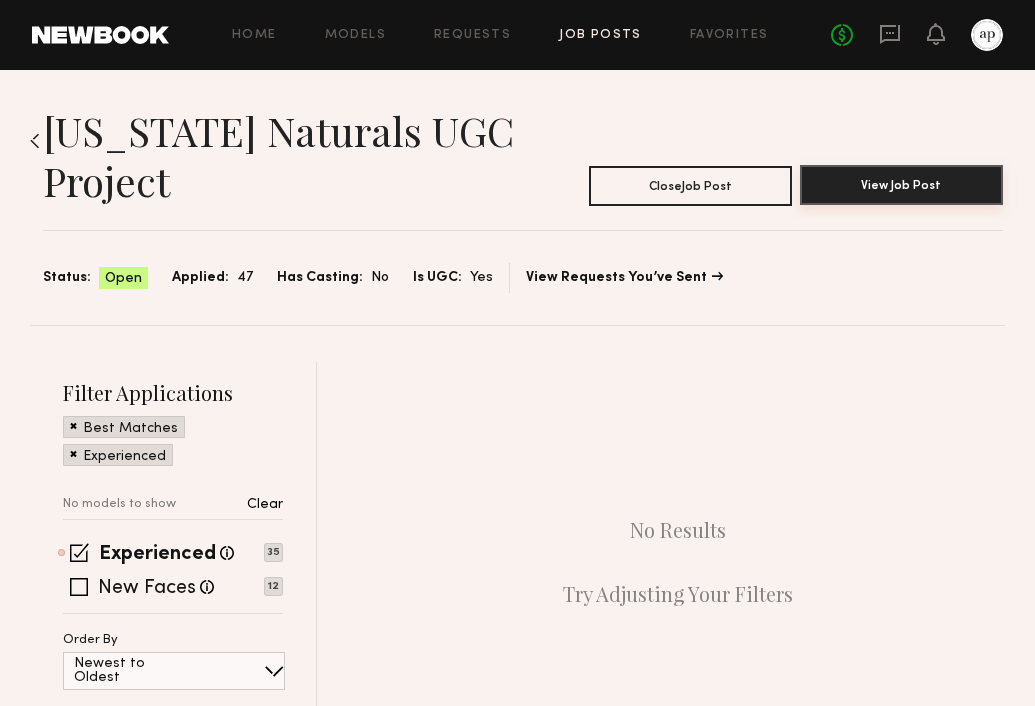 click on "View Job Post" 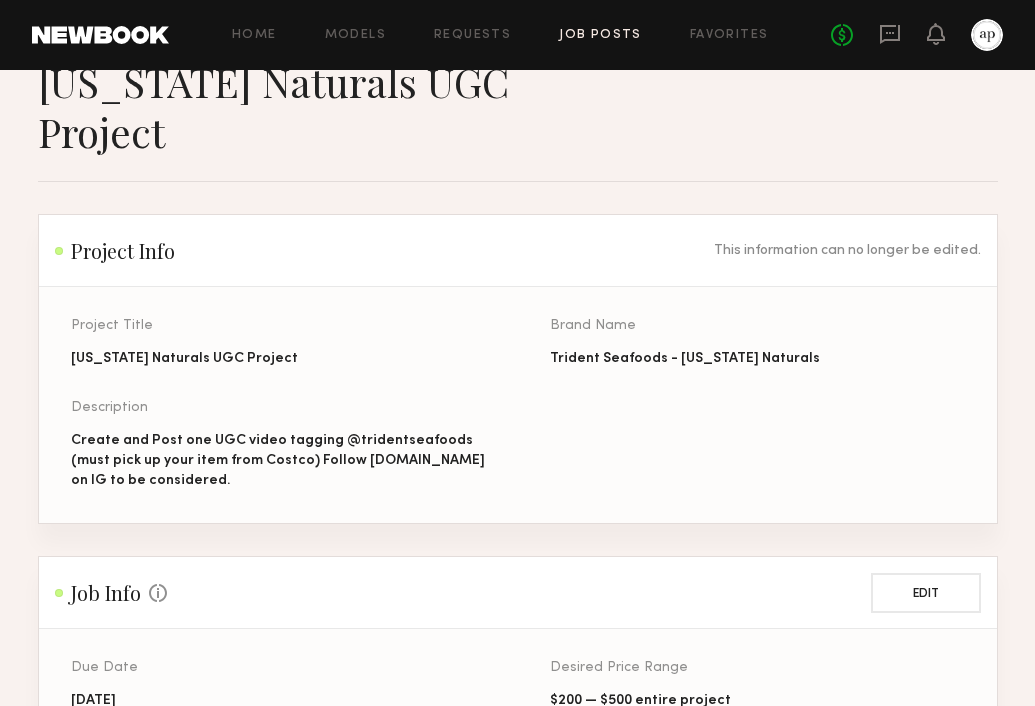 scroll, scrollTop: 0, scrollLeft: 0, axis: both 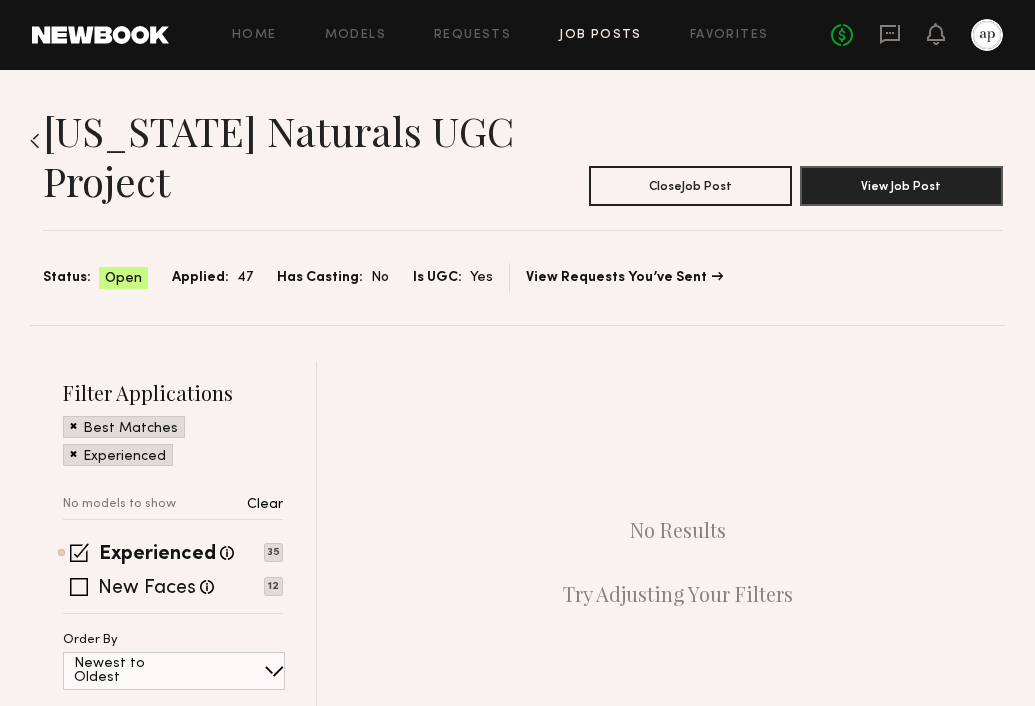 click on "Open" 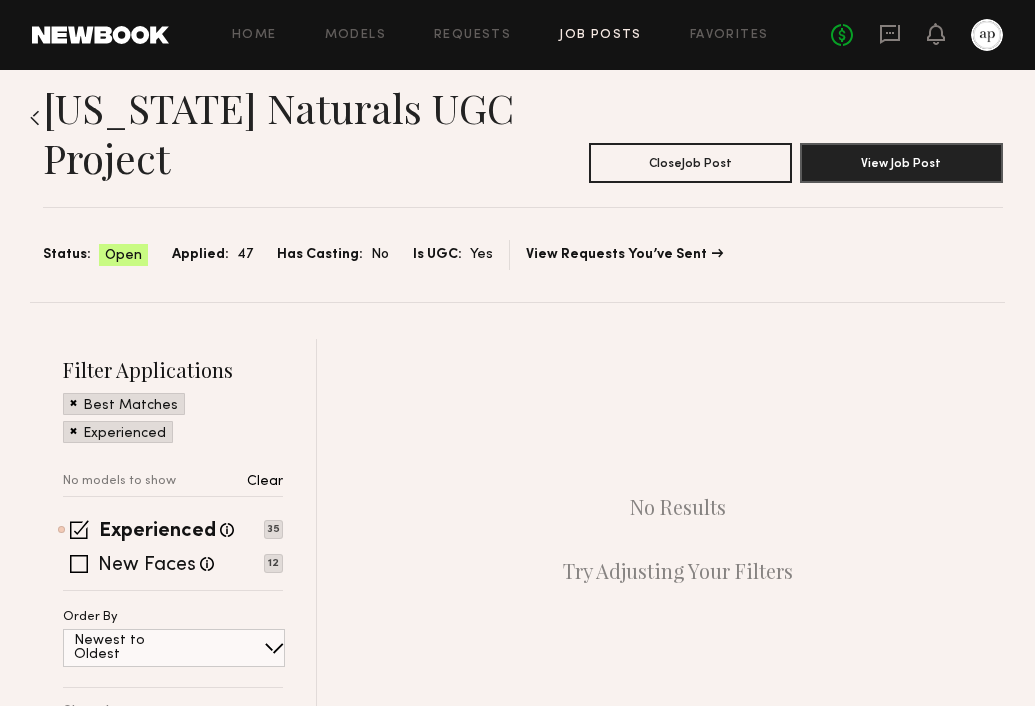 scroll, scrollTop: 0, scrollLeft: 0, axis: both 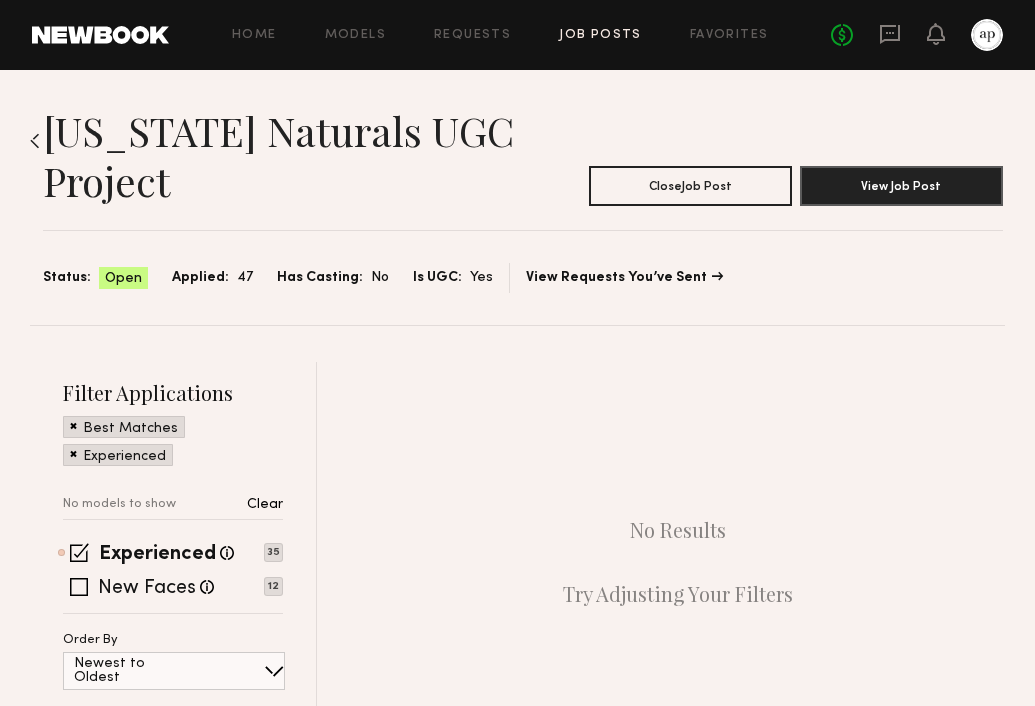 click on "No fees up to $5,000" 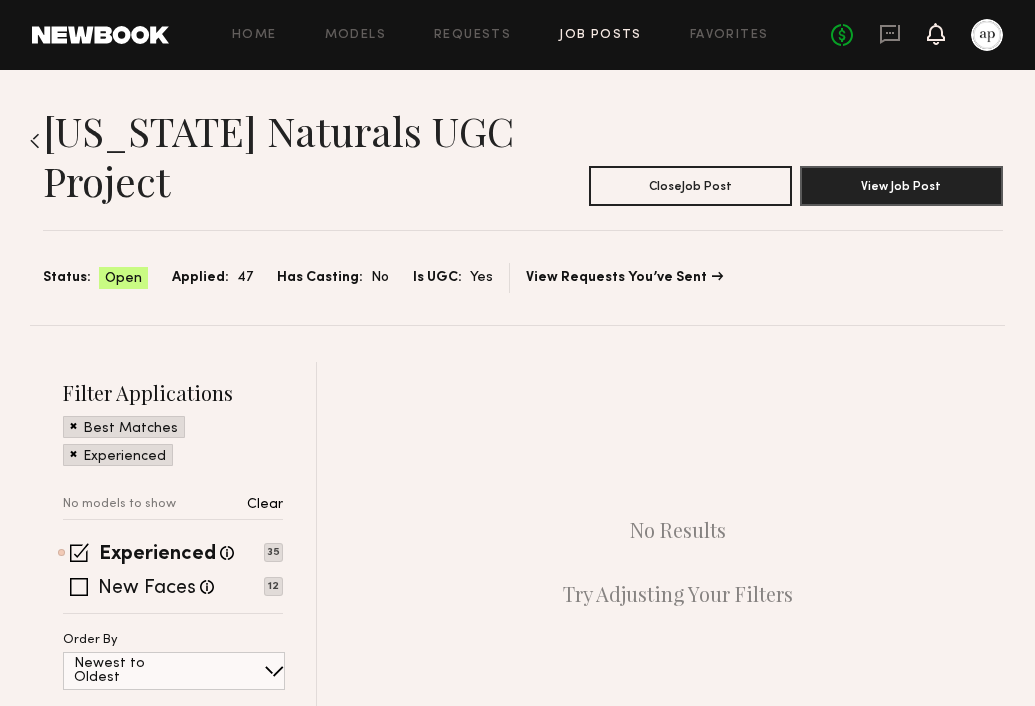click 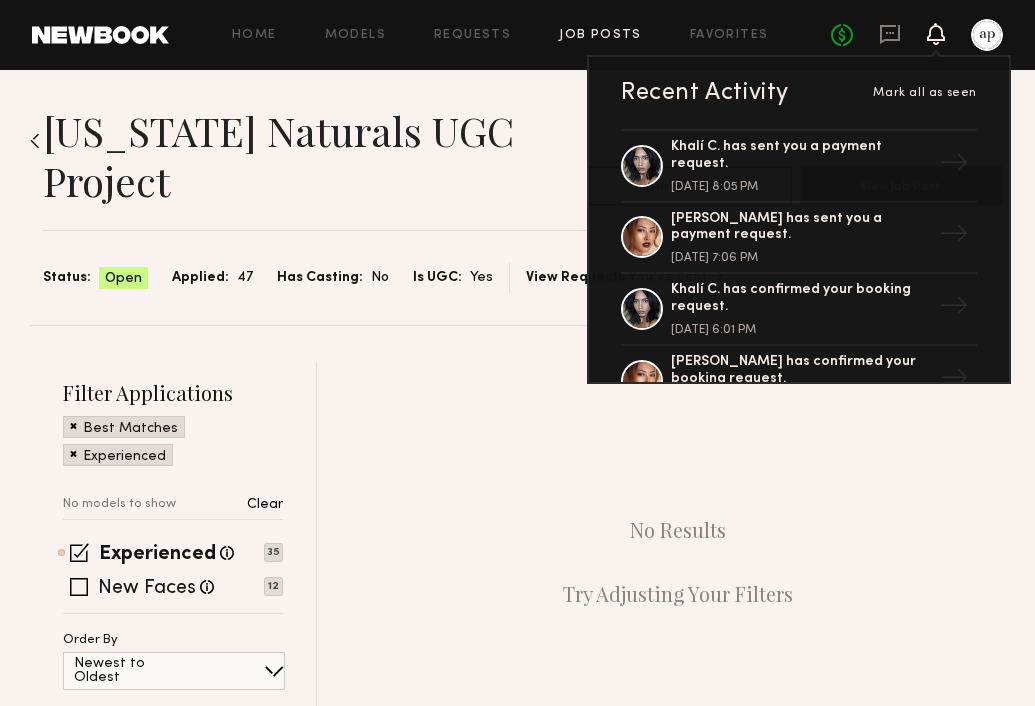 click 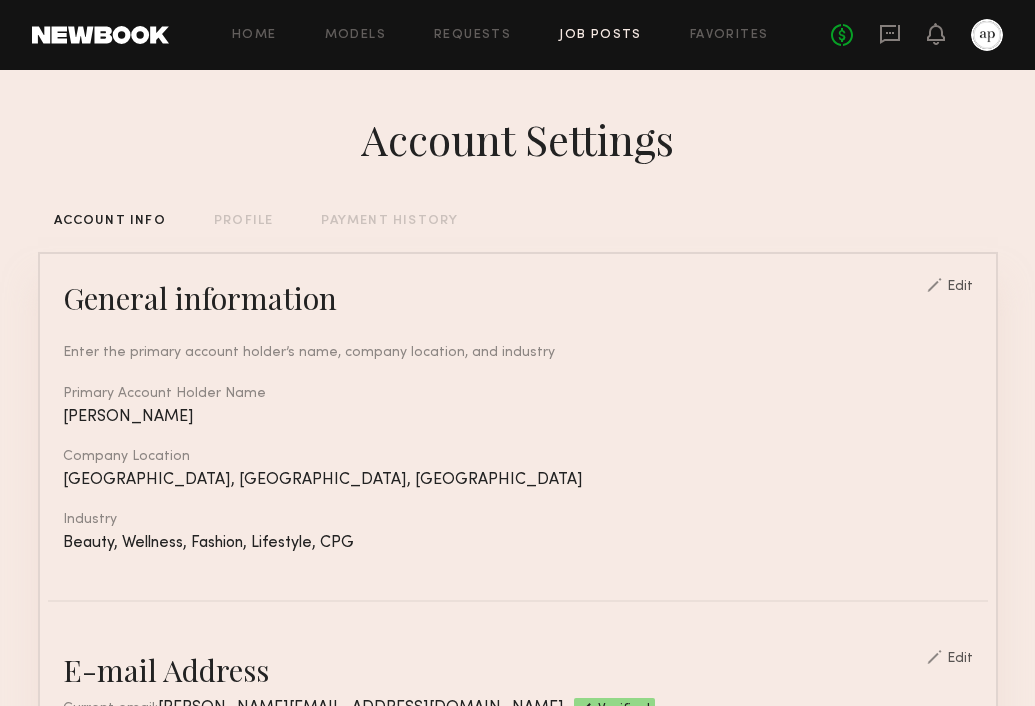 click on "Job Posts" 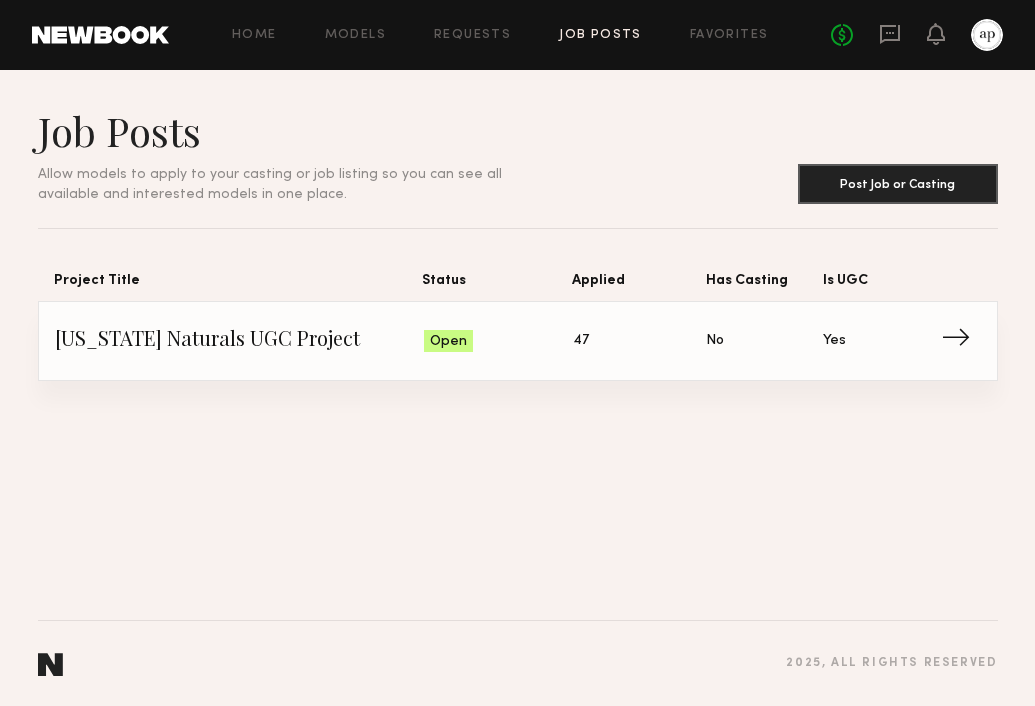 click on "→" 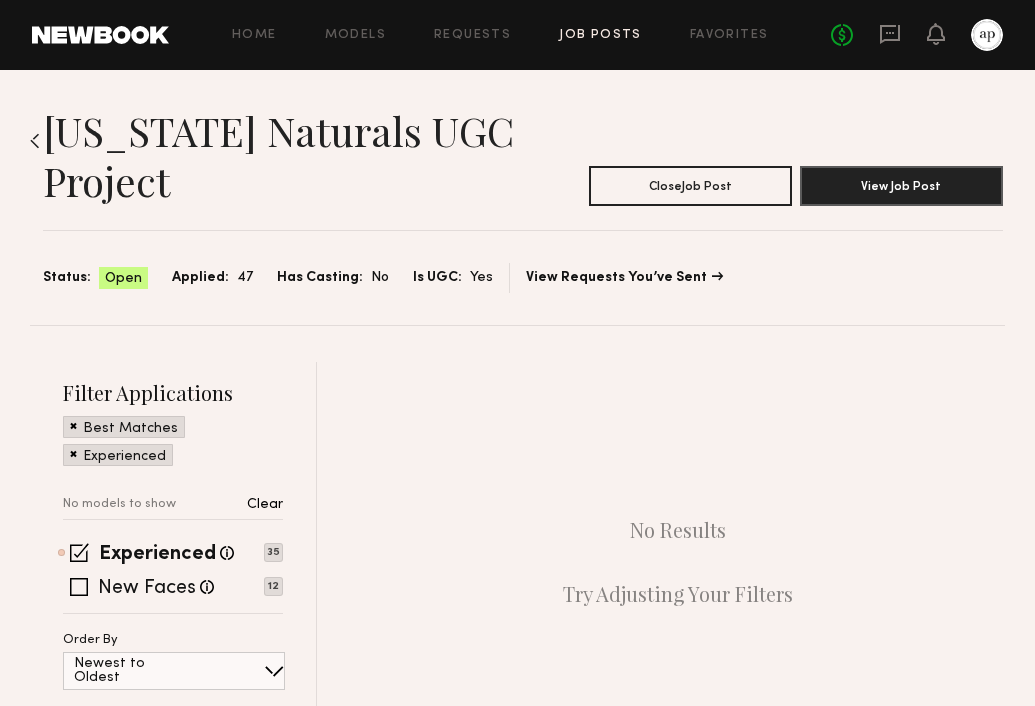 click on "Applied:" 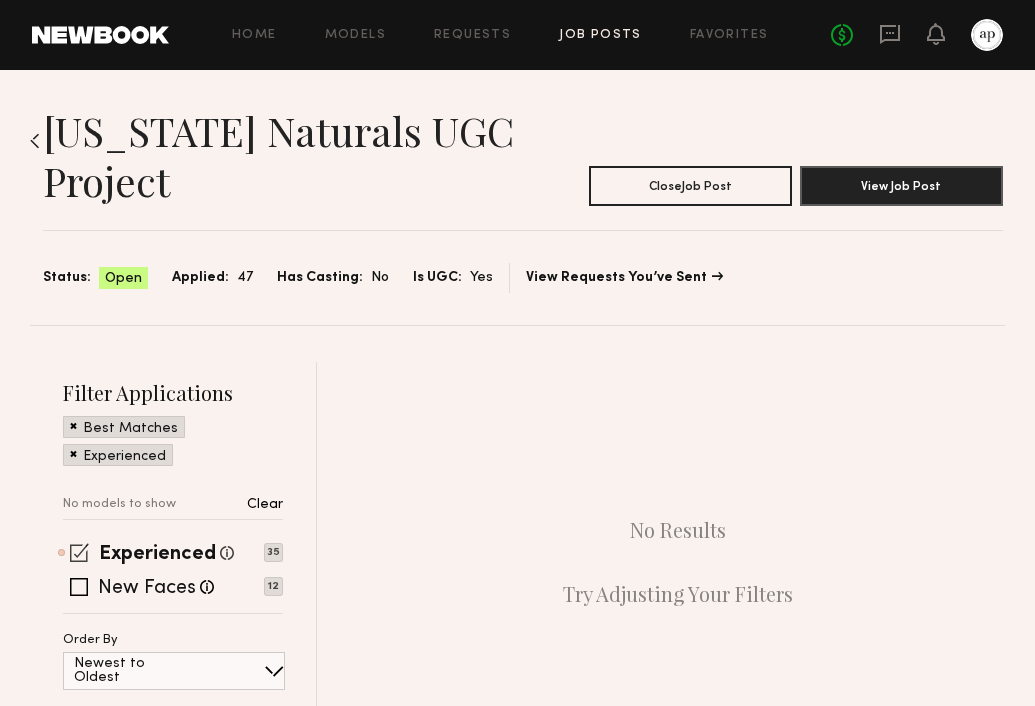 scroll, scrollTop: 127, scrollLeft: 0, axis: vertical 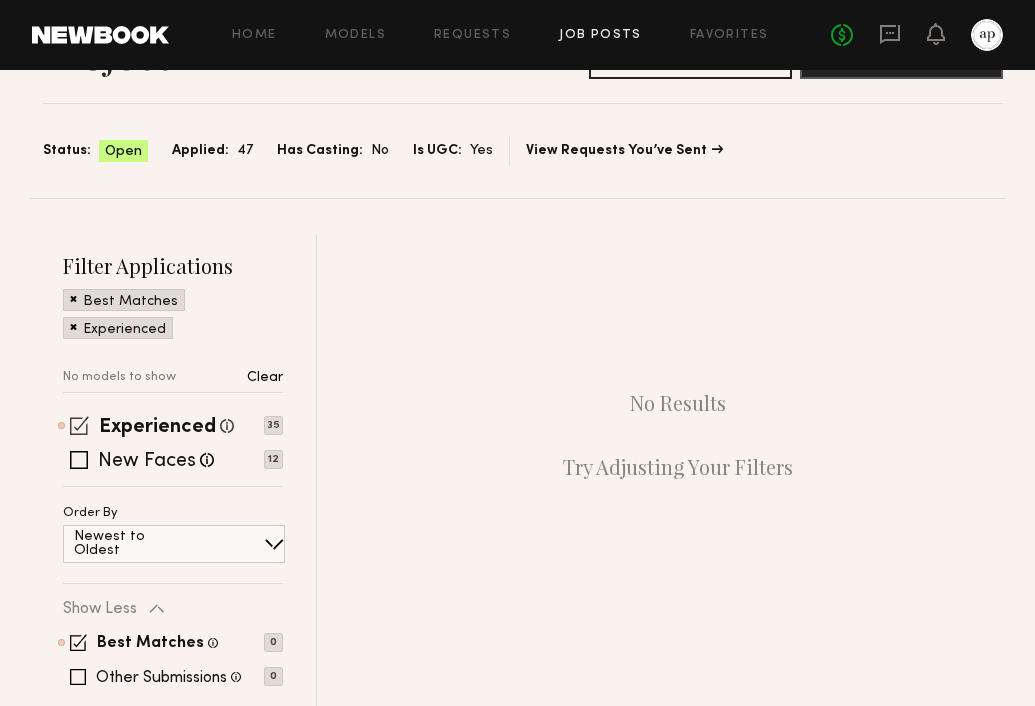 click 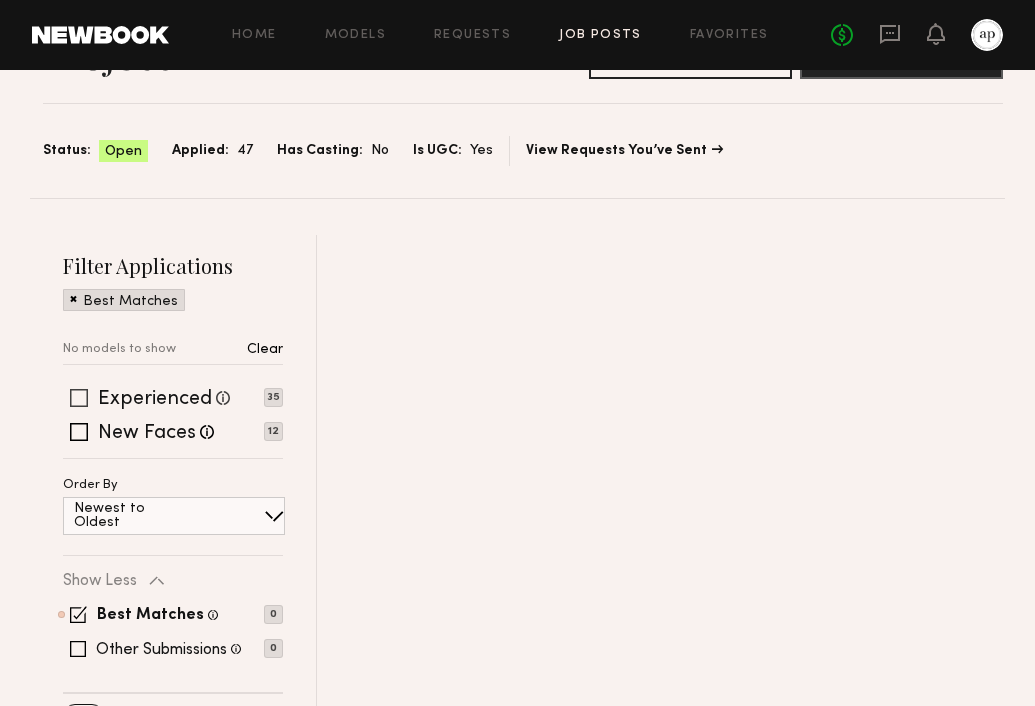 scroll, scrollTop: 122, scrollLeft: 0, axis: vertical 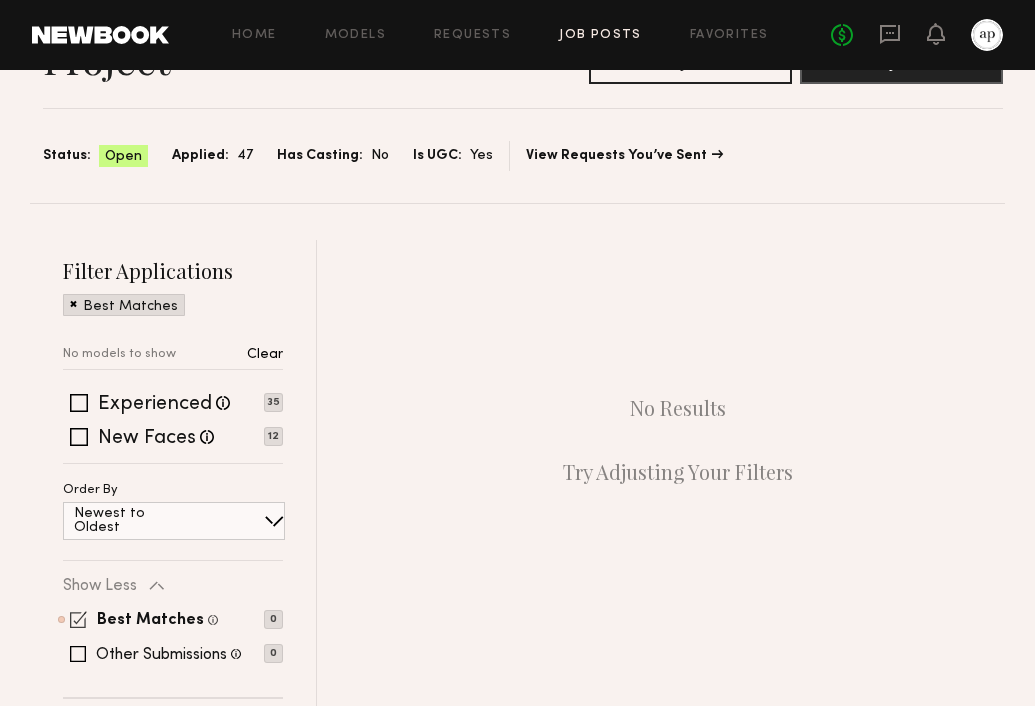 click 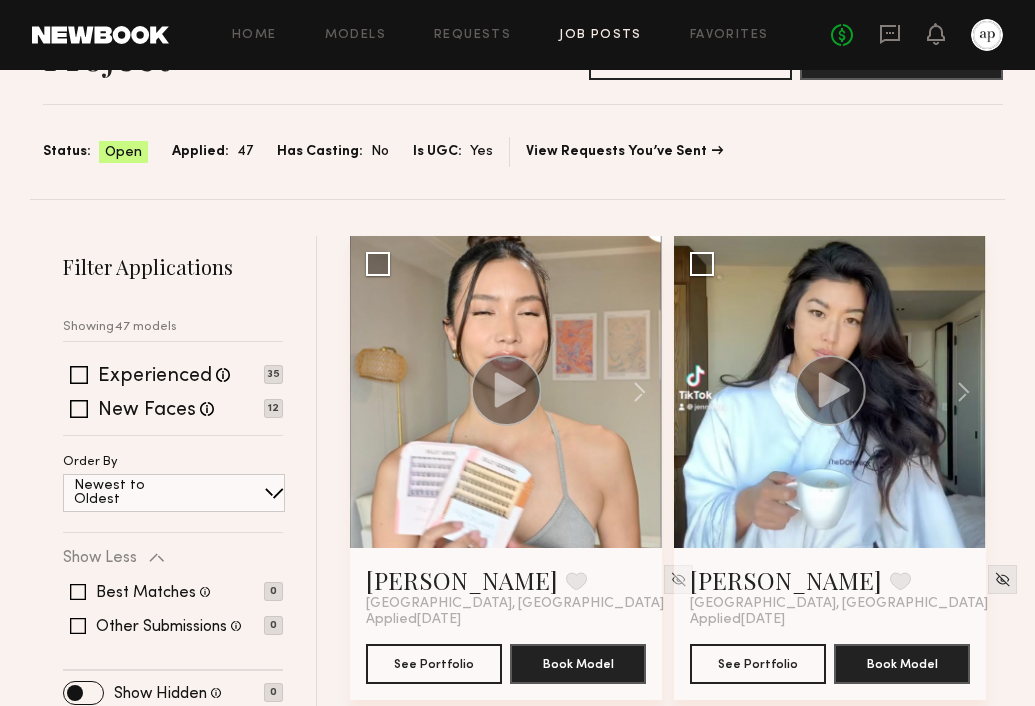 scroll, scrollTop: 0, scrollLeft: 0, axis: both 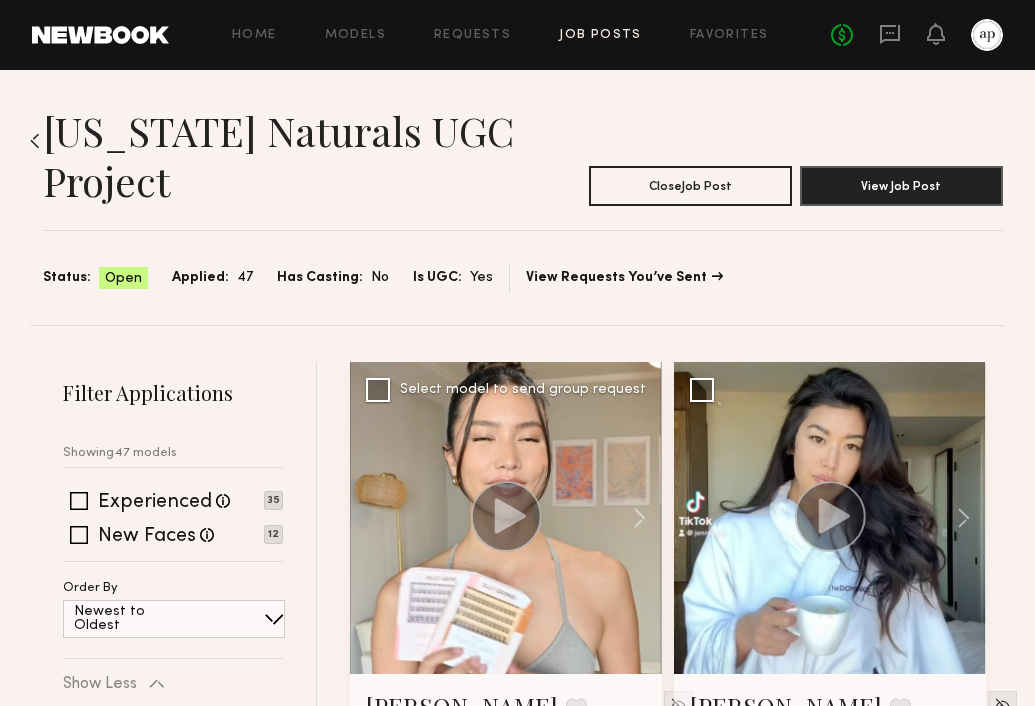 click 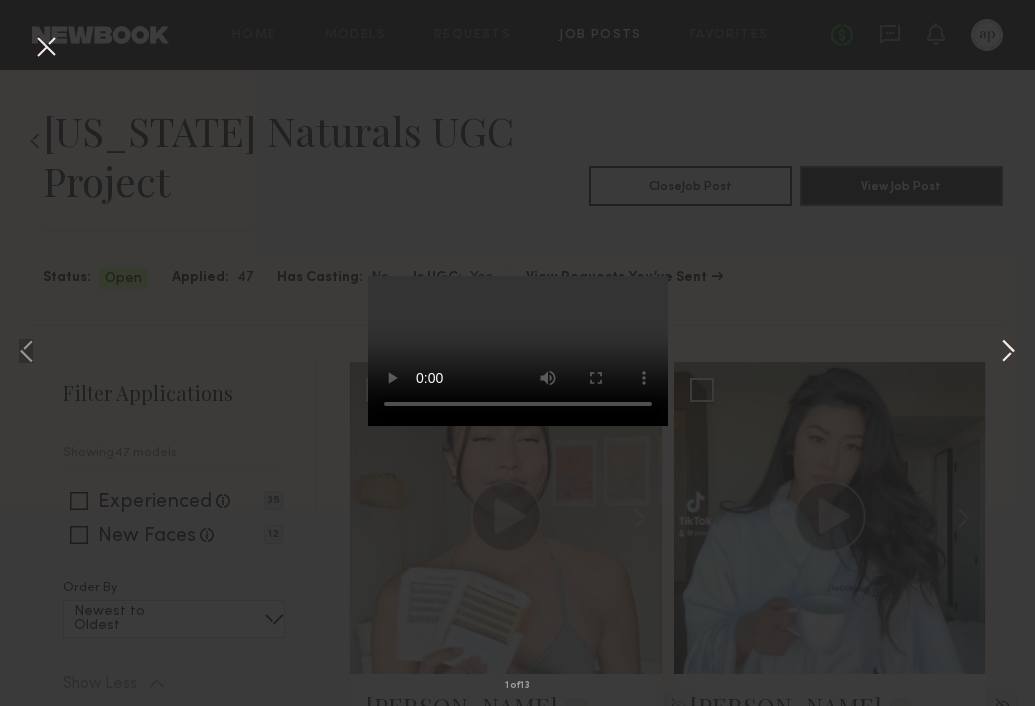 click at bounding box center [1008, 353] 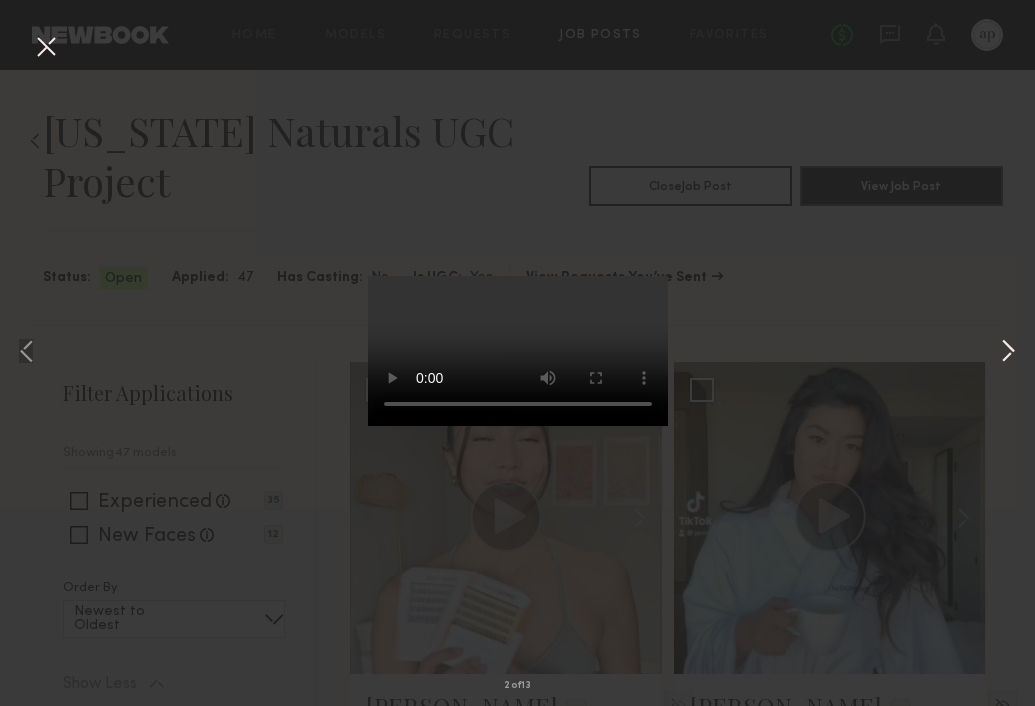 click at bounding box center (1008, 353) 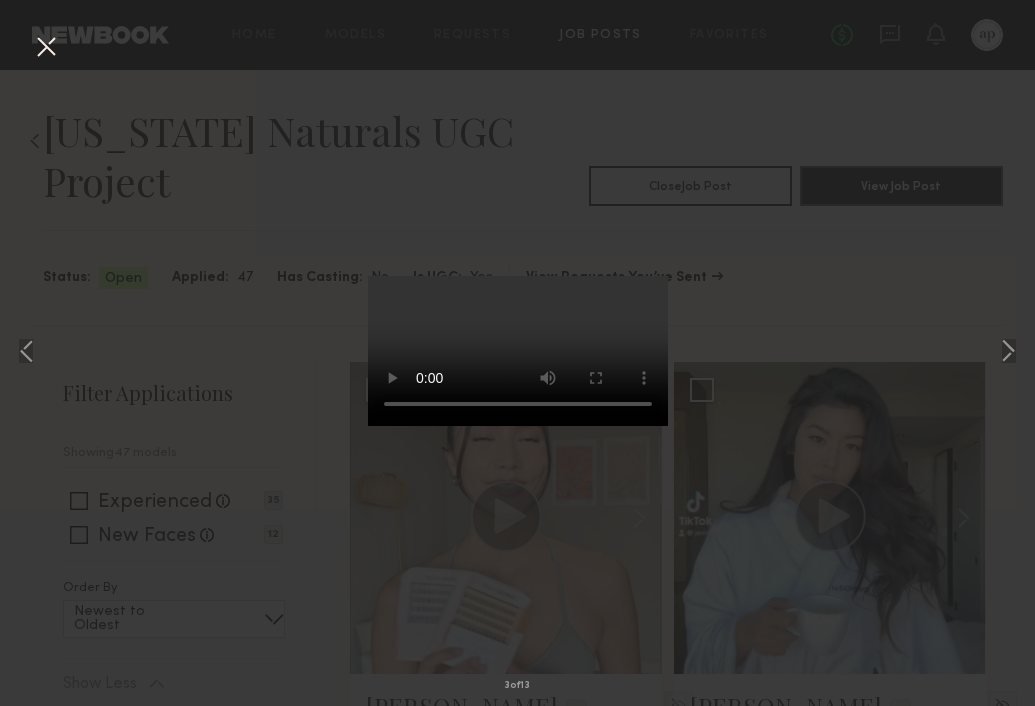 click on "3  of  13" at bounding box center [517, 353] 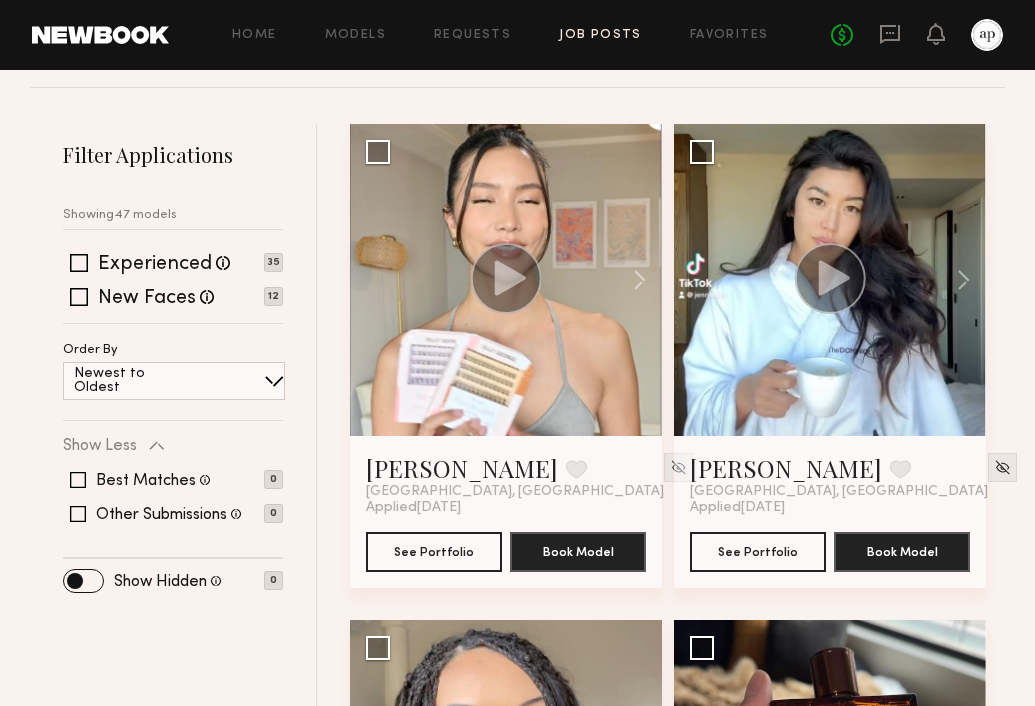 scroll, scrollTop: 236, scrollLeft: 0, axis: vertical 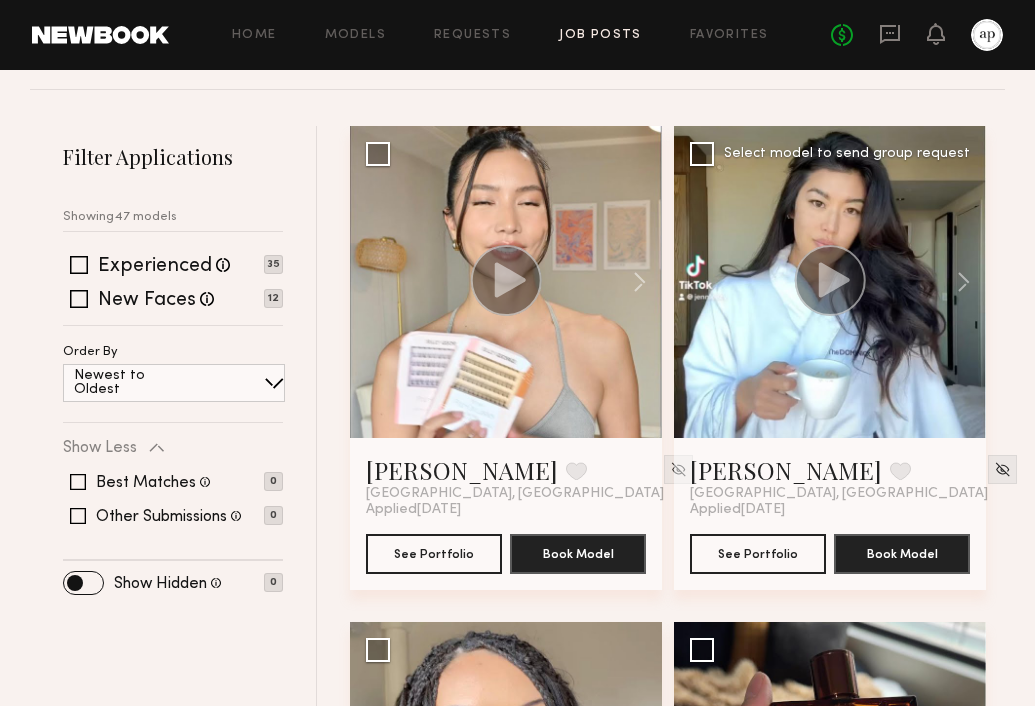 click 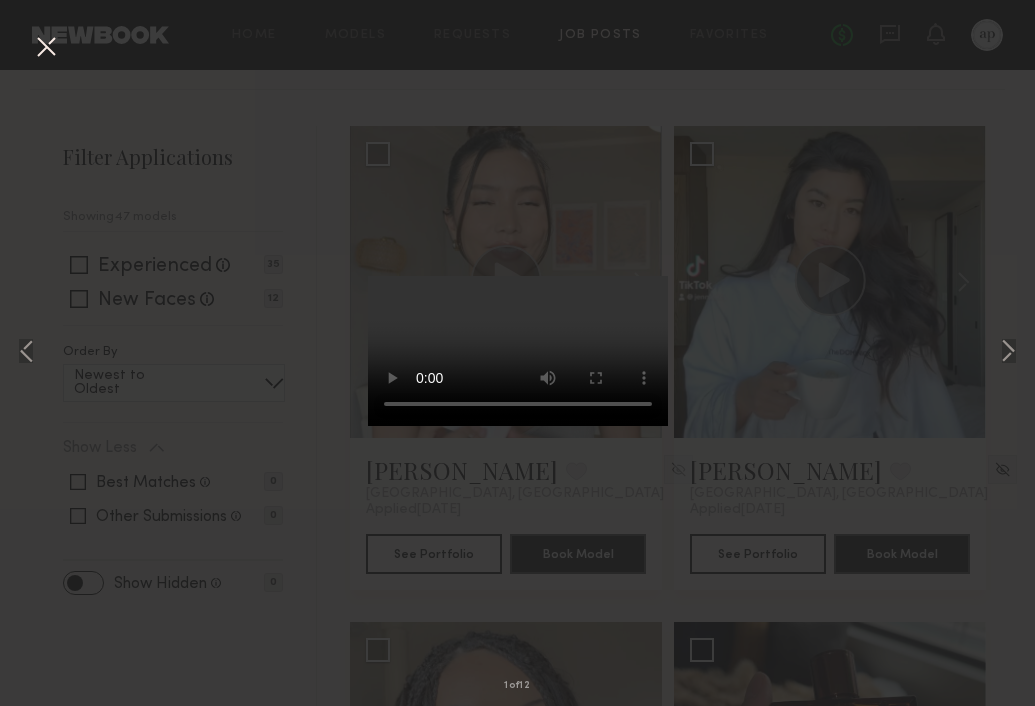 click on "1  of  12" at bounding box center [517, 353] 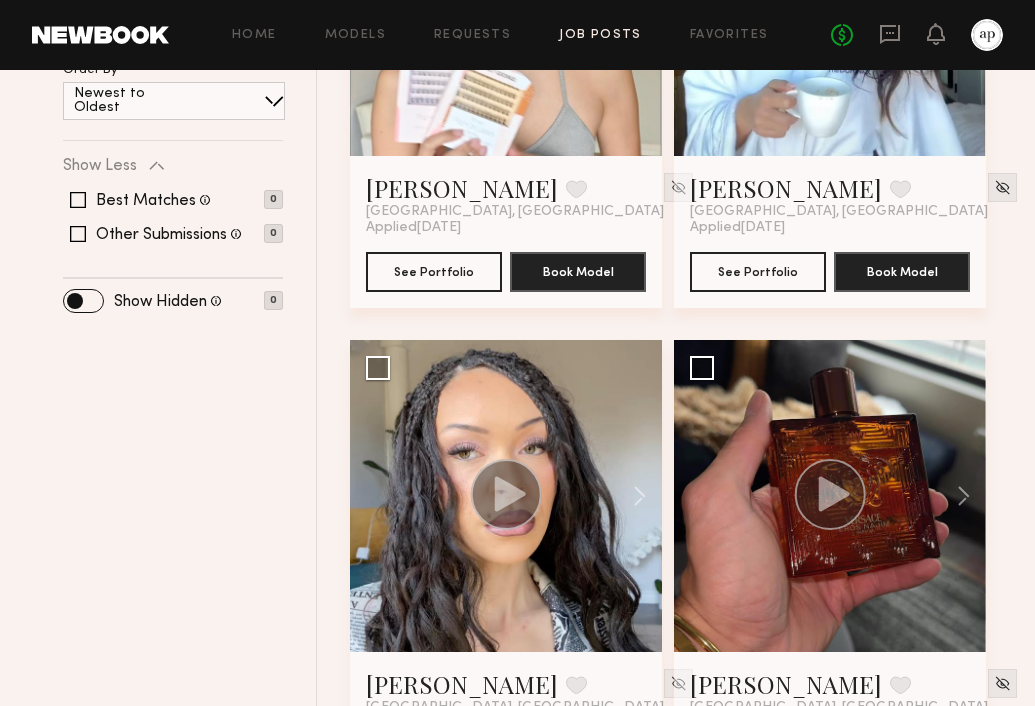 scroll, scrollTop: 624, scrollLeft: 0, axis: vertical 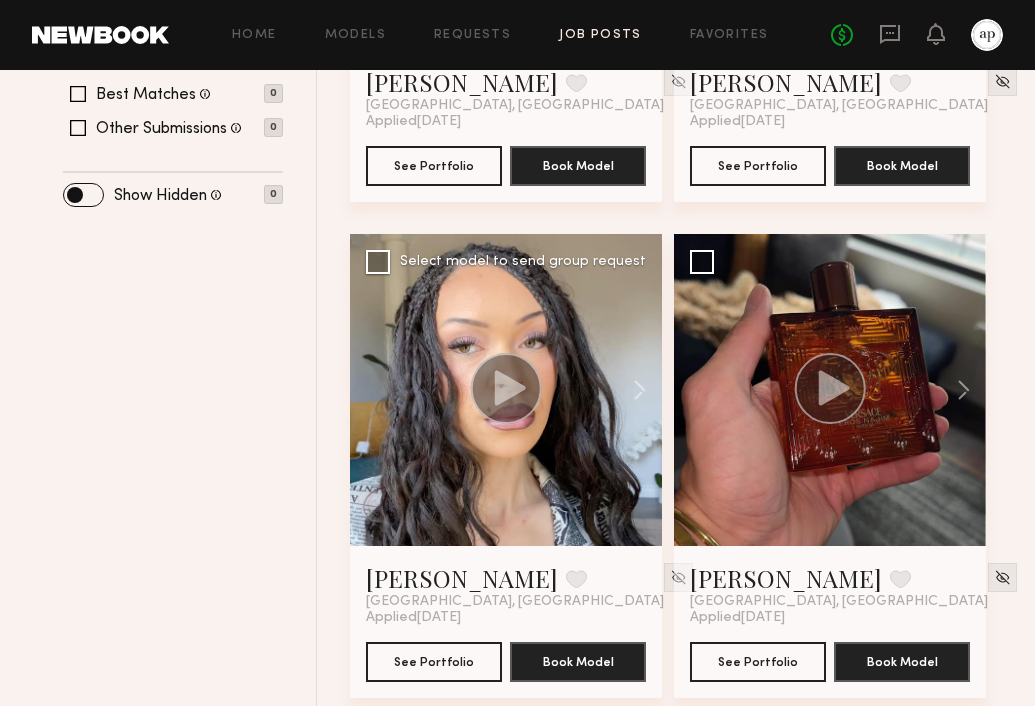 click 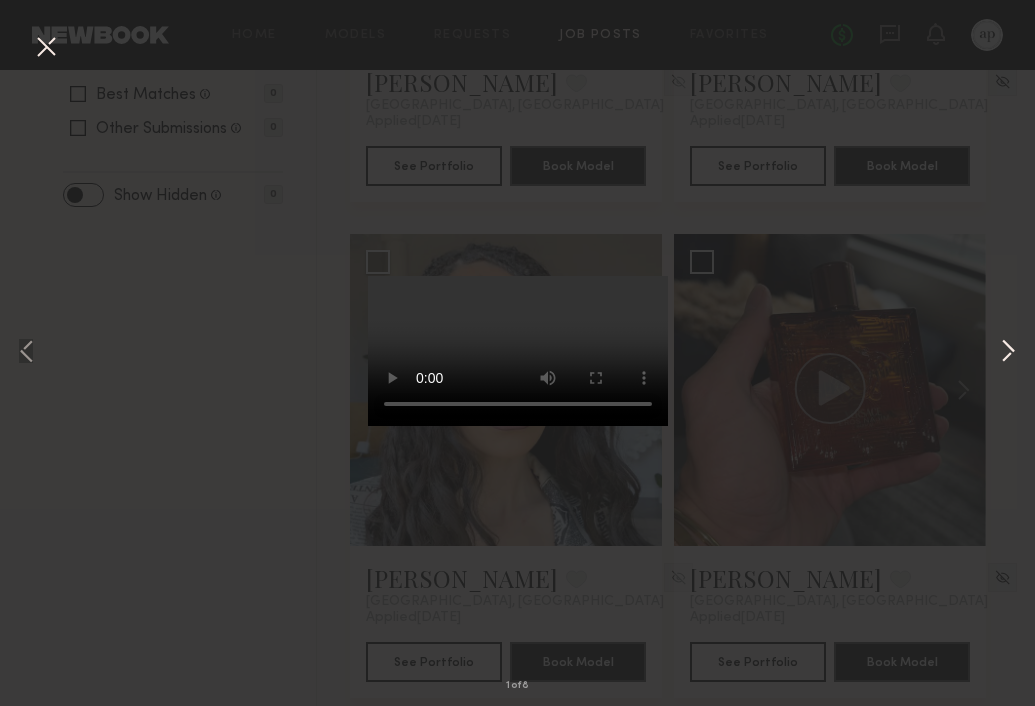 click at bounding box center (1008, 353) 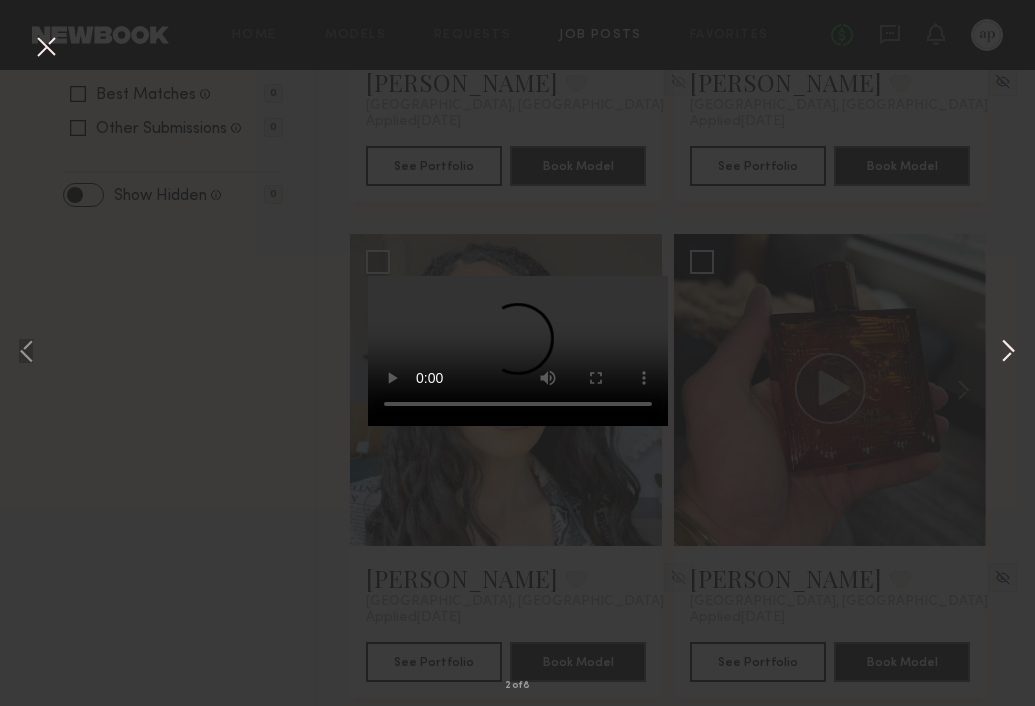 click at bounding box center [1008, 353] 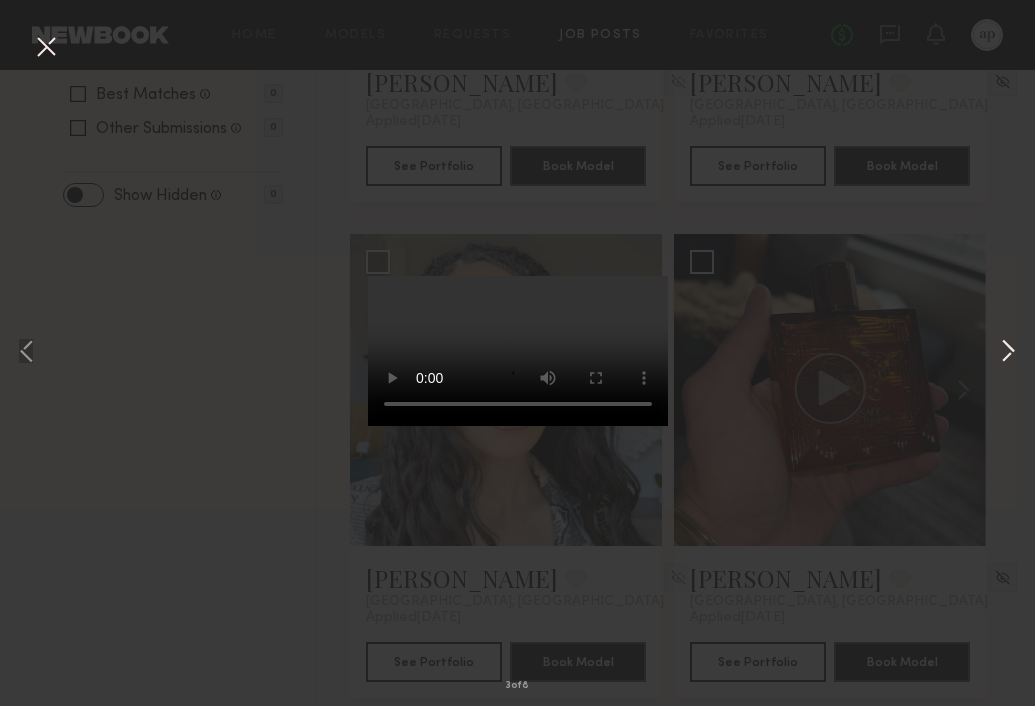 click at bounding box center (1008, 353) 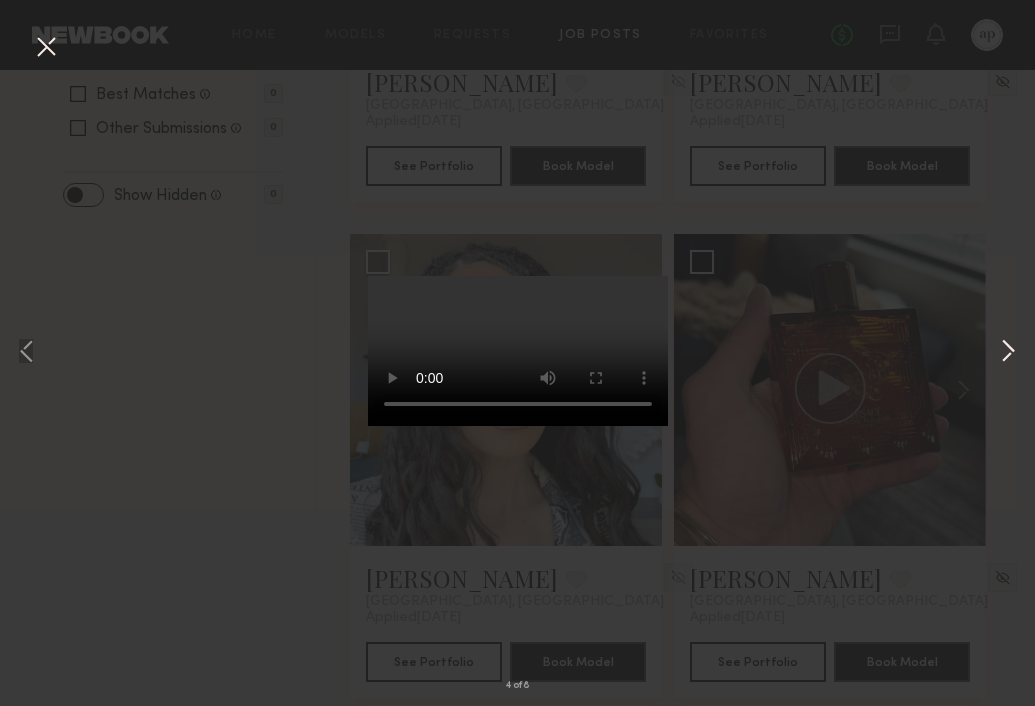 click at bounding box center (1008, 353) 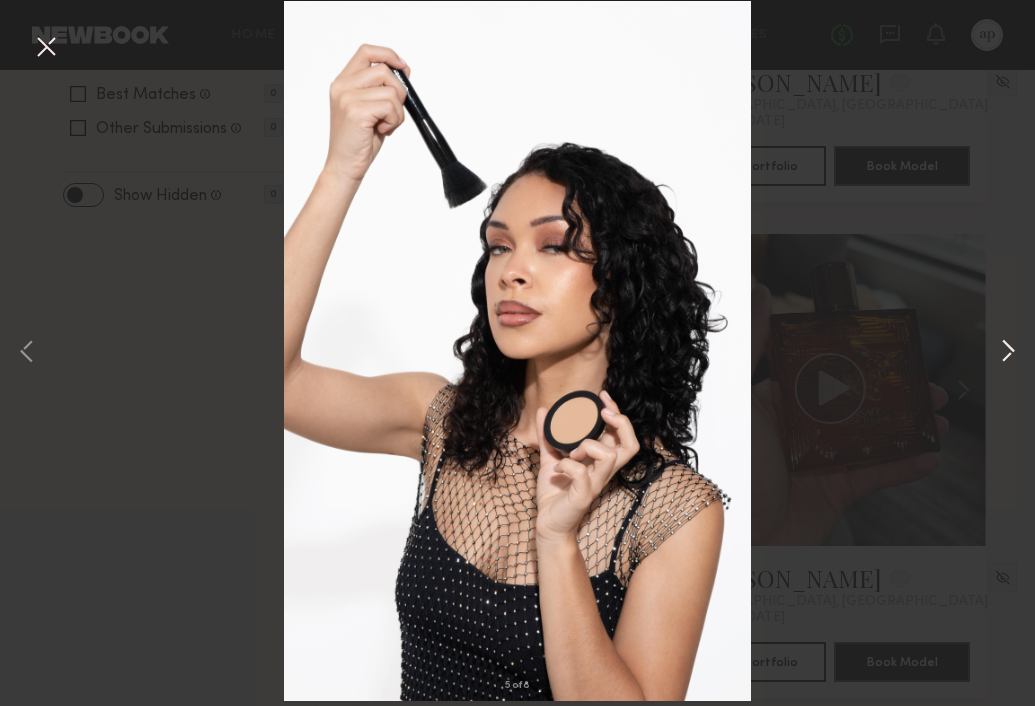 click at bounding box center (1008, 353) 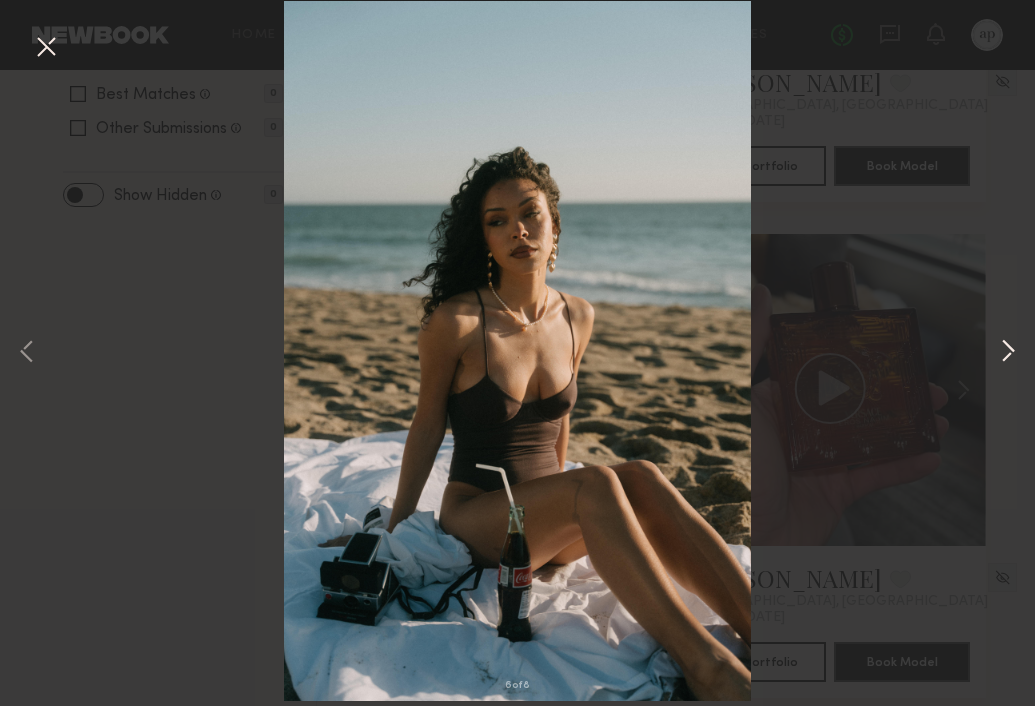 click at bounding box center (1008, 353) 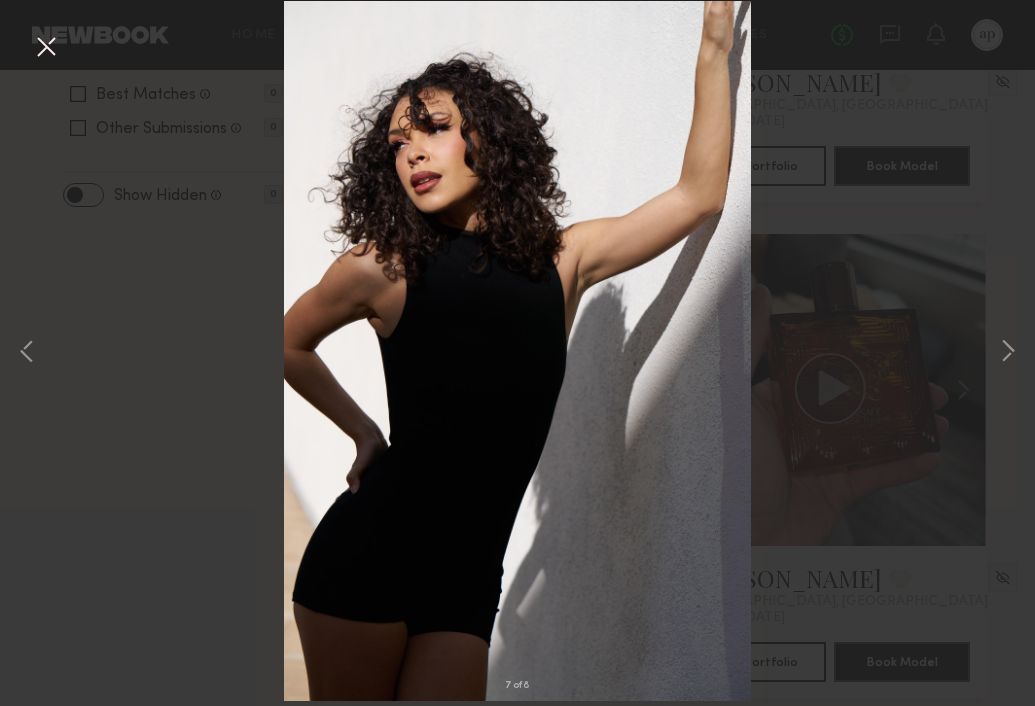 click at bounding box center [46, 48] 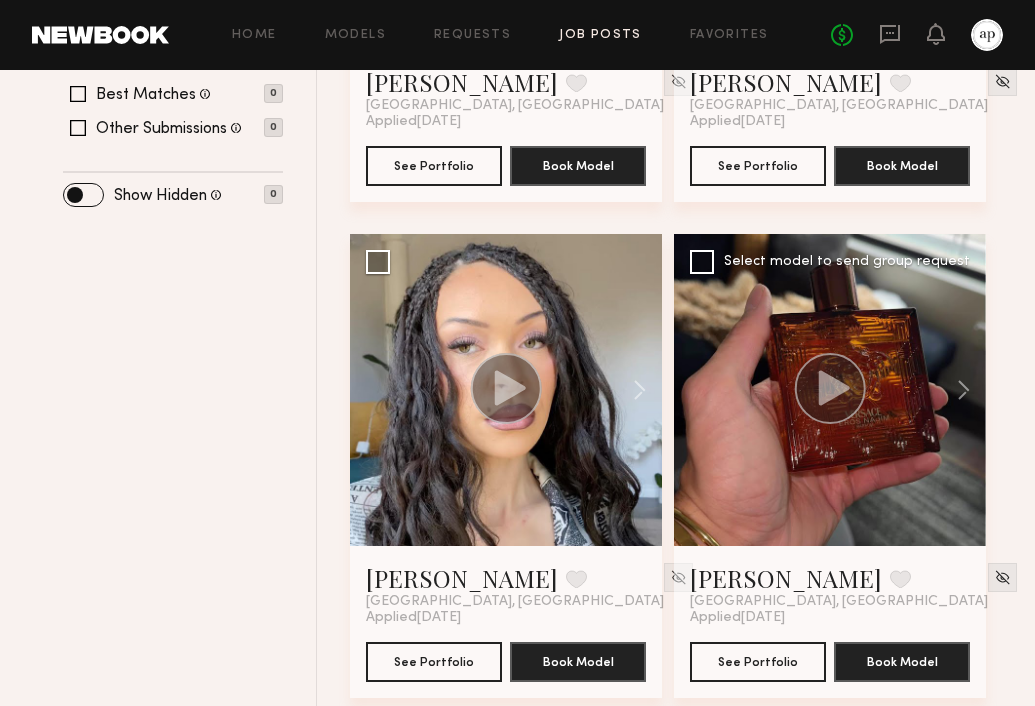 click 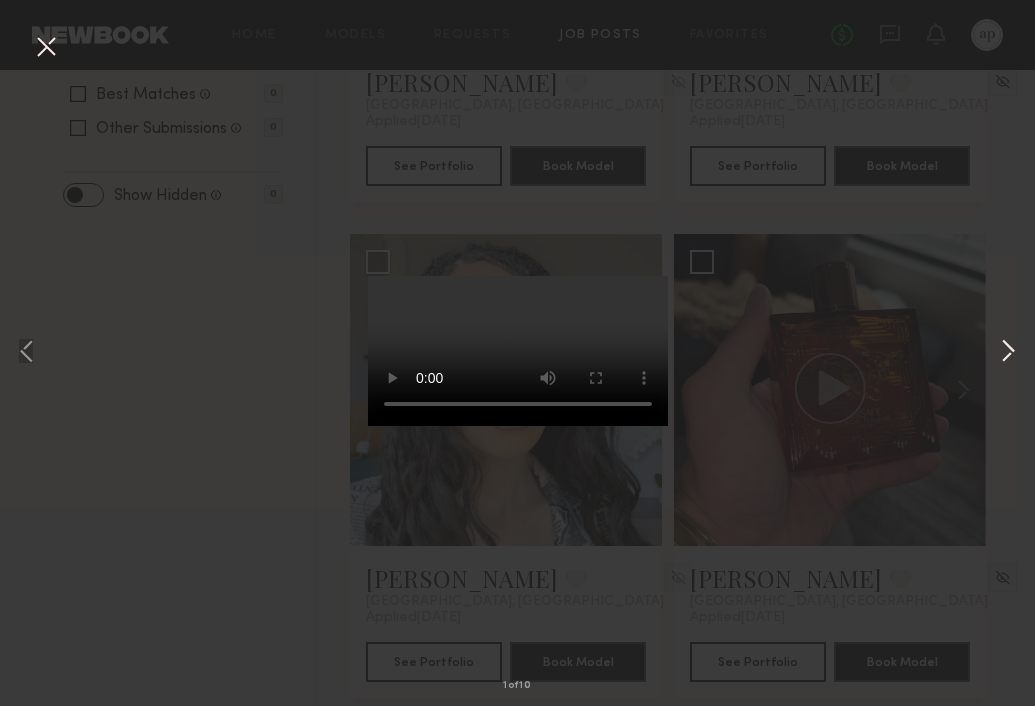 click at bounding box center [1008, 353] 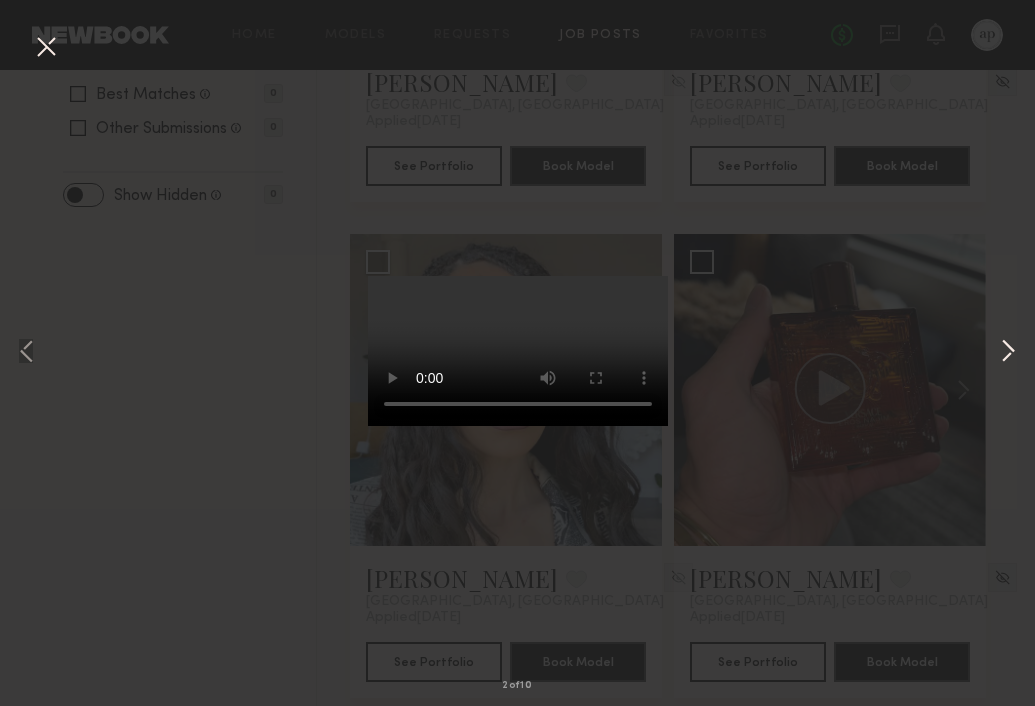 click at bounding box center (1008, 353) 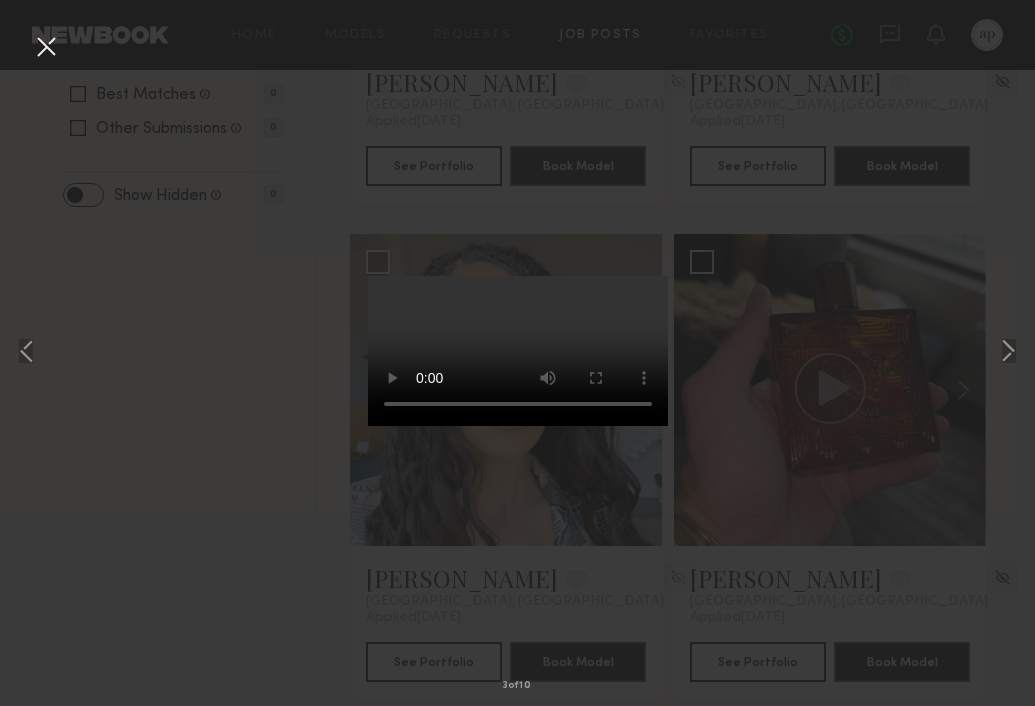 click at bounding box center (46, 48) 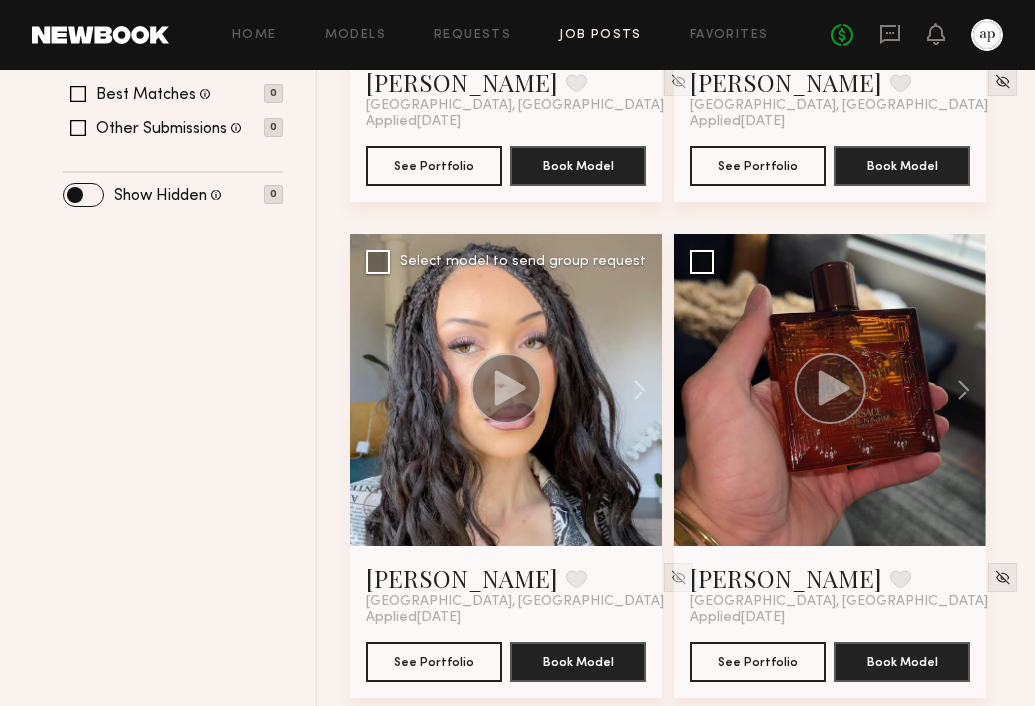 scroll, scrollTop: 963, scrollLeft: 0, axis: vertical 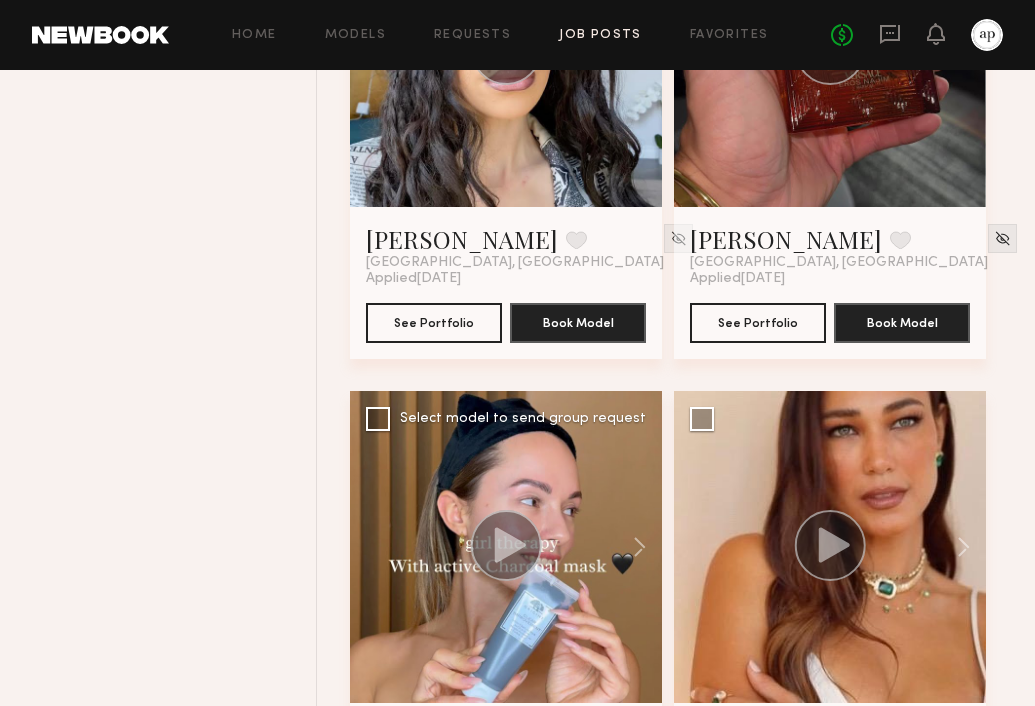 click 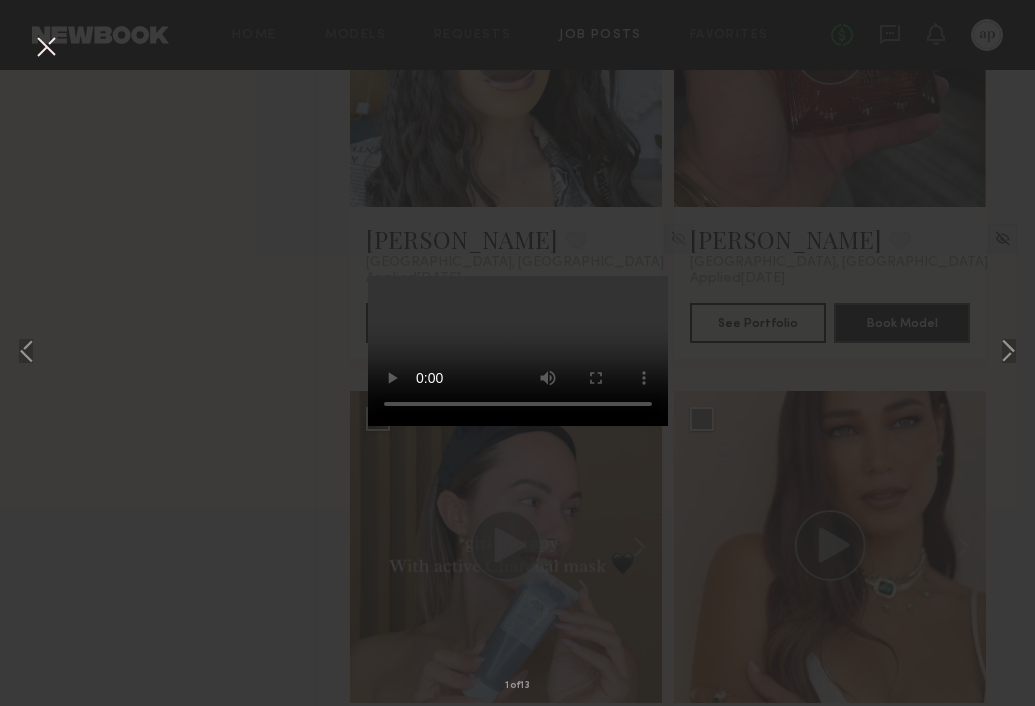 click at bounding box center [46, 48] 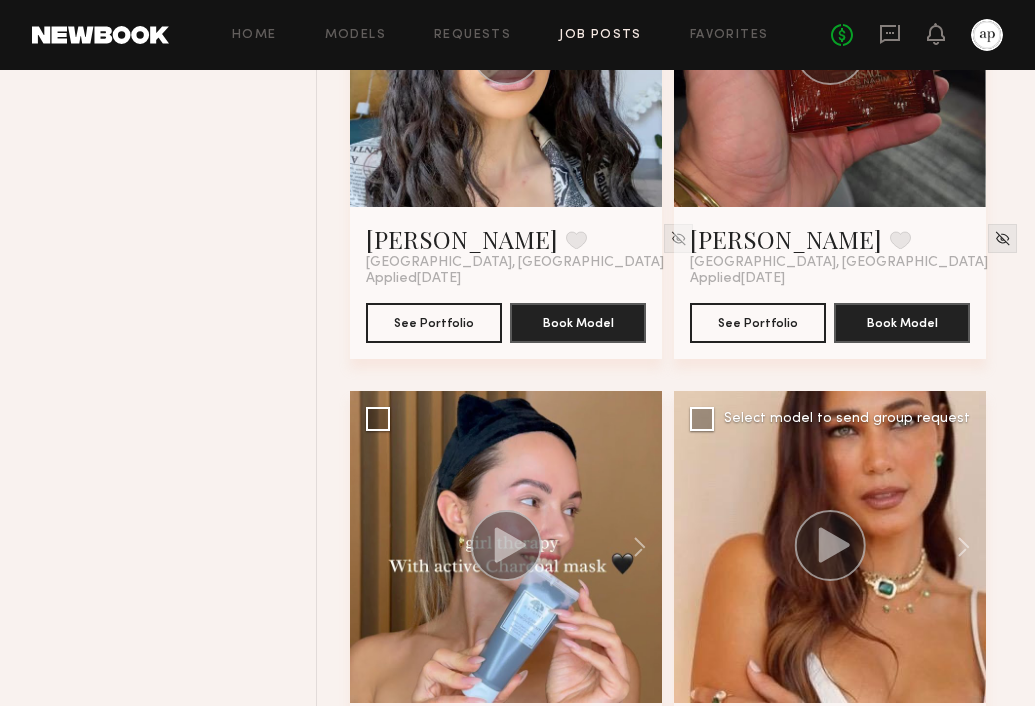 click 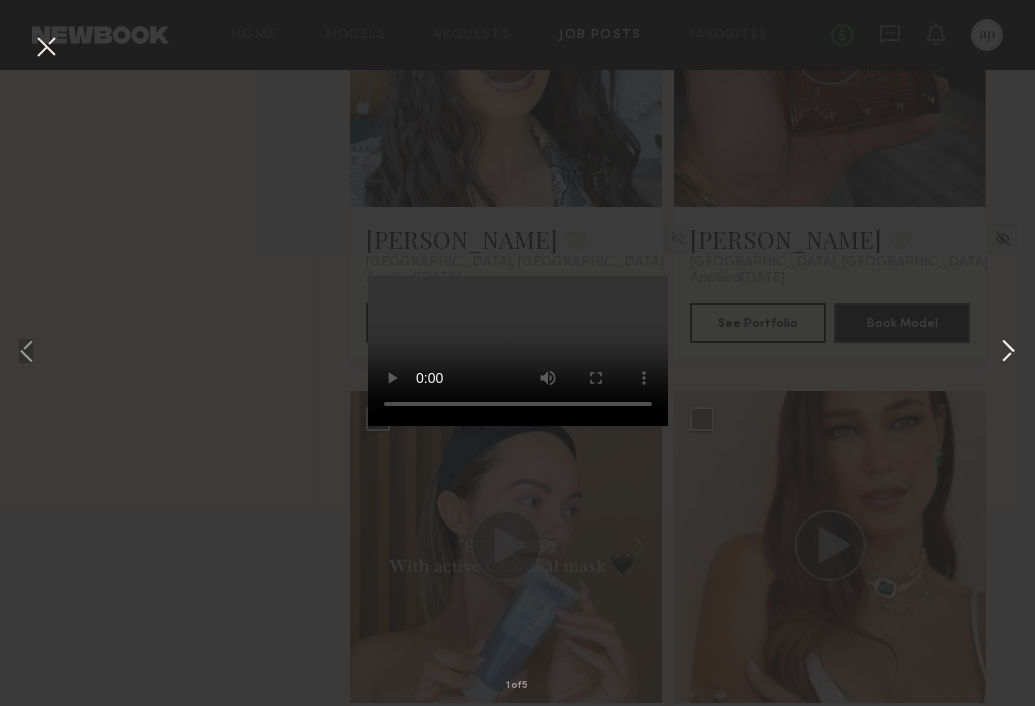 click at bounding box center [1008, 353] 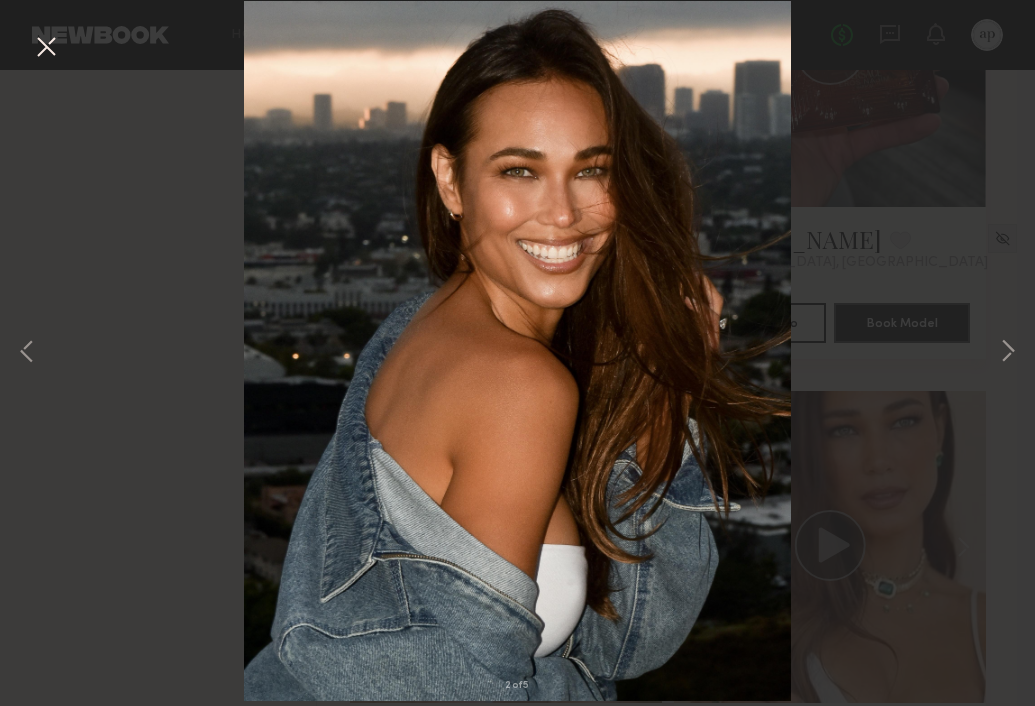 click at bounding box center [46, 48] 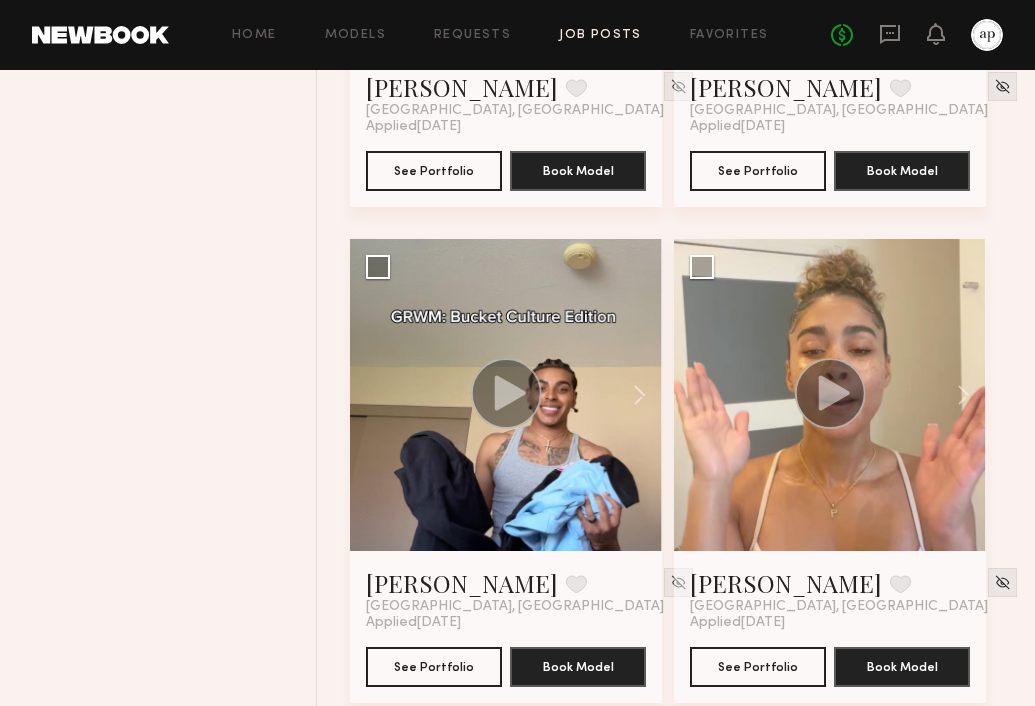 scroll, scrollTop: 1652, scrollLeft: 0, axis: vertical 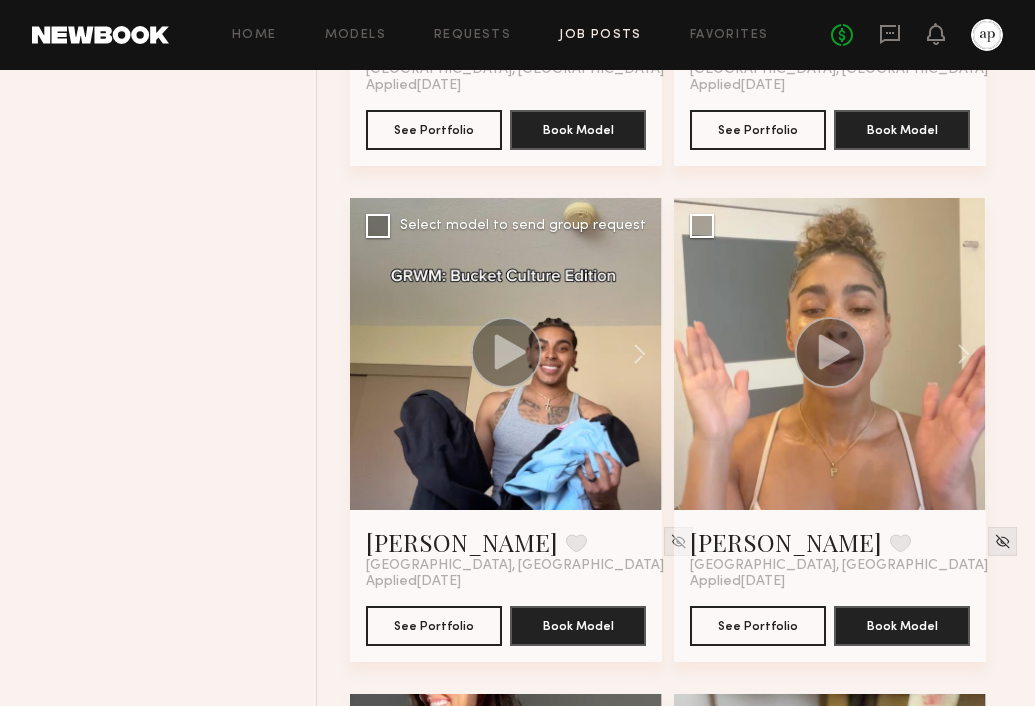 click 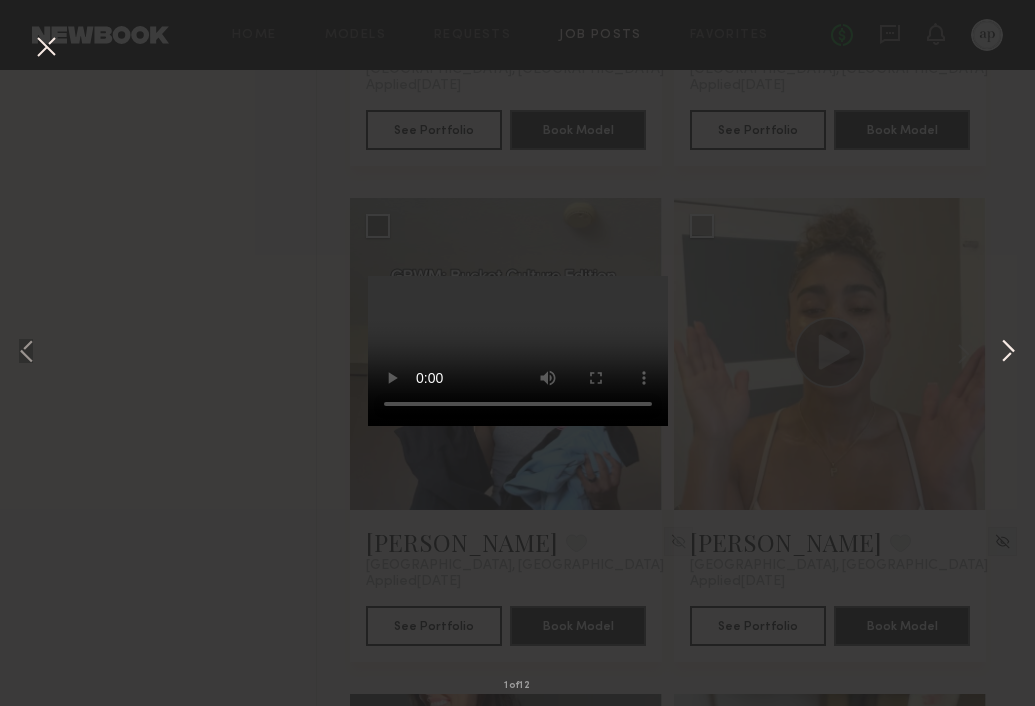 click at bounding box center (1008, 353) 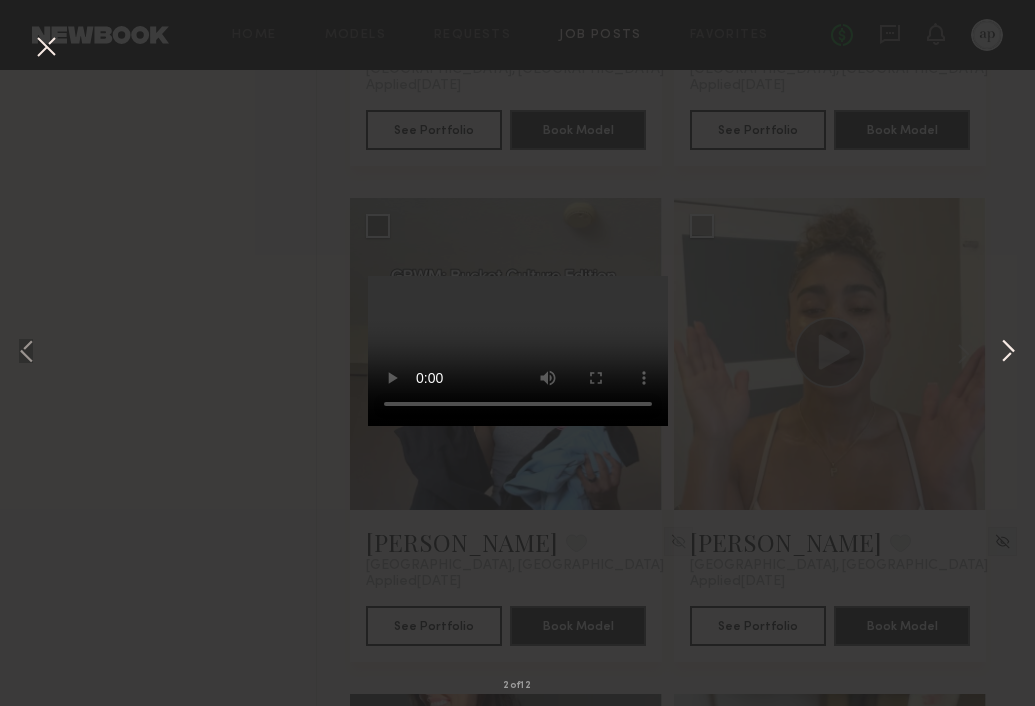 click at bounding box center [1008, 353] 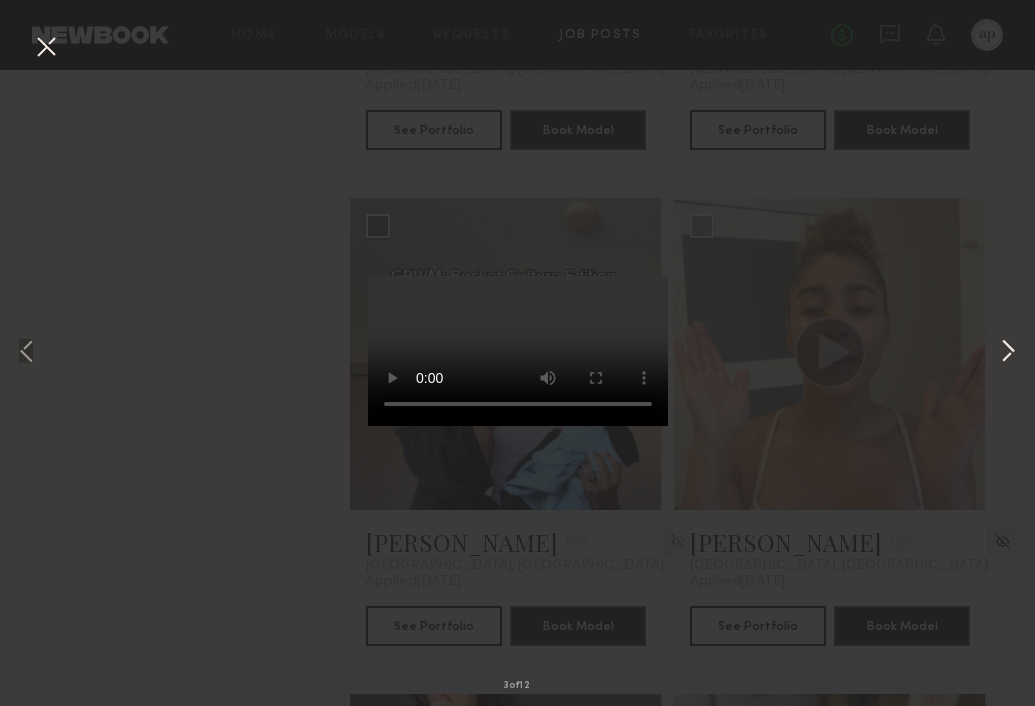click at bounding box center [1008, 353] 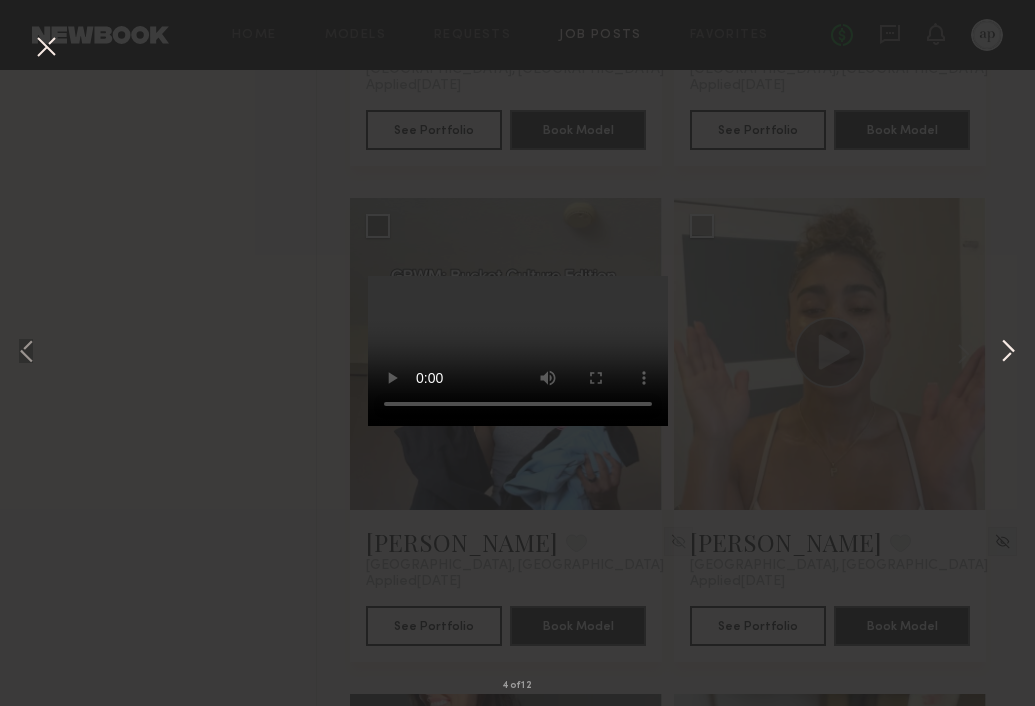 click at bounding box center (1008, 353) 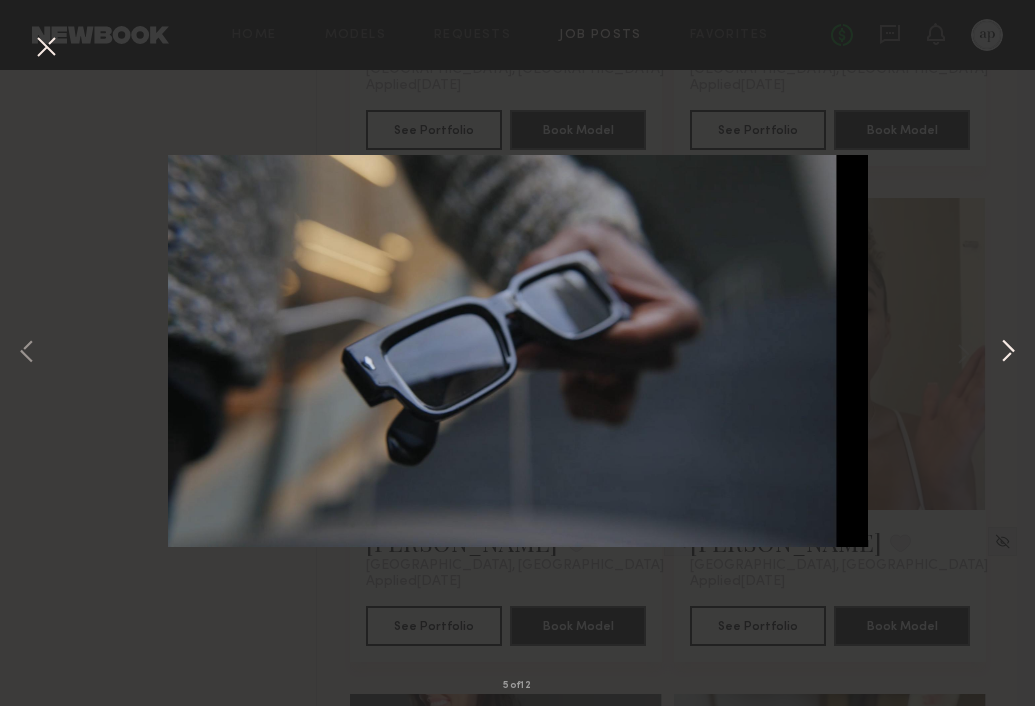 click at bounding box center (1008, 353) 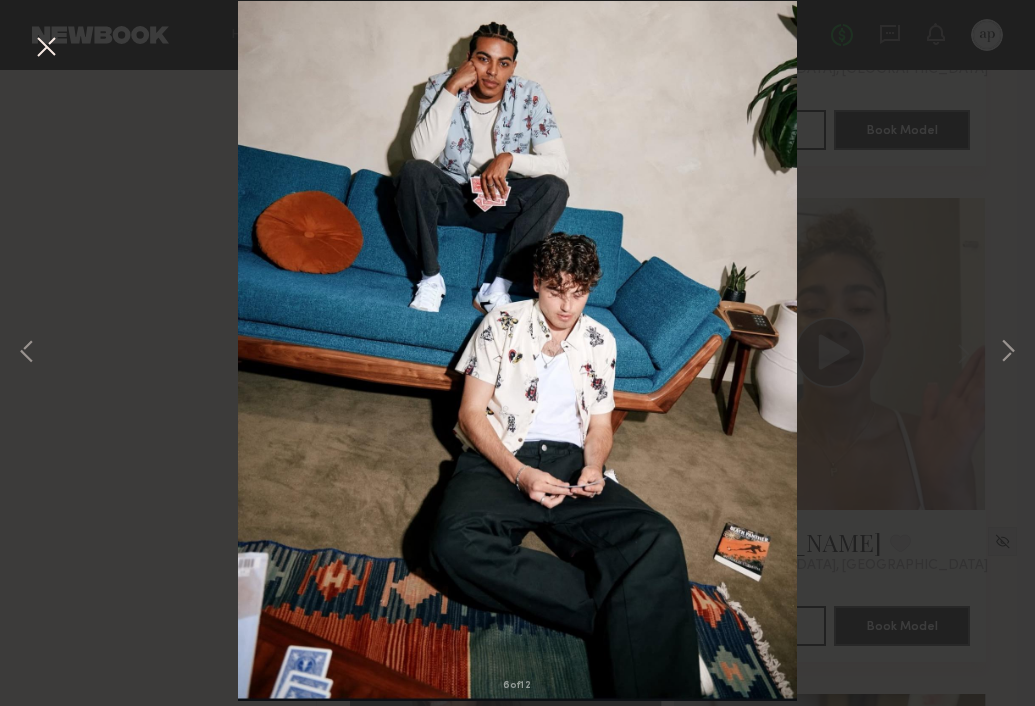 click at bounding box center (46, 48) 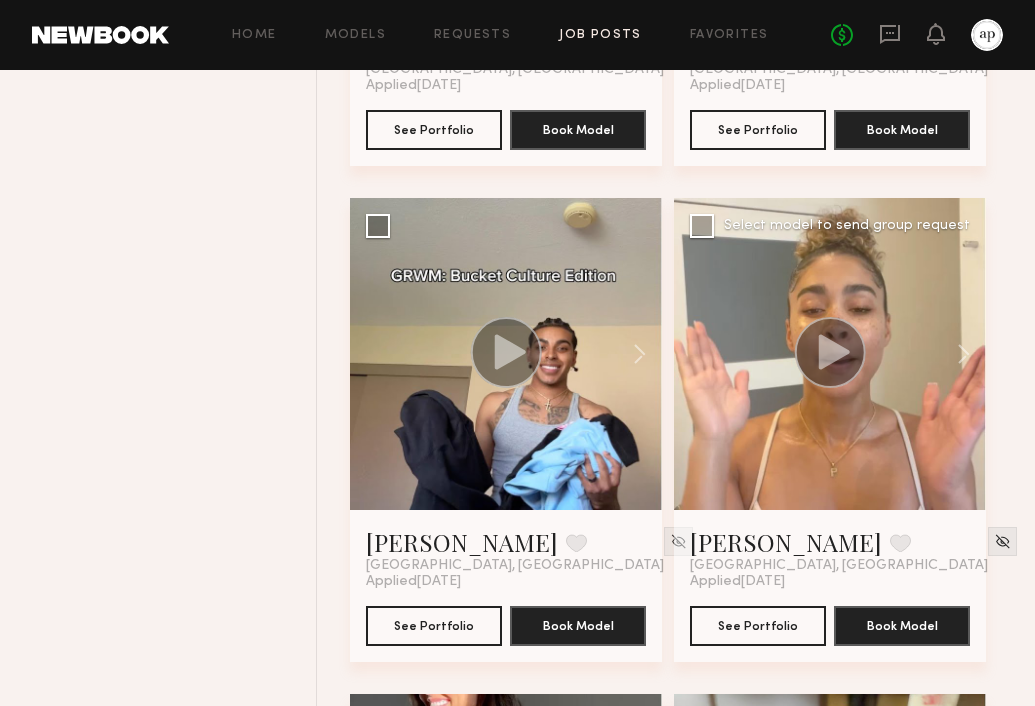 click 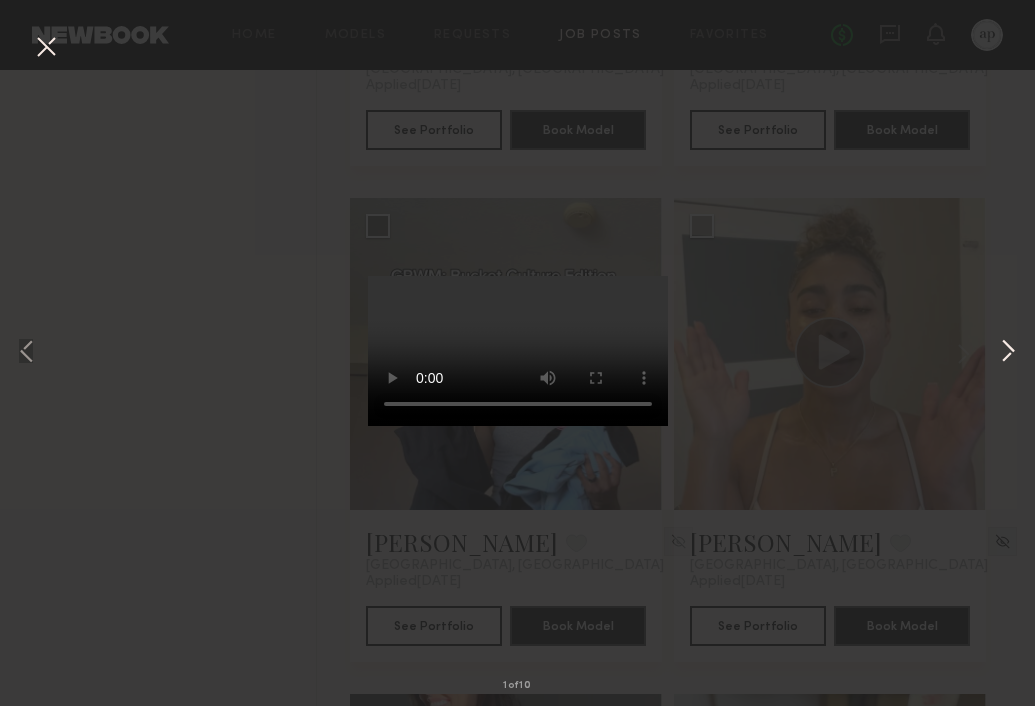 click at bounding box center [1008, 353] 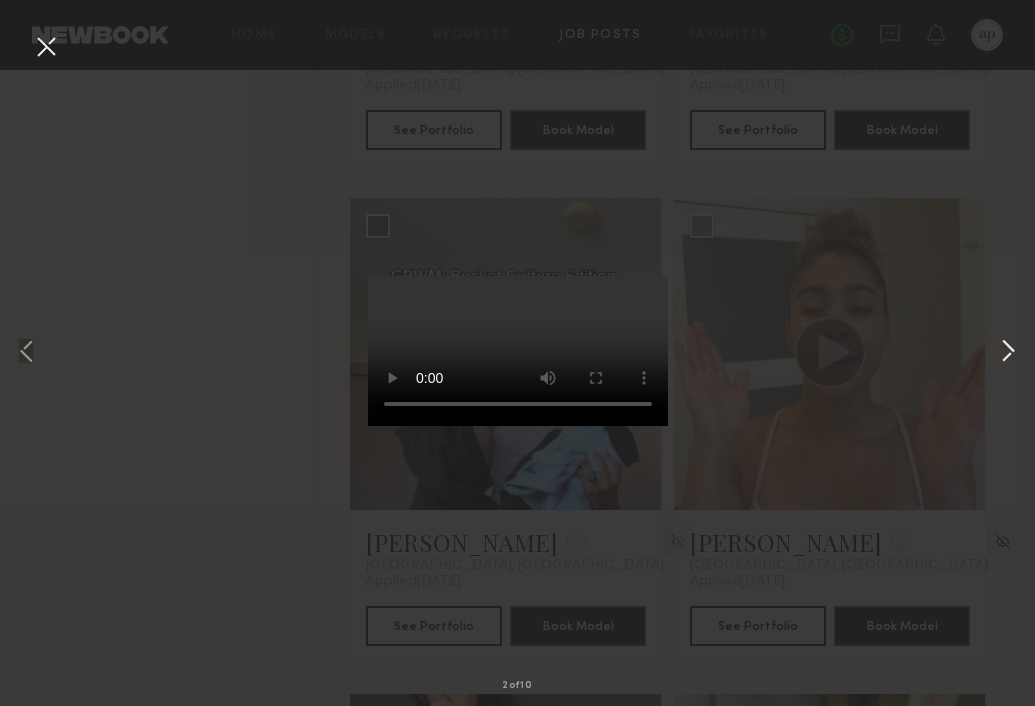 click at bounding box center (1008, 353) 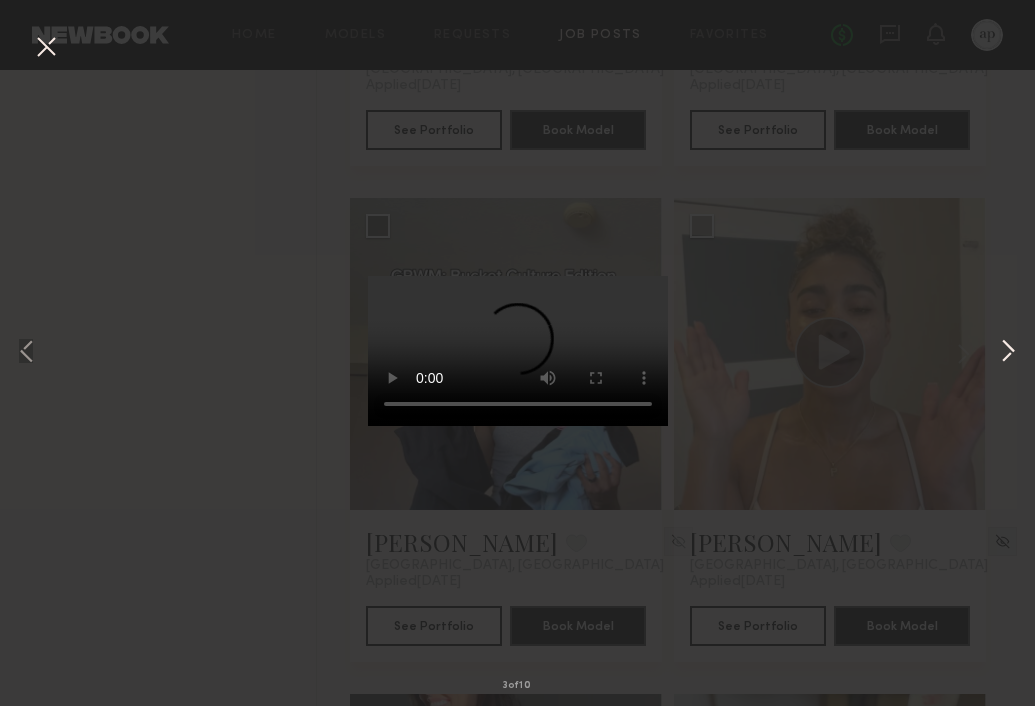 click at bounding box center (1008, 353) 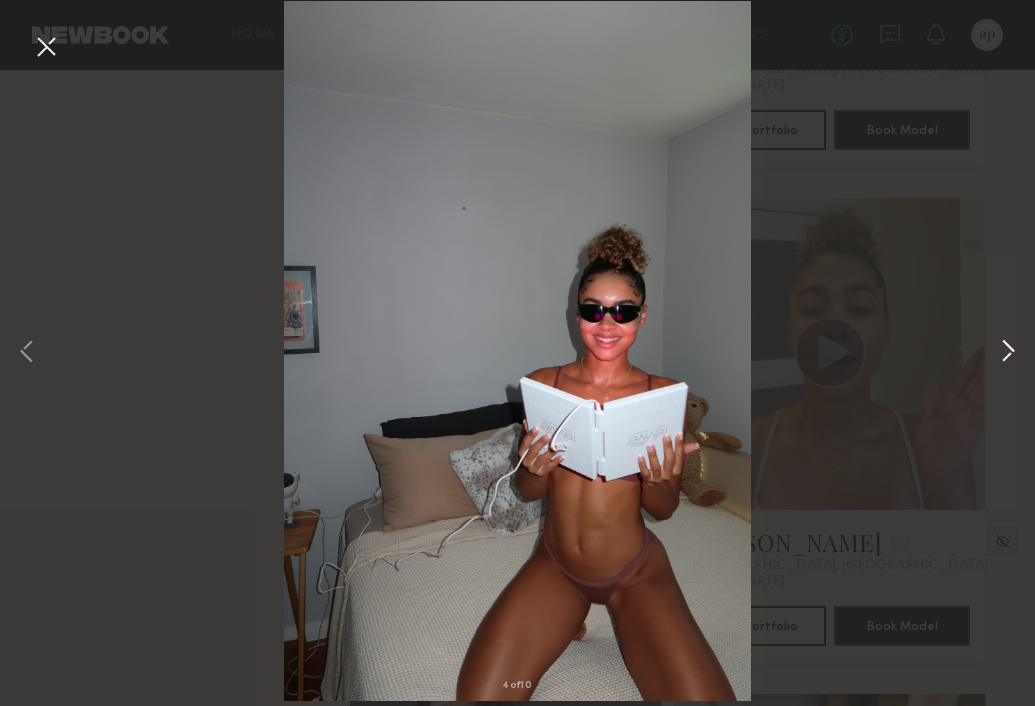 click at bounding box center [1008, 353] 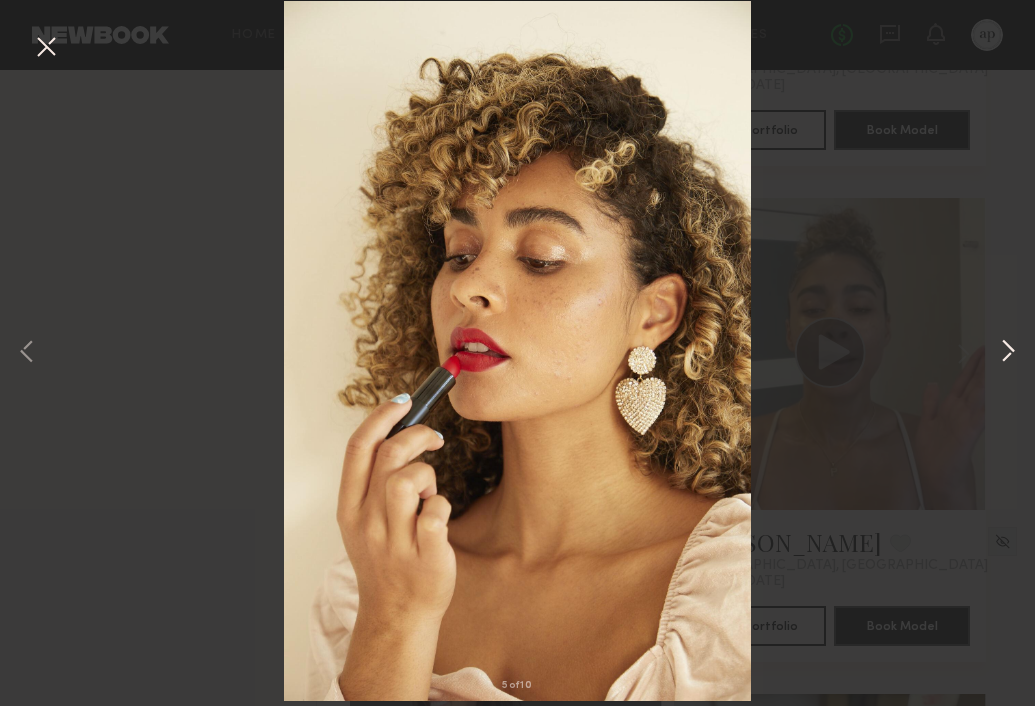 click at bounding box center [1008, 353] 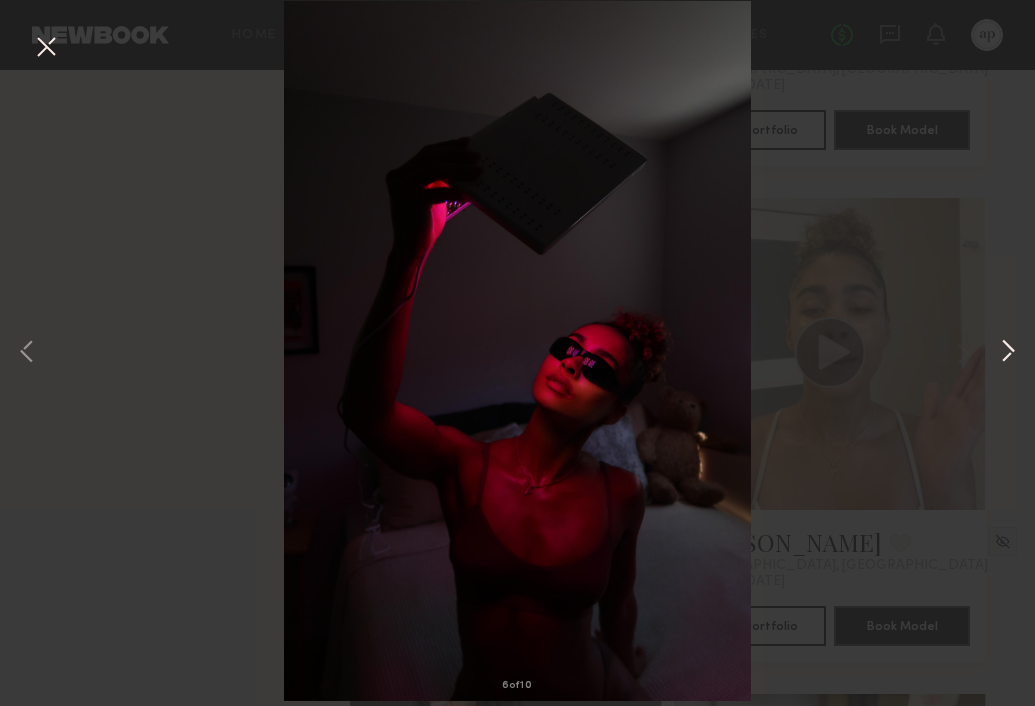 click at bounding box center (1008, 353) 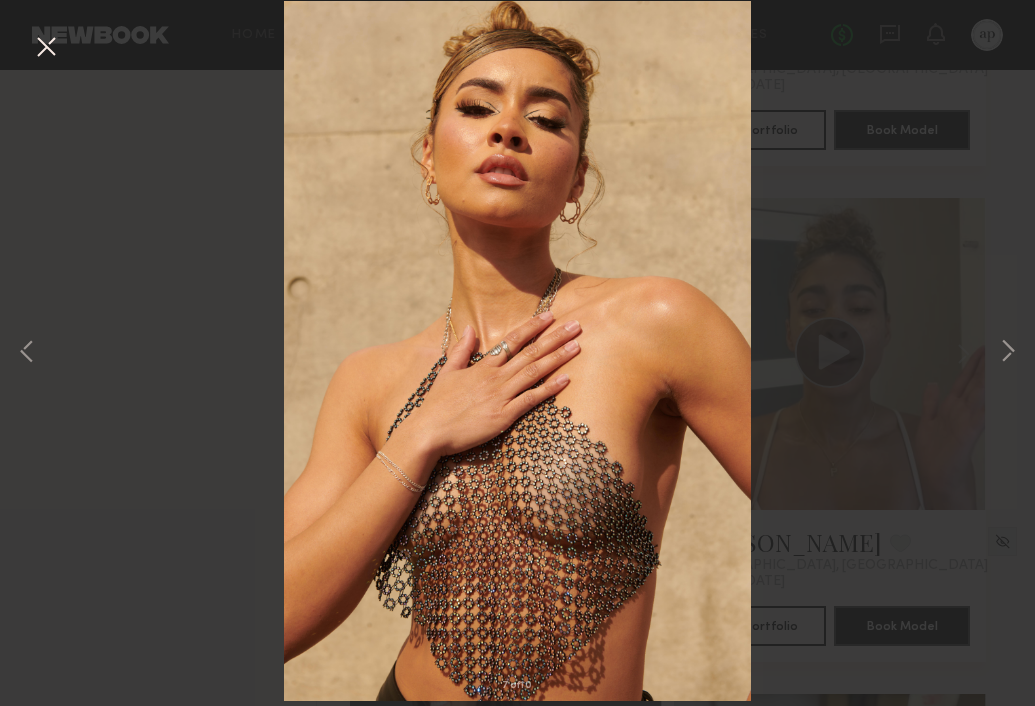 click on "7  of  10" at bounding box center [517, 353] 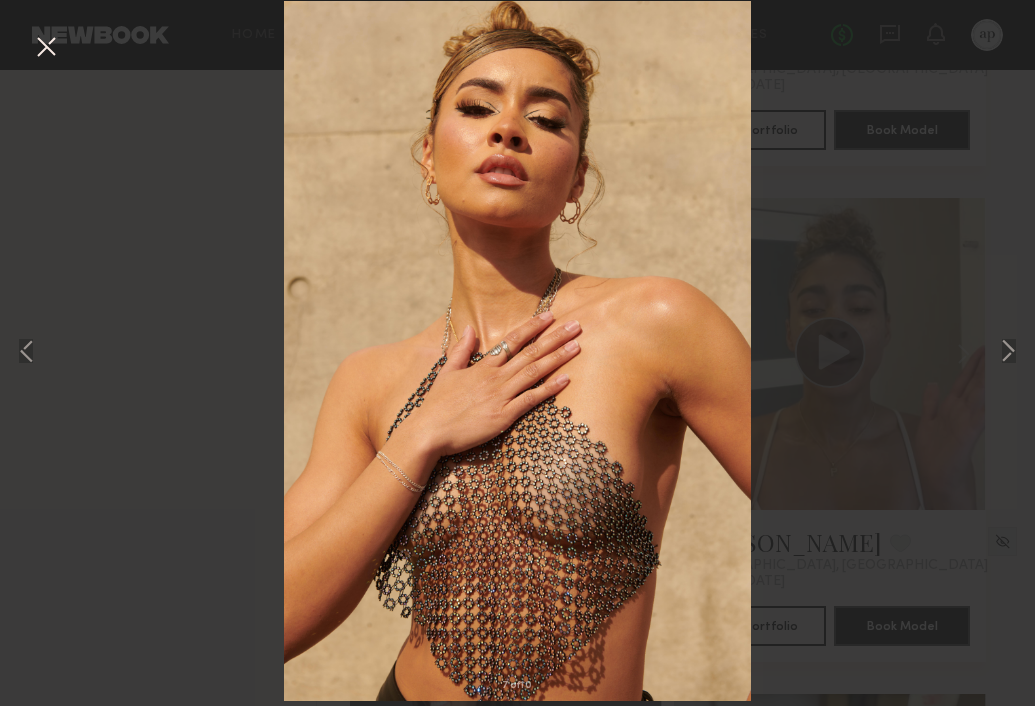 click on "7  of  10" at bounding box center [517, 353] 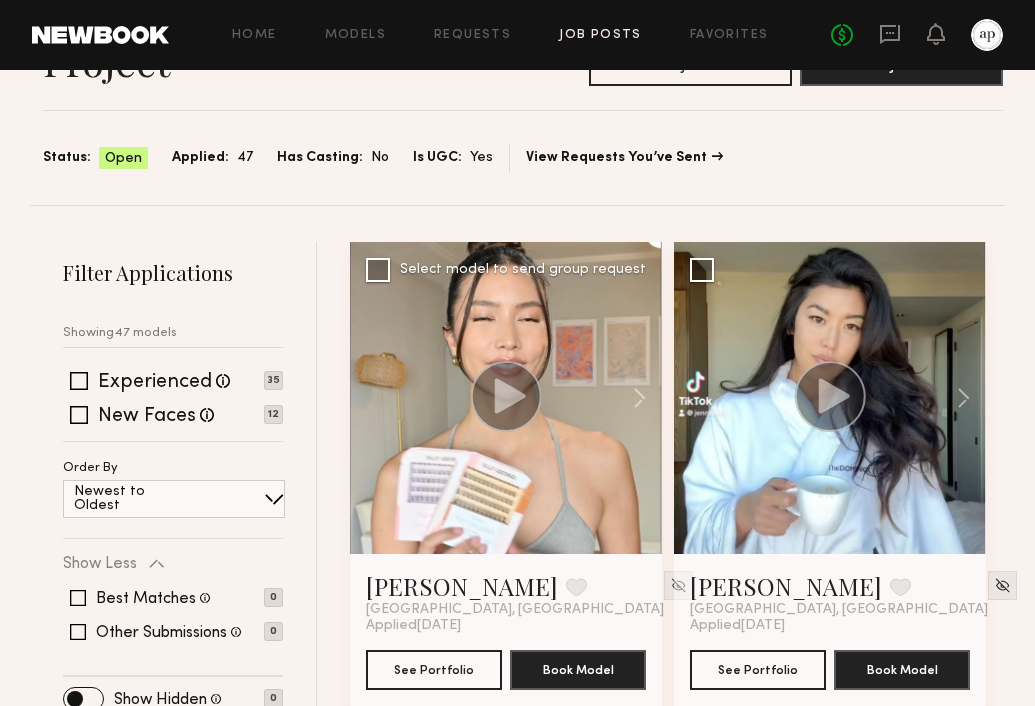 scroll, scrollTop: 173, scrollLeft: 0, axis: vertical 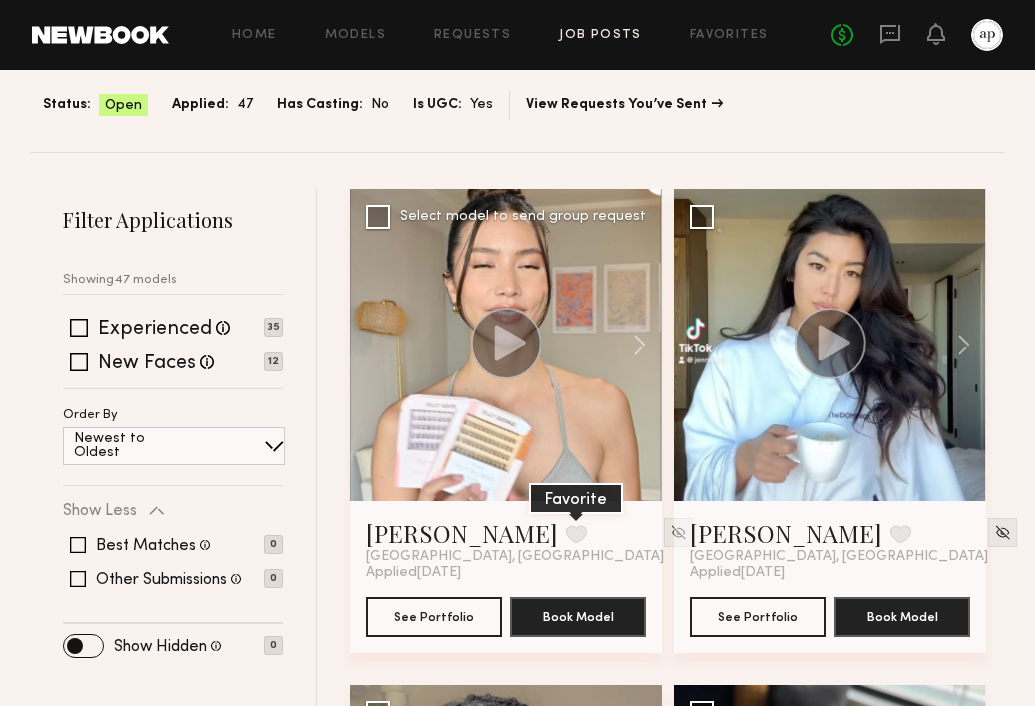 click 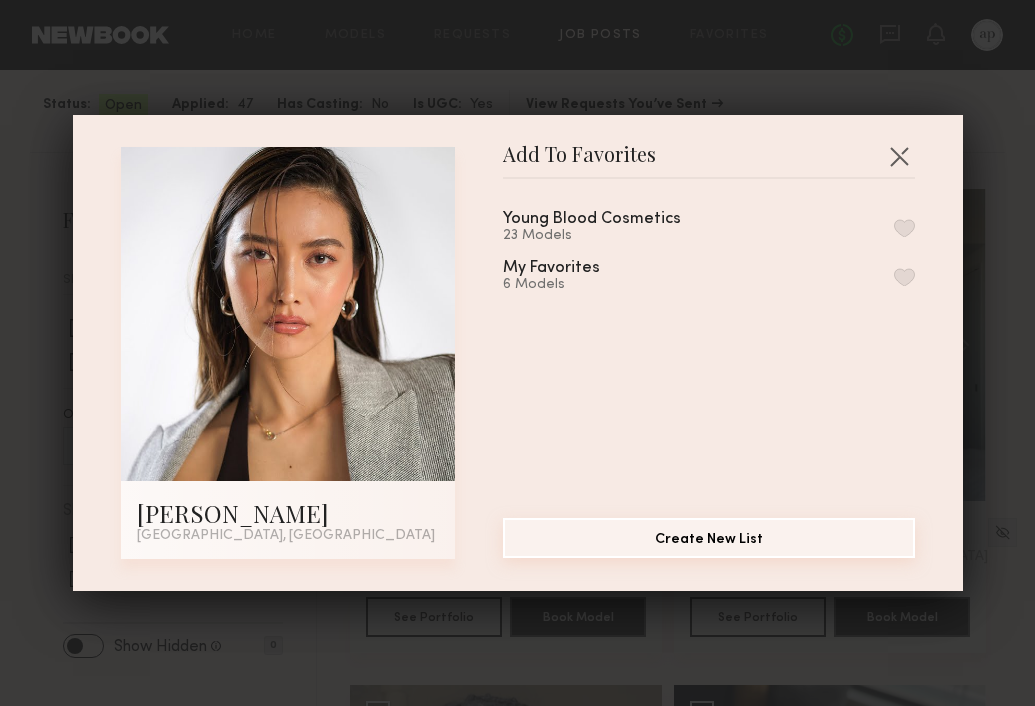 click on "Create New List" at bounding box center [709, 538] 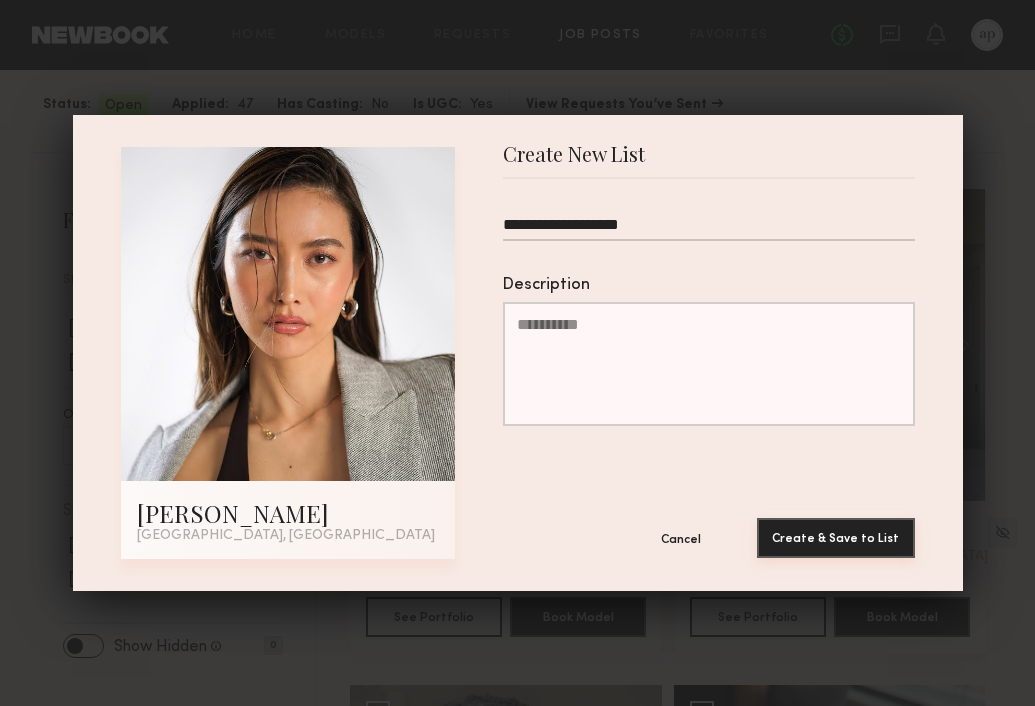 type on "**********" 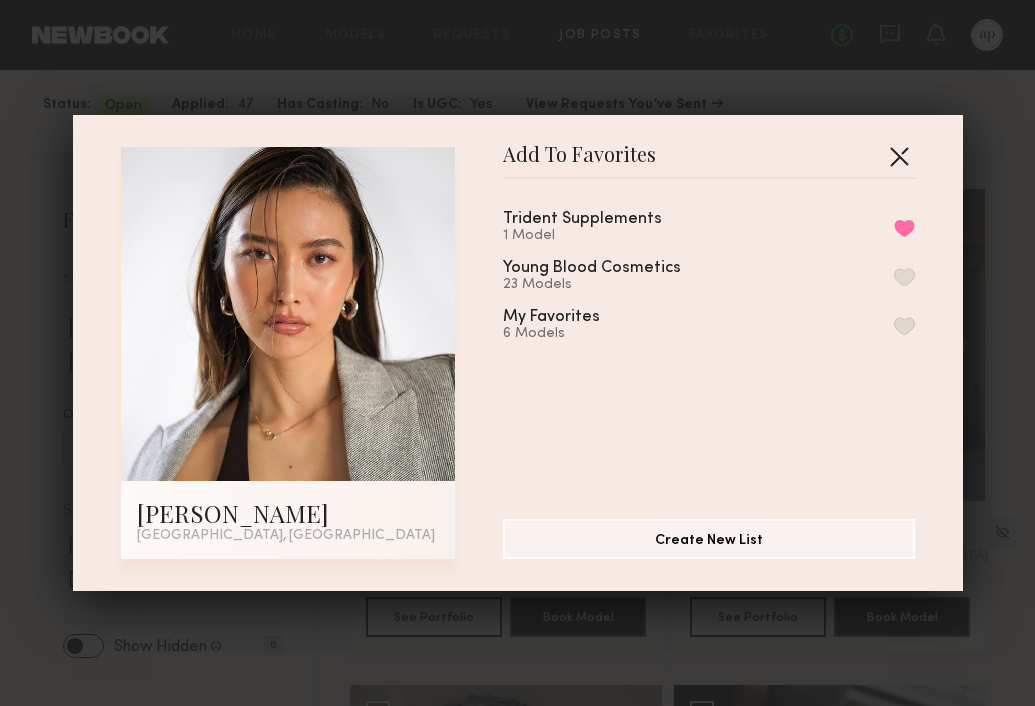 click at bounding box center (899, 156) 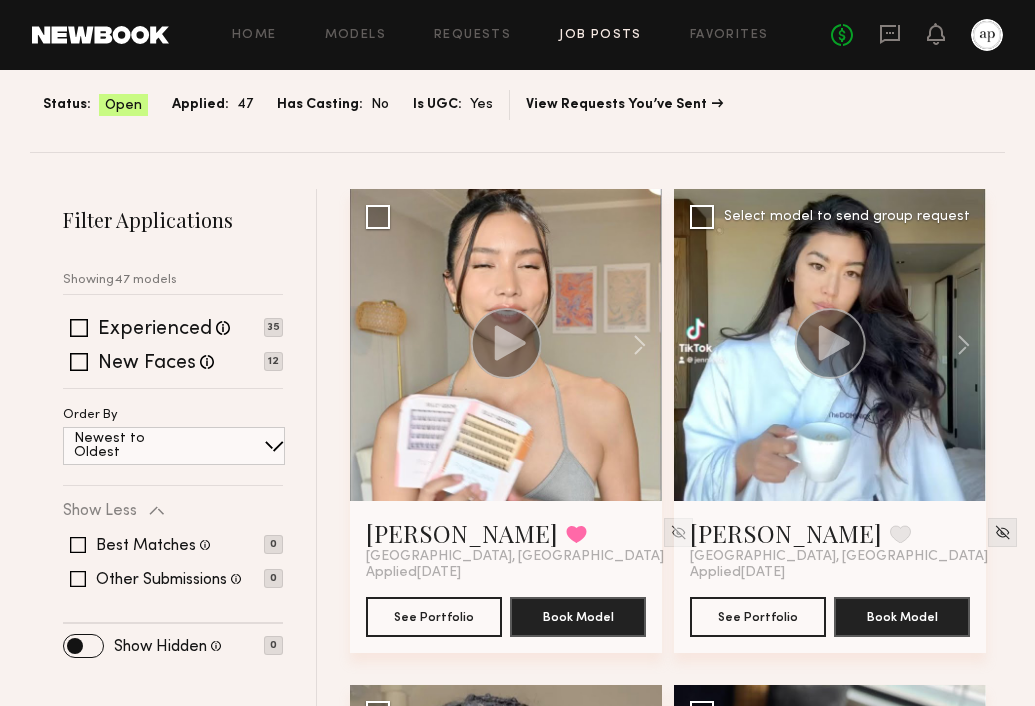 click 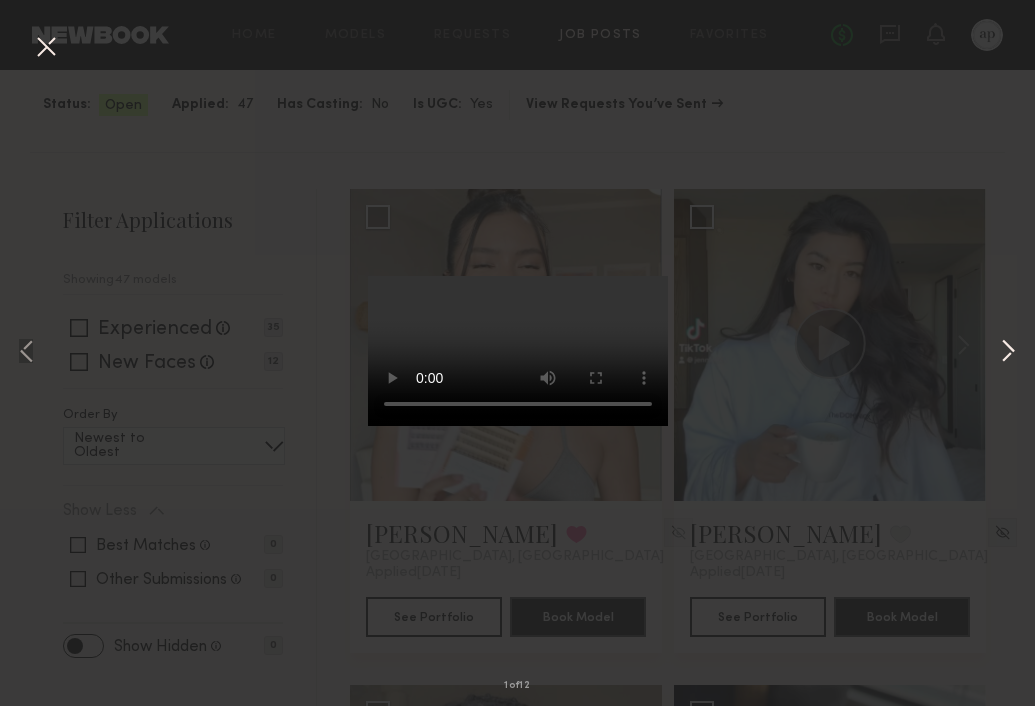 click at bounding box center (1008, 353) 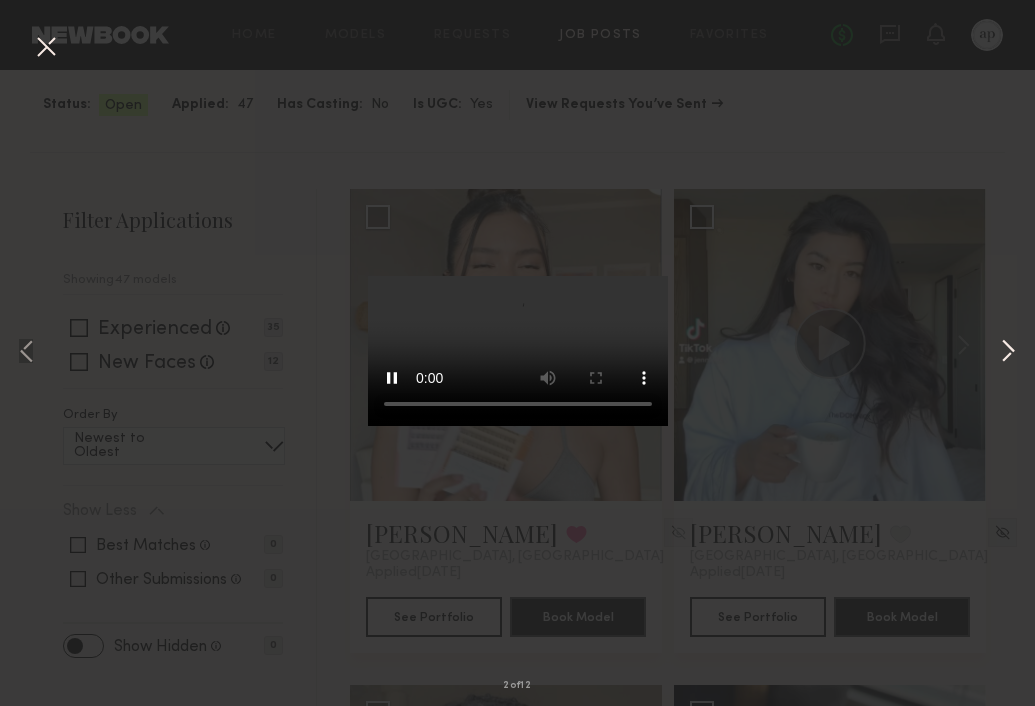 click at bounding box center (1008, 353) 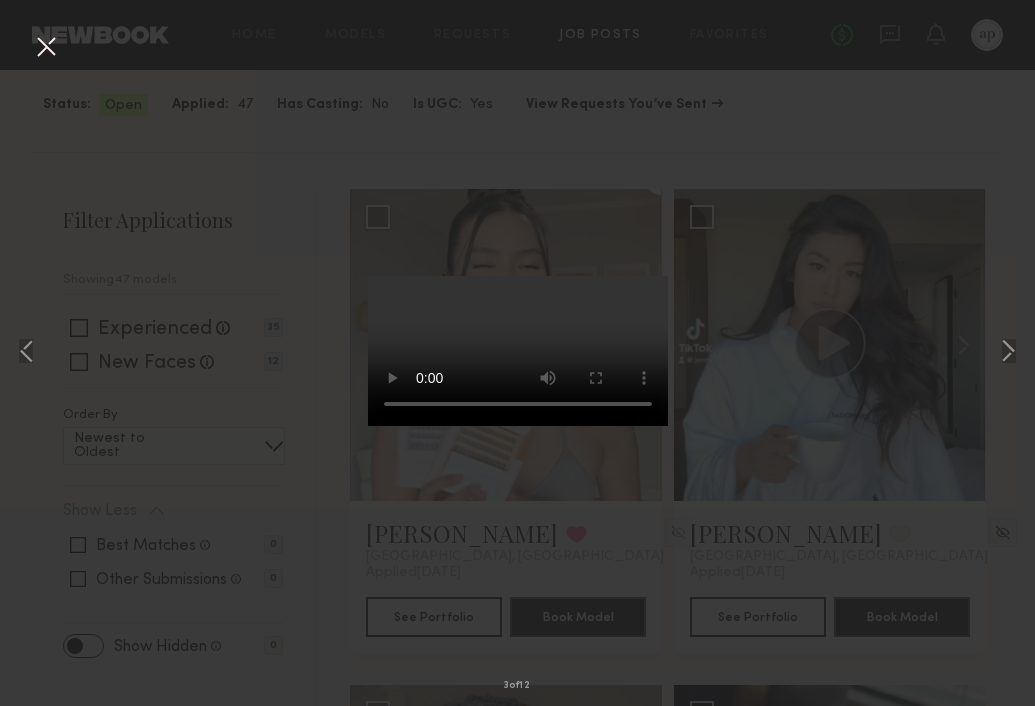 click at bounding box center [46, 48] 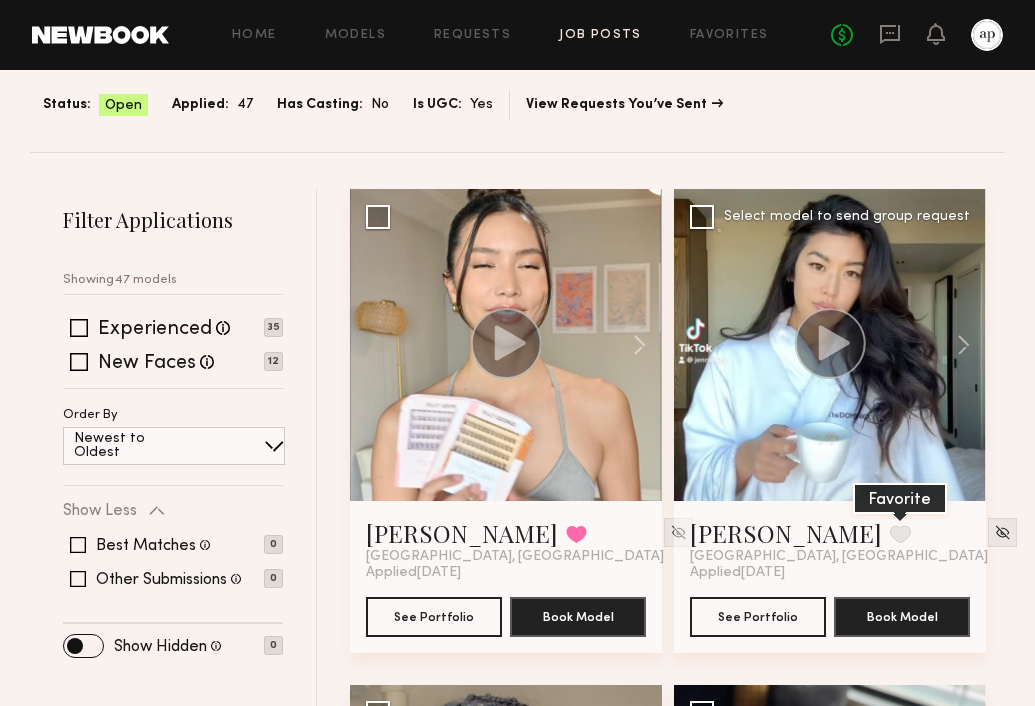 click 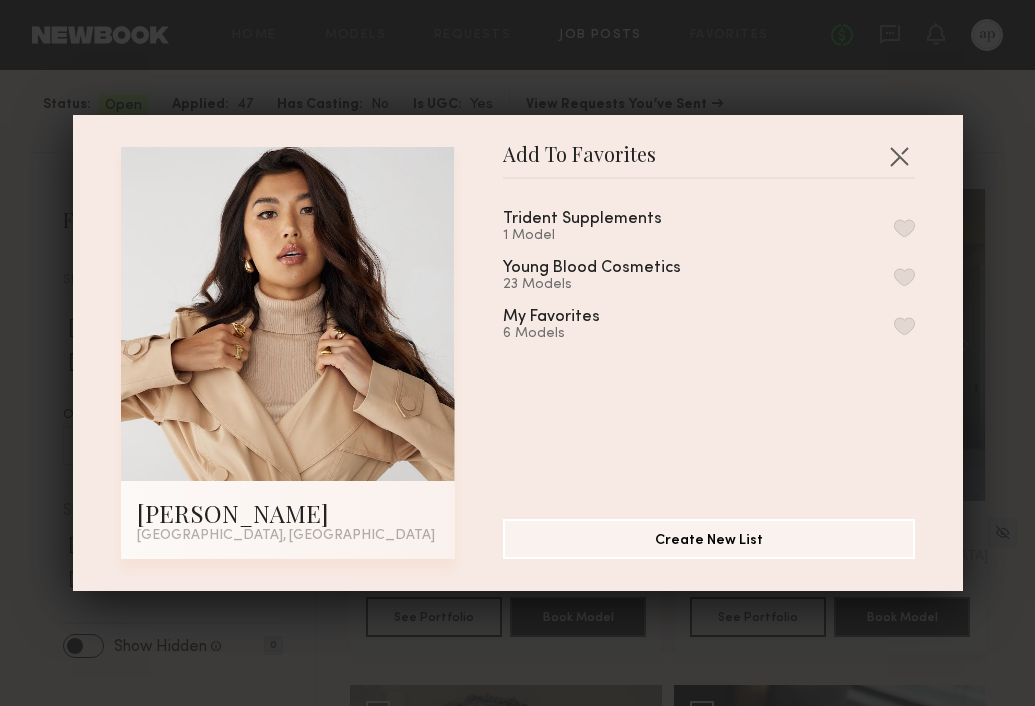 click at bounding box center [904, 228] 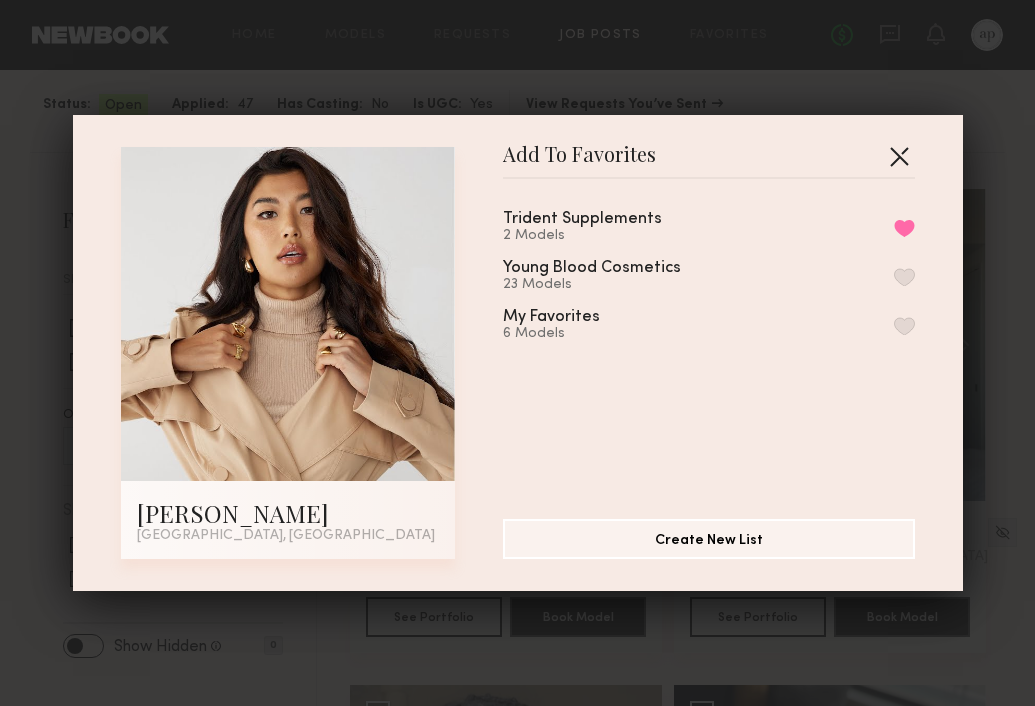 click at bounding box center [899, 156] 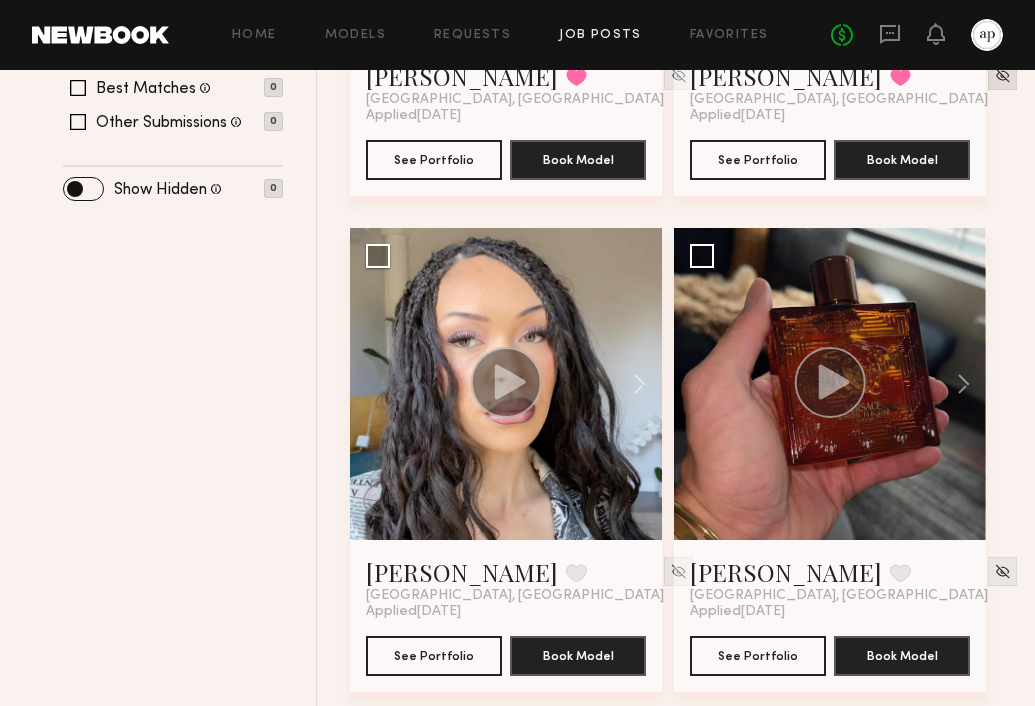 scroll, scrollTop: 631, scrollLeft: 0, axis: vertical 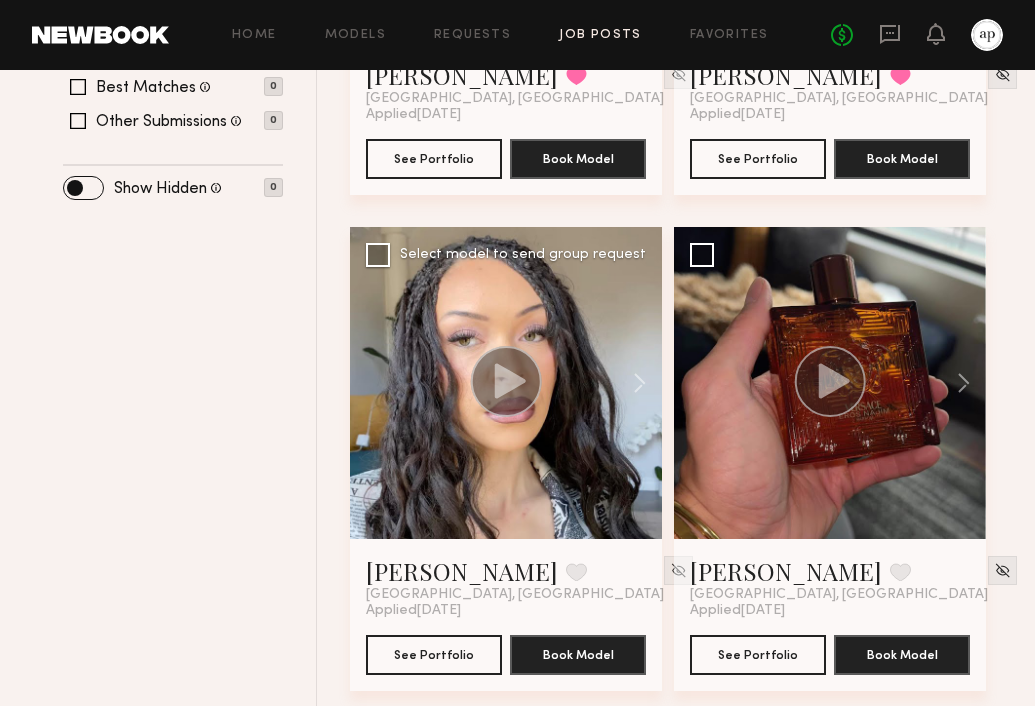 click 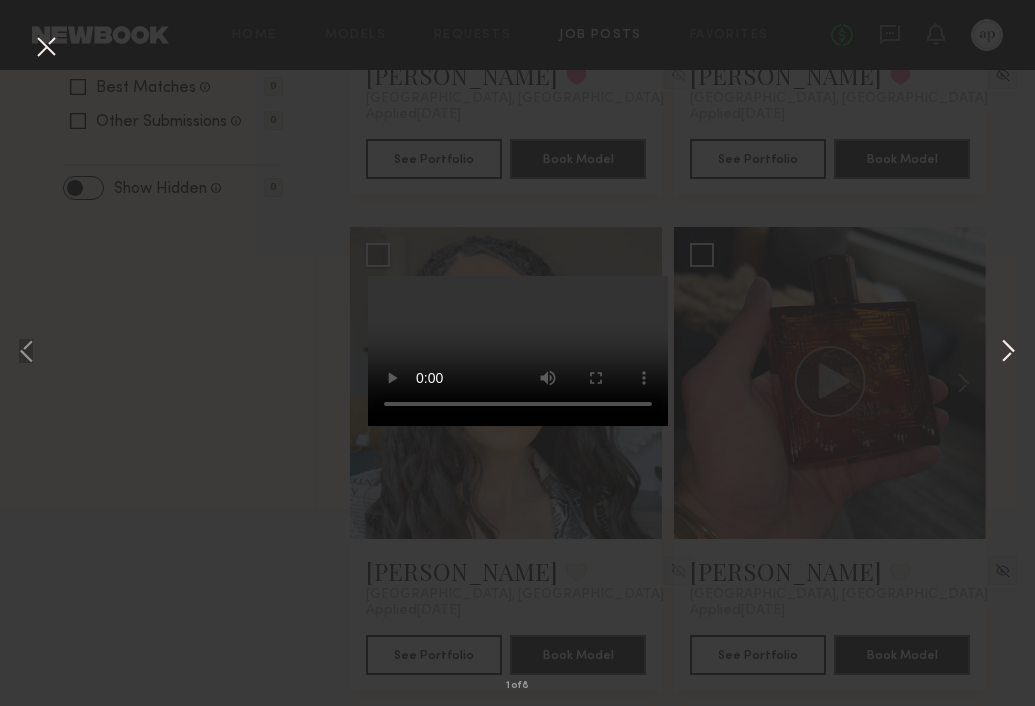 click at bounding box center (1008, 353) 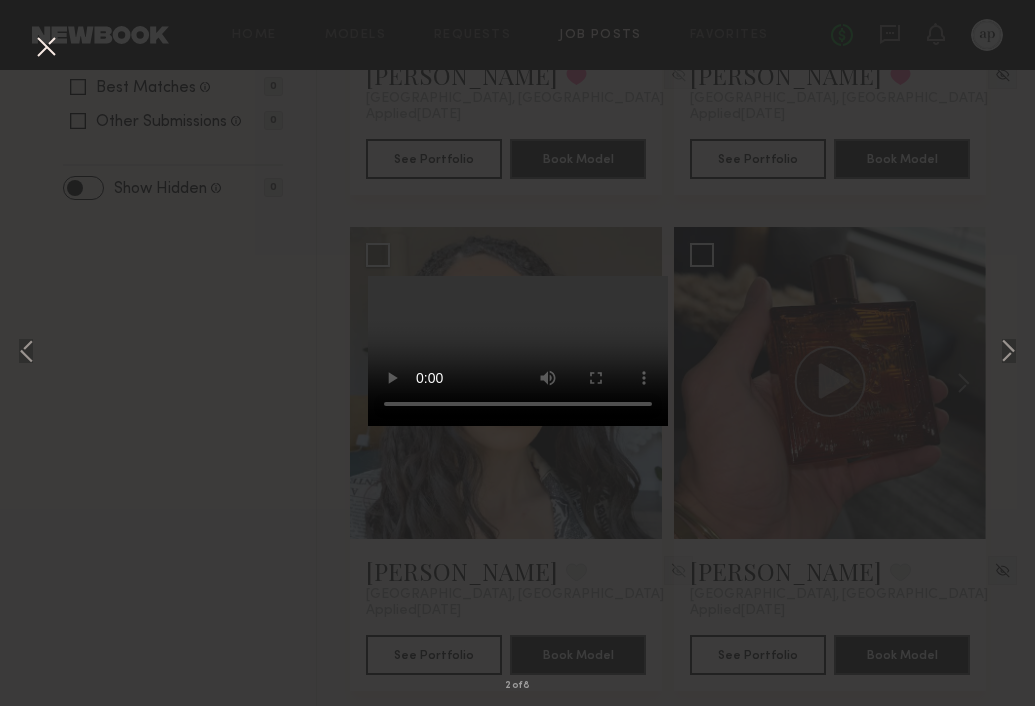 click at bounding box center (46, 48) 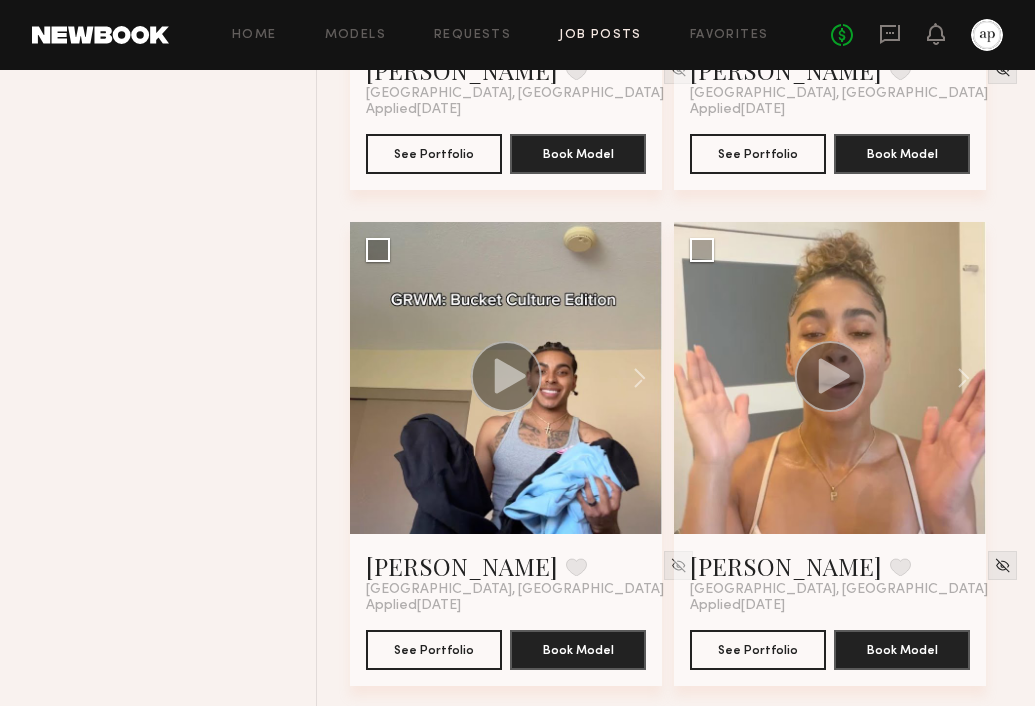 scroll, scrollTop: 1541, scrollLeft: 0, axis: vertical 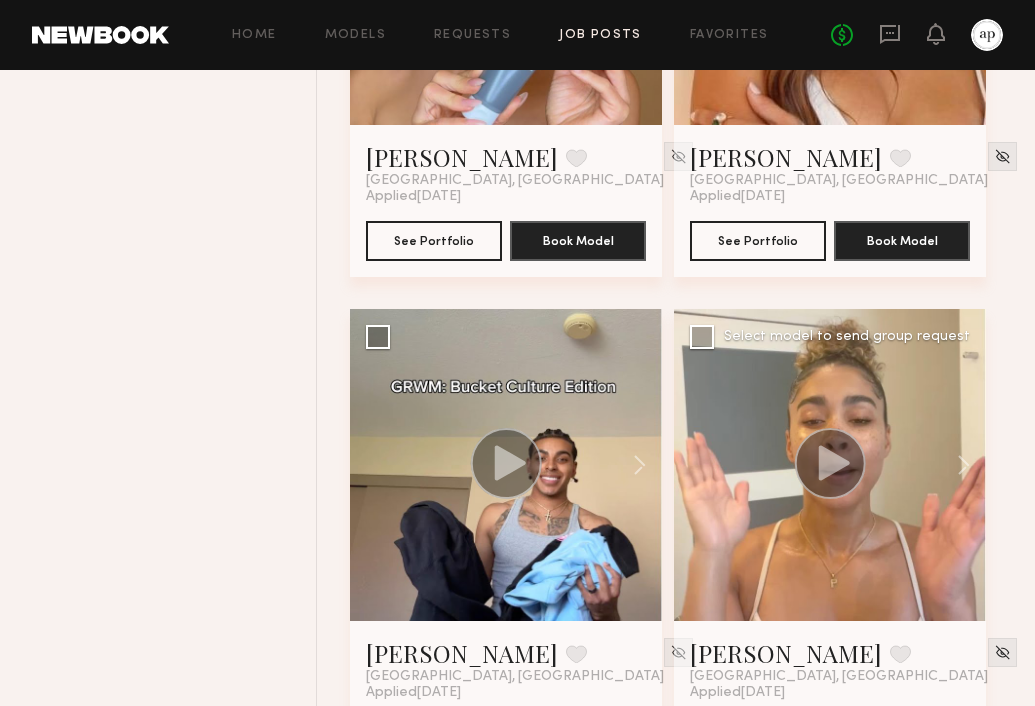 click 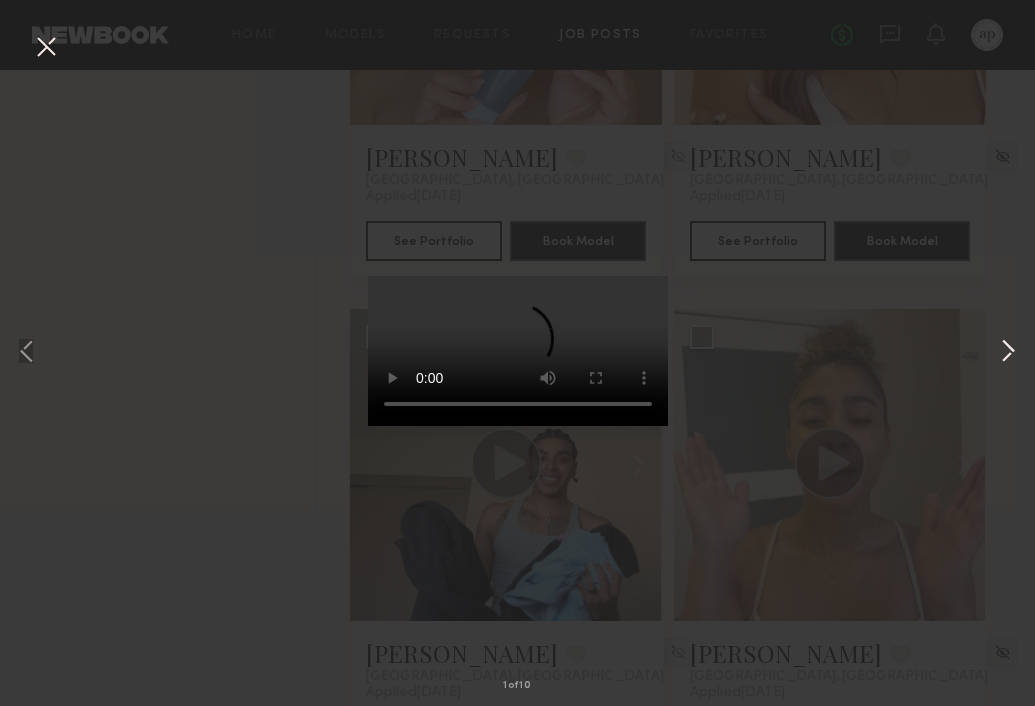 click at bounding box center (1008, 353) 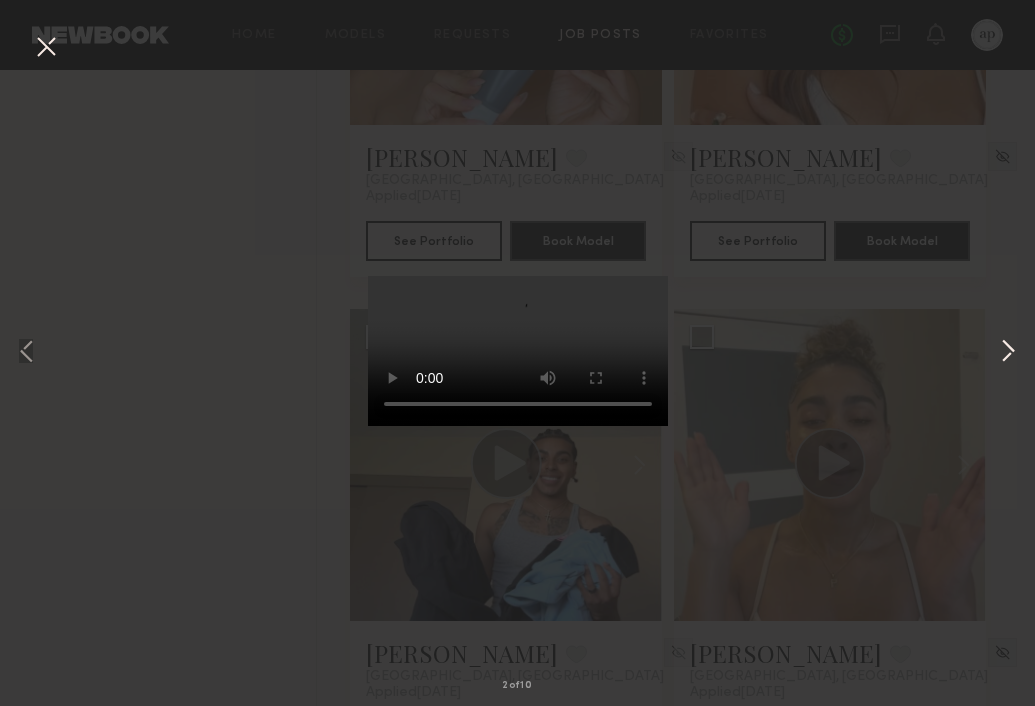 click at bounding box center [1008, 353] 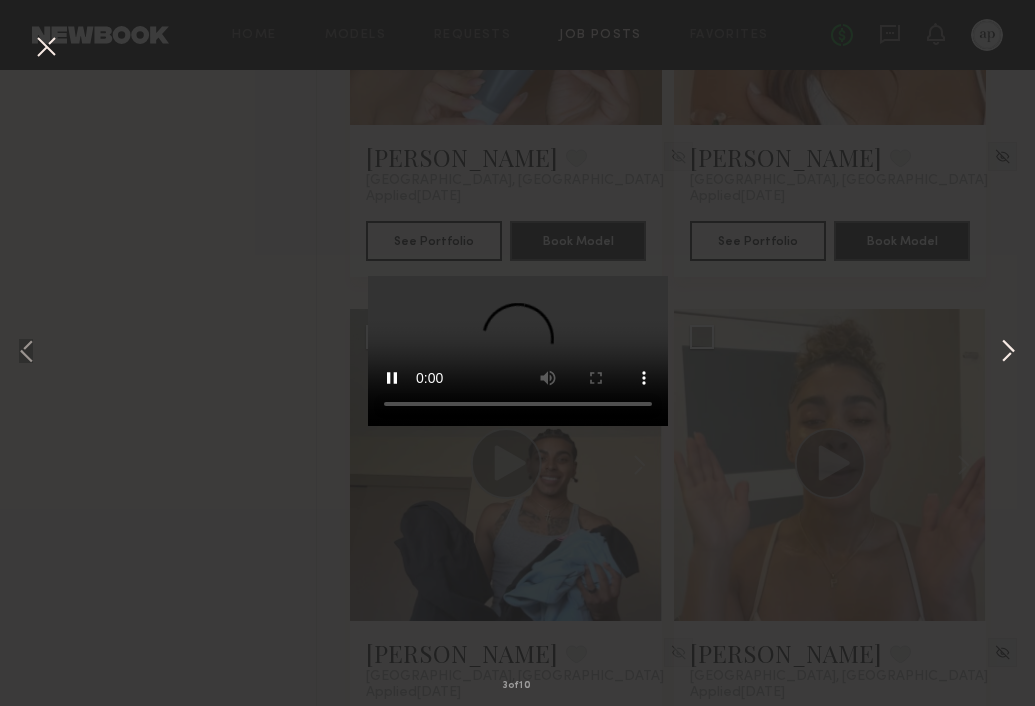 click at bounding box center (1008, 353) 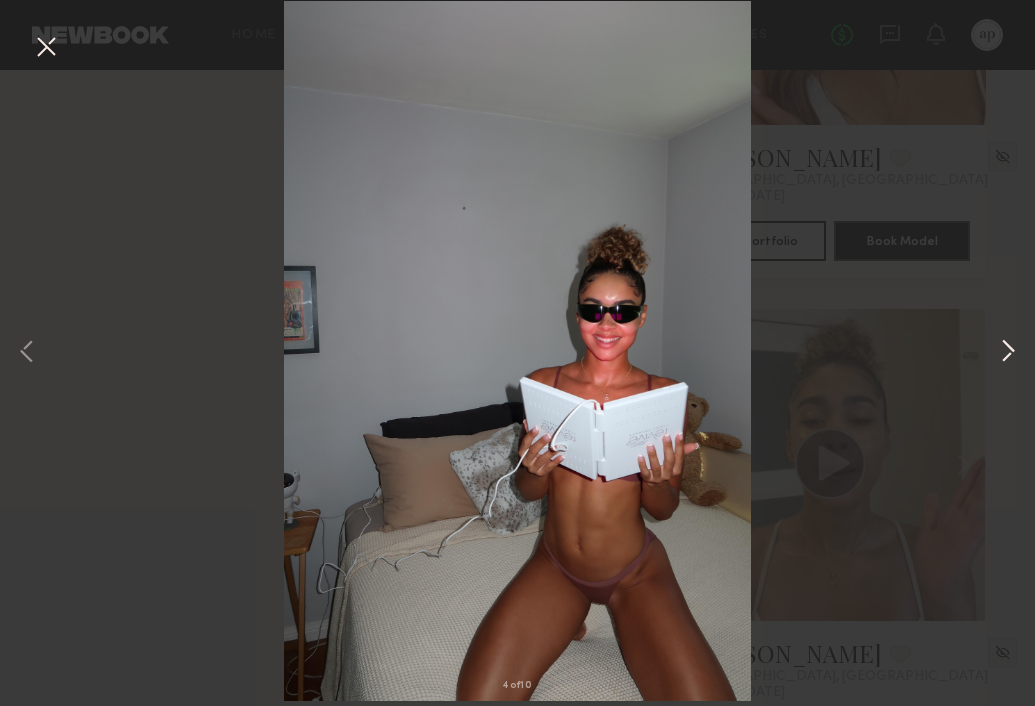 click at bounding box center (1008, 353) 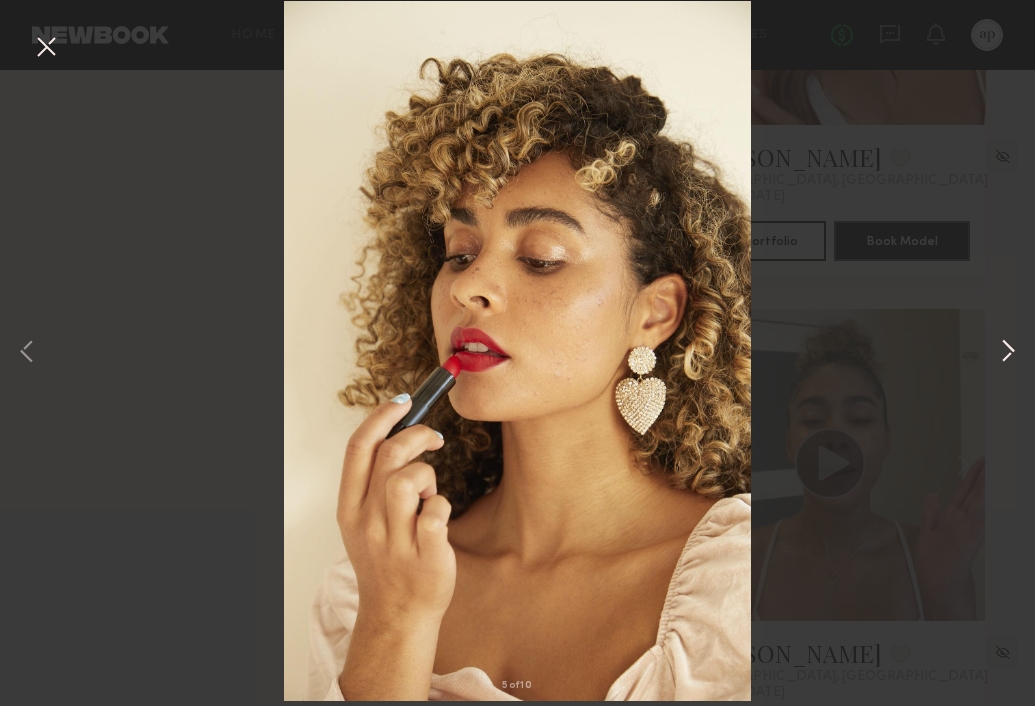 click at bounding box center (1008, 353) 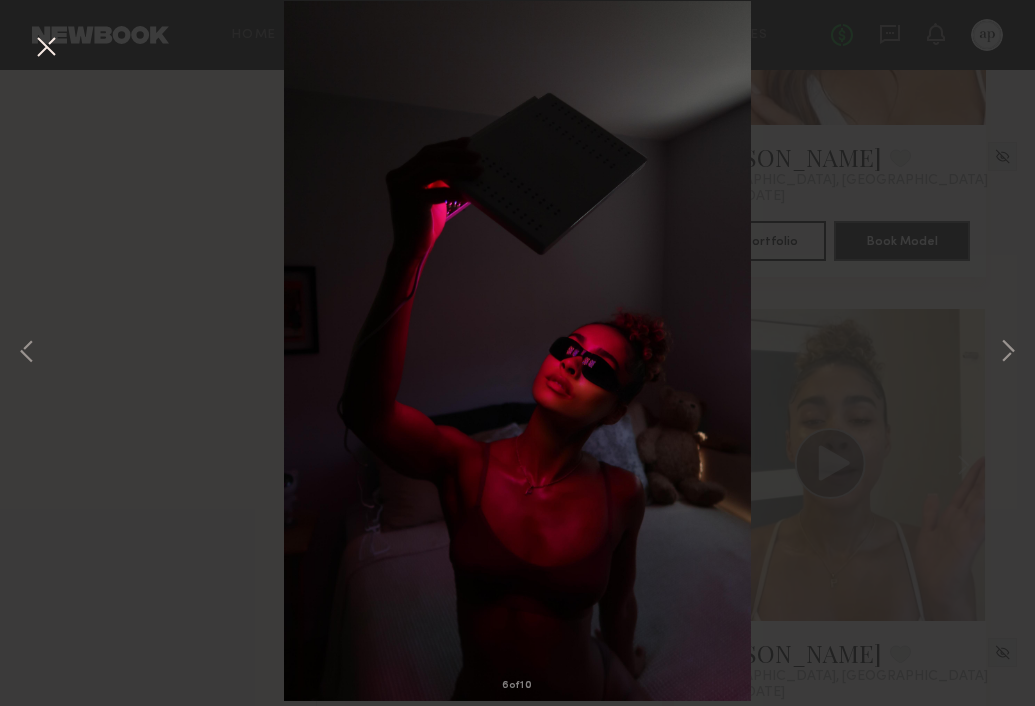 click at bounding box center [46, 48] 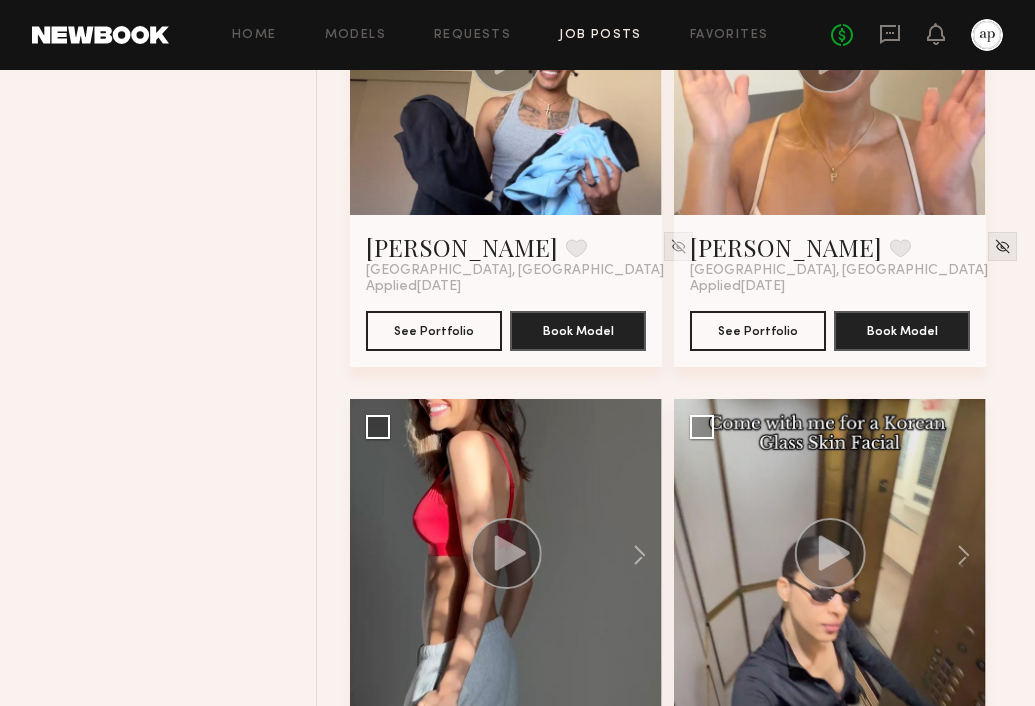 scroll, scrollTop: 1987, scrollLeft: 0, axis: vertical 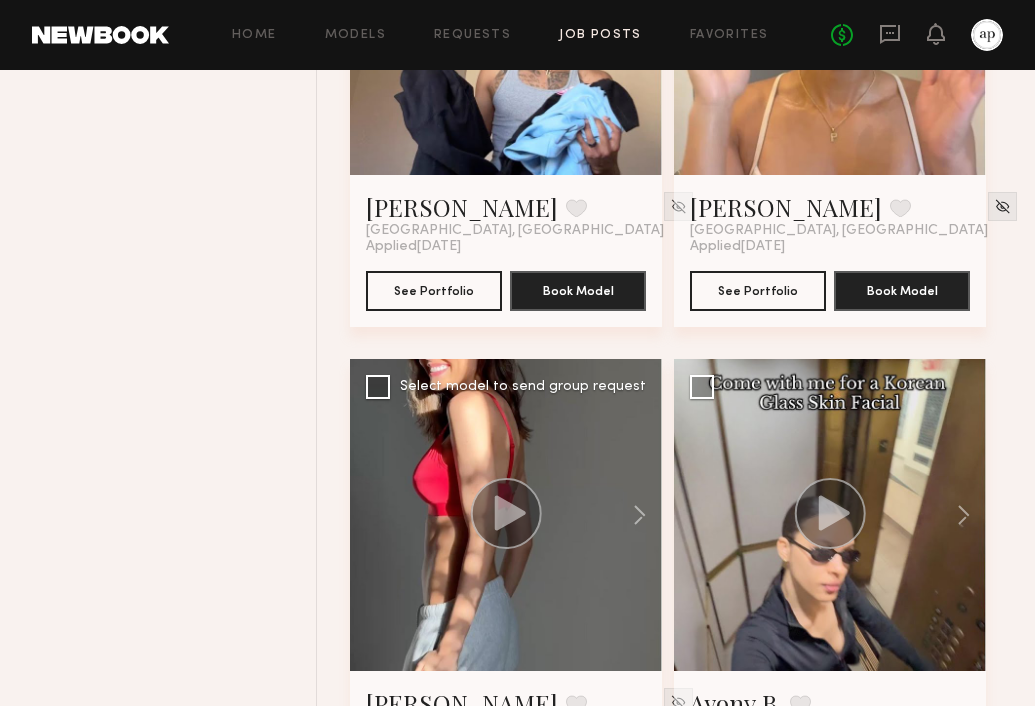 click 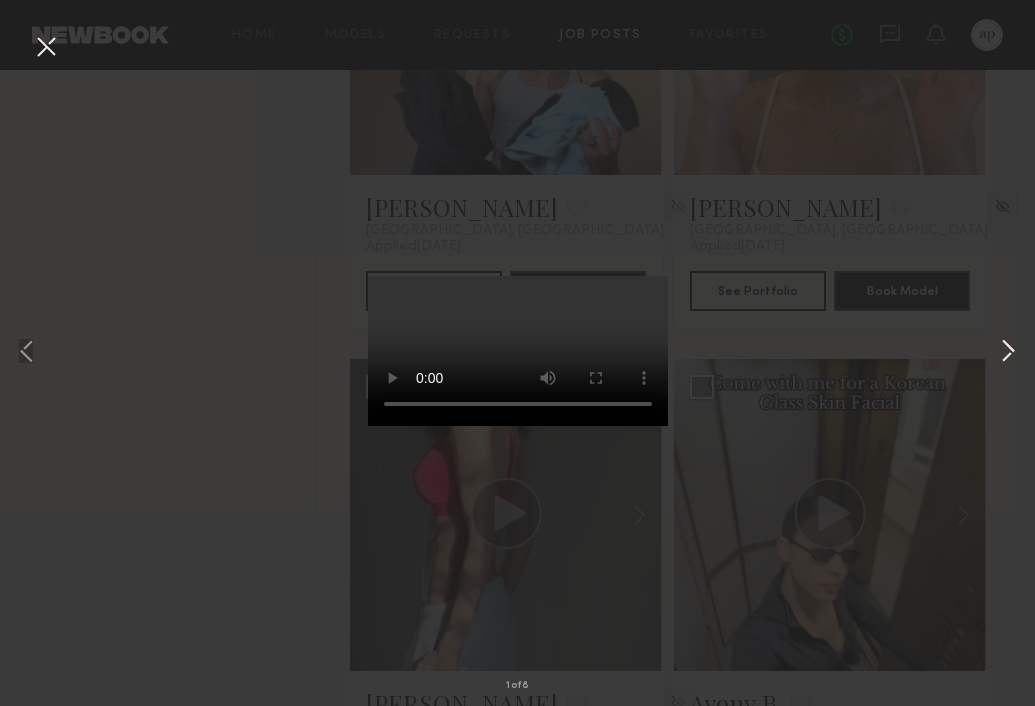 click at bounding box center (1008, 353) 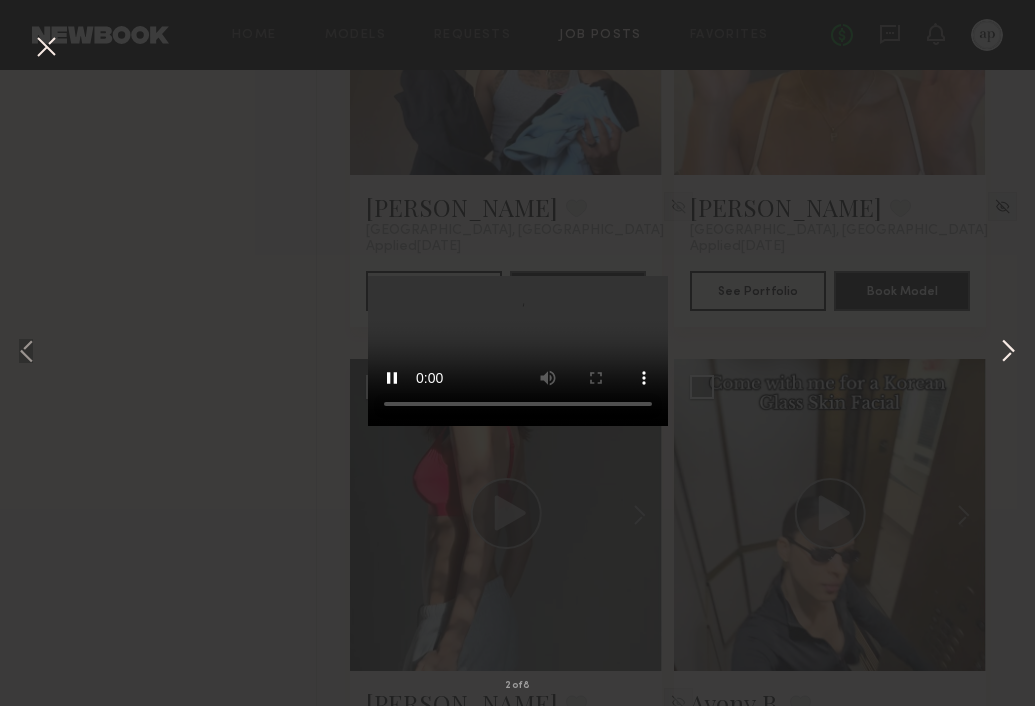 click at bounding box center (1008, 353) 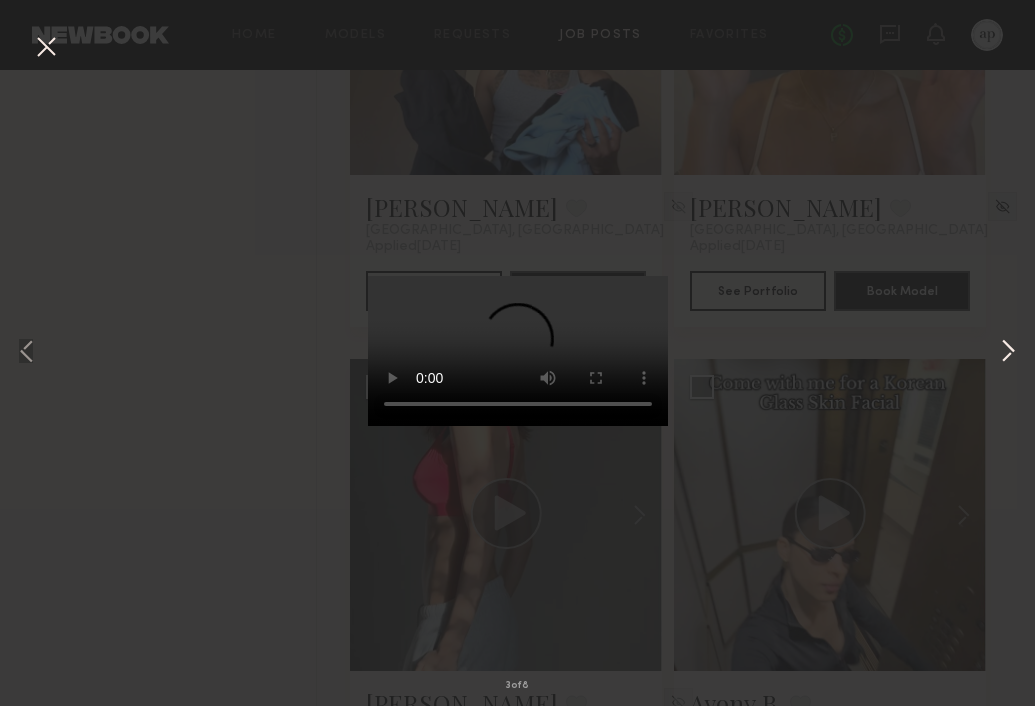 click at bounding box center [1008, 353] 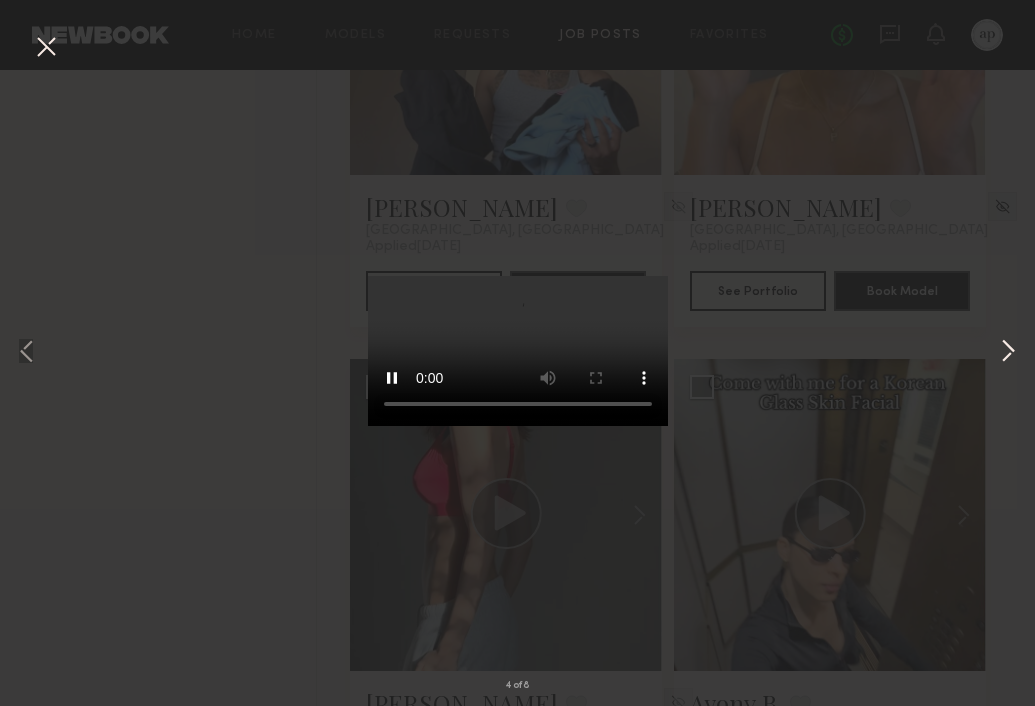 click at bounding box center [1008, 353] 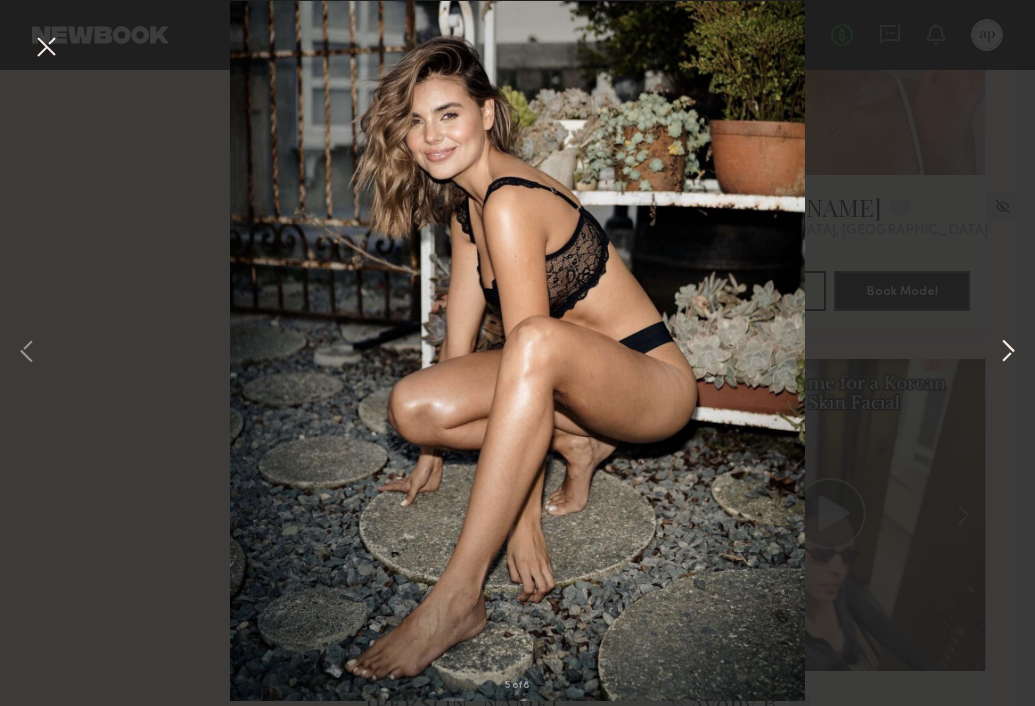 click at bounding box center (1008, 353) 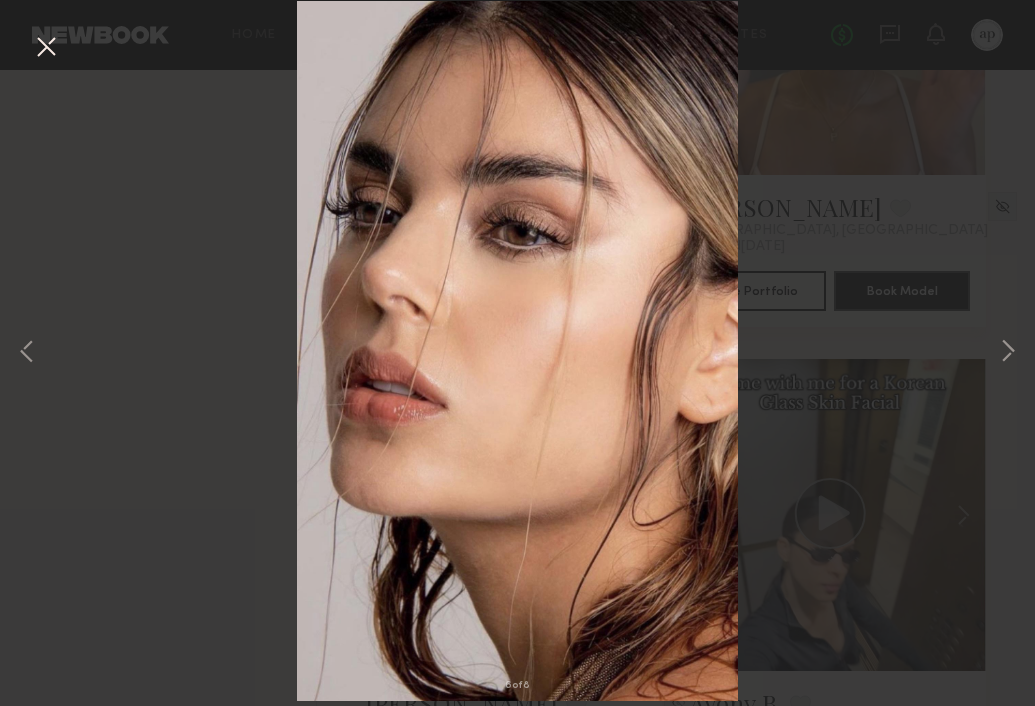 click at bounding box center (46, 48) 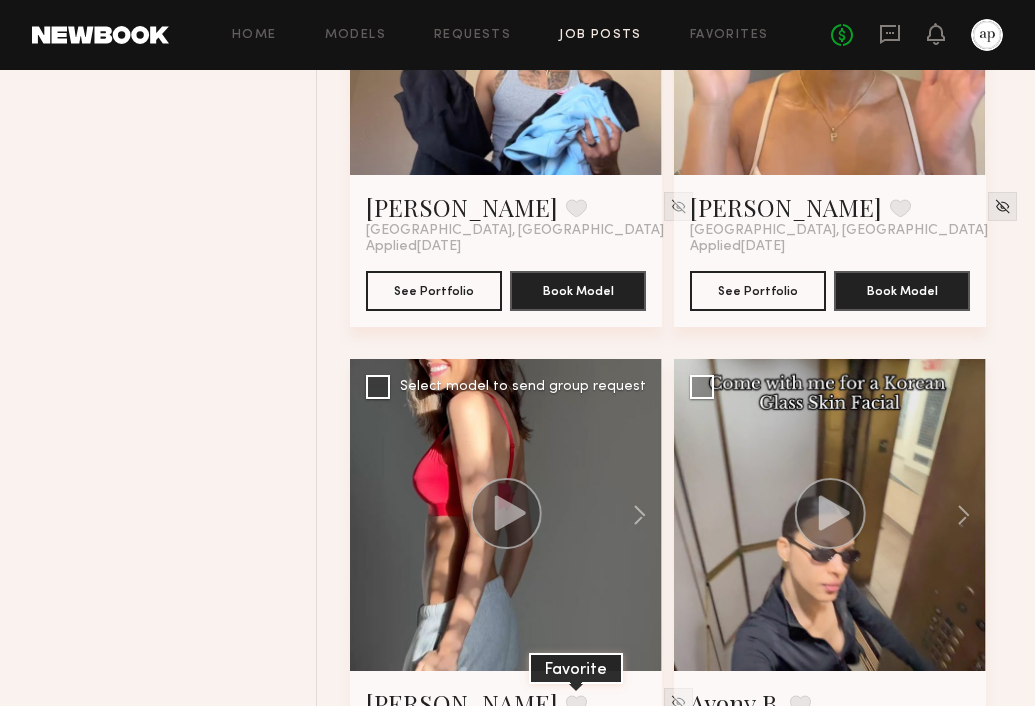 click 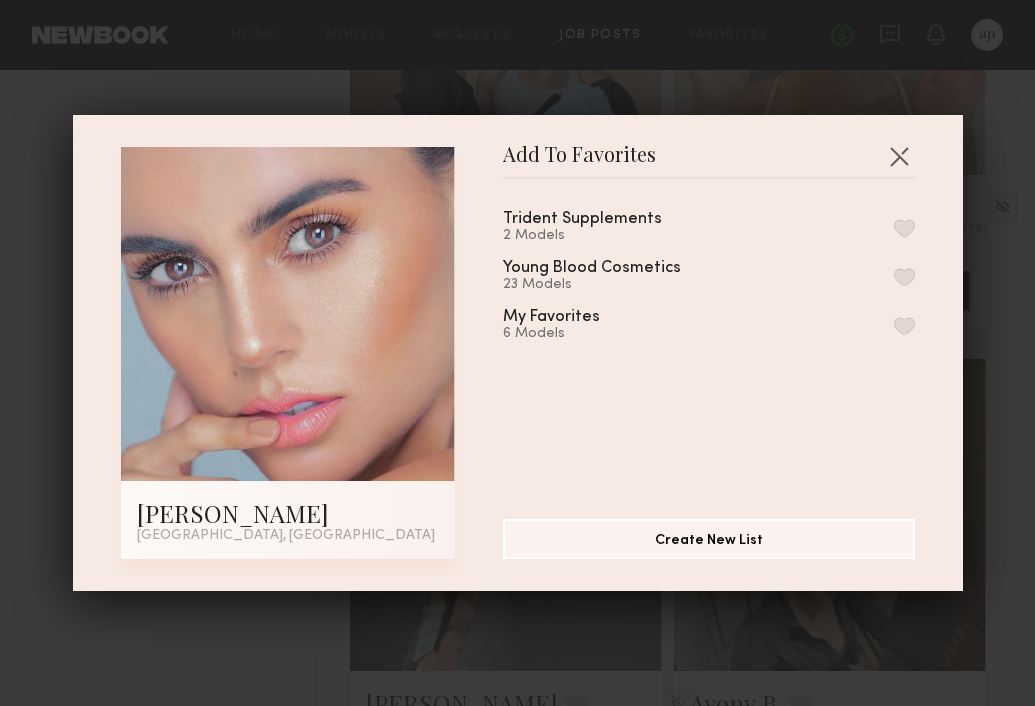 click at bounding box center (904, 228) 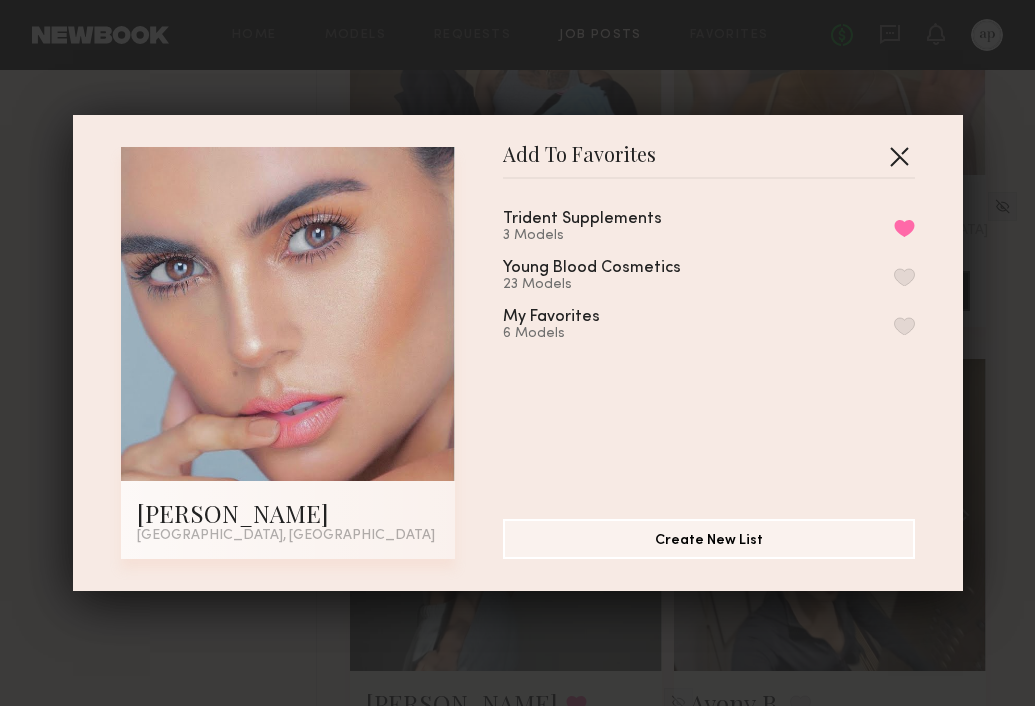 click at bounding box center (899, 156) 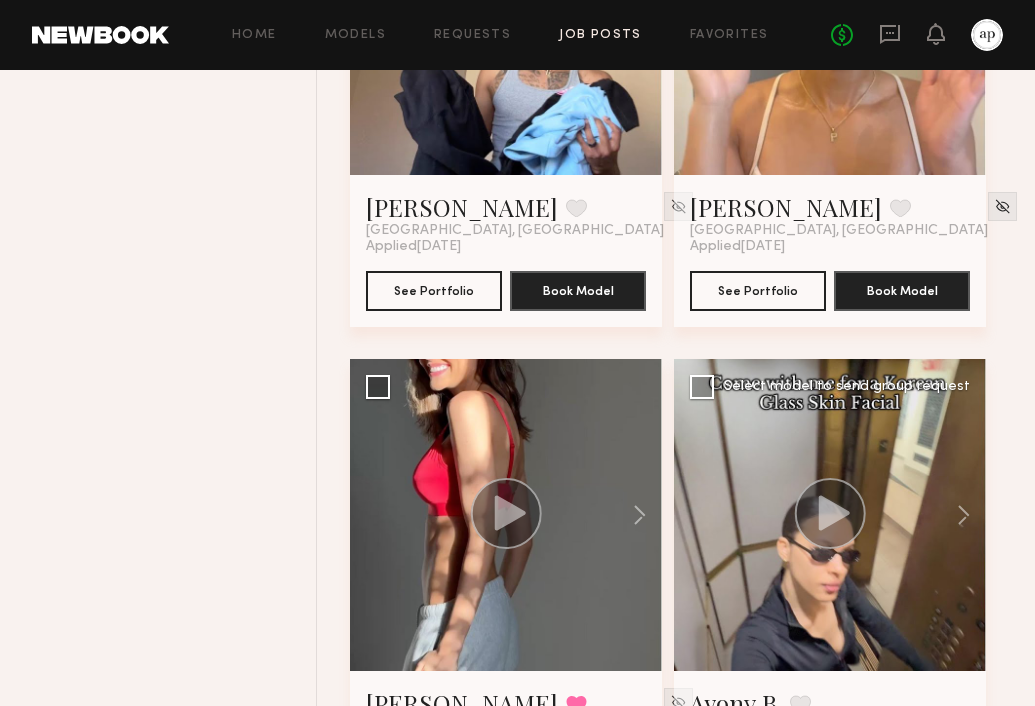 scroll, scrollTop: 2214, scrollLeft: 0, axis: vertical 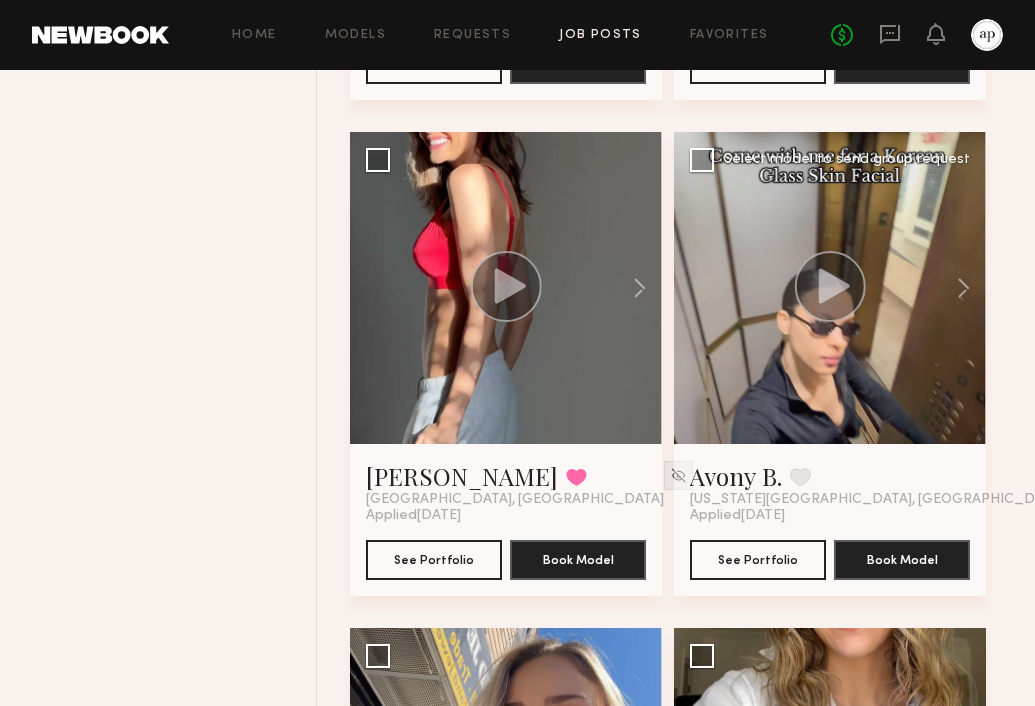 click 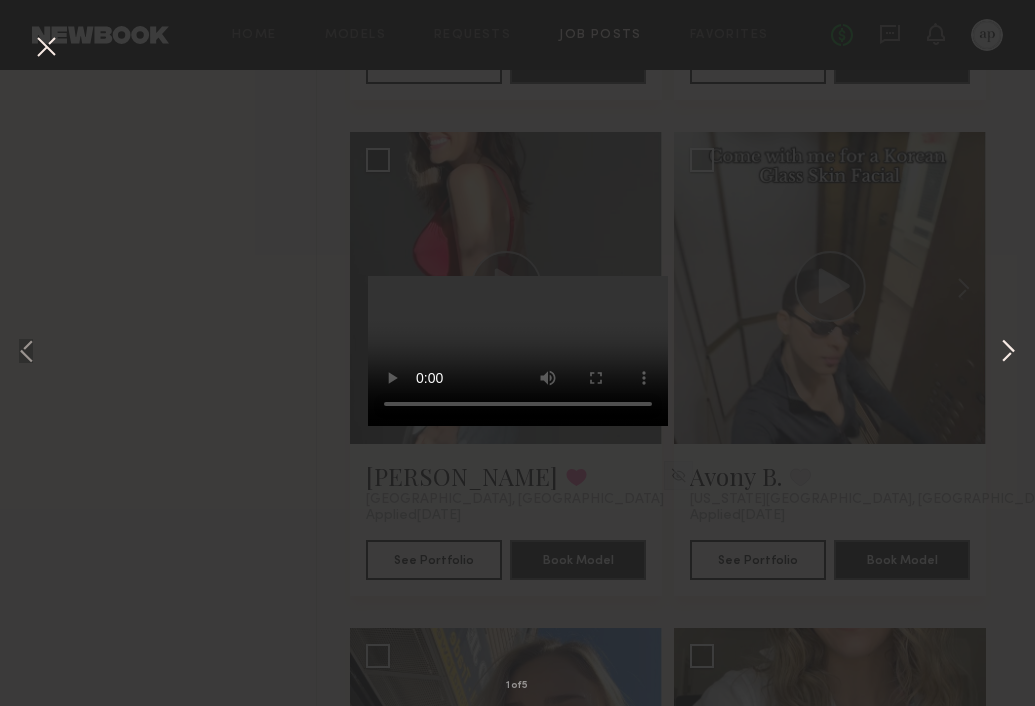 click at bounding box center (1008, 353) 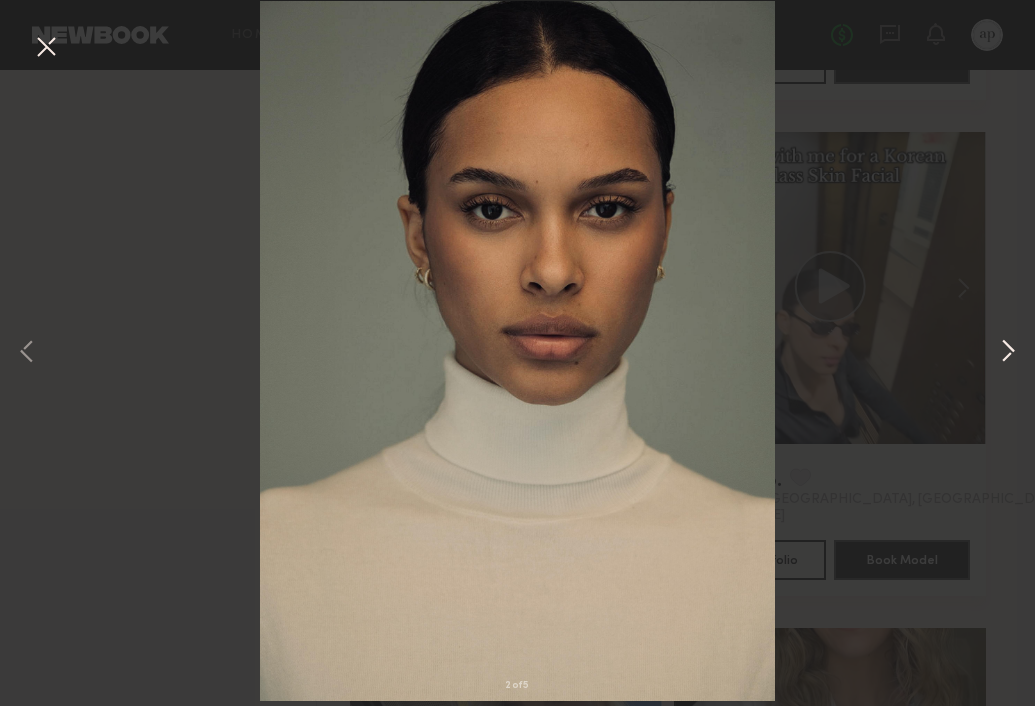 click at bounding box center (1008, 353) 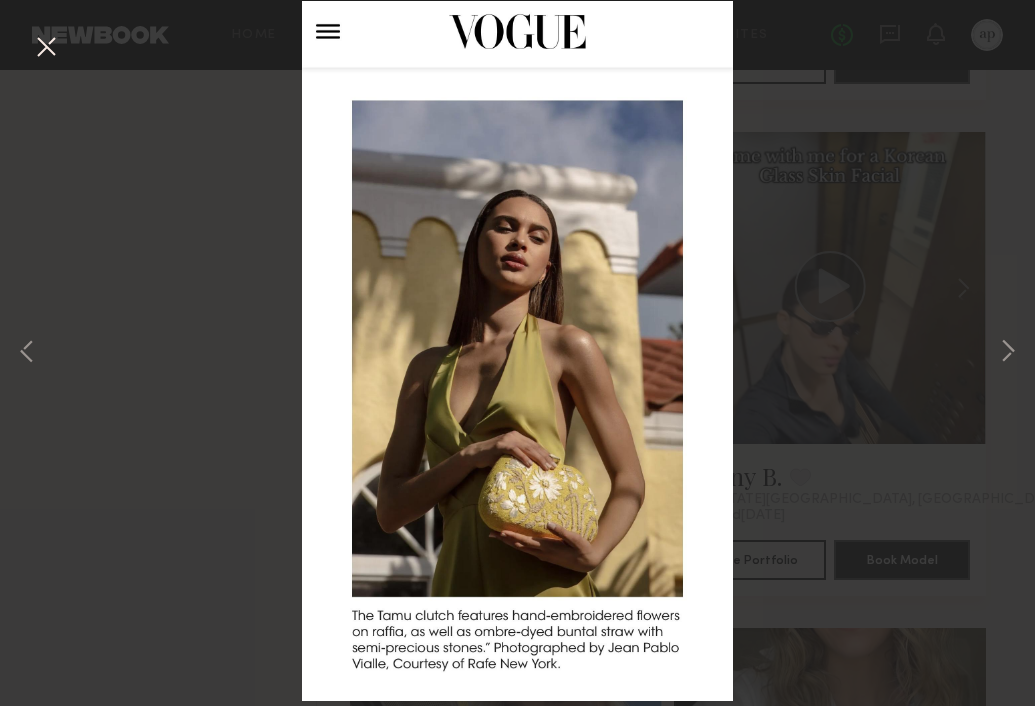 click at bounding box center [46, 48] 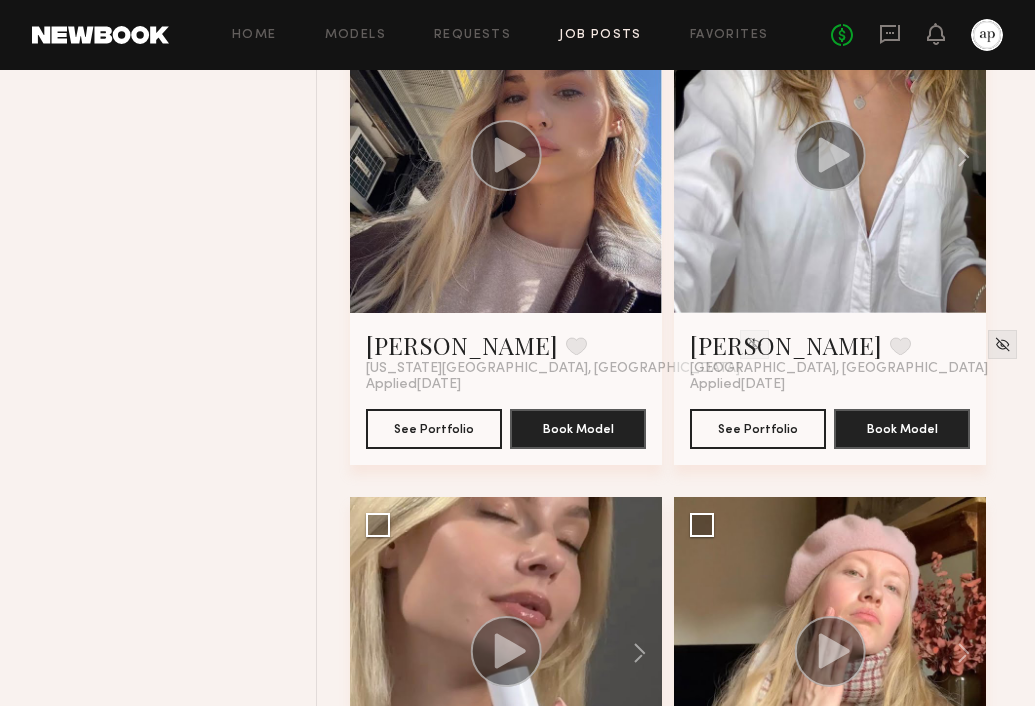 scroll, scrollTop: 2623, scrollLeft: 0, axis: vertical 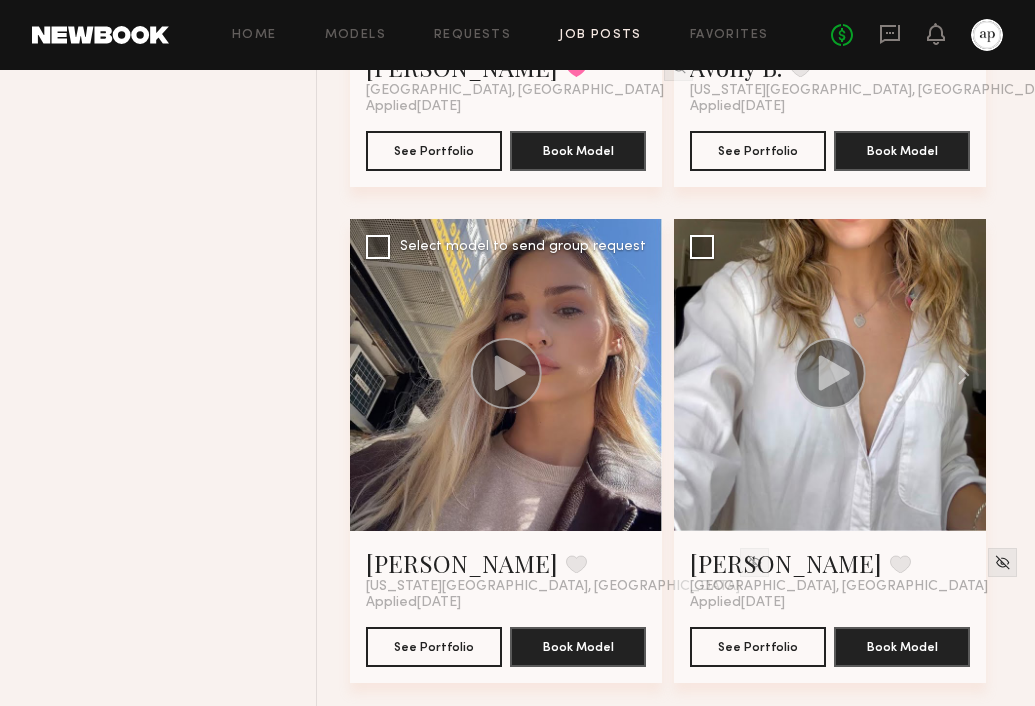 click 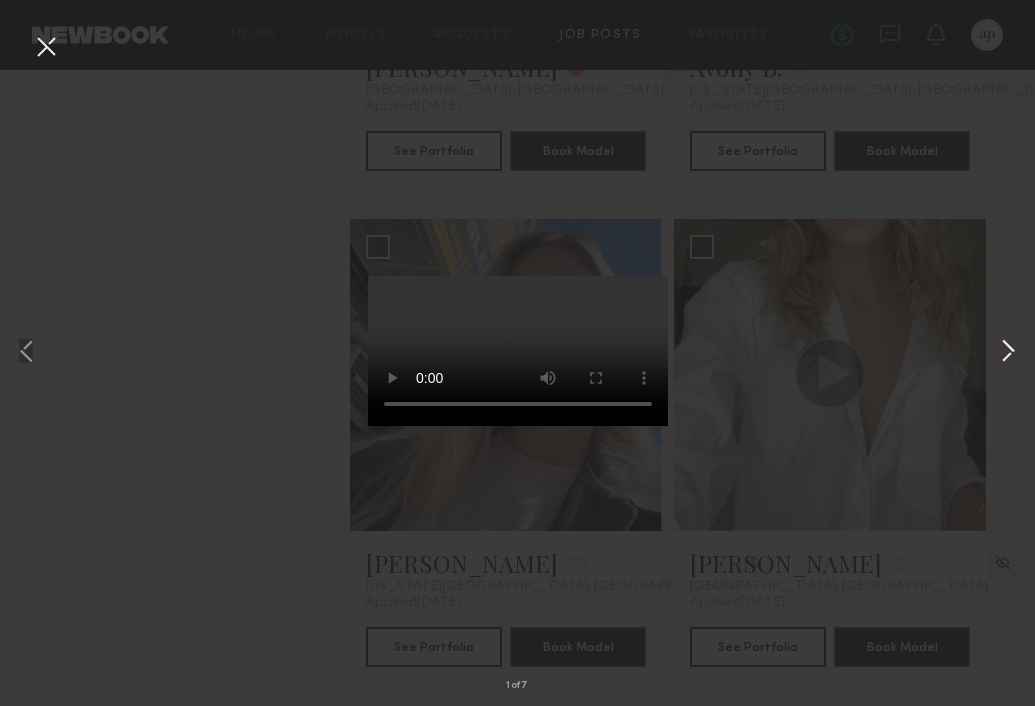 click at bounding box center (1008, 353) 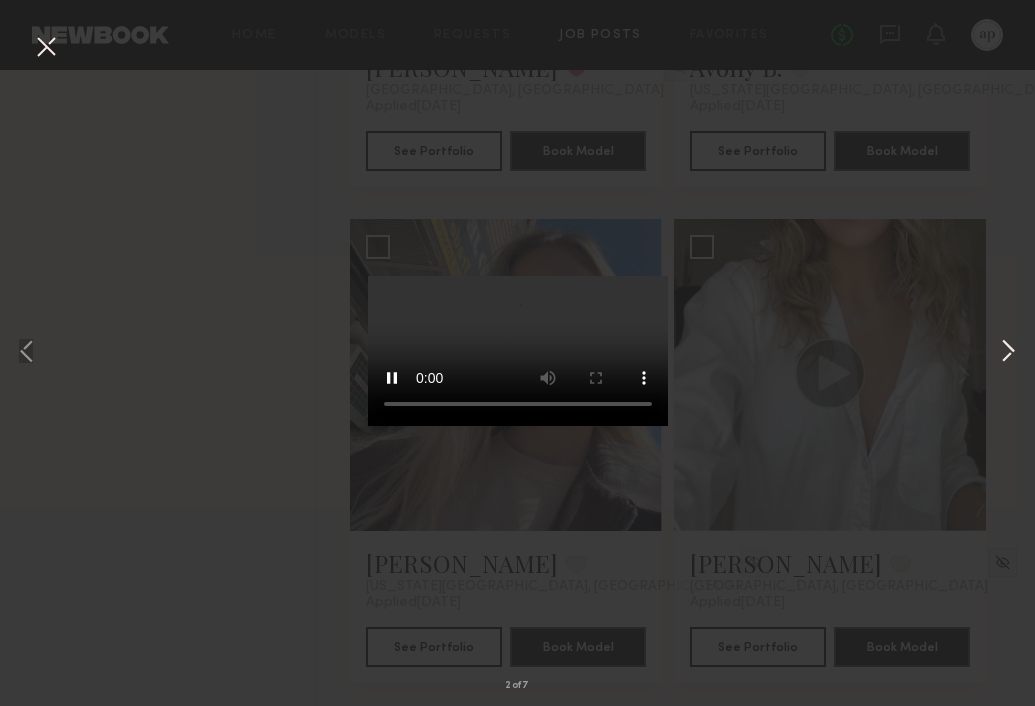 click at bounding box center (1008, 353) 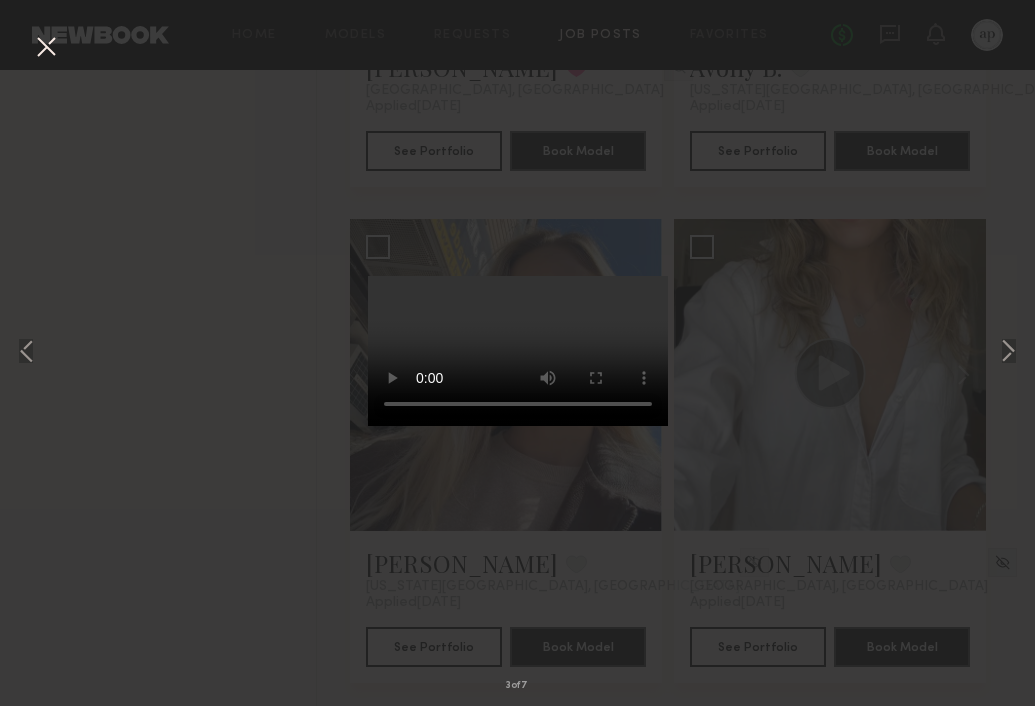 click at bounding box center [46, 48] 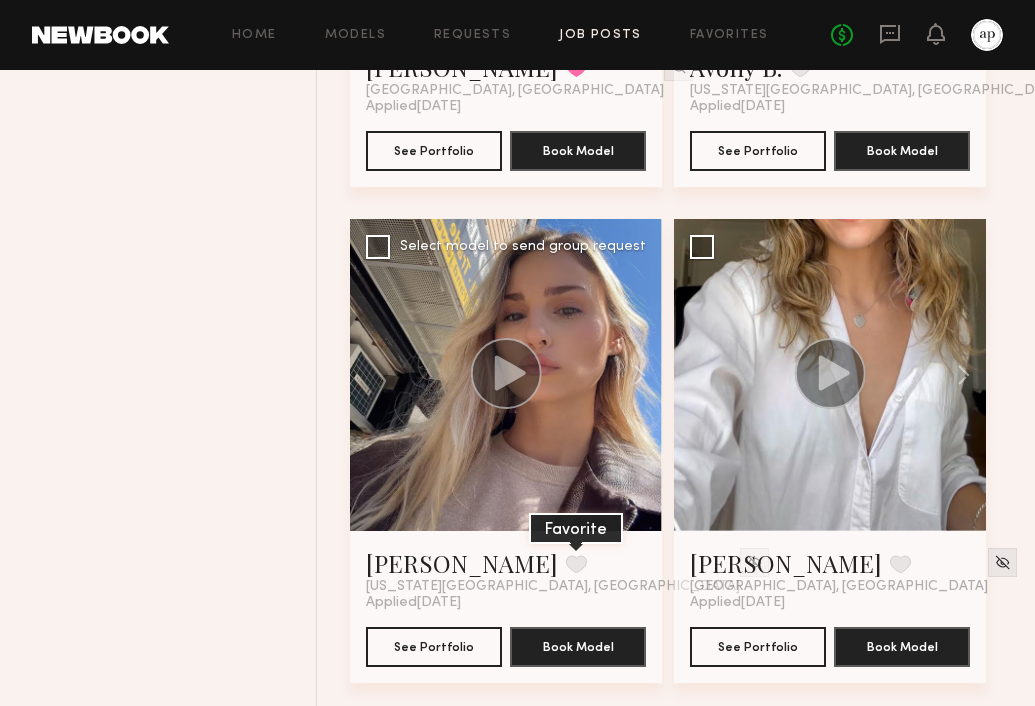 click 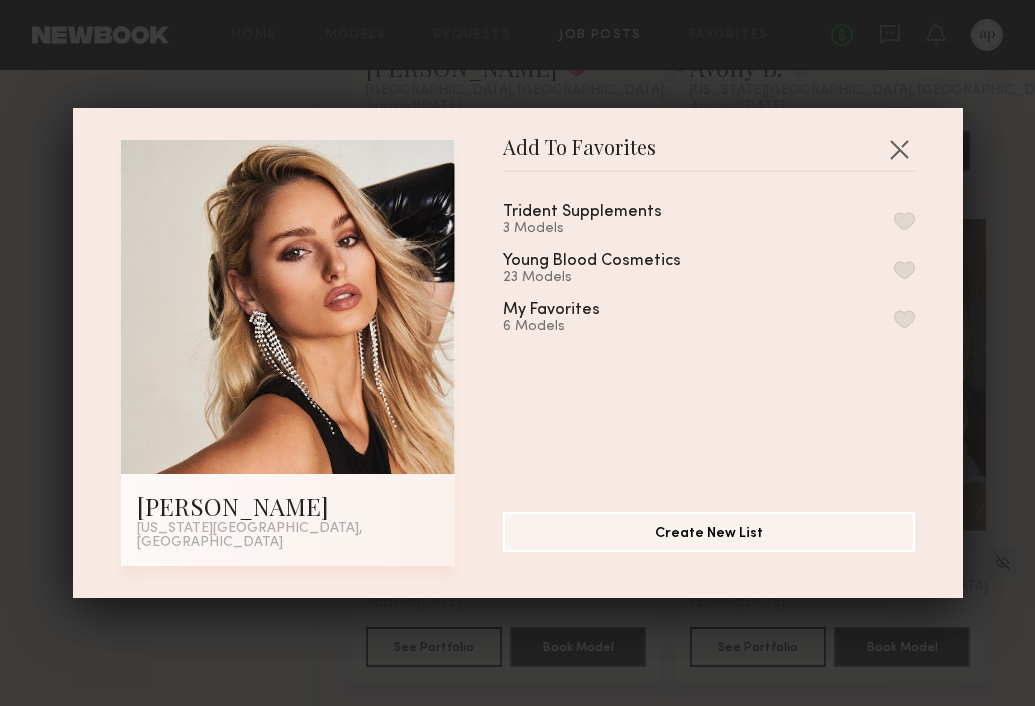 click at bounding box center [904, 221] 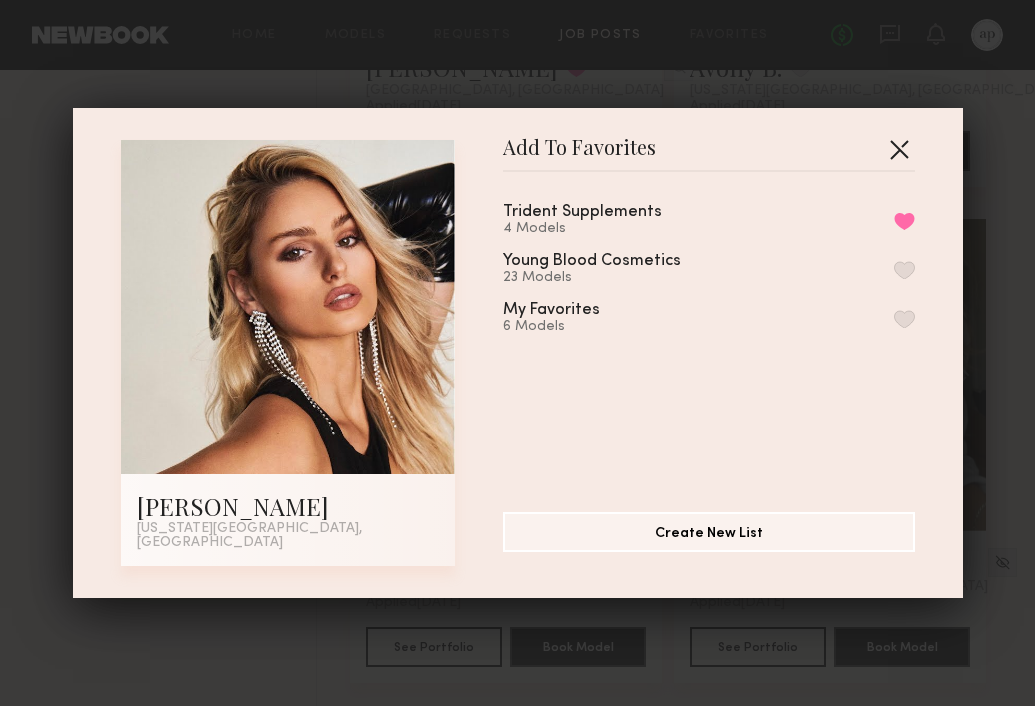 click at bounding box center (899, 149) 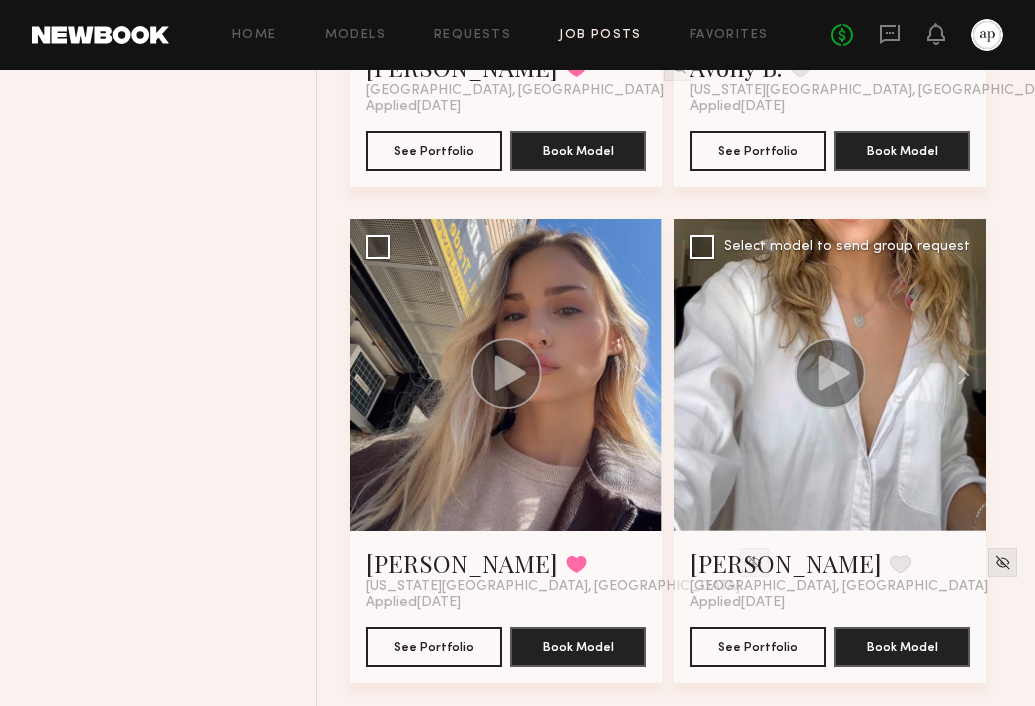 click 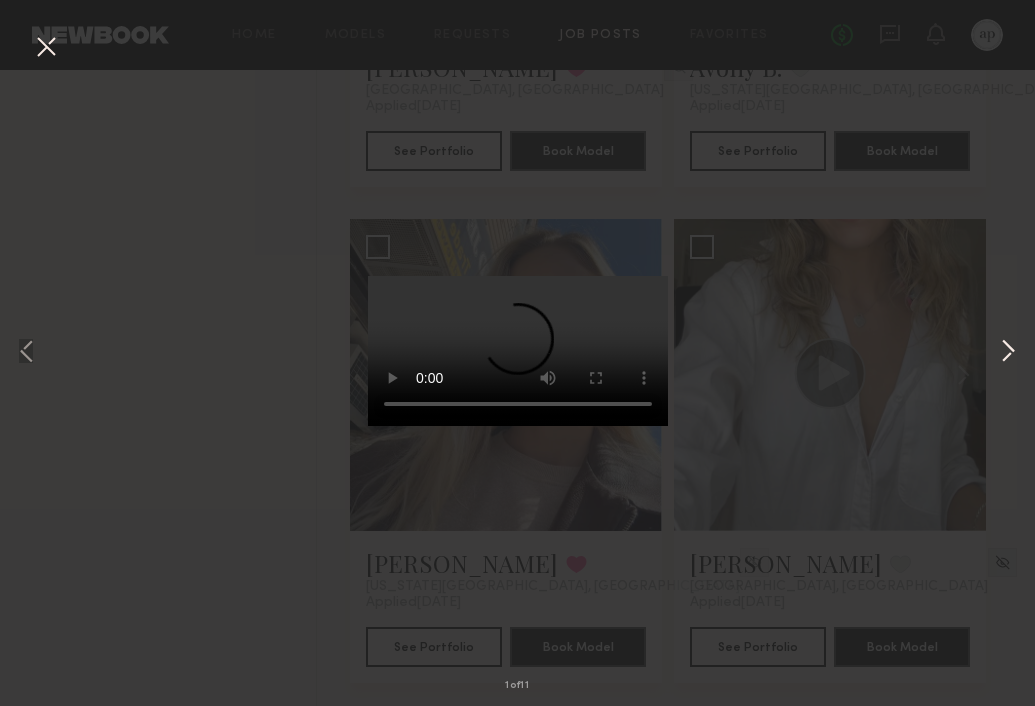 click at bounding box center (1008, 353) 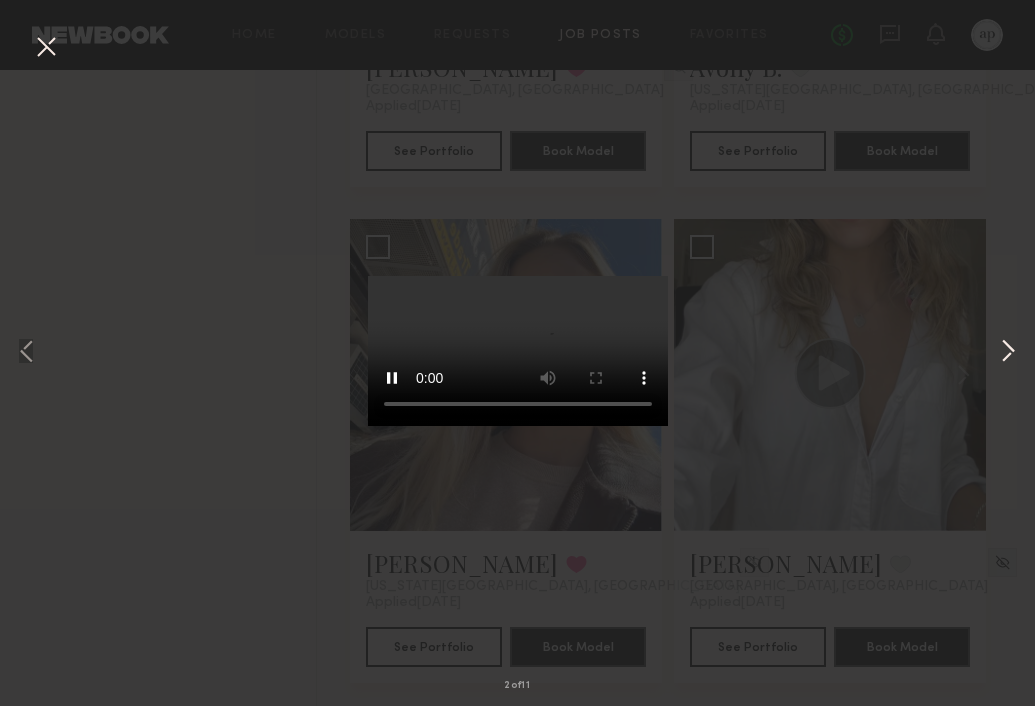 click at bounding box center (1008, 353) 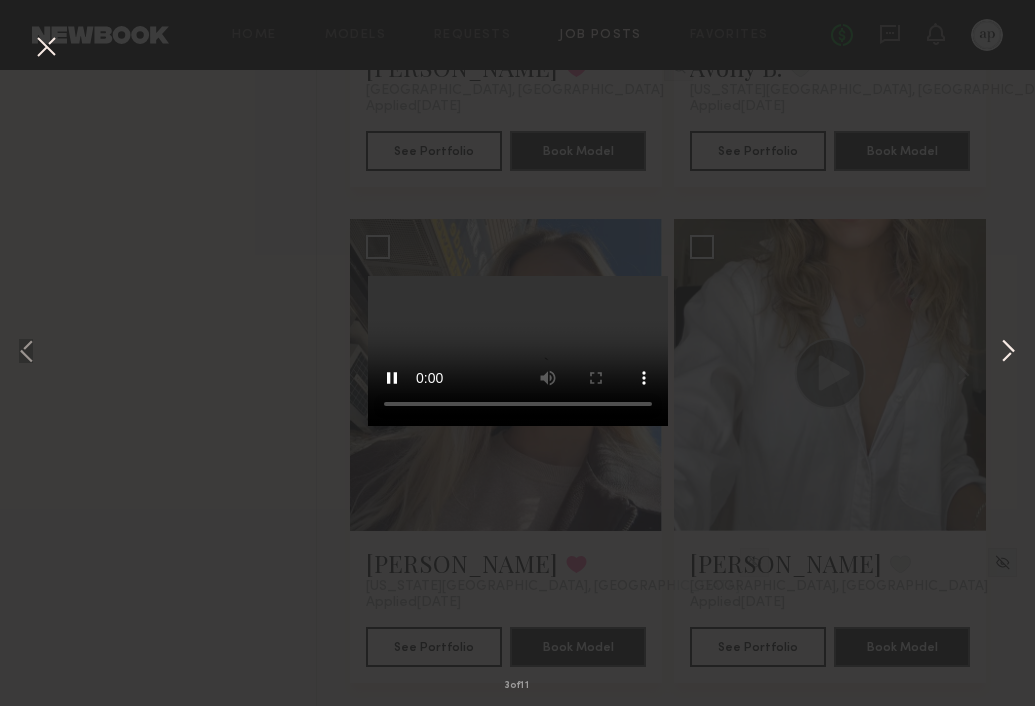 click at bounding box center (1008, 353) 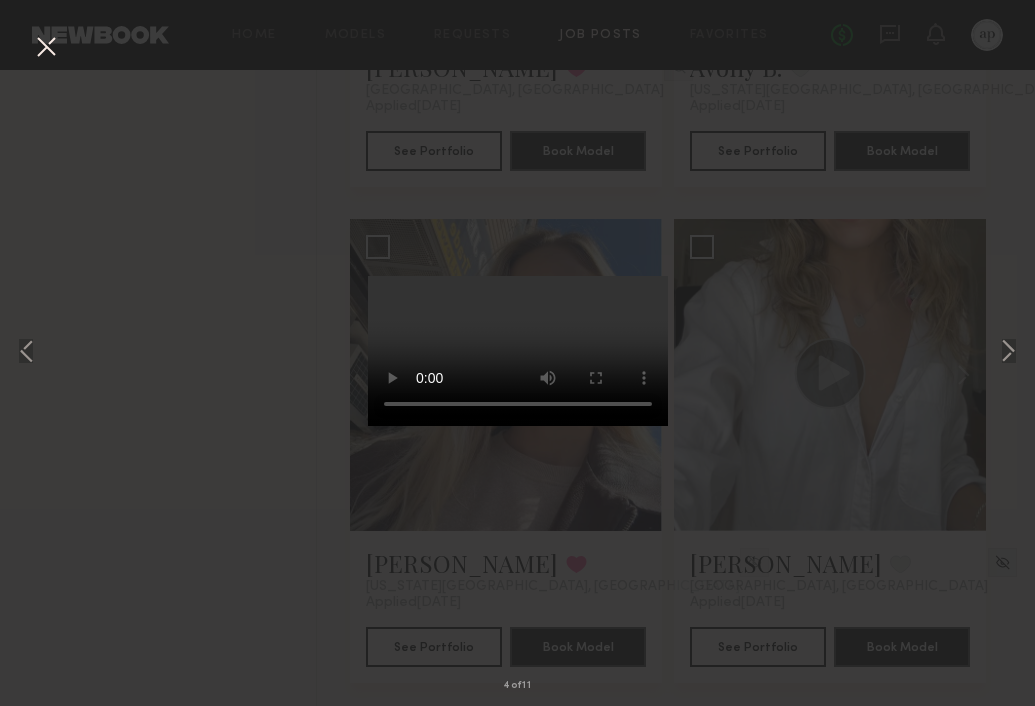 click at bounding box center (46, 48) 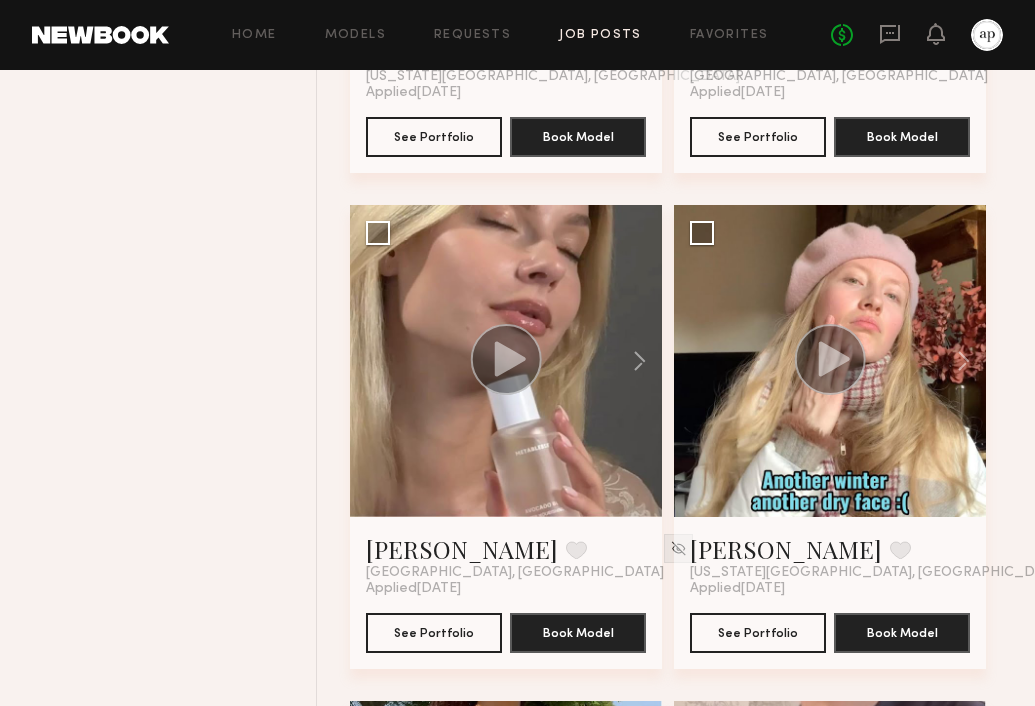 scroll, scrollTop: 3164, scrollLeft: 0, axis: vertical 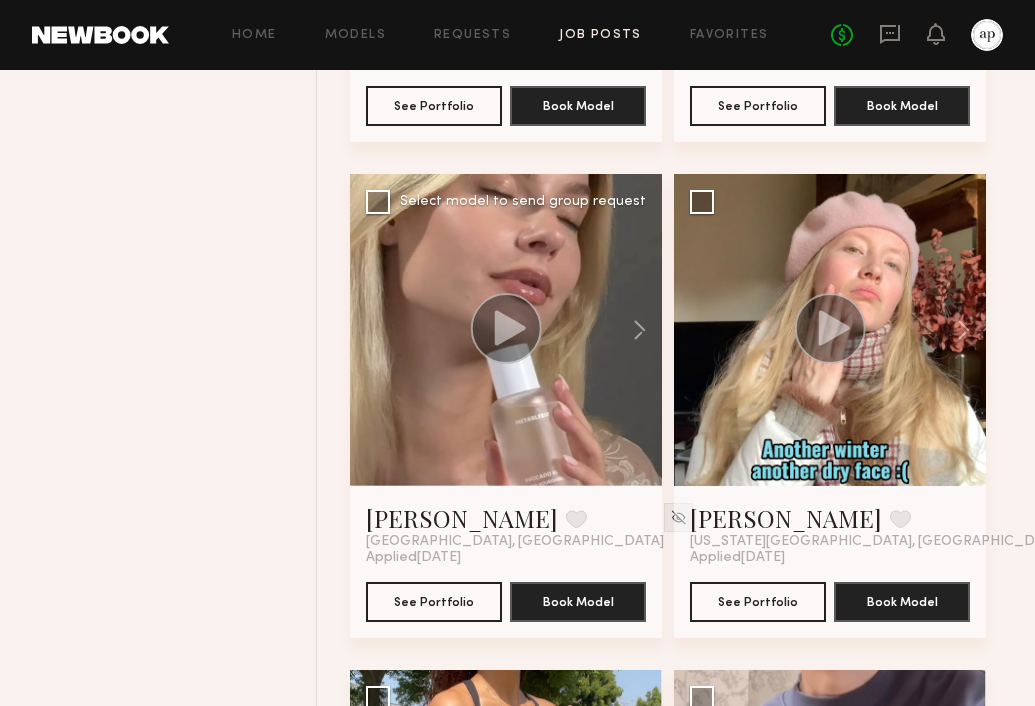click 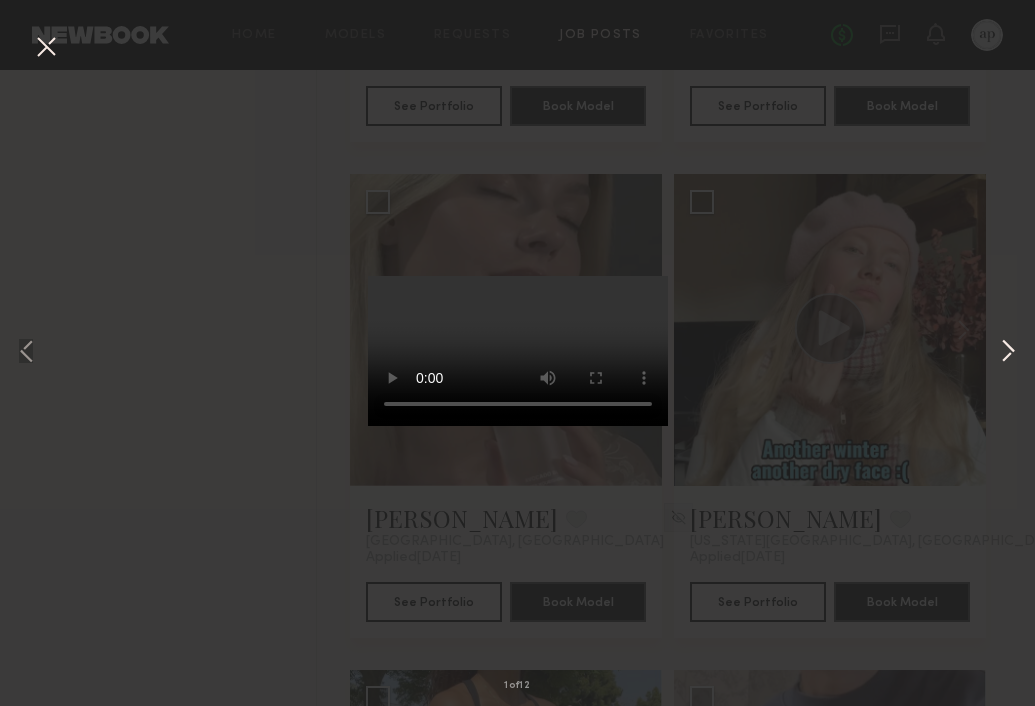 click at bounding box center (1008, 353) 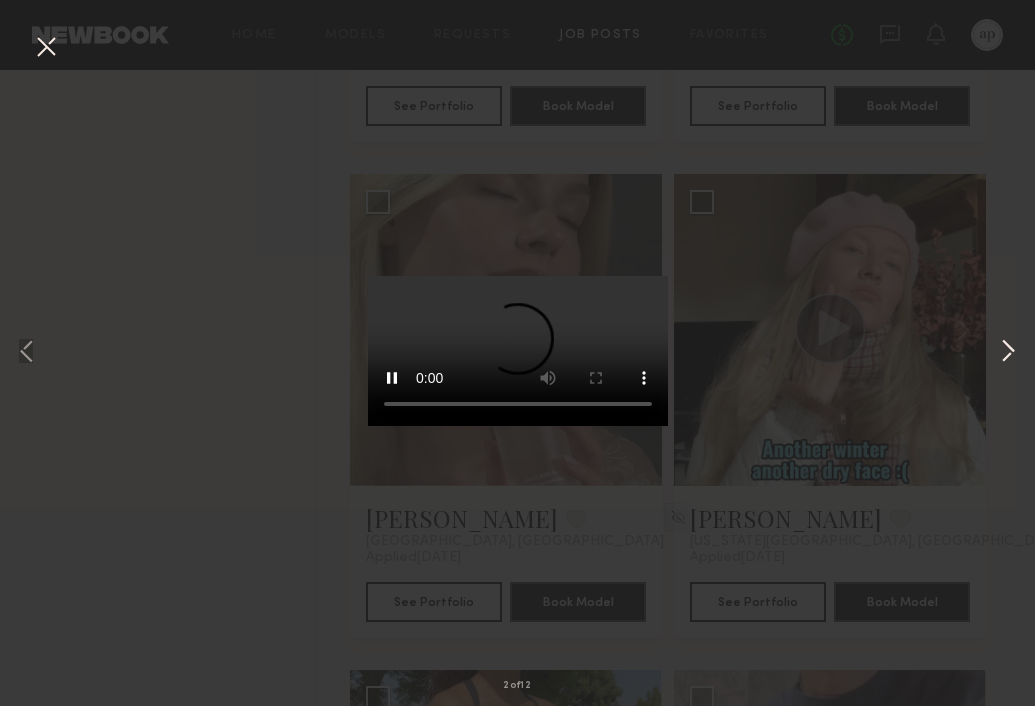 click at bounding box center (1008, 353) 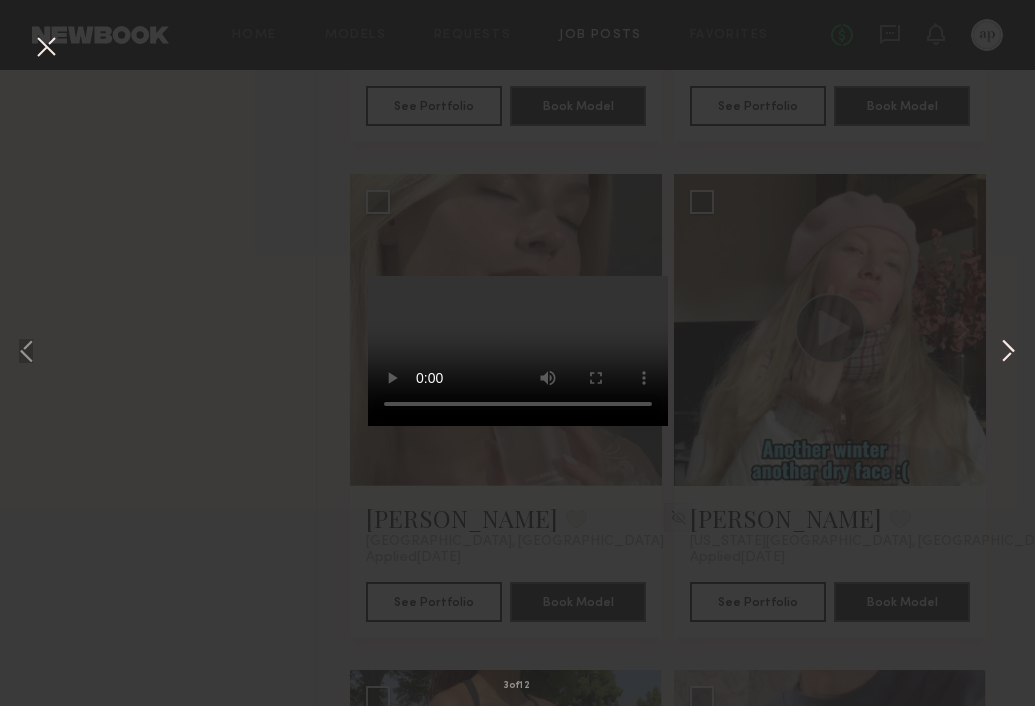 click at bounding box center (1008, 353) 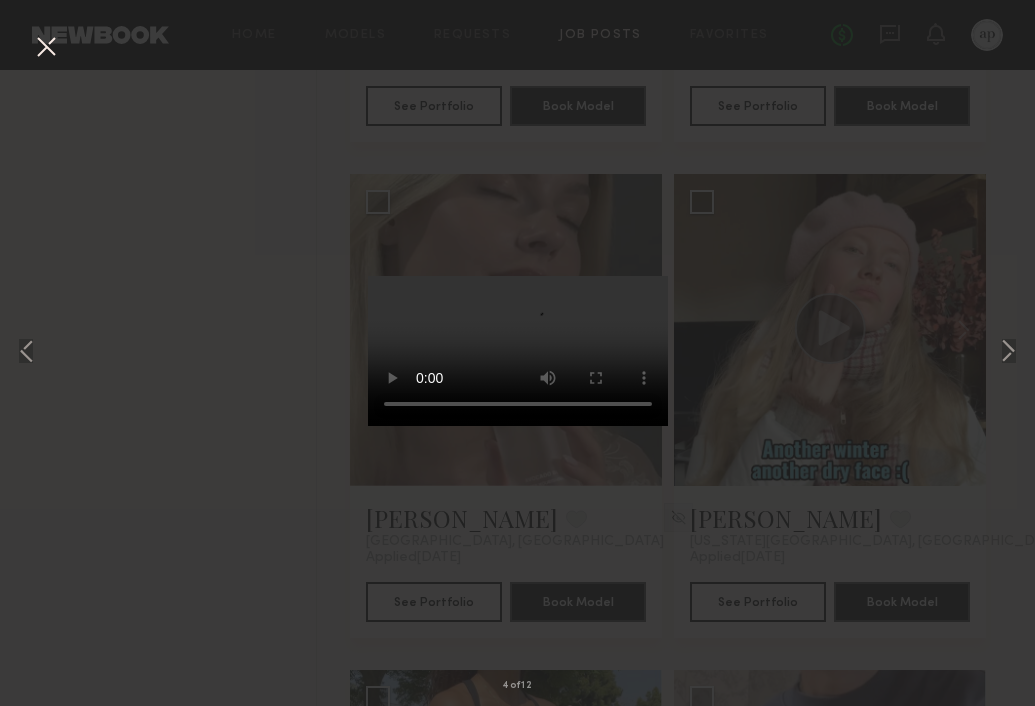 click at bounding box center (46, 48) 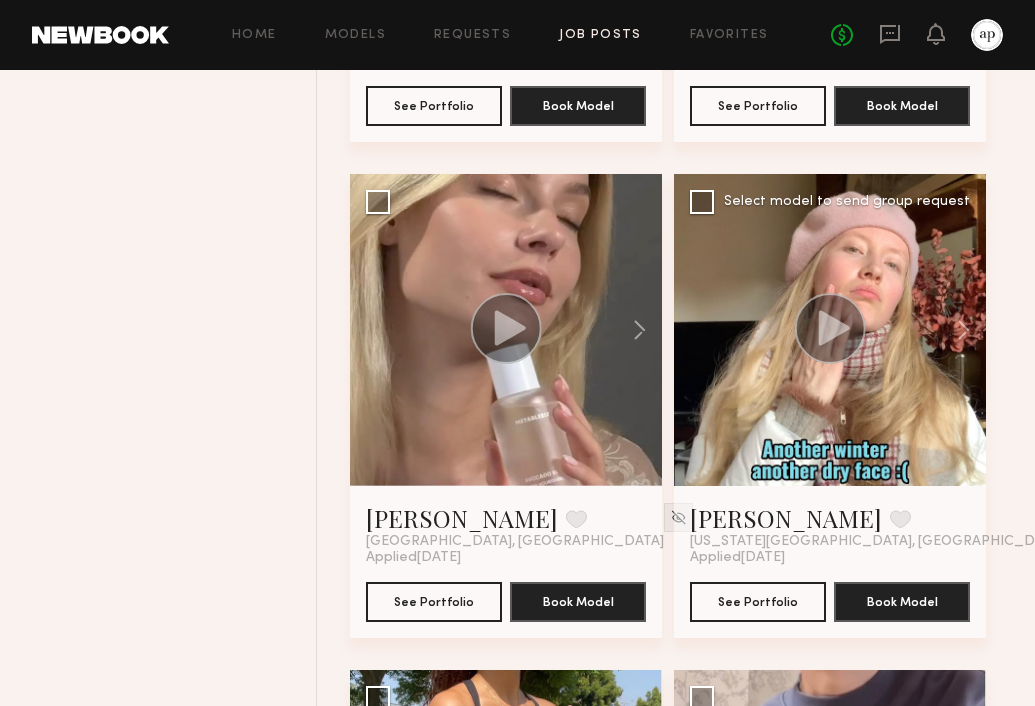 click 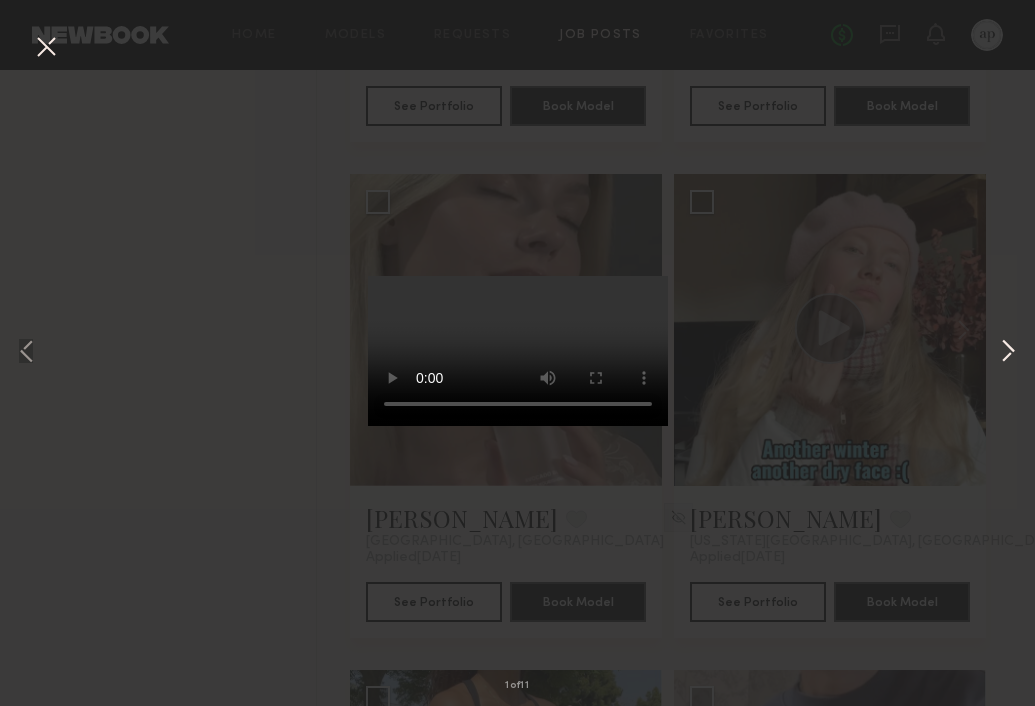click at bounding box center (1008, 353) 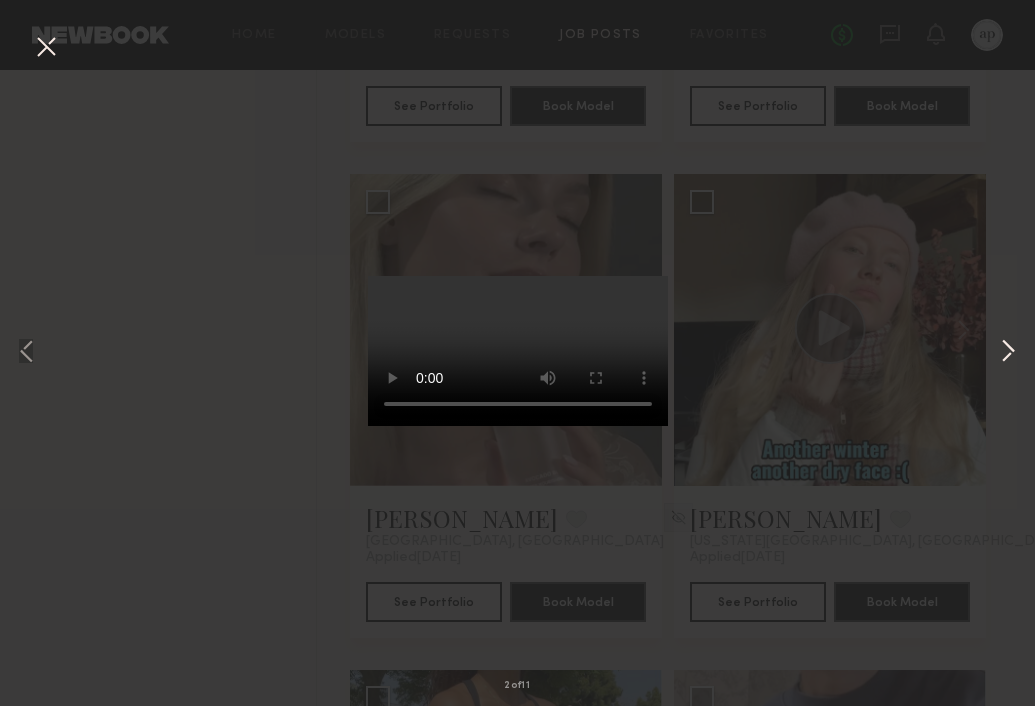 click at bounding box center (1008, 353) 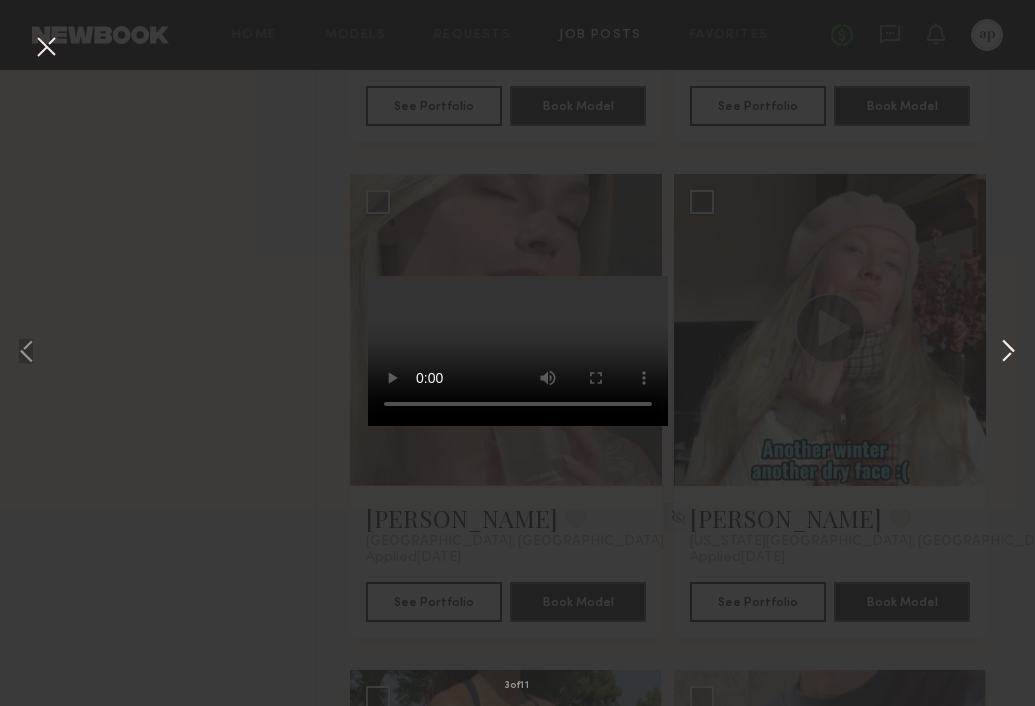 click at bounding box center (1008, 353) 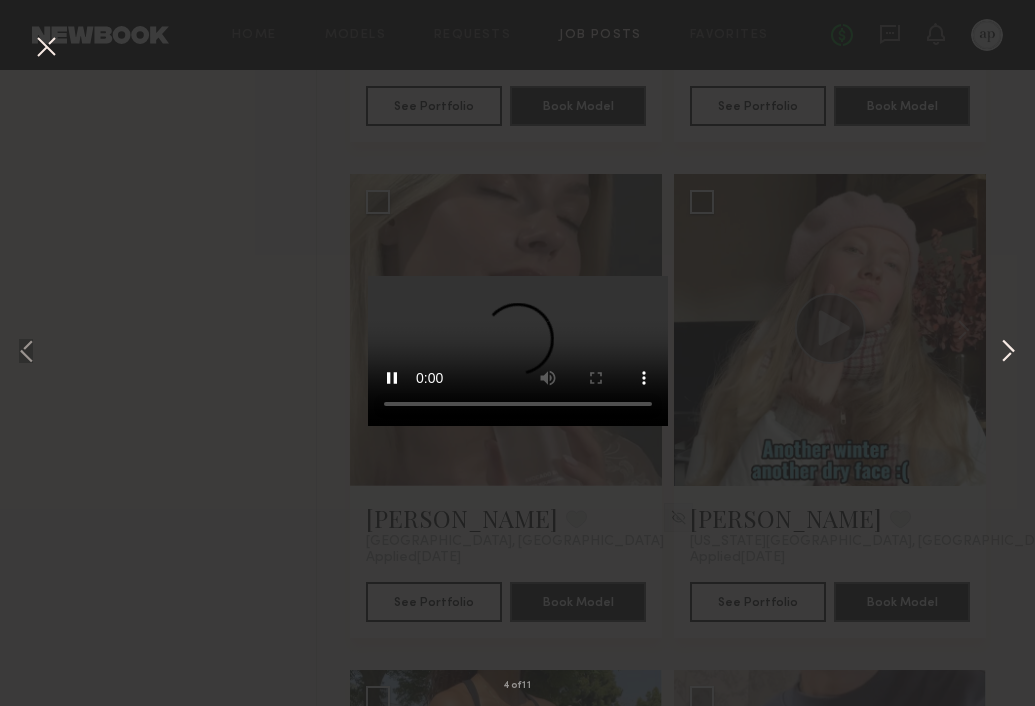click at bounding box center [1008, 353] 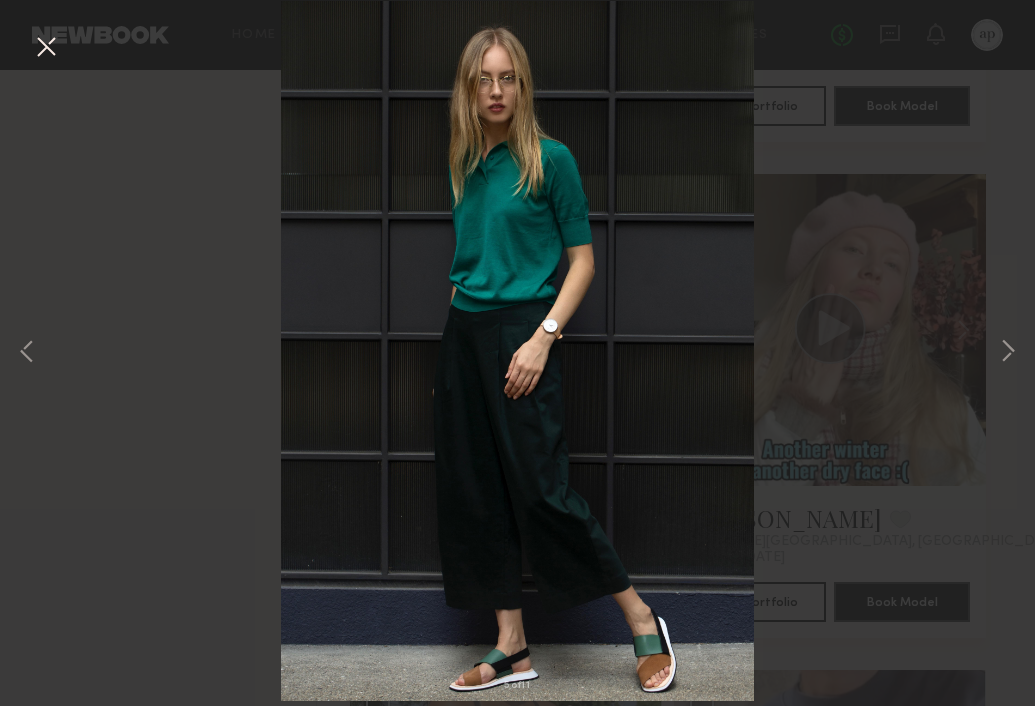 click at bounding box center (46, 48) 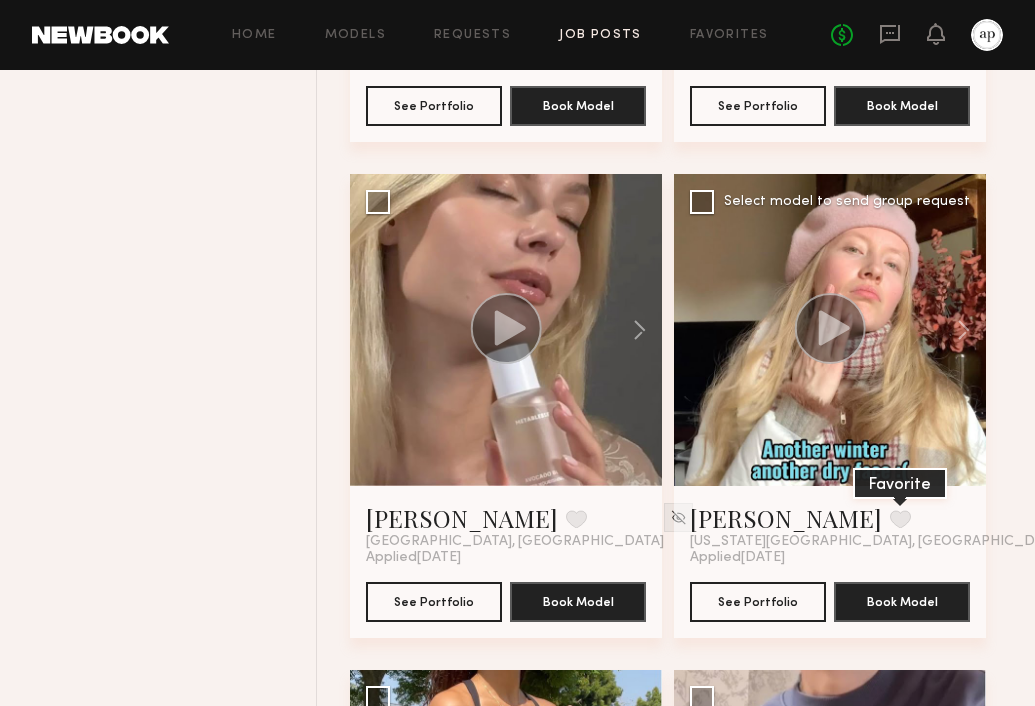 click 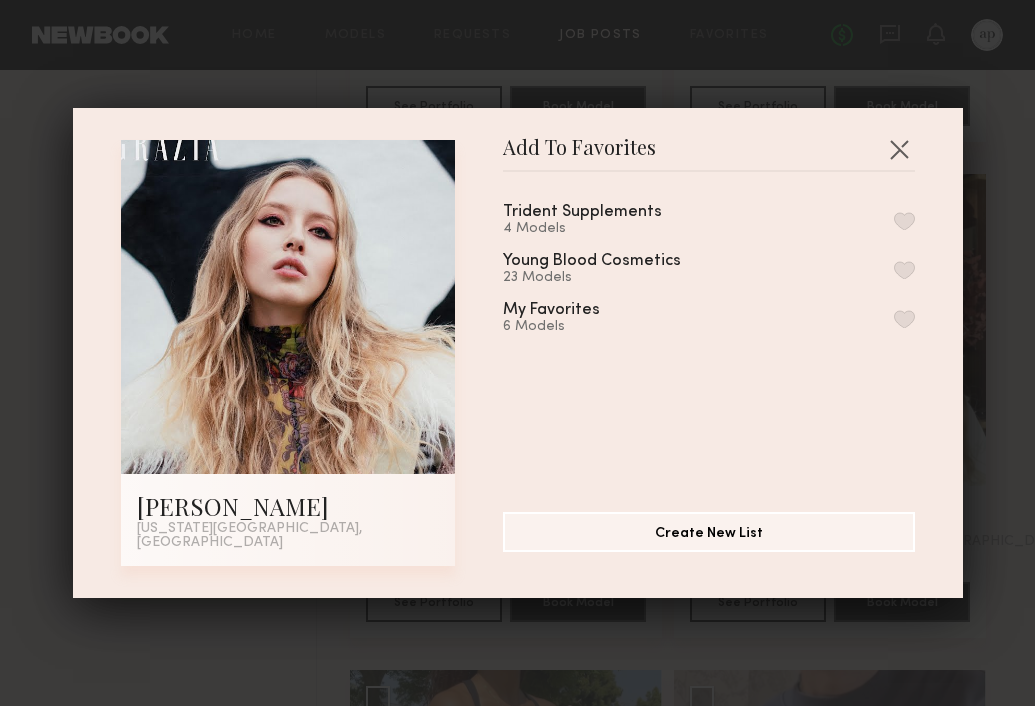 click at bounding box center (904, 221) 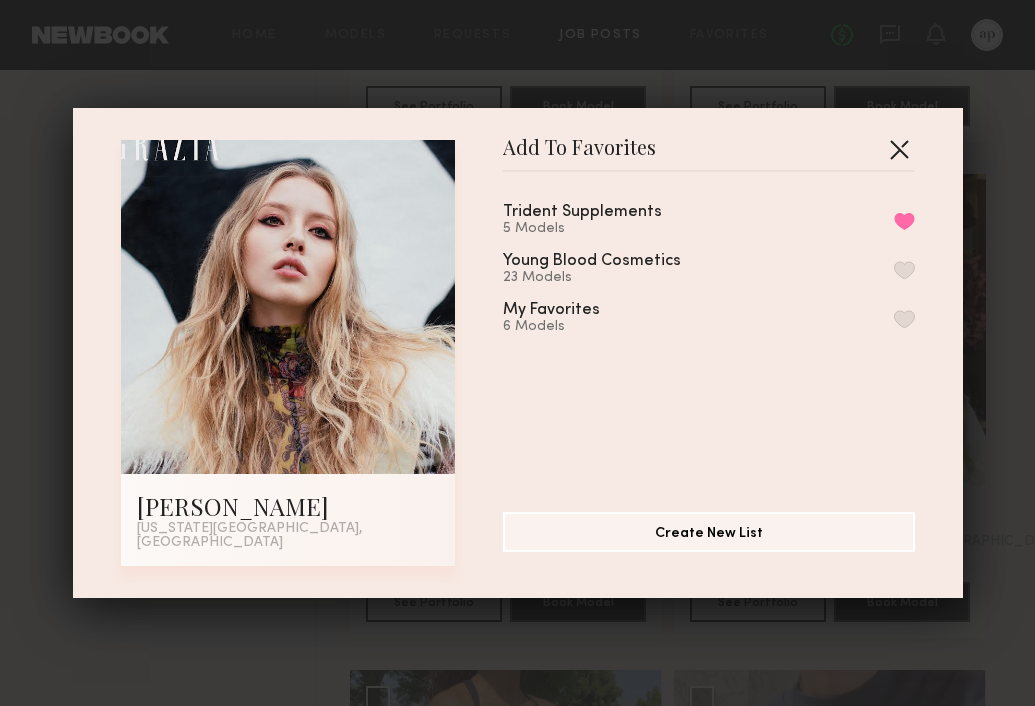 click at bounding box center (899, 149) 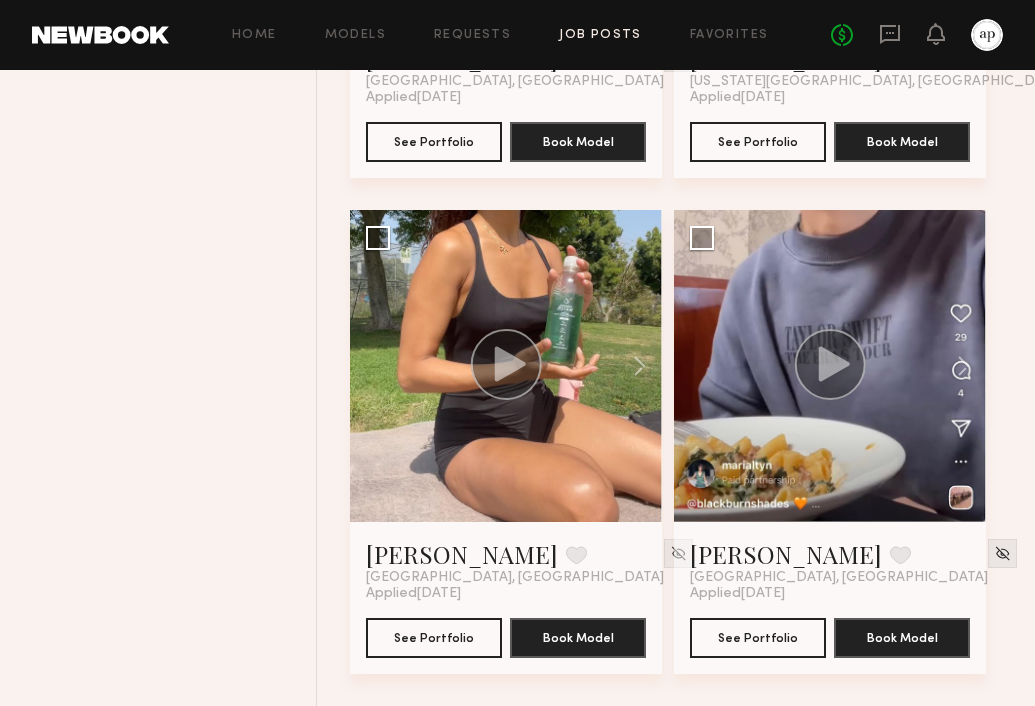 scroll, scrollTop: 3626, scrollLeft: 0, axis: vertical 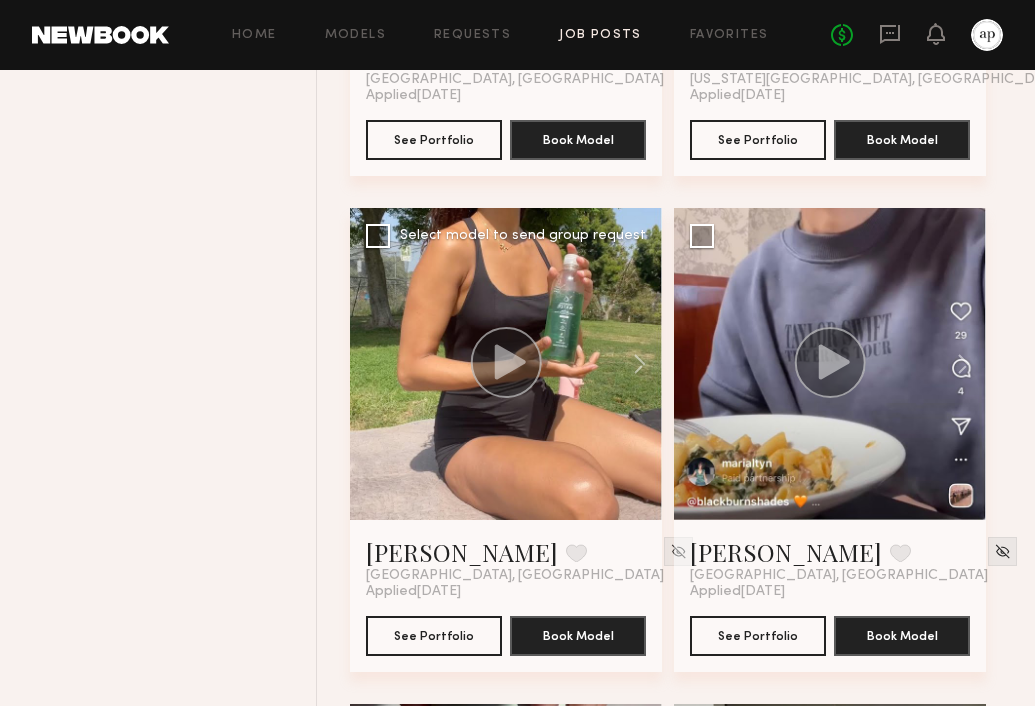 click 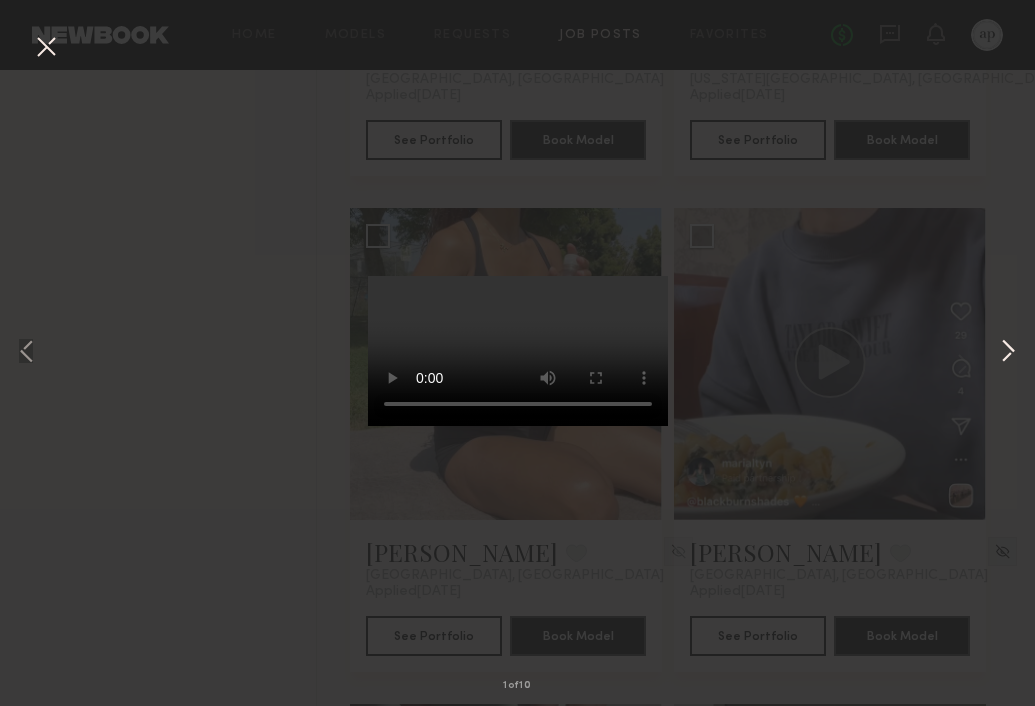 click at bounding box center (1008, 353) 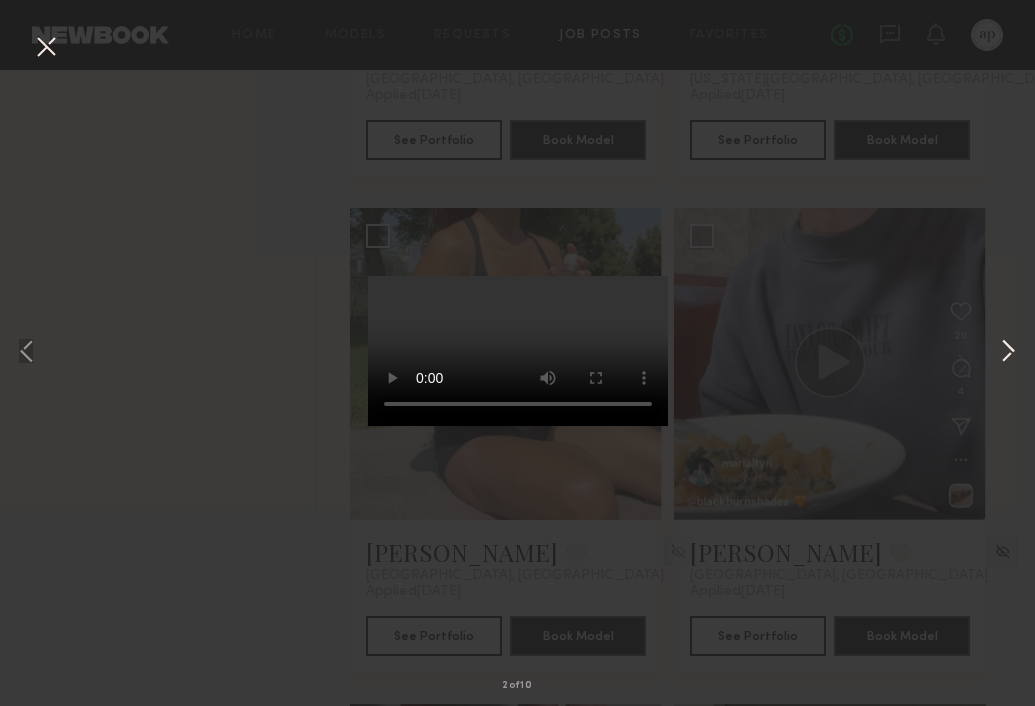 click at bounding box center (1008, 353) 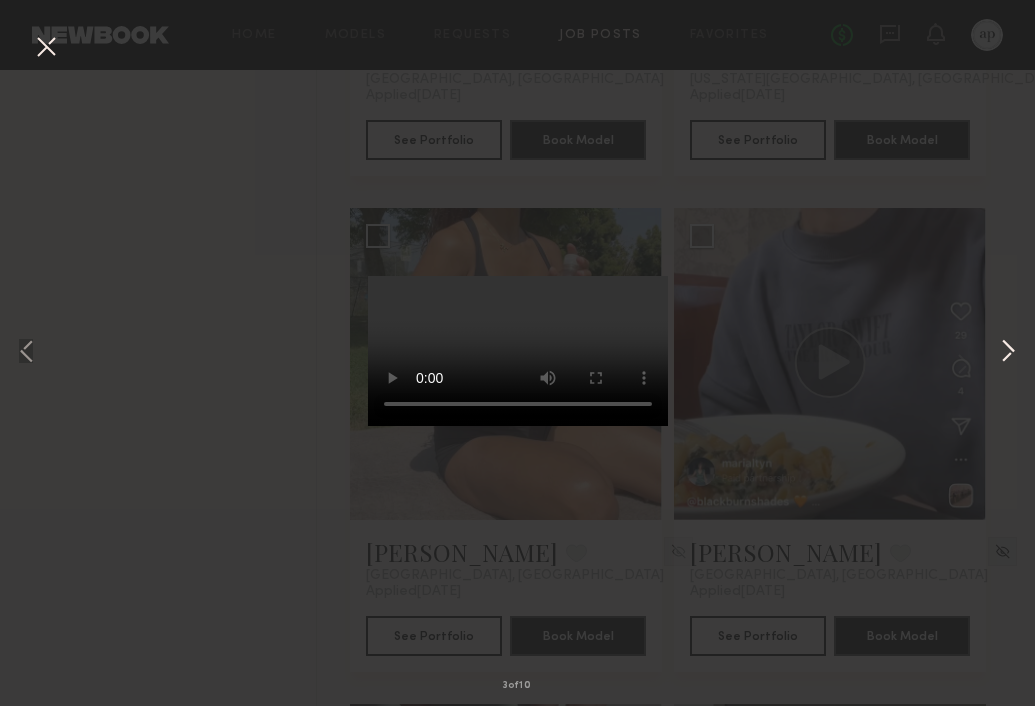 click at bounding box center [1008, 353] 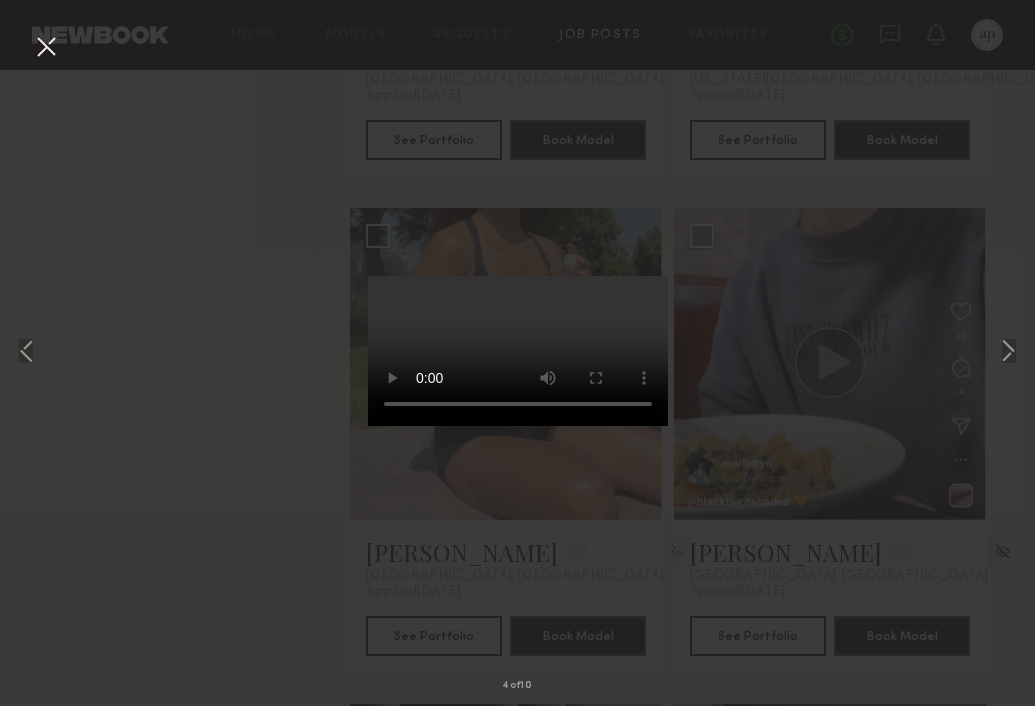 click at bounding box center (46, 48) 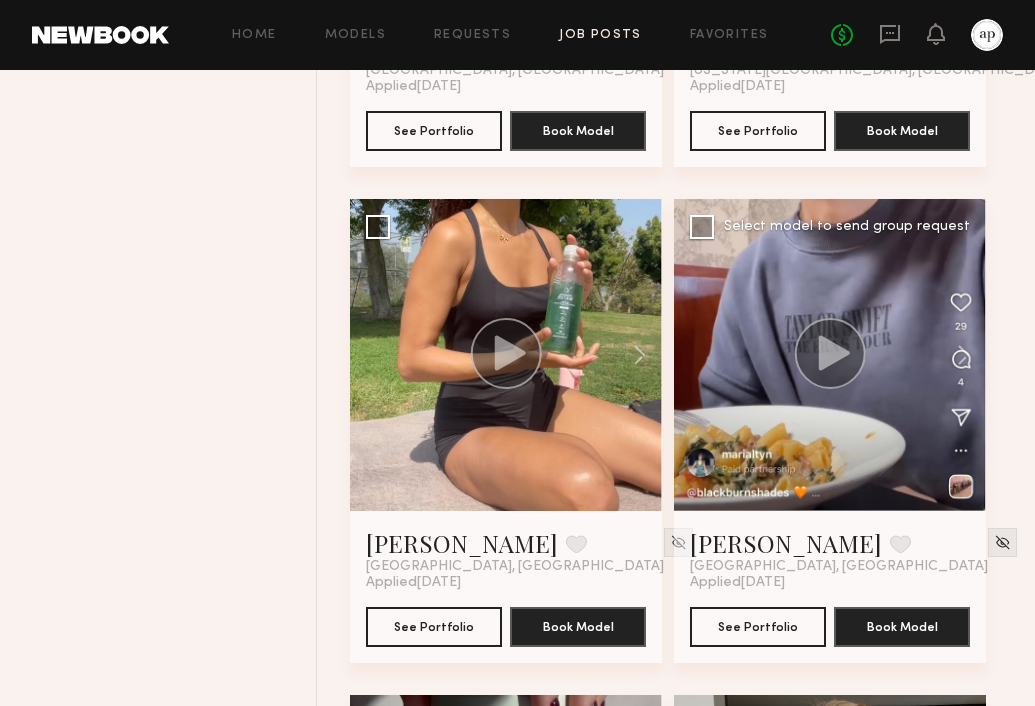 scroll, scrollTop: 3634, scrollLeft: 0, axis: vertical 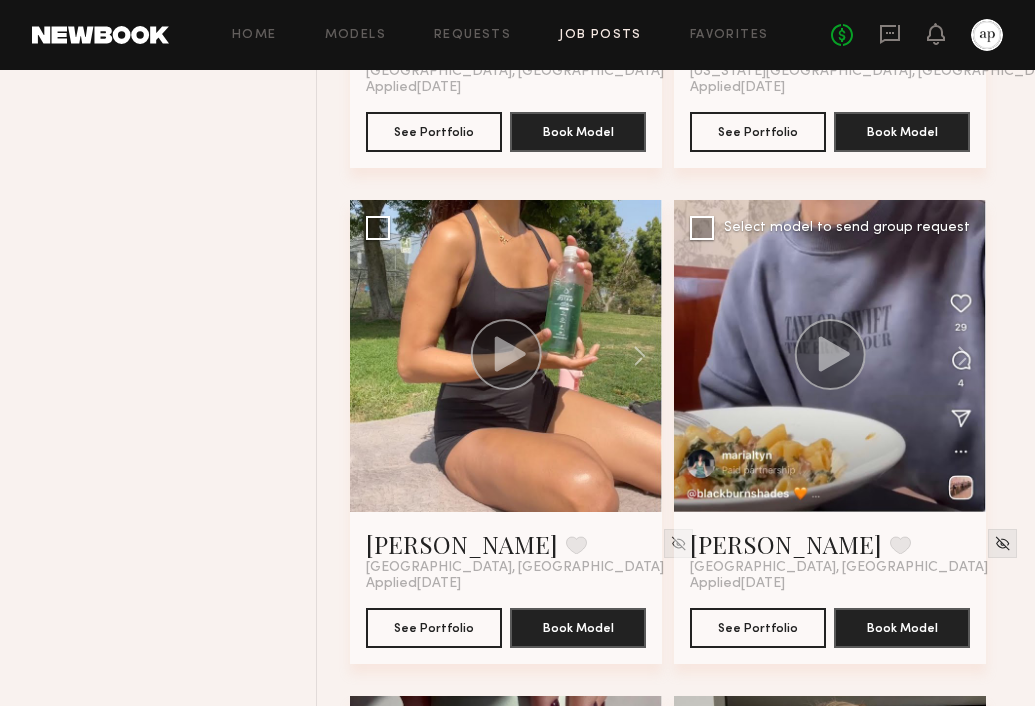 click 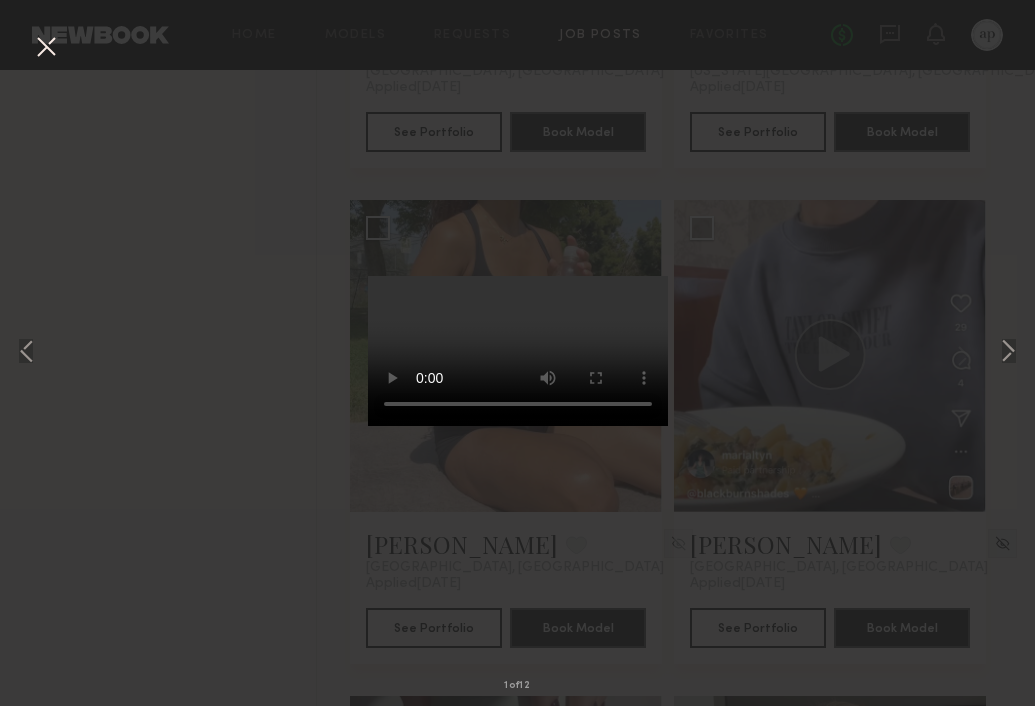 click on "1  of  12" at bounding box center (517, 353) 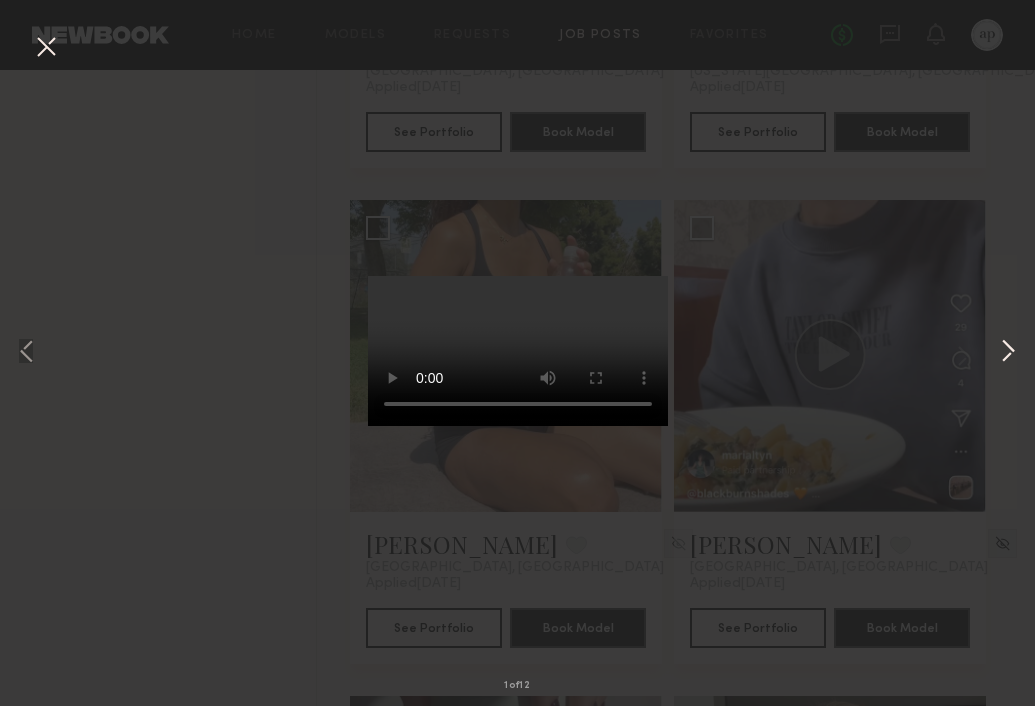 click at bounding box center [1008, 353] 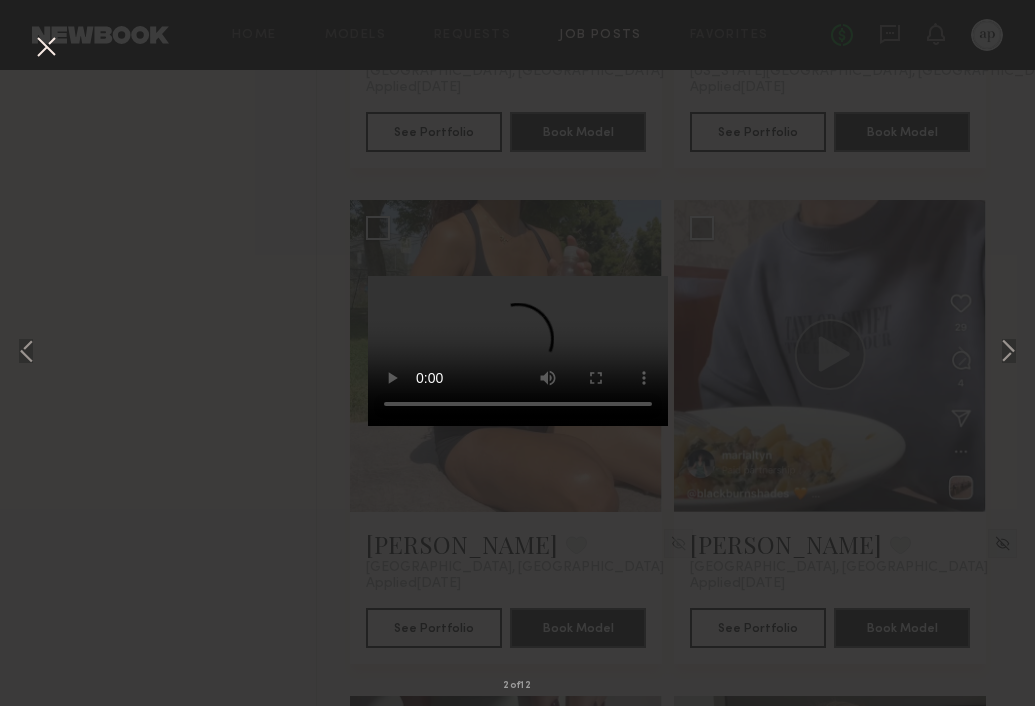 drag, startPoint x: 1008, startPoint y: 351, endPoint x: 913, endPoint y: 346, distance: 95.131485 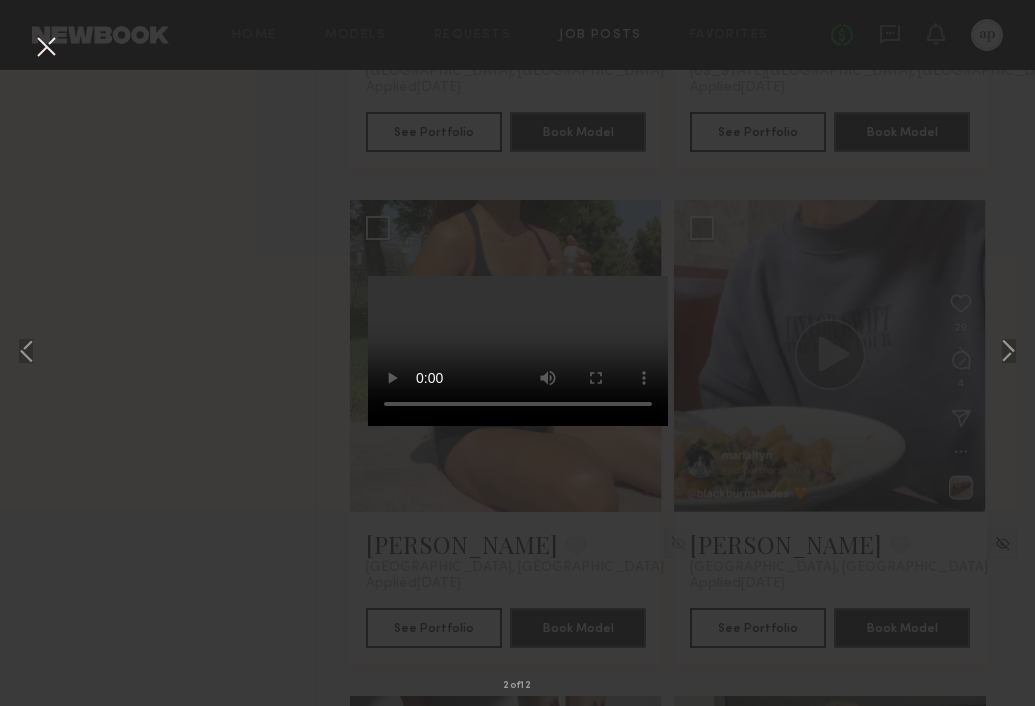 click on "2  of  12" at bounding box center (517, 353) 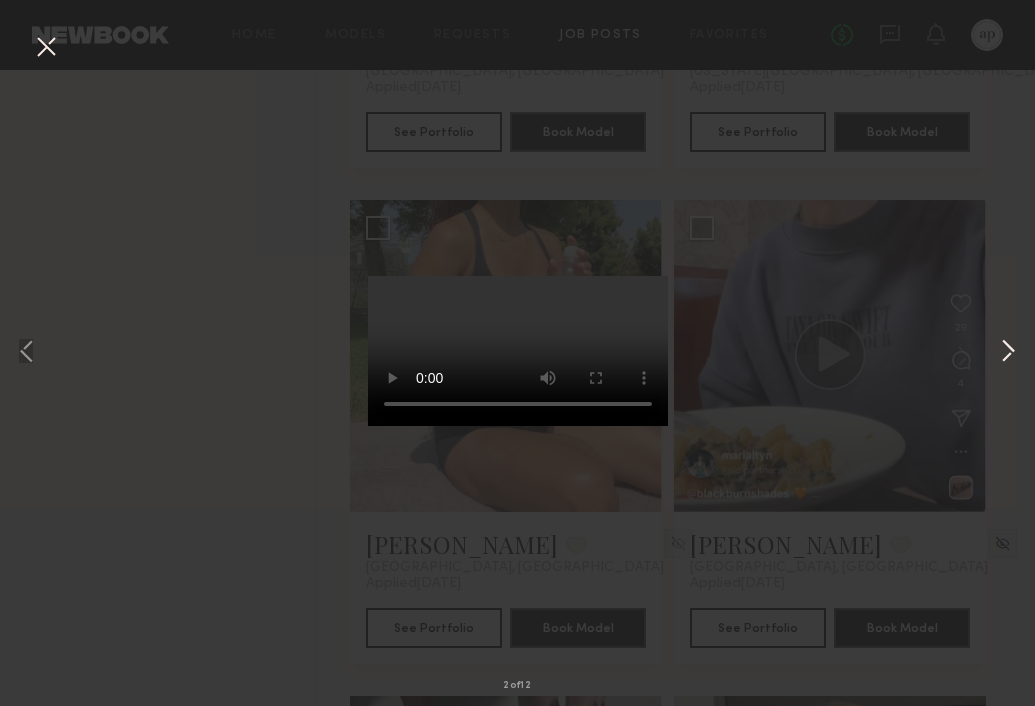 click at bounding box center [1008, 353] 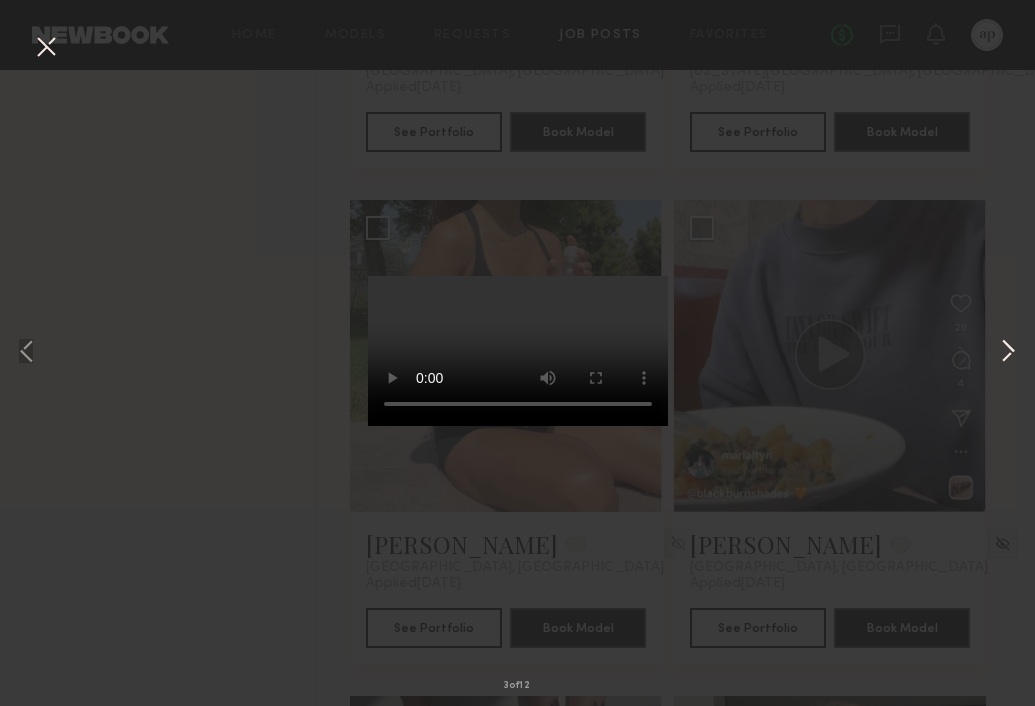click at bounding box center [1008, 353] 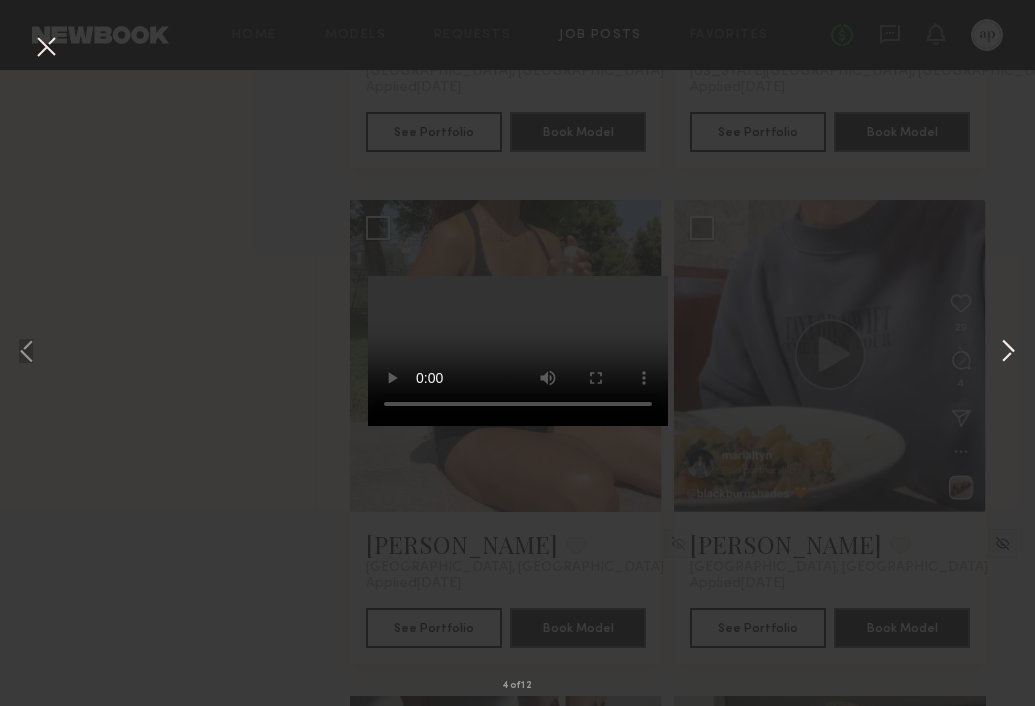 click at bounding box center (1008, 353) 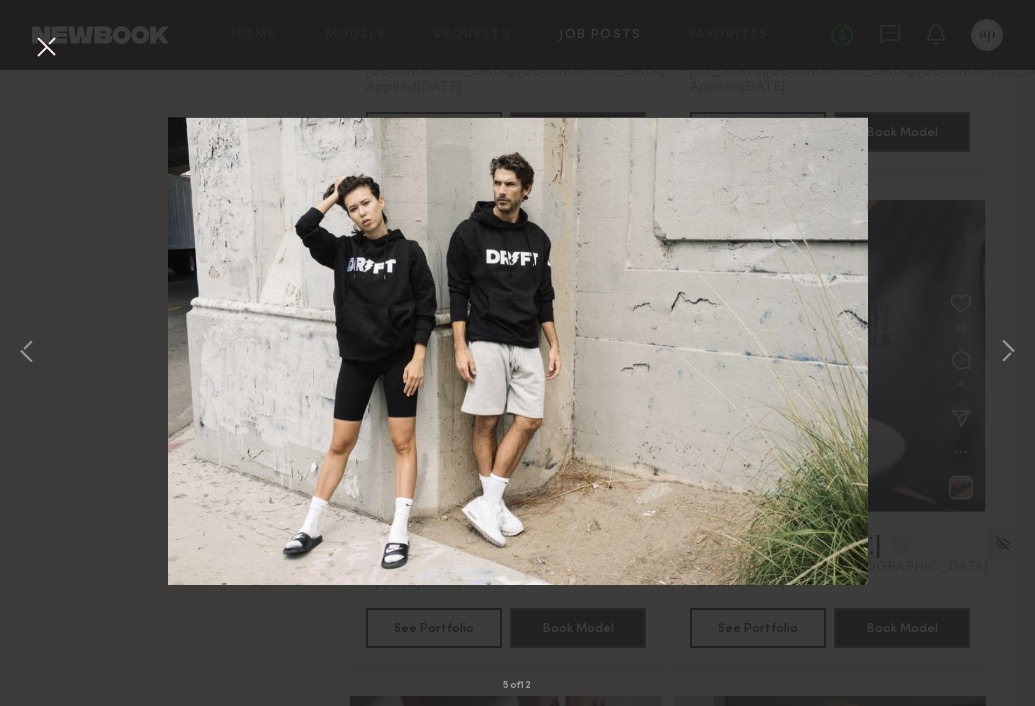 click at bounding box center (46, 48) 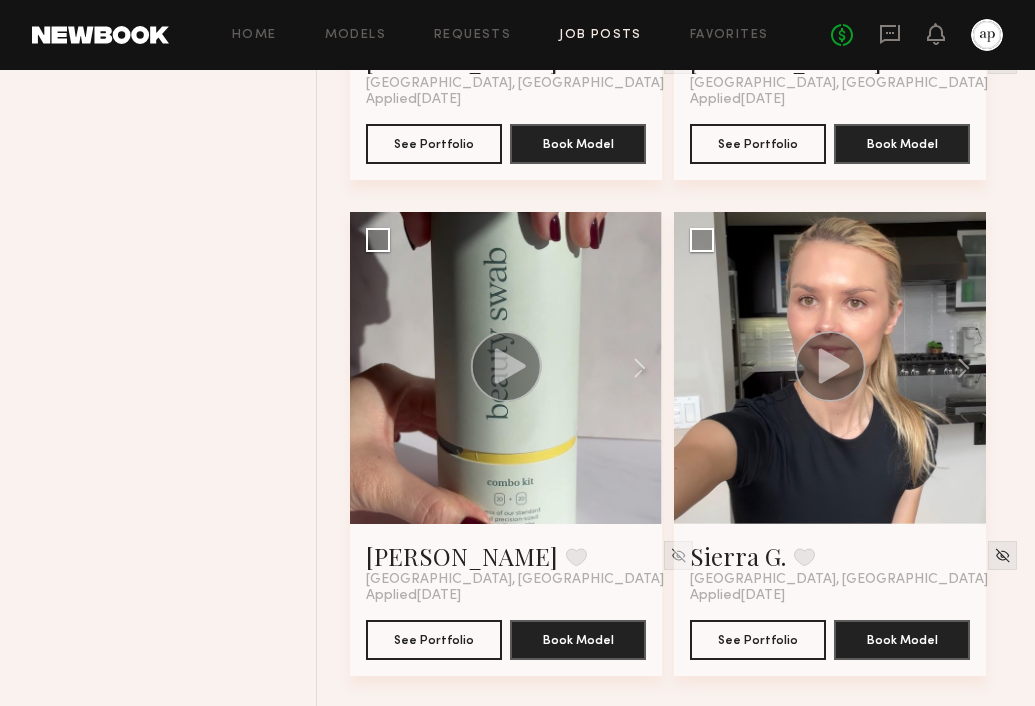 scroll, scrollTop: 4125, scrollLeft: 0, axis: vertical 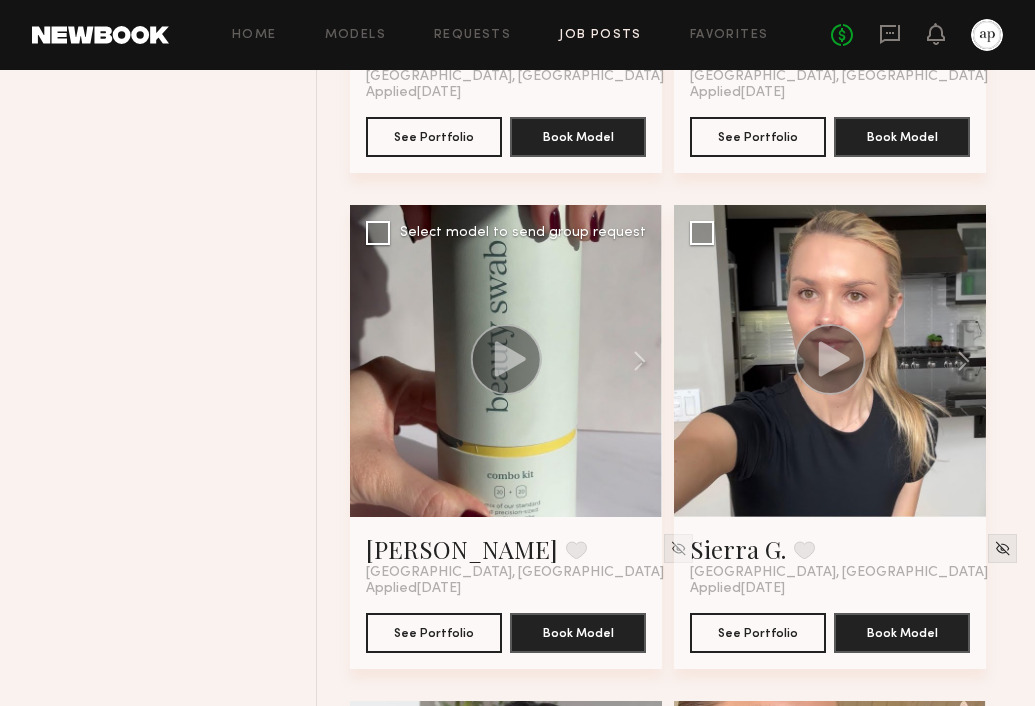 click 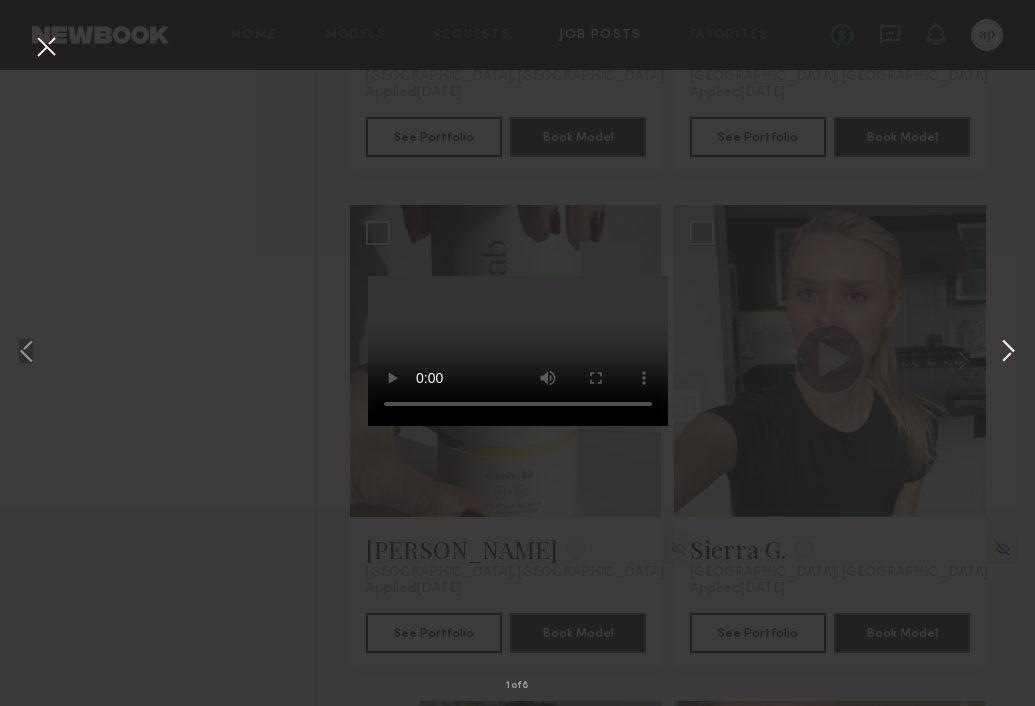 click at bounding box center (1008, 353) 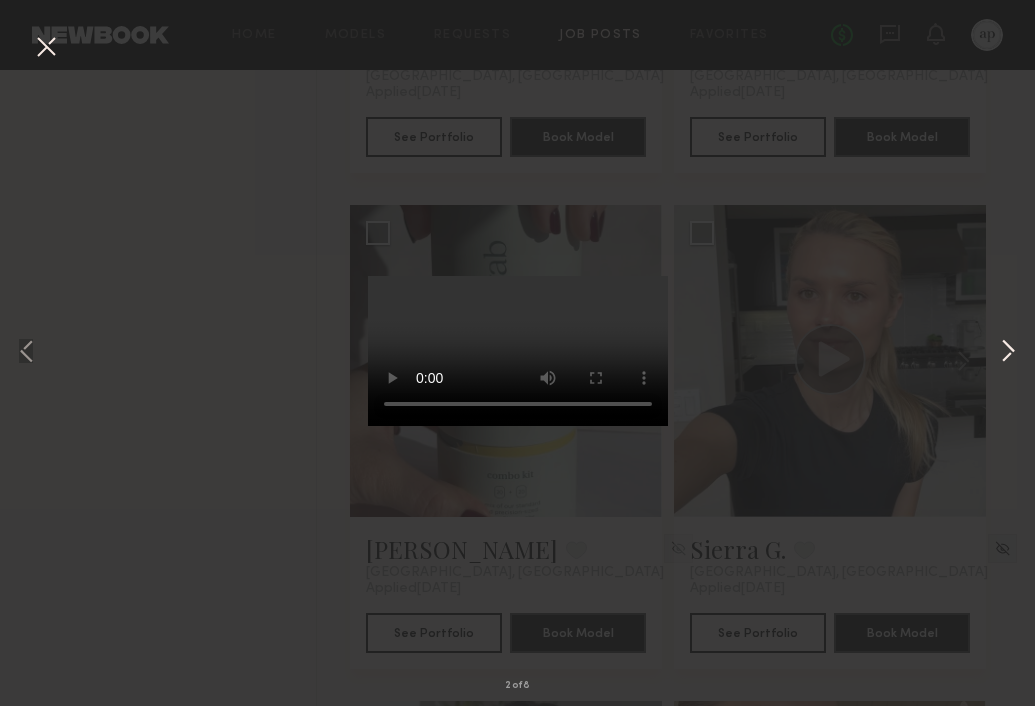 click at bounding box center [1008, 353] 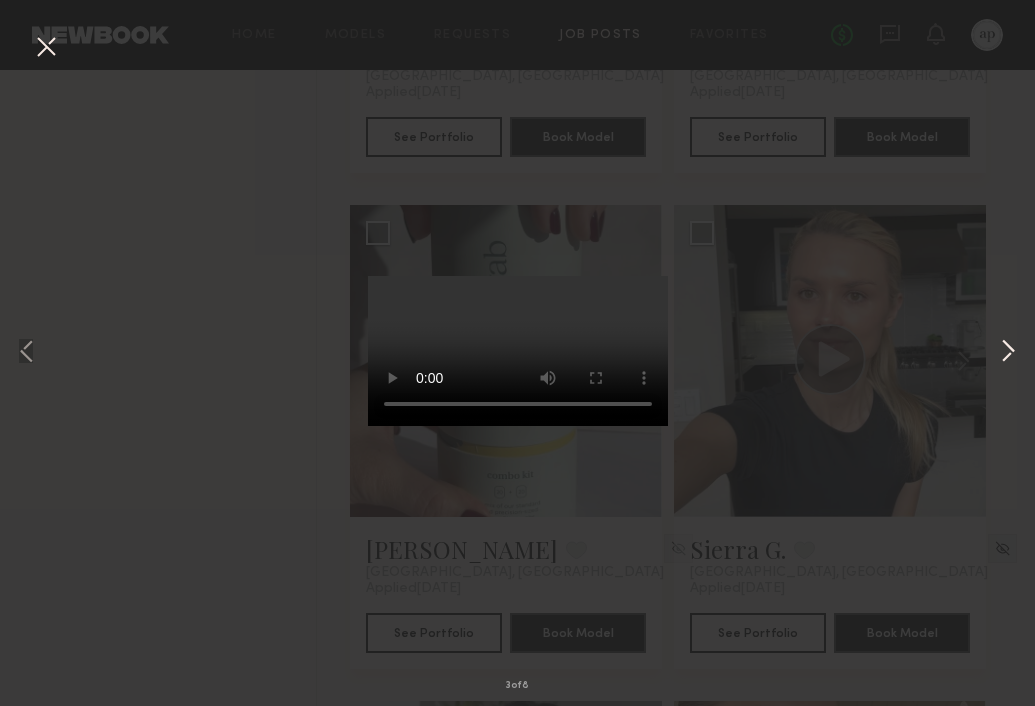 click at bounding box center [1008, 353] 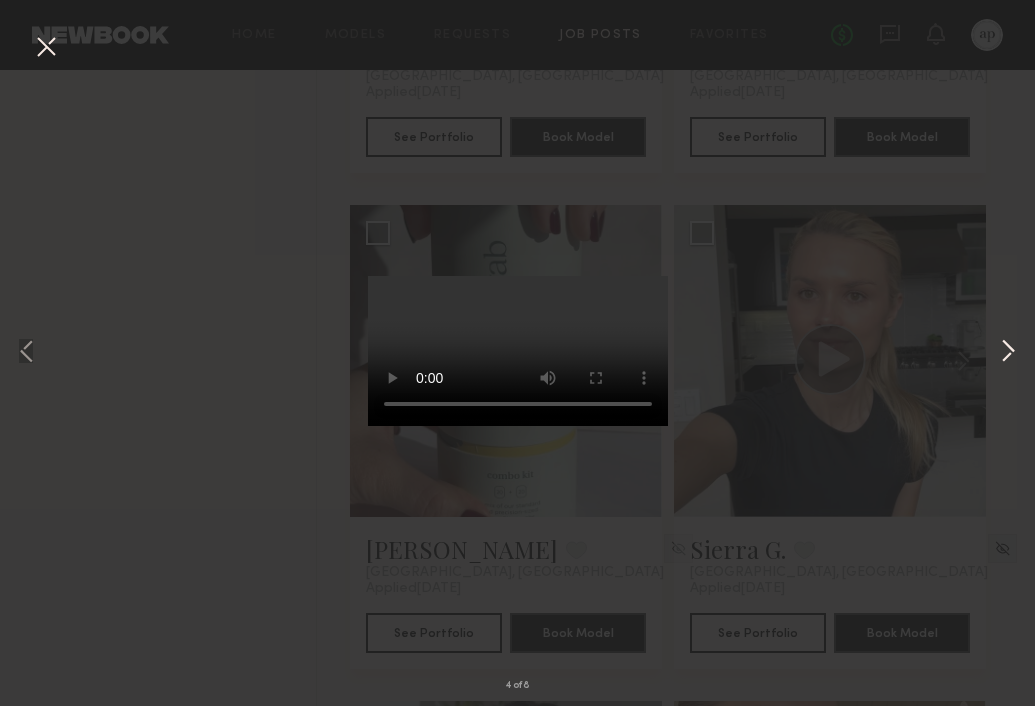 click at bounding box center [1008, 353] 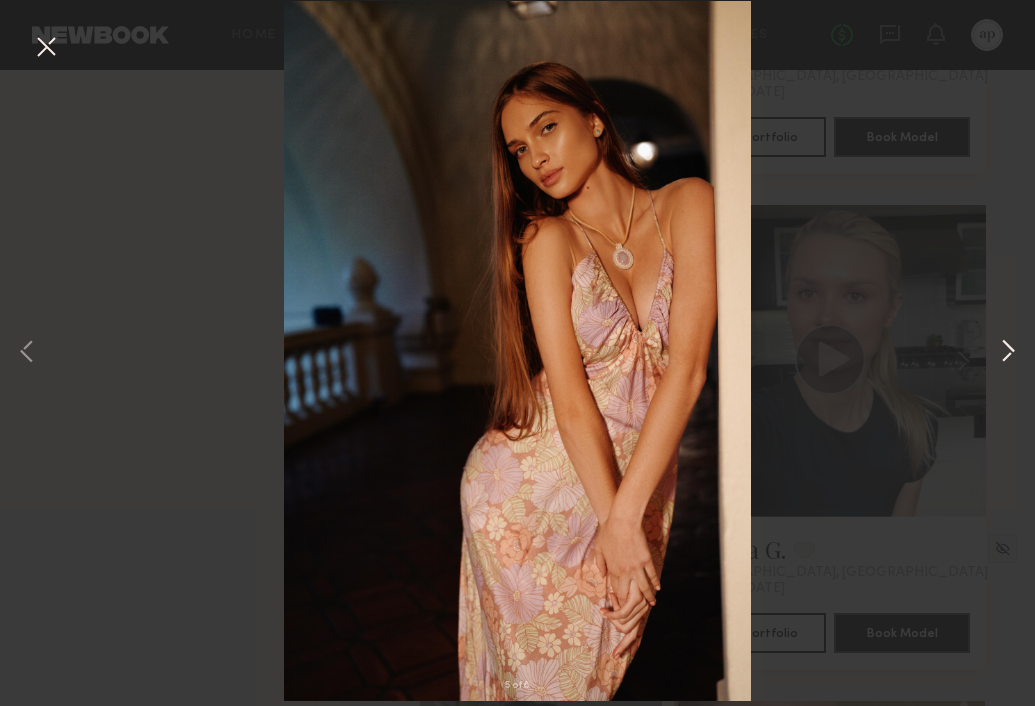 click at bounding box center (1008, 353) 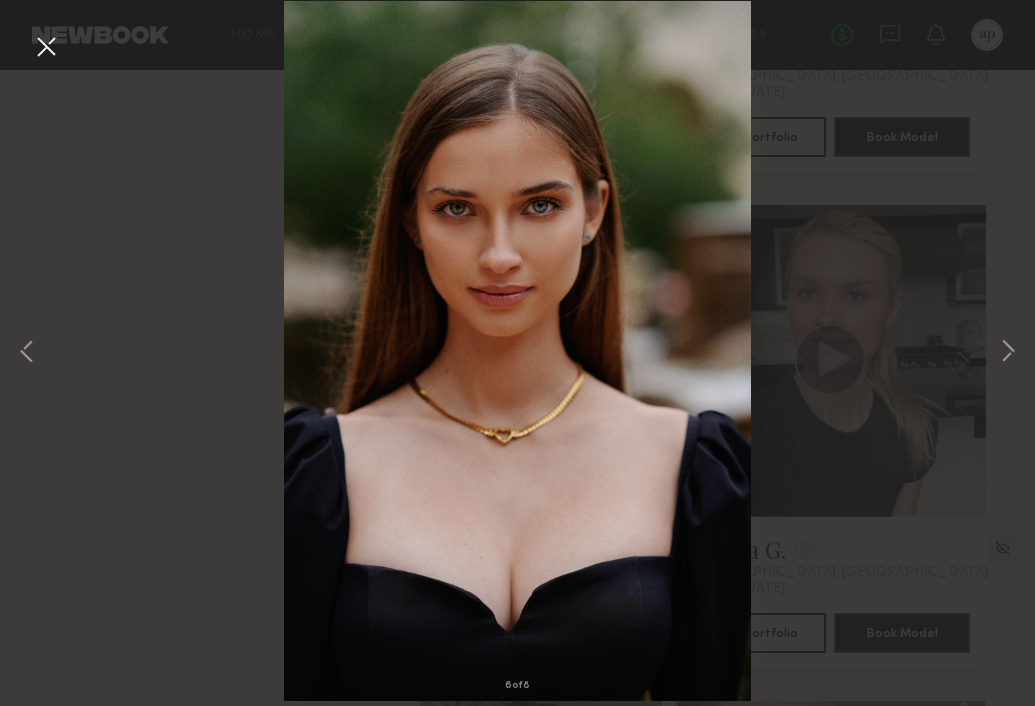 click at bounding box center (46, 48) 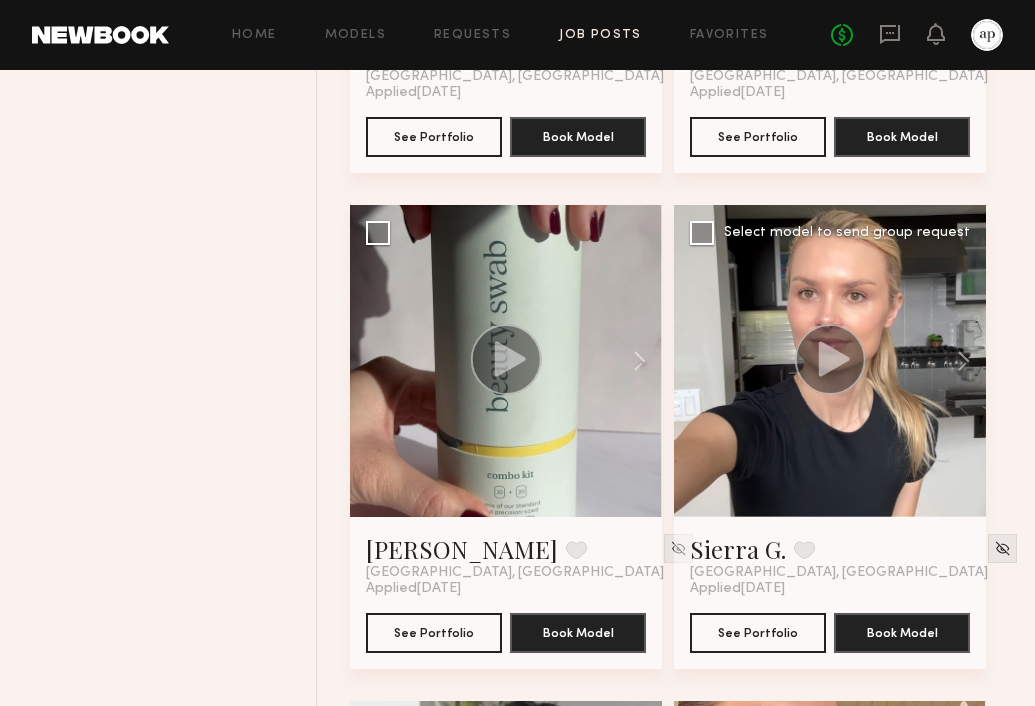 click 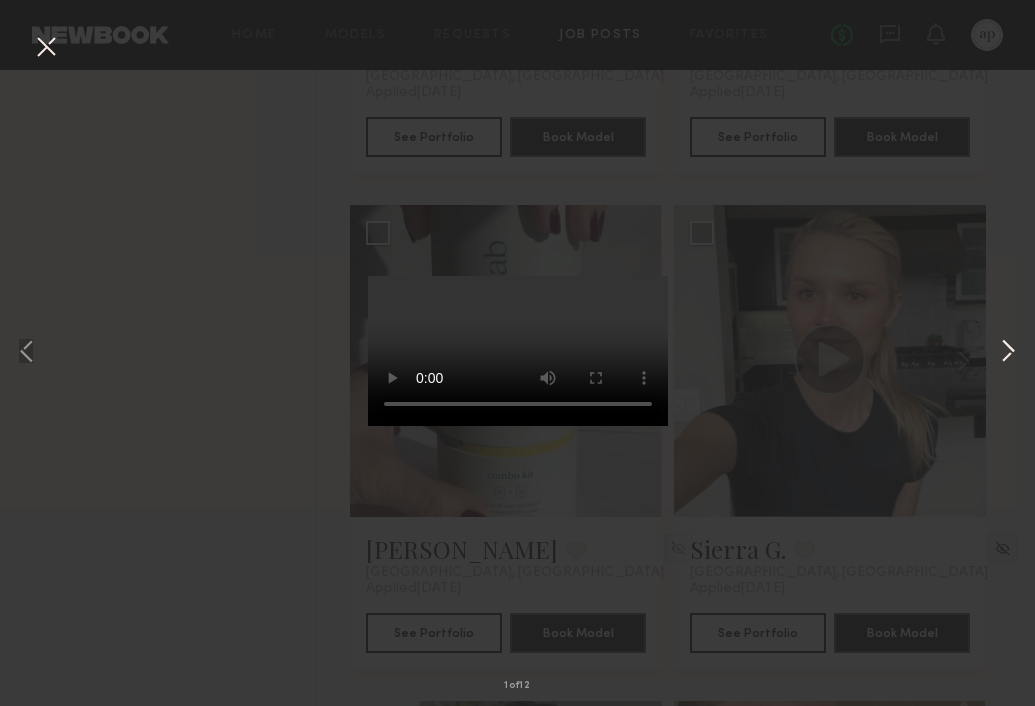 click at bounding box center [1008, 353] 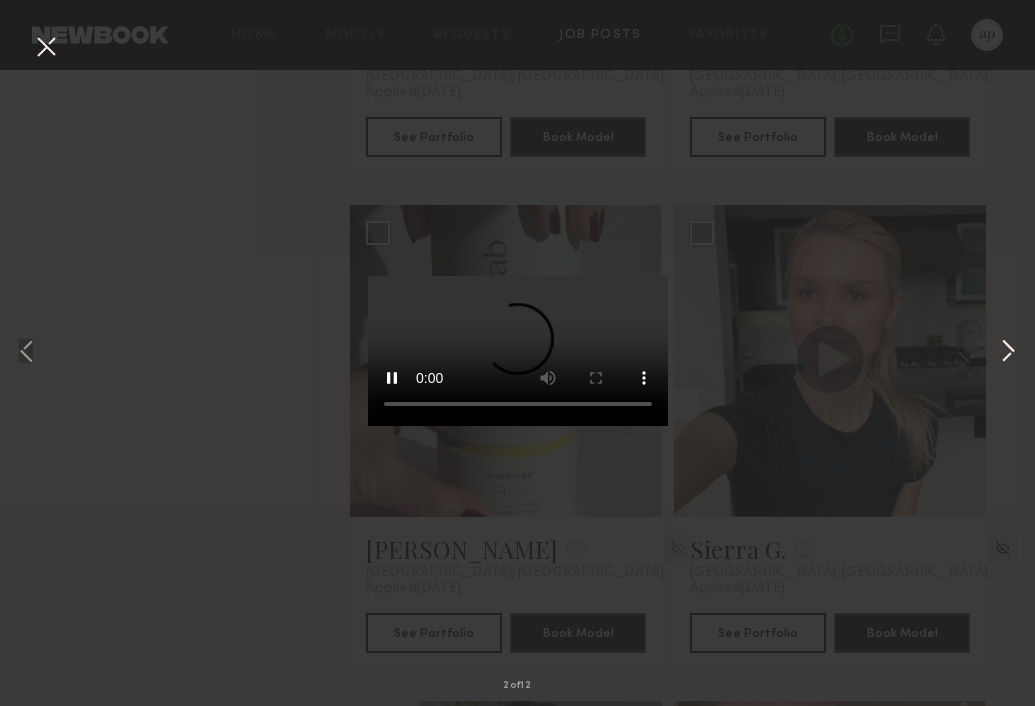 click at bounding box center [1008, 353] 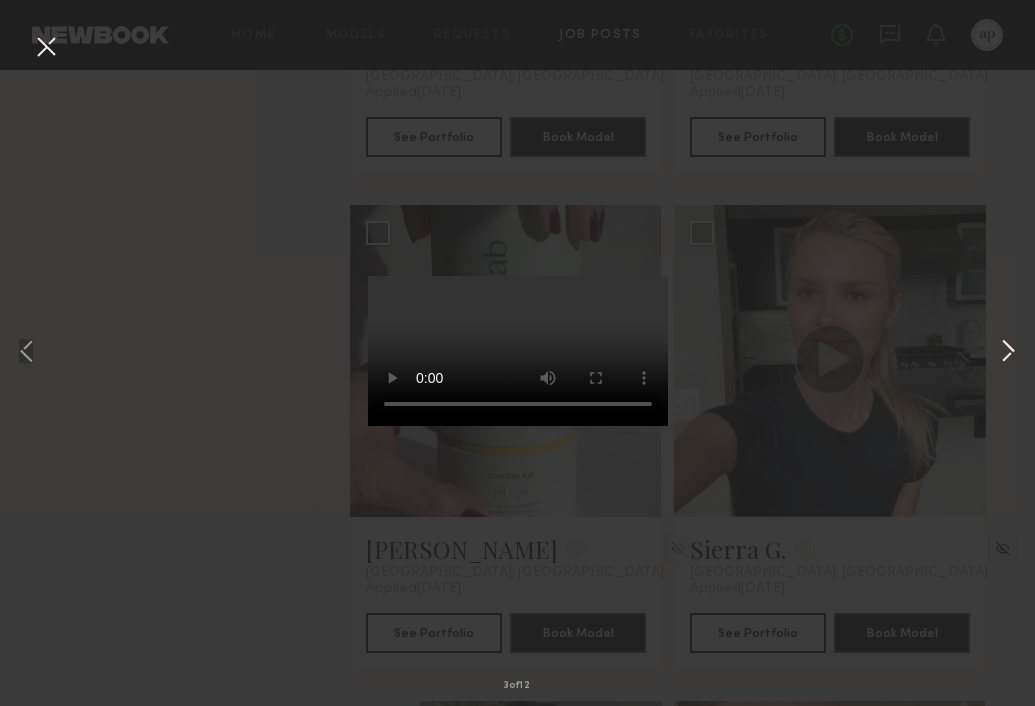 click at bounding box center (1008, 353) 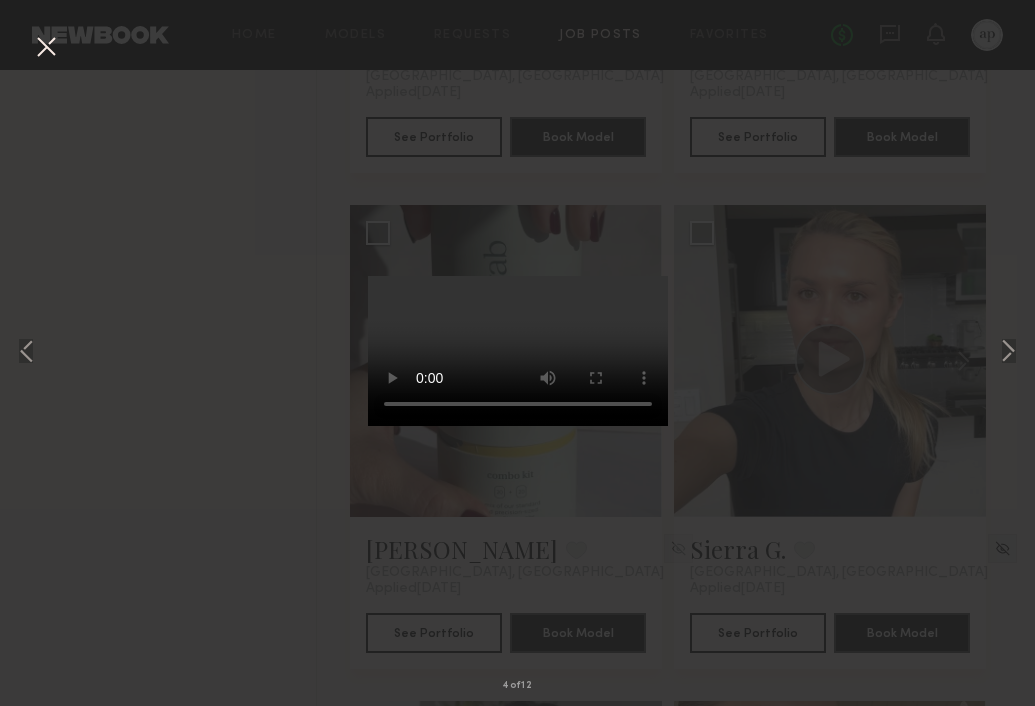 click at bounding box center (46, 48) 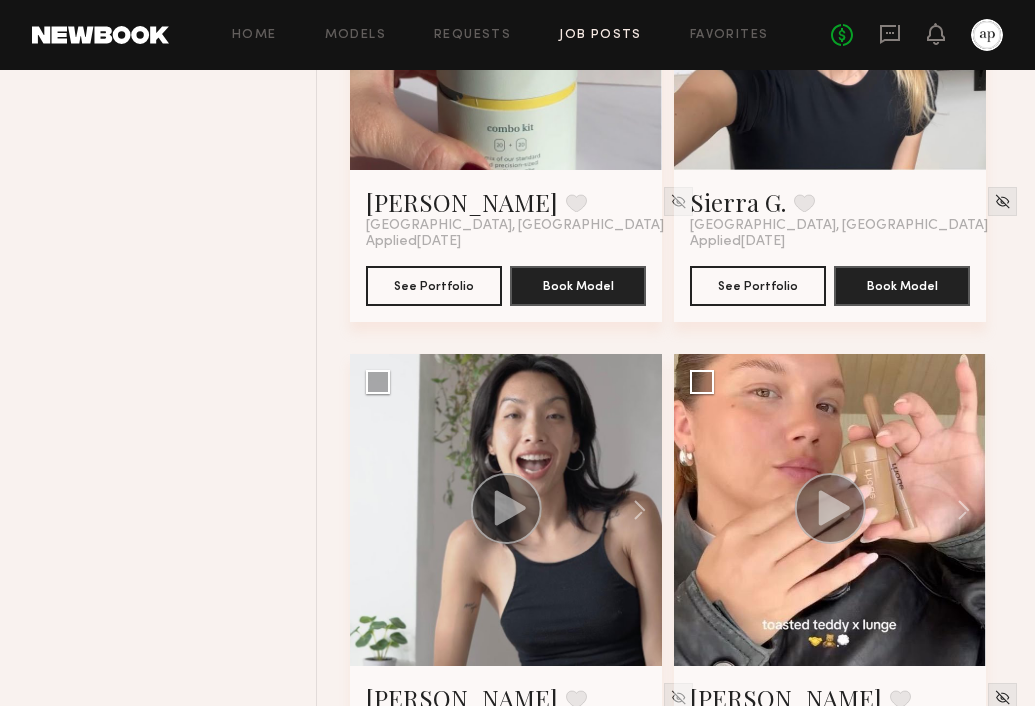scroll, scrollTop: 4555, scrollLeft: 0, axis: vertical 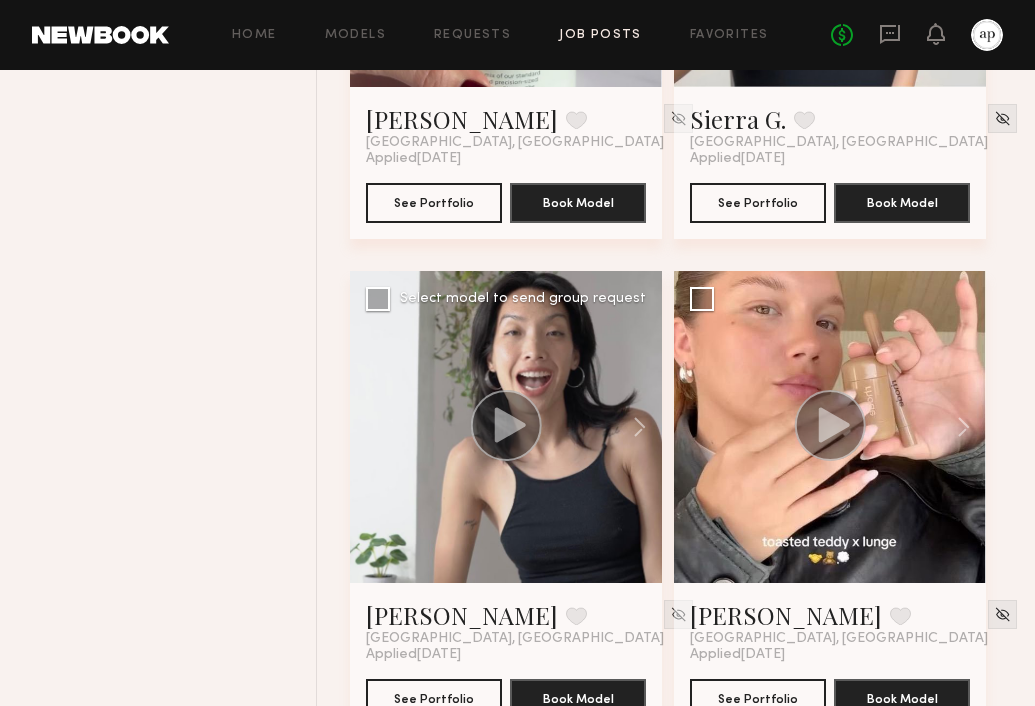 click 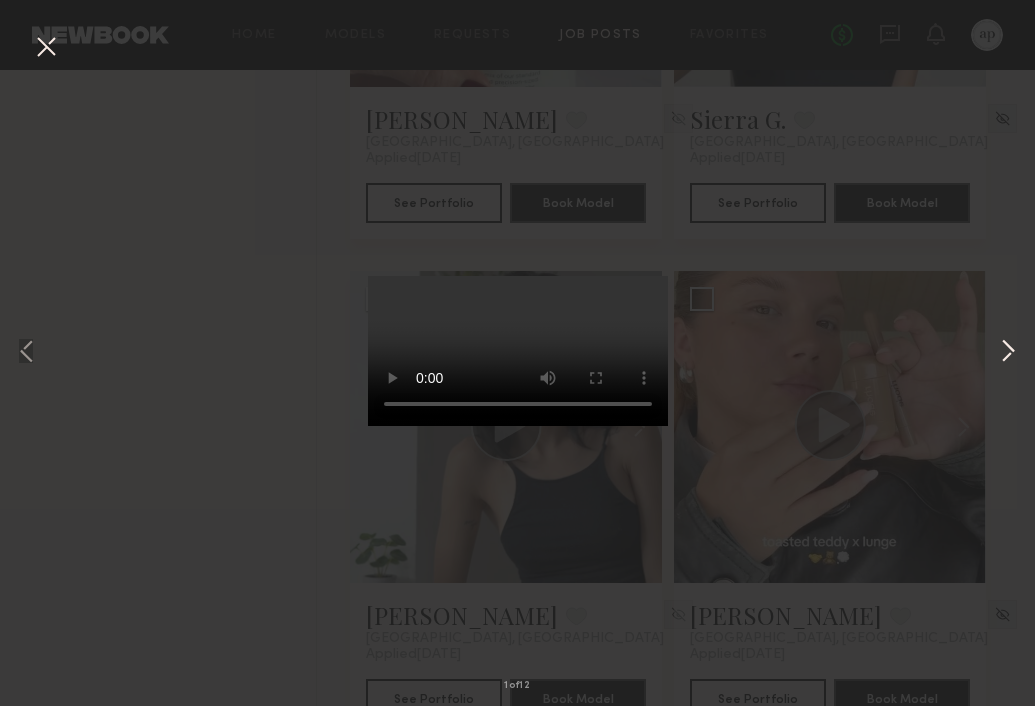 click at bounding box center [1008, 353] 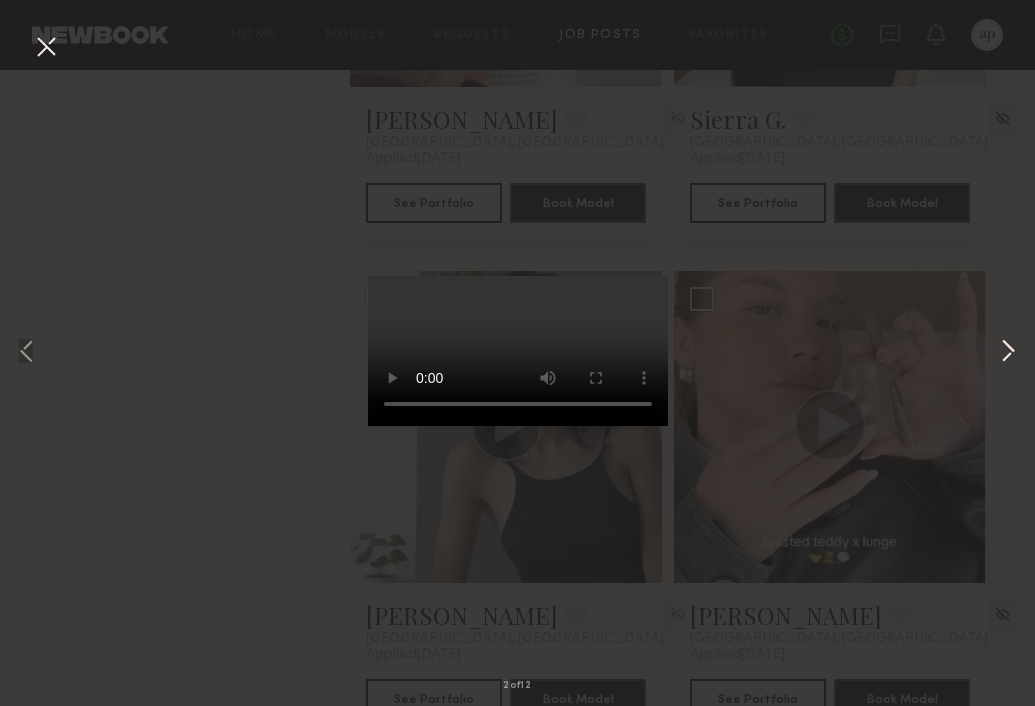 click at bounding box center (1008, 353) 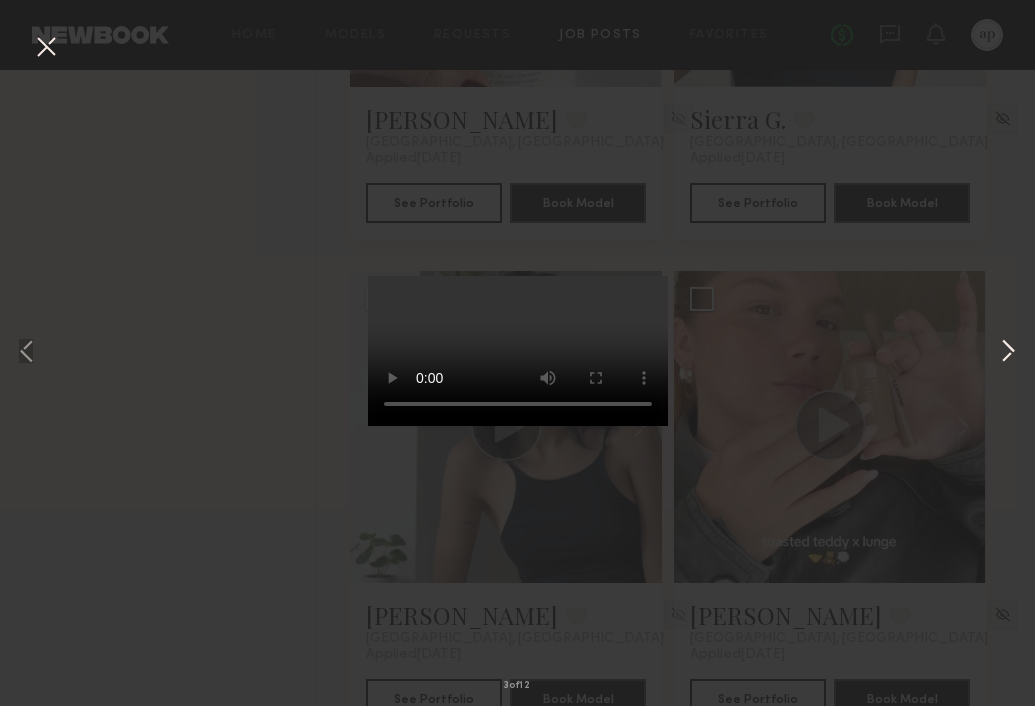 click at bounding box center (1008, 353) 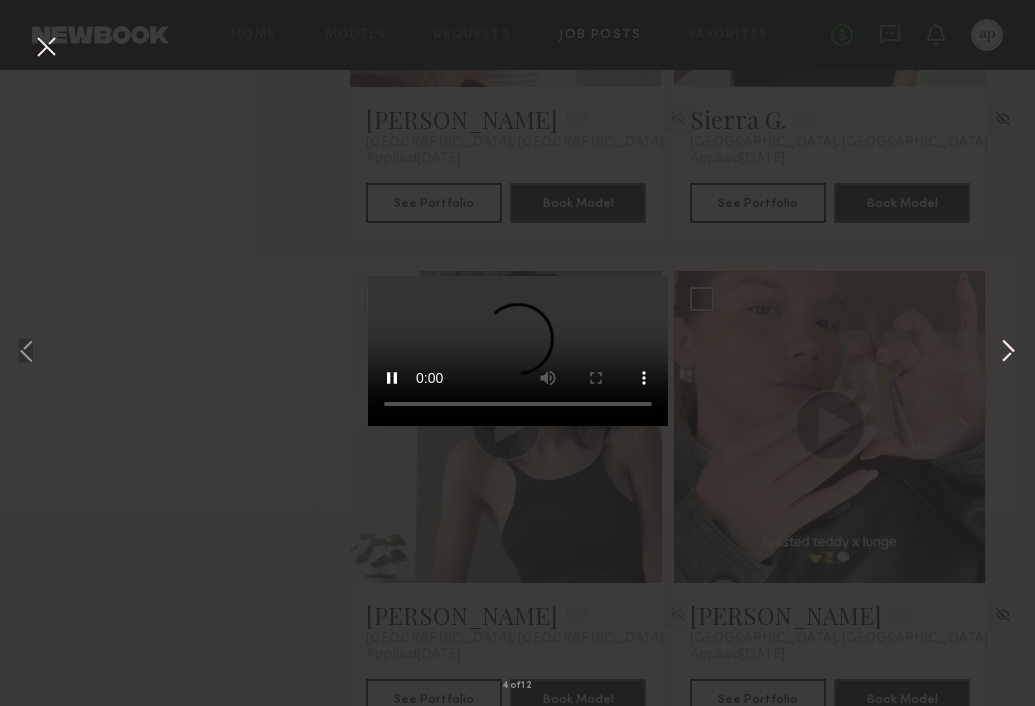 click at bounding box center [1008, 353] 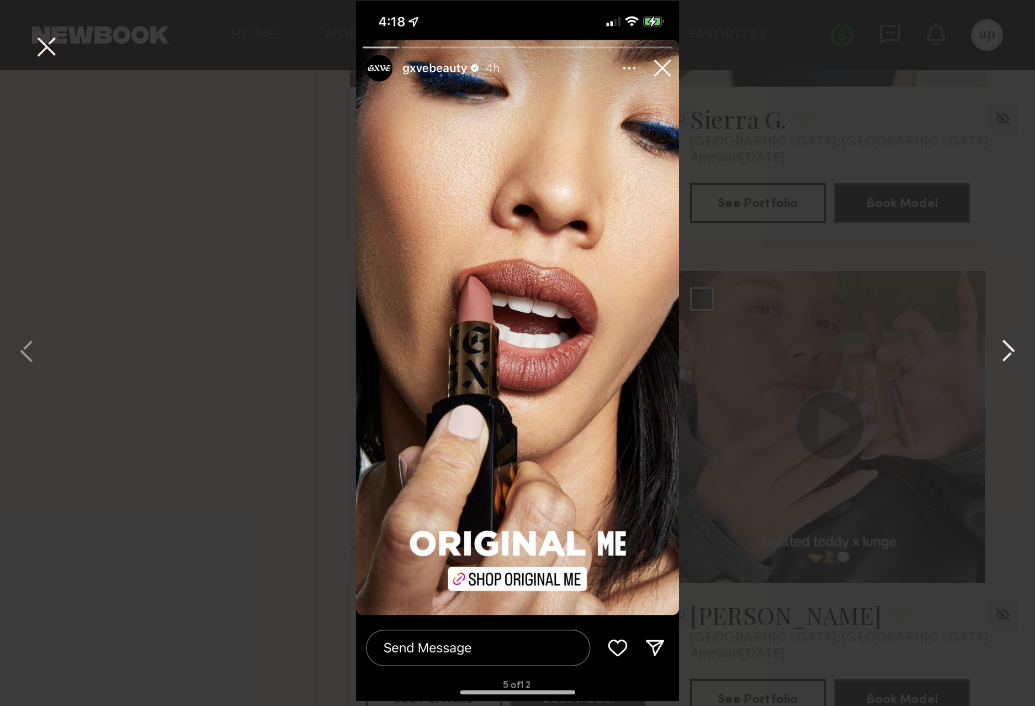 click at bounding box center [1008, 353] 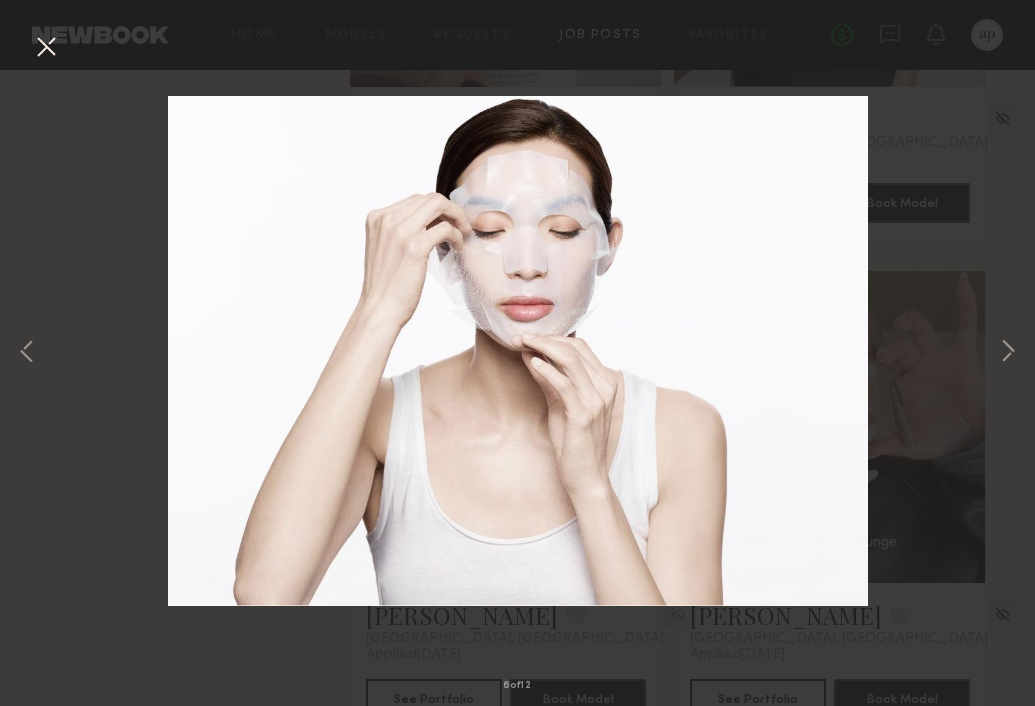 click at bounding box center (46, 48) 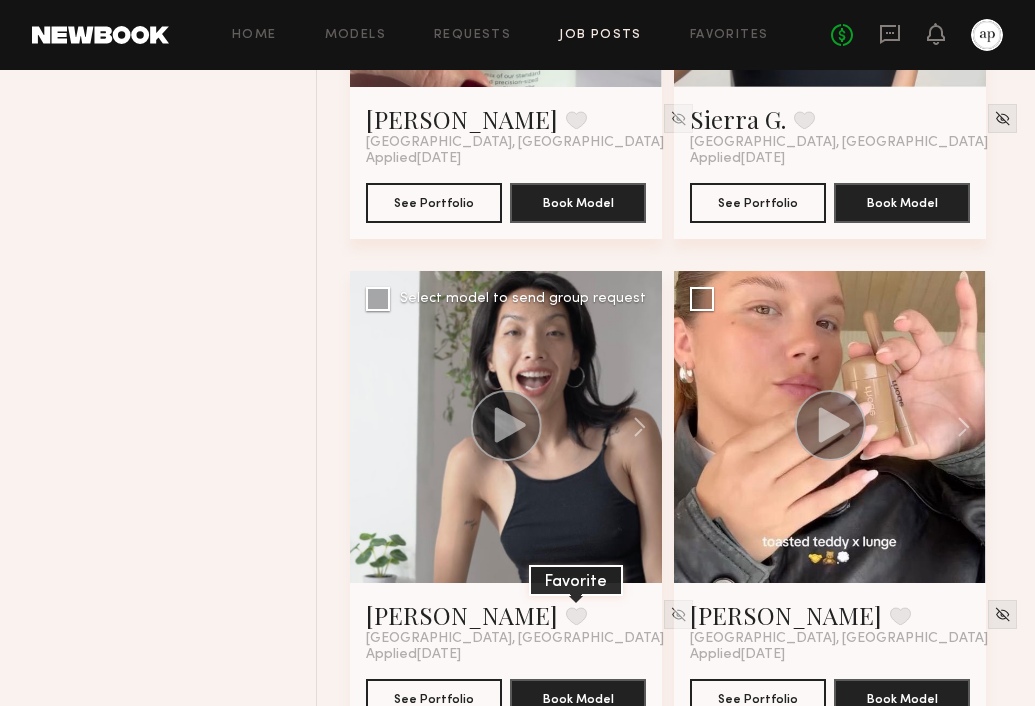 click 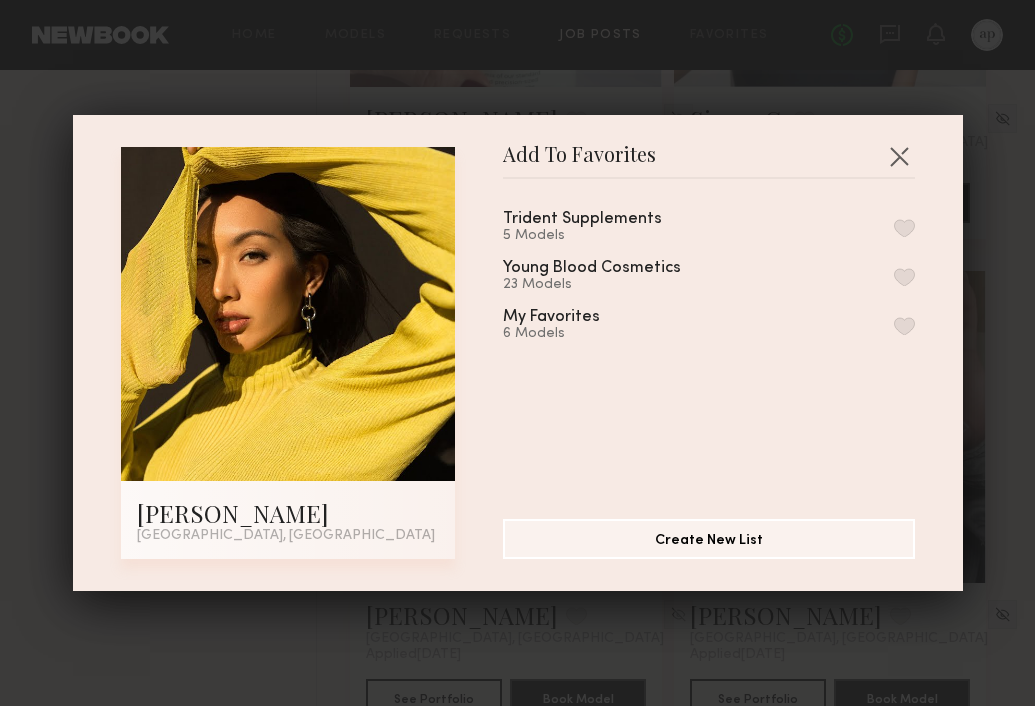 click on "Trident Supplements 5   Models Young Blood Cosmetics 23   Models My Favorites 6   Models" at bounding box center [719, 341] 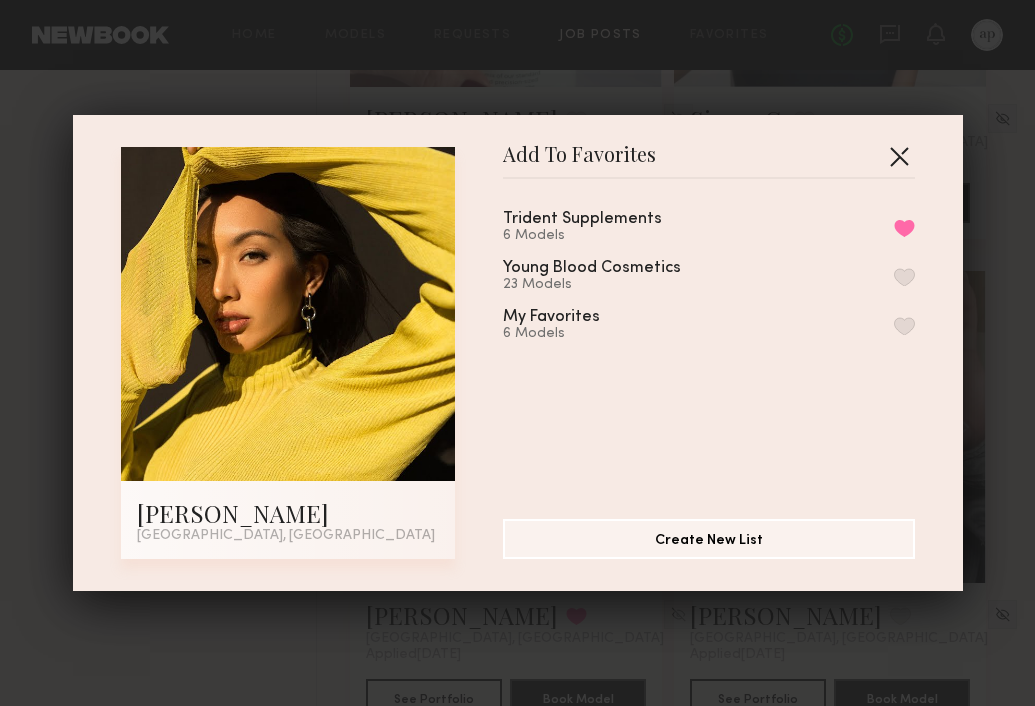 click at bounding box center [899, 156] 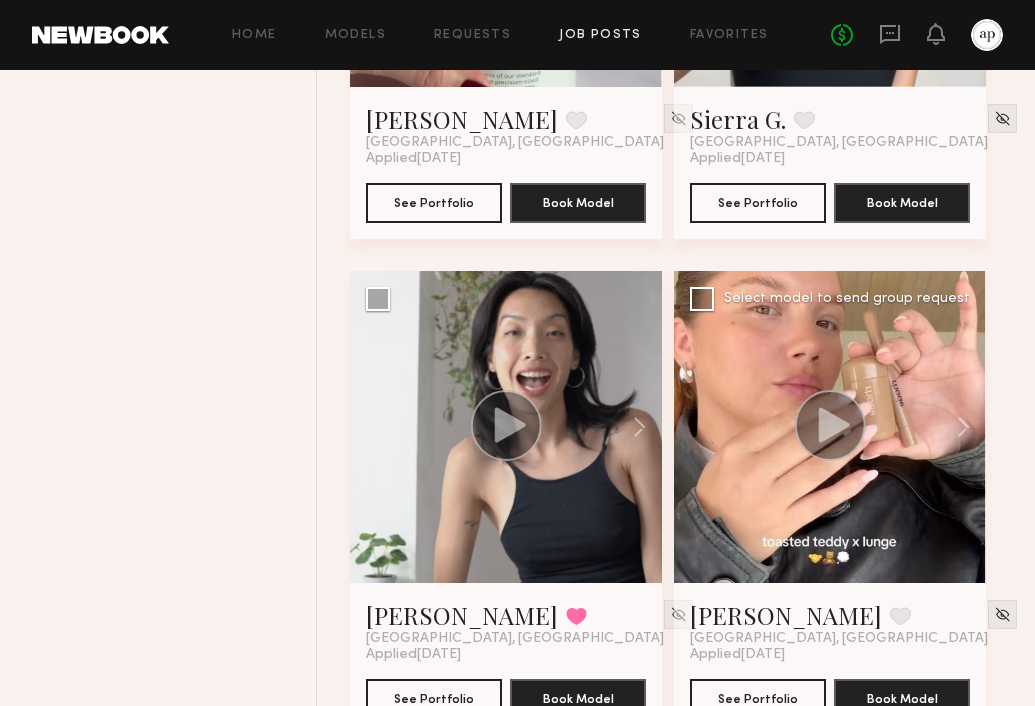click 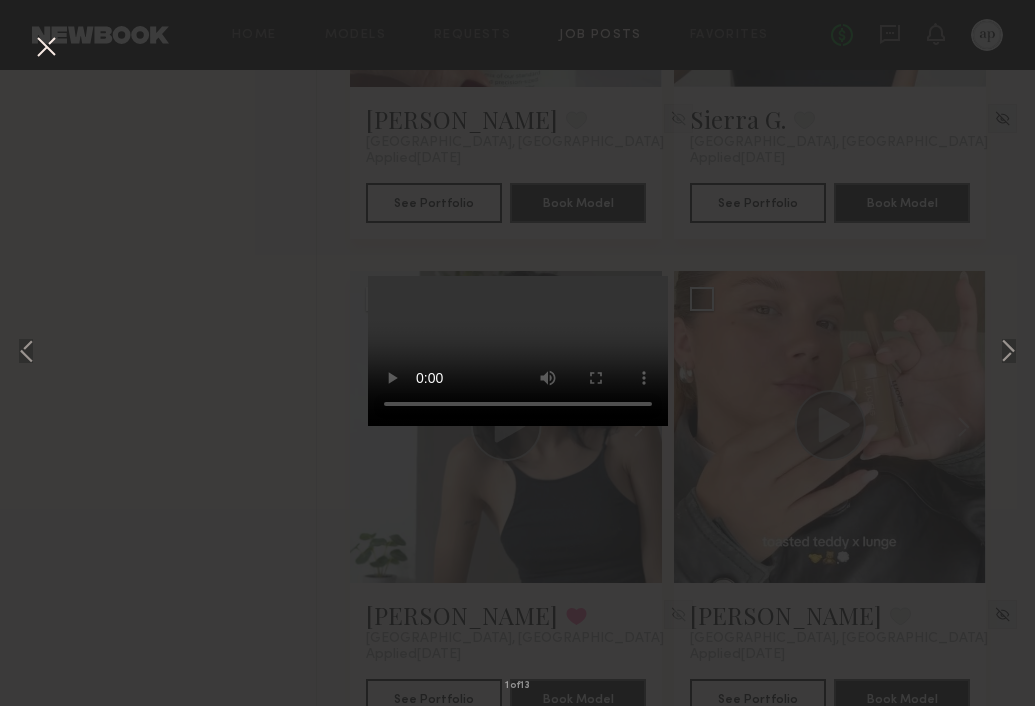 drag, startPoint x: 965, startPoint y: 283, endPoint x: 988, endPoint y: 321, distance: 44.418465 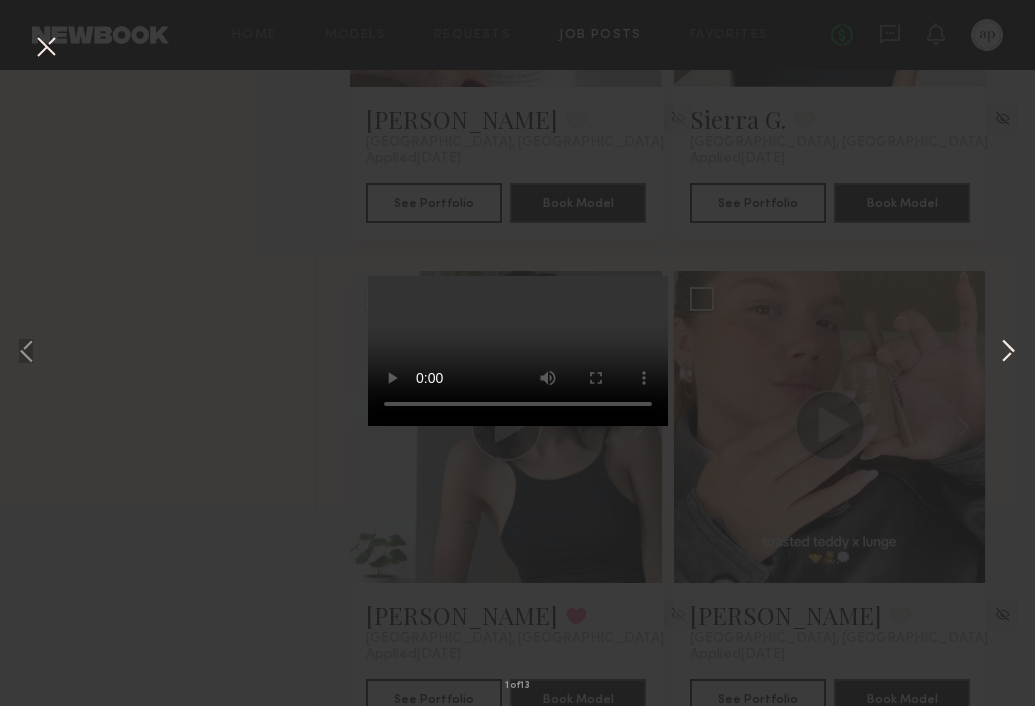 click at bounding box center (1008, 353) 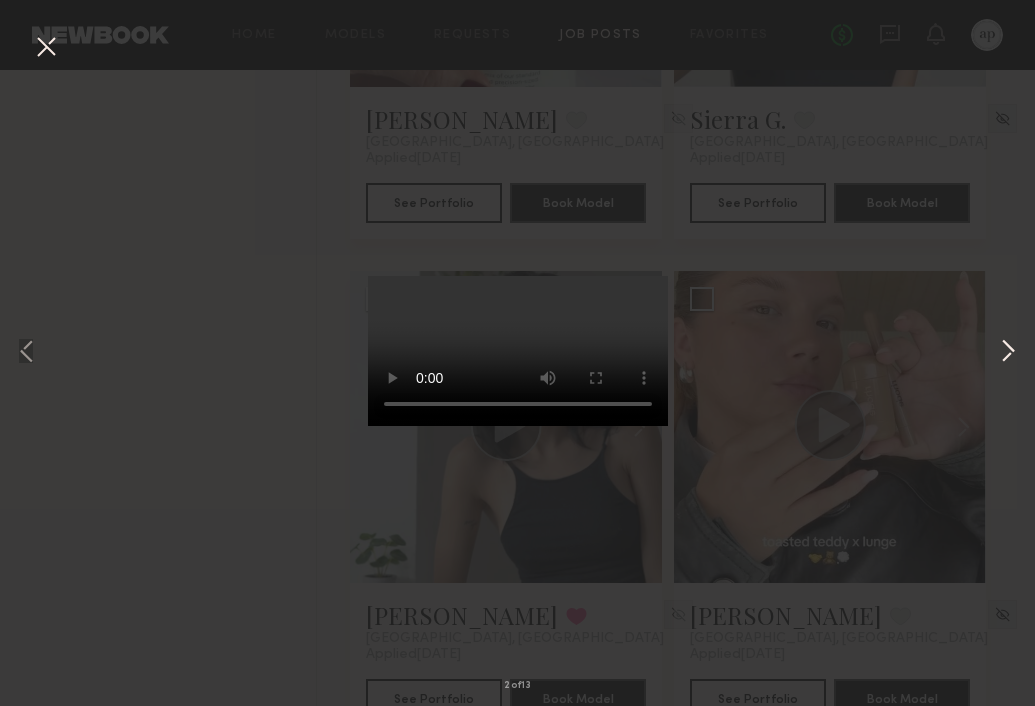 click at bounding box center [1008, 353] 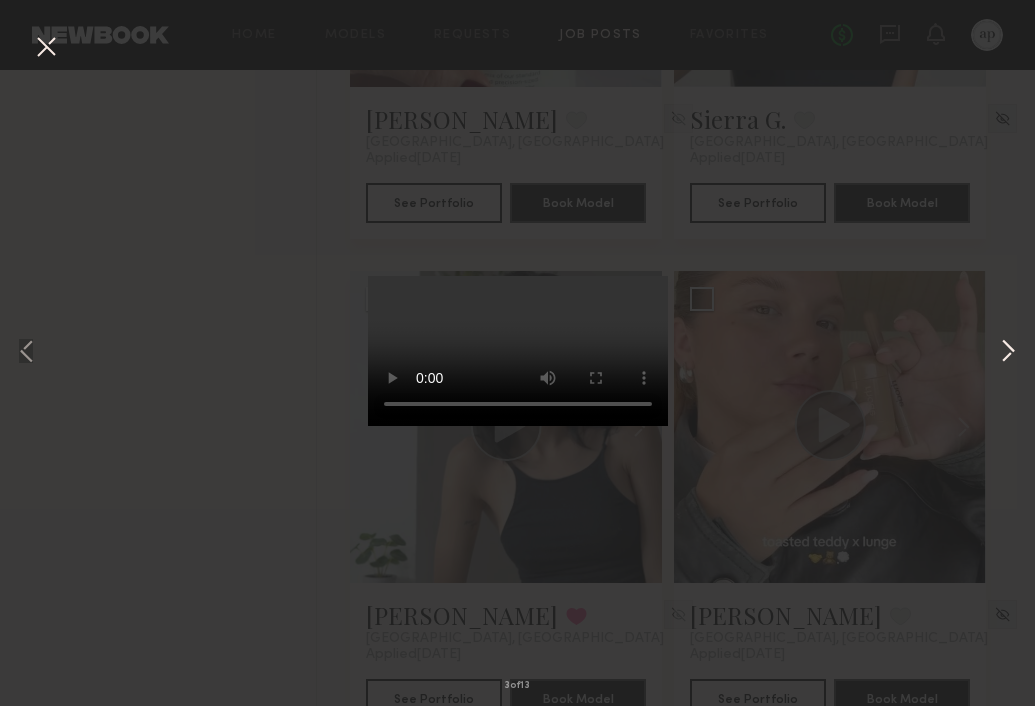 click at bounding box center (1008, 353) 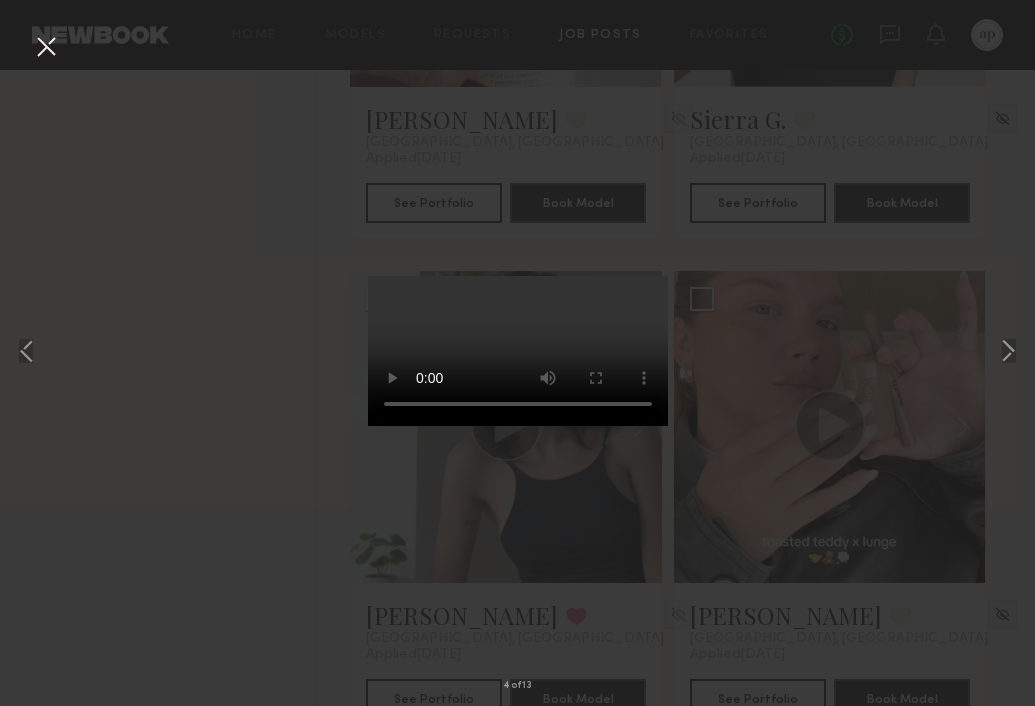 click at bounding box center (46, 48) 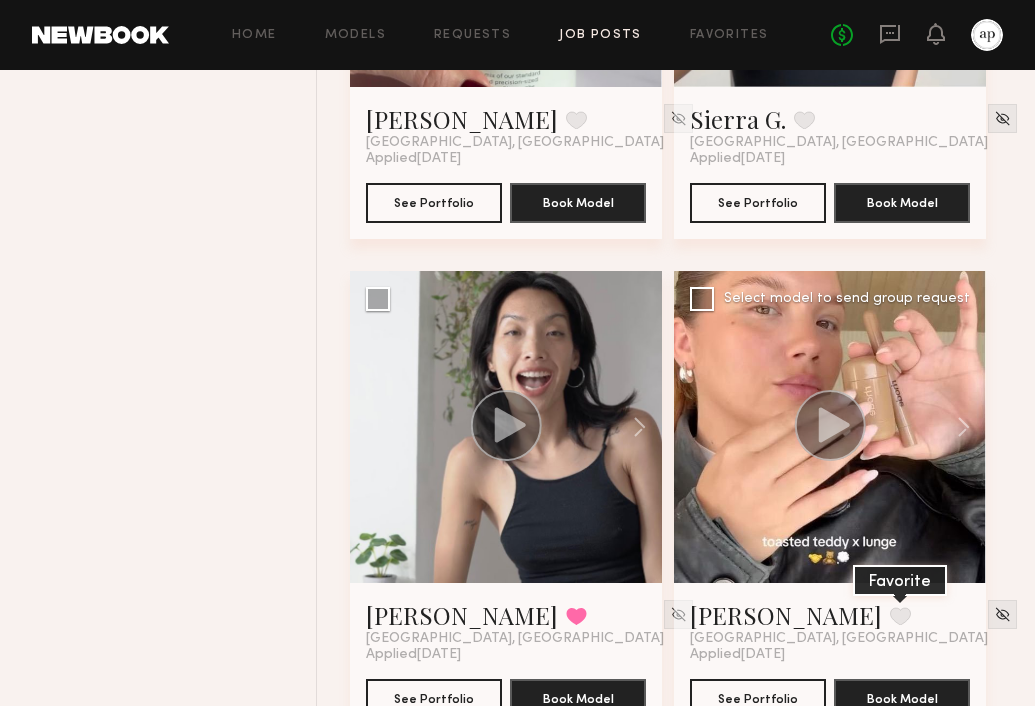 click 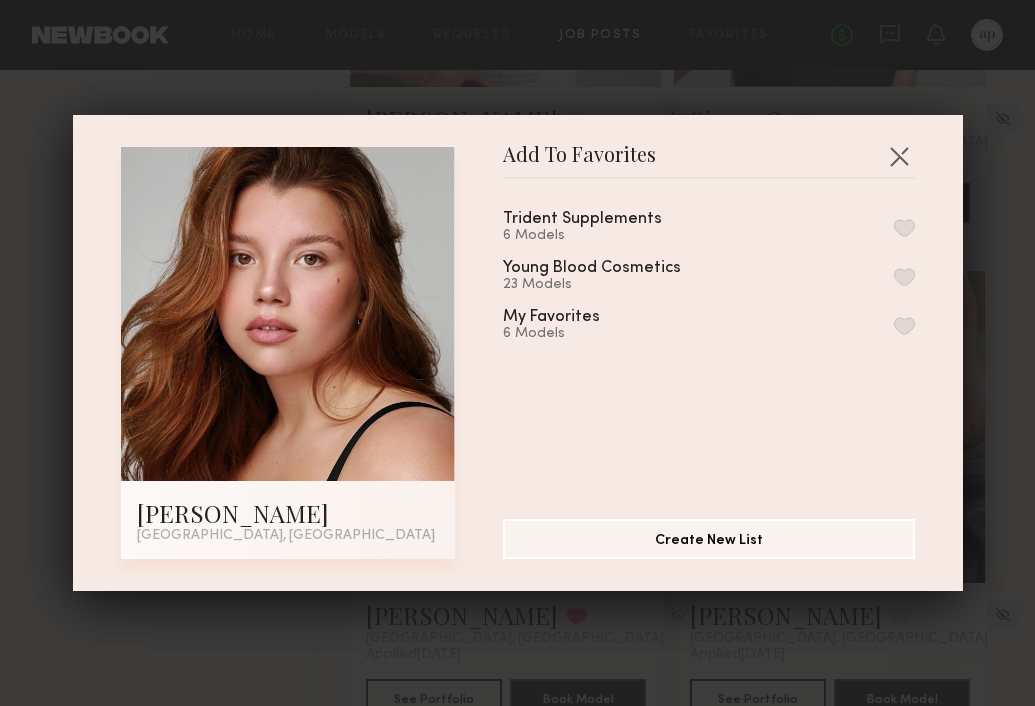 click at bounding box center [904, 228] 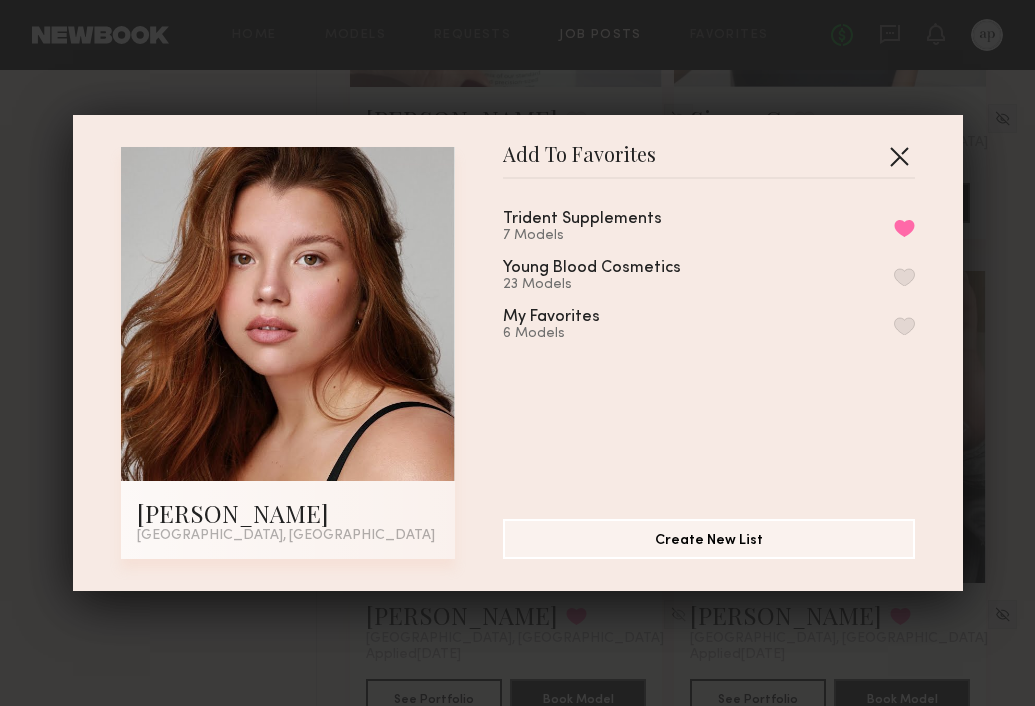click at bounding box center (899, 156) 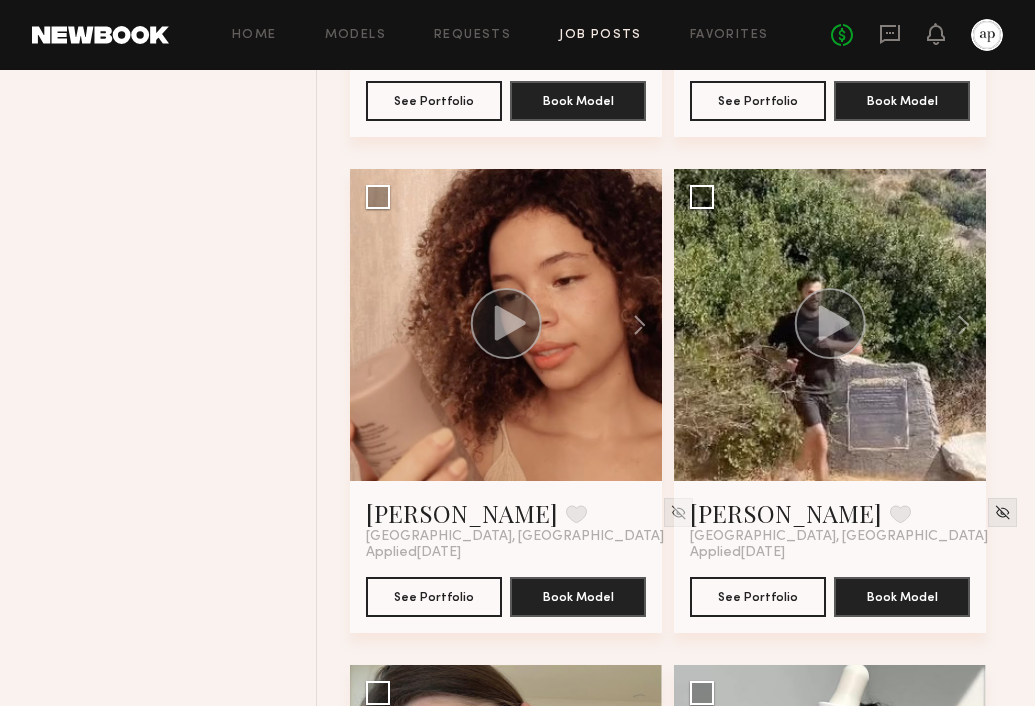 scroll, scrollTop: 5161, scrollLeft: 0, axis: vertical 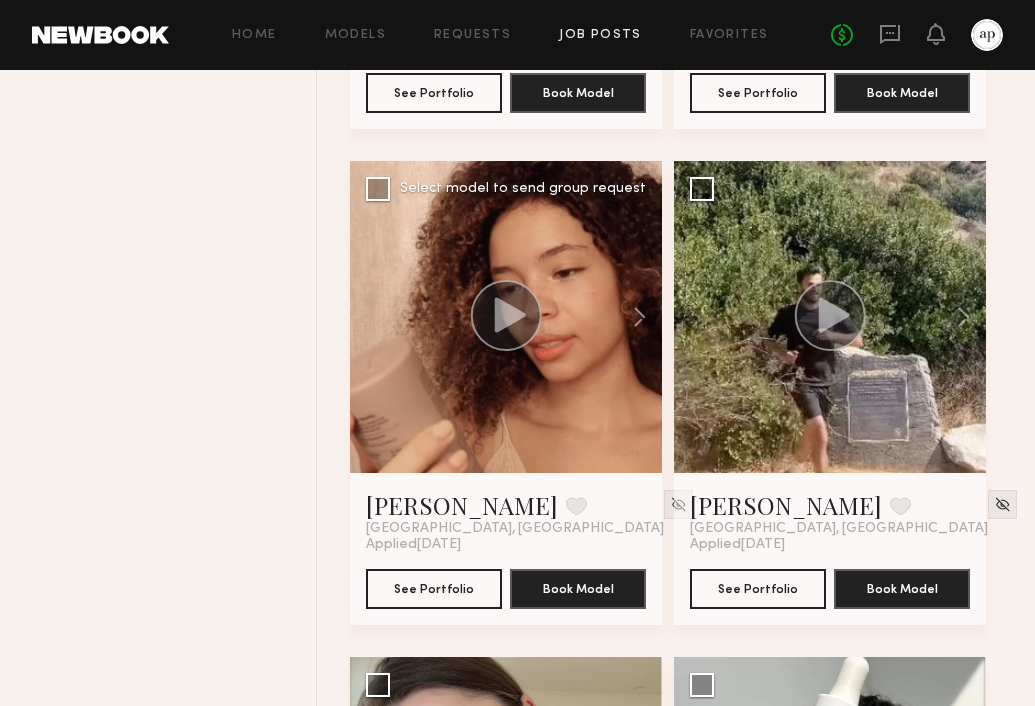click 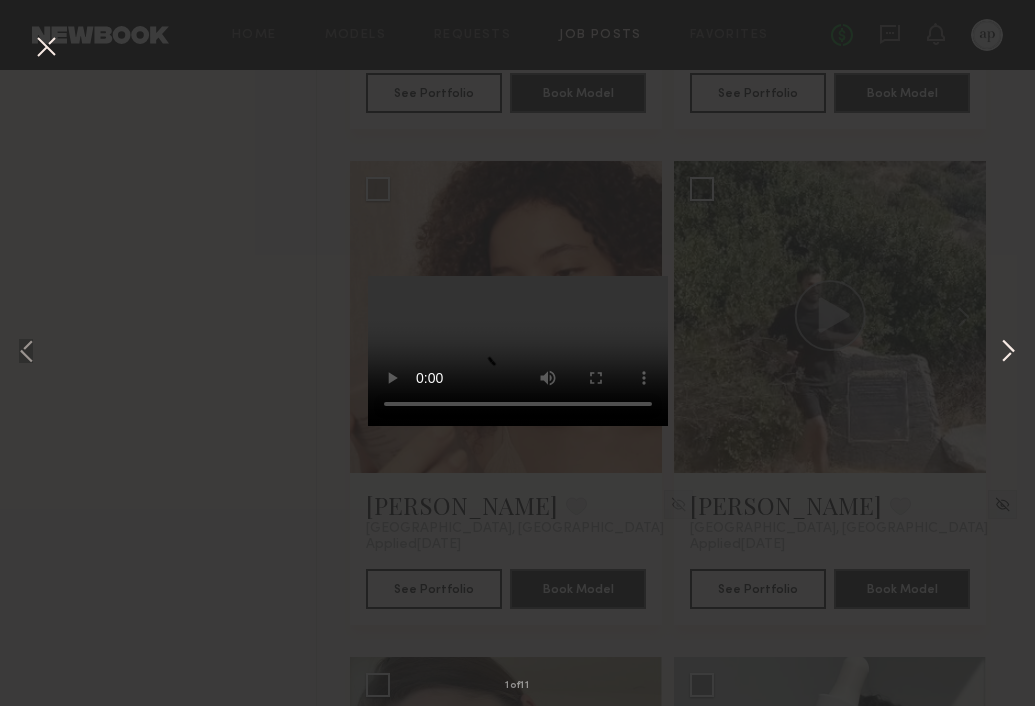 click at bounding box center [1008, 353] 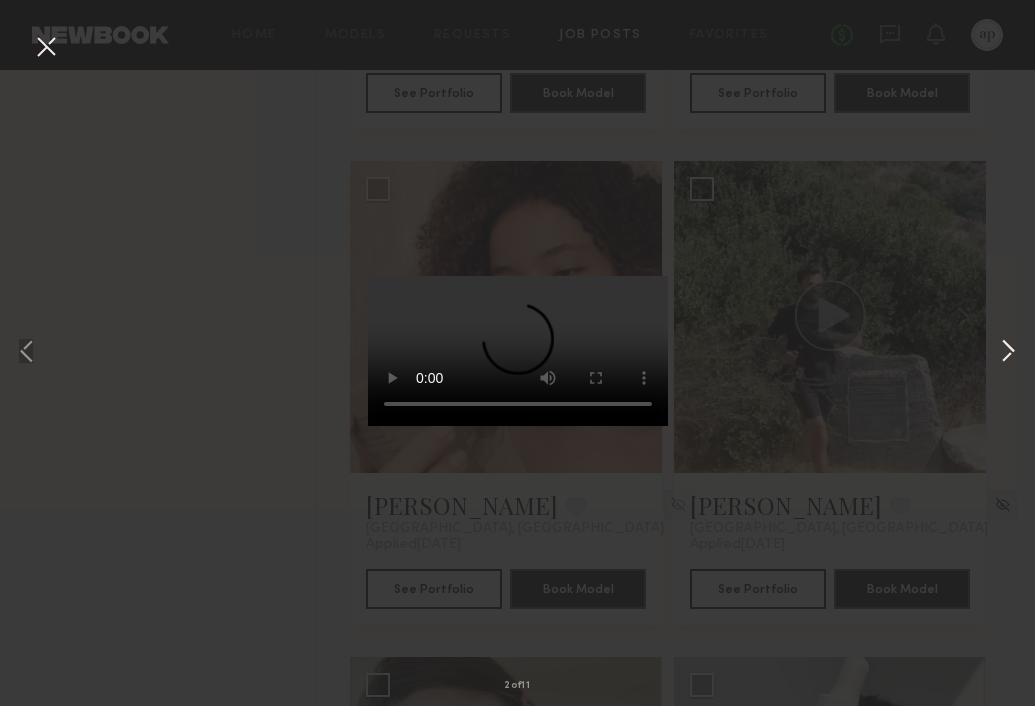 click at bounding box center [1008, 353] 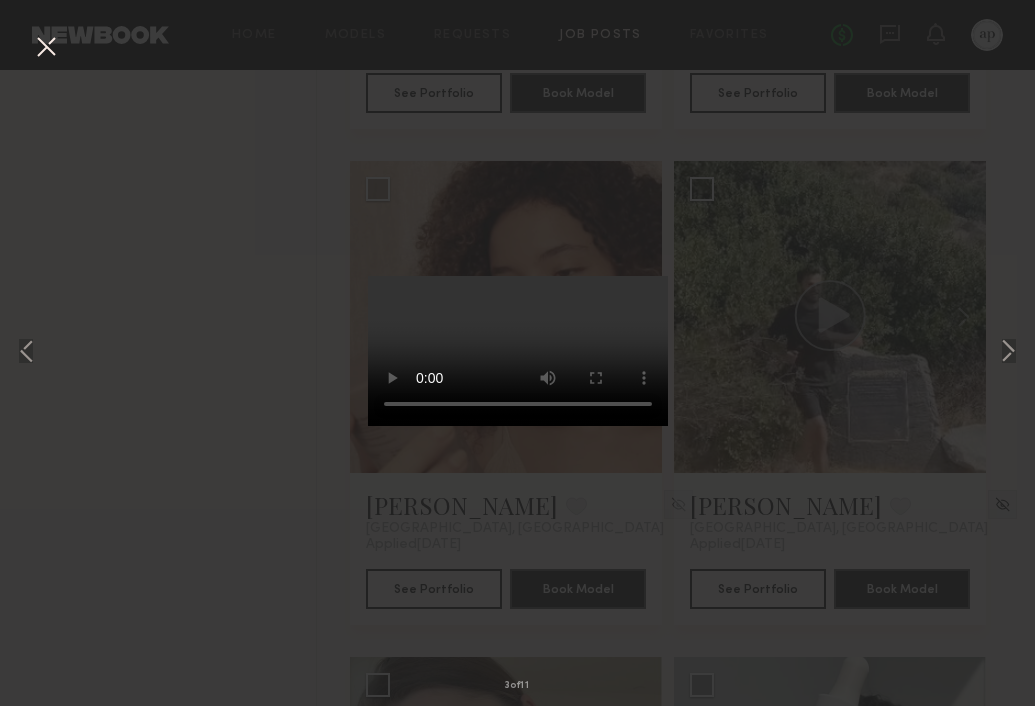click at bounding box center [46, 48] 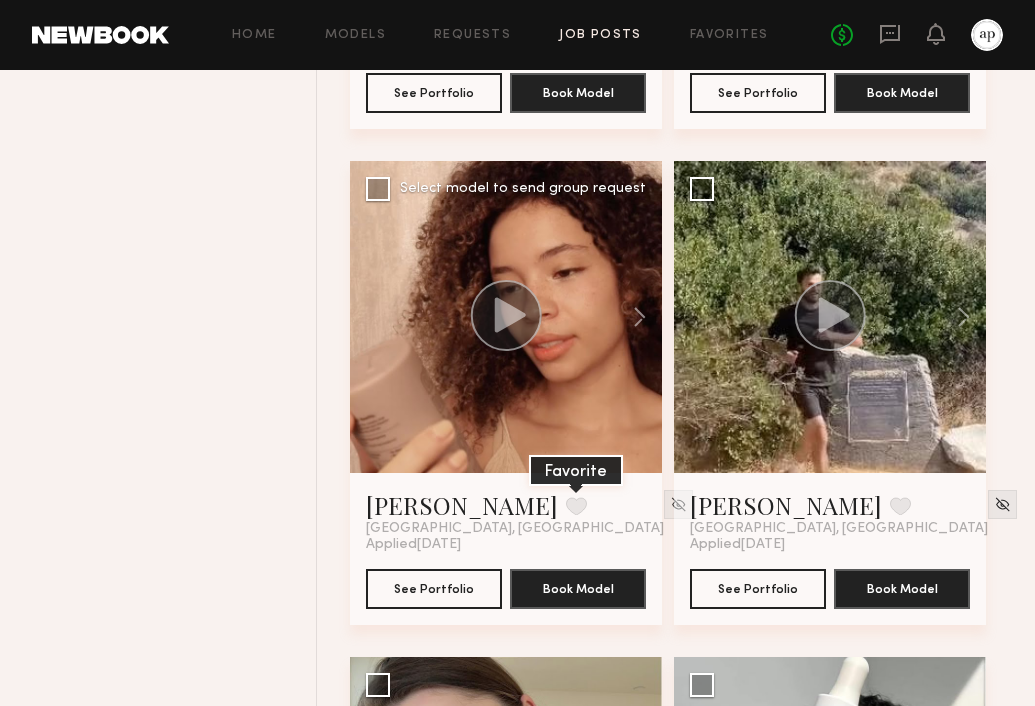 click 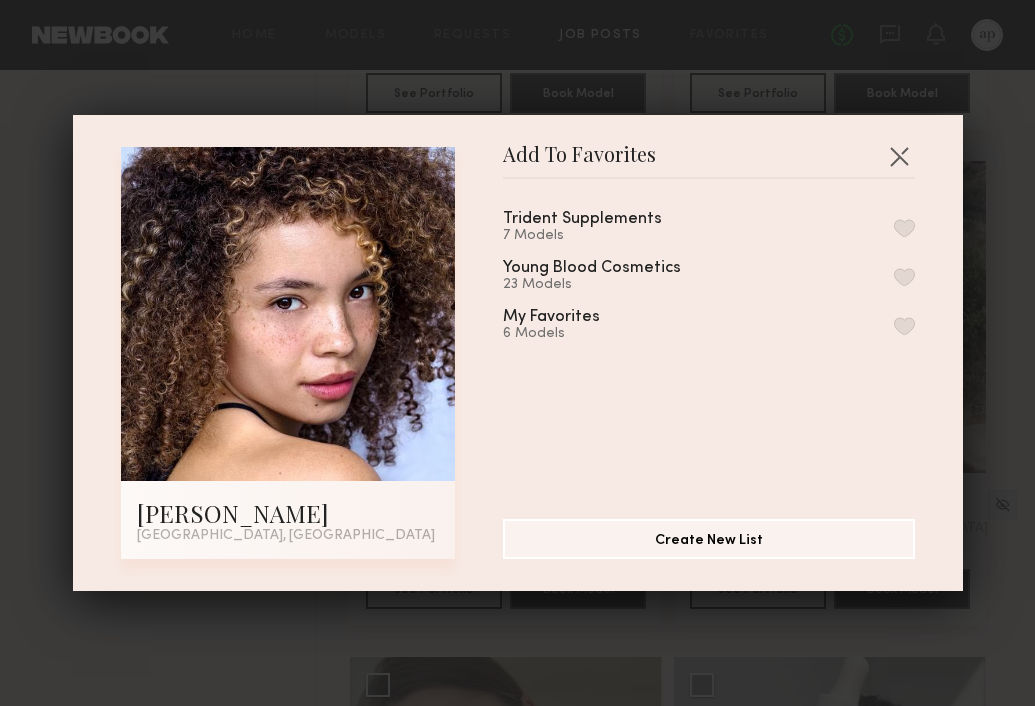 click at bounding box center (904, 228) 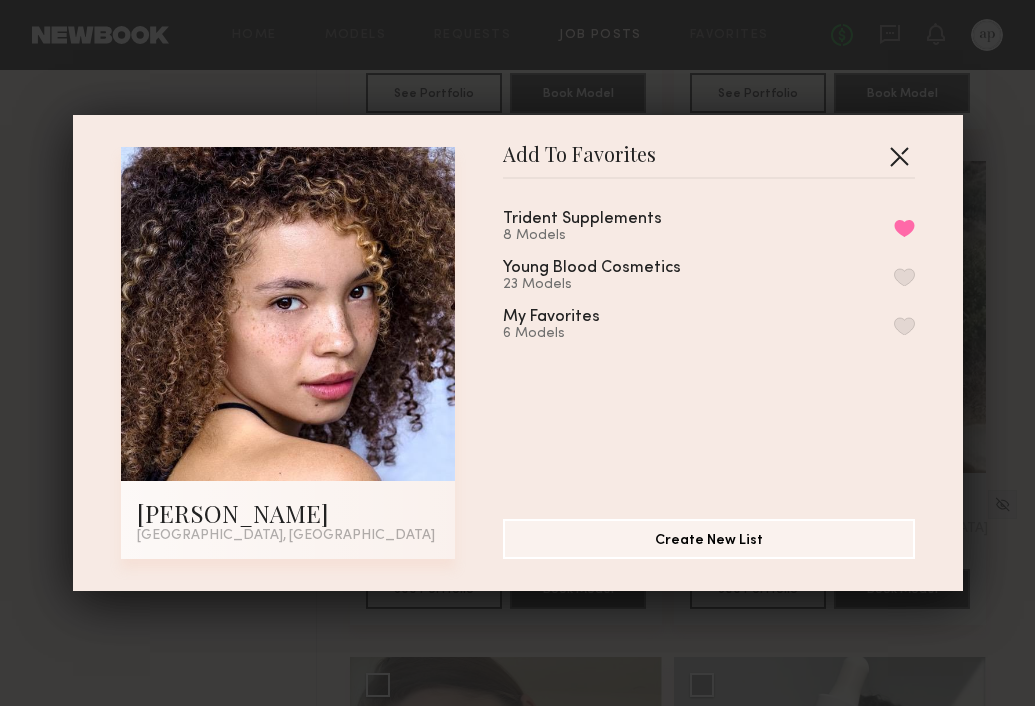 click at bounding box center (899, 156) 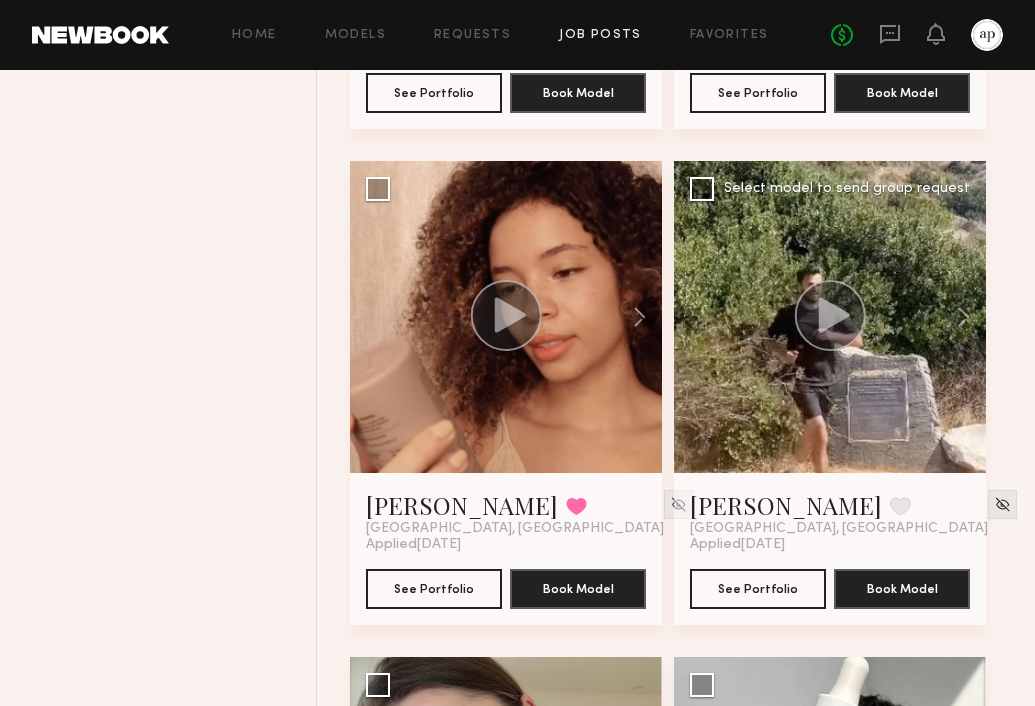 click 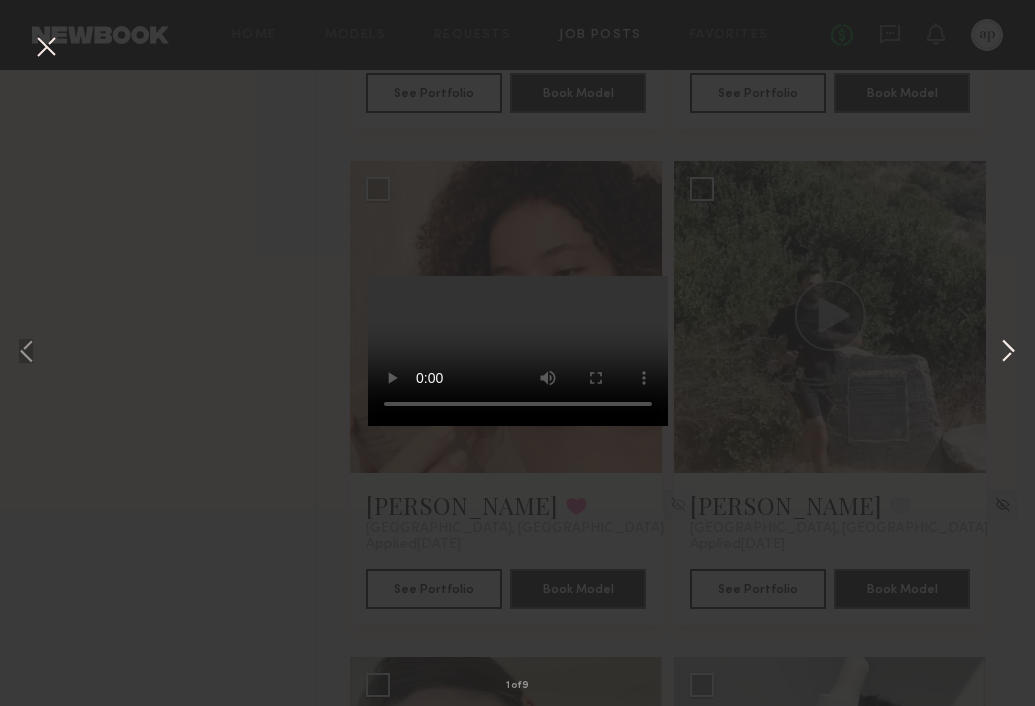 click at bounding box center (1008, 353) 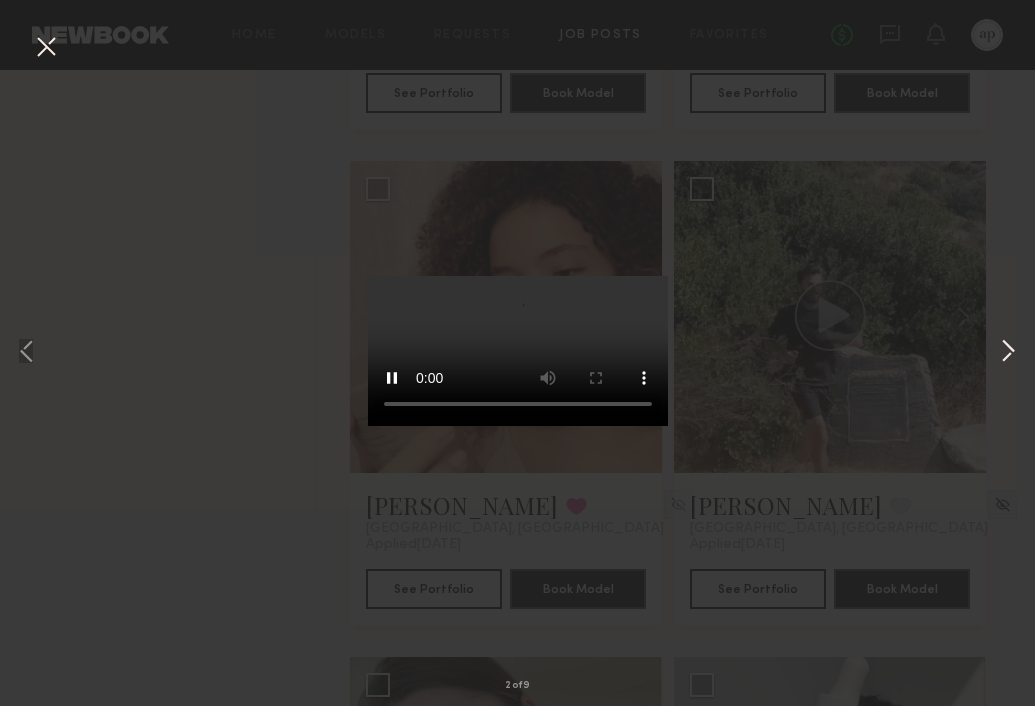 click at bounding box center [1008, 353] 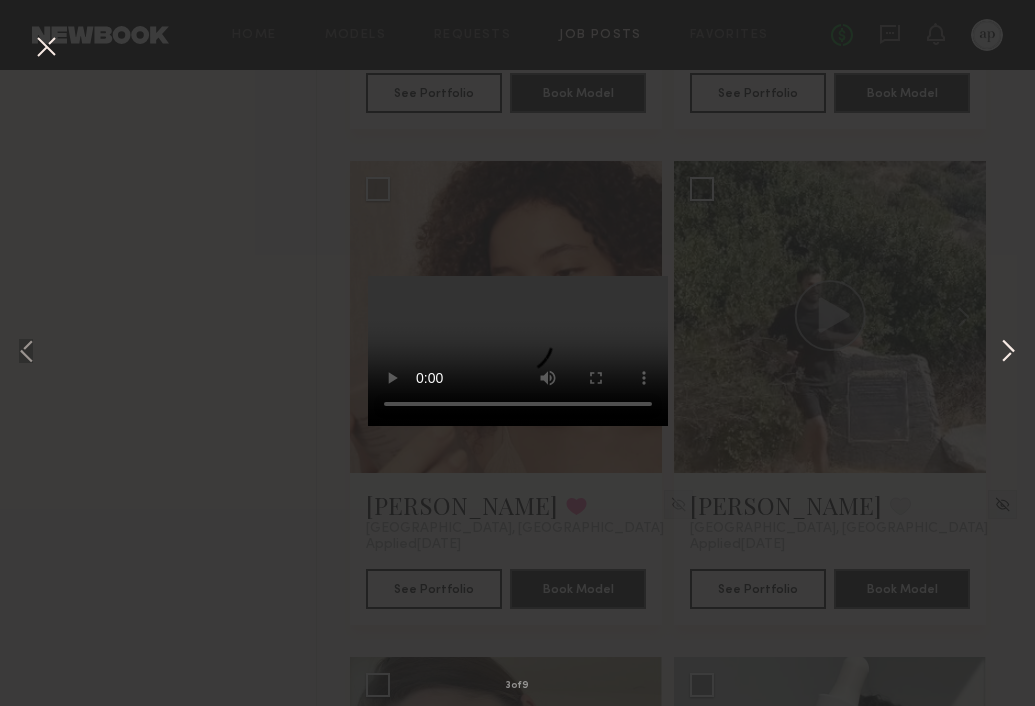 click at bounding box center (1008, 353) 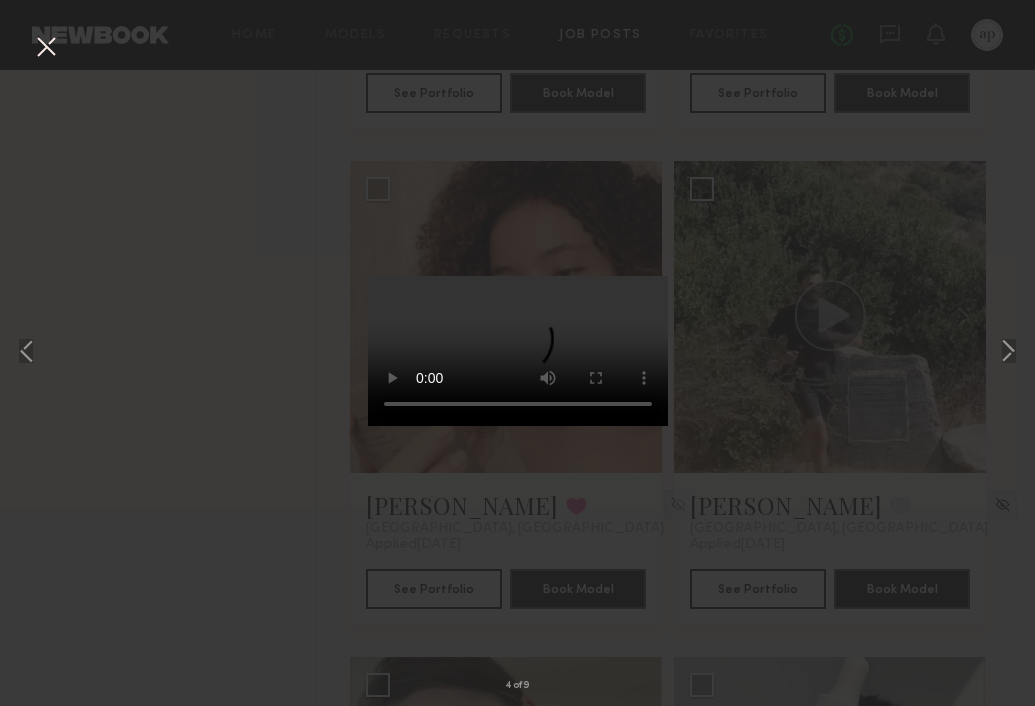 click at bounding box center [46, 48] 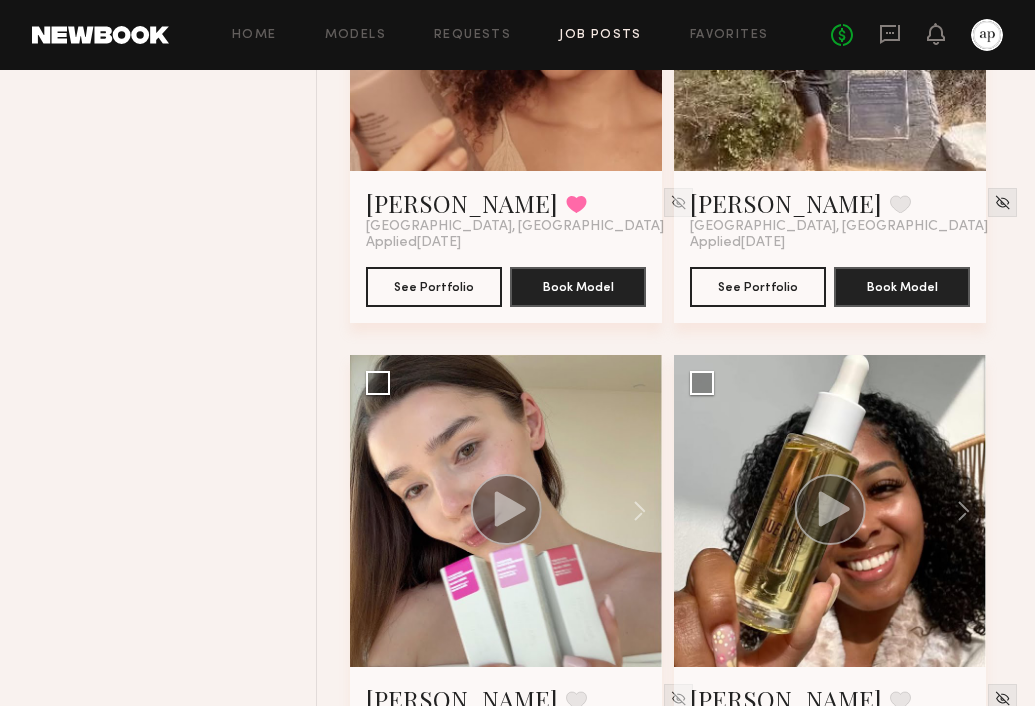 scroll, scrollTop: 5568, scrollLeft: 0, axis: vertical 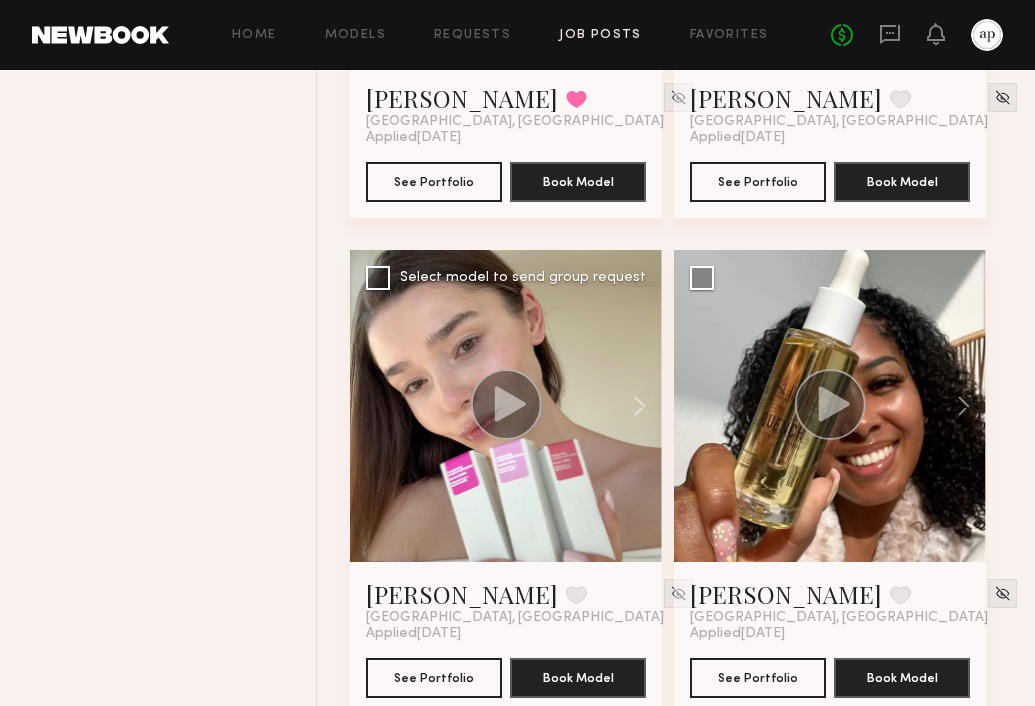 click 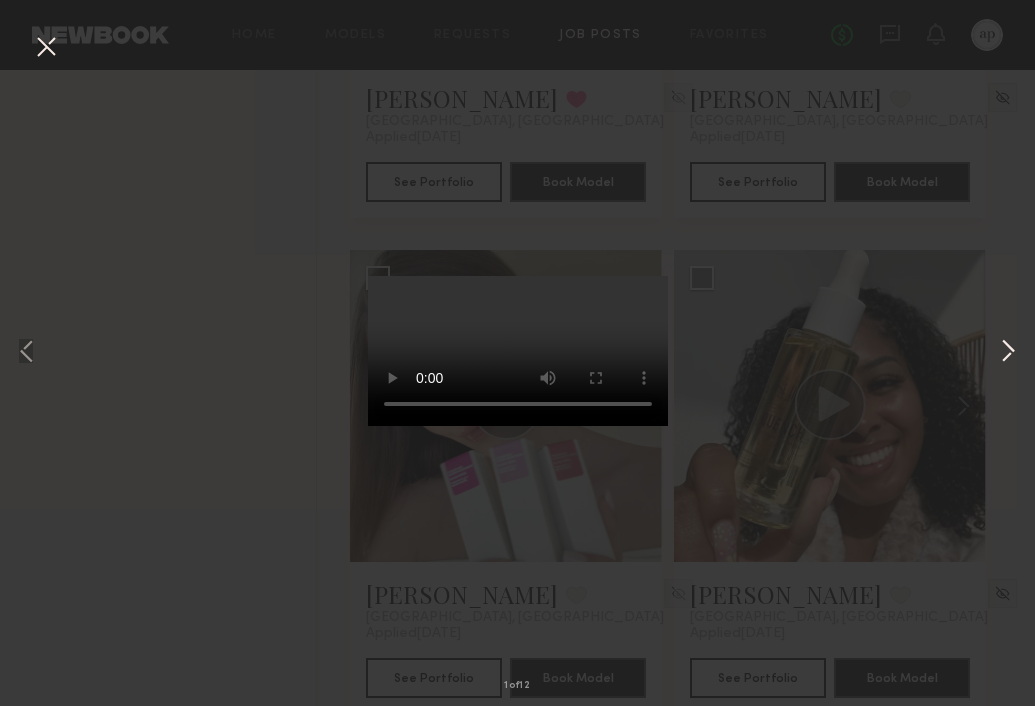 click at bounding box center [1008, 353] 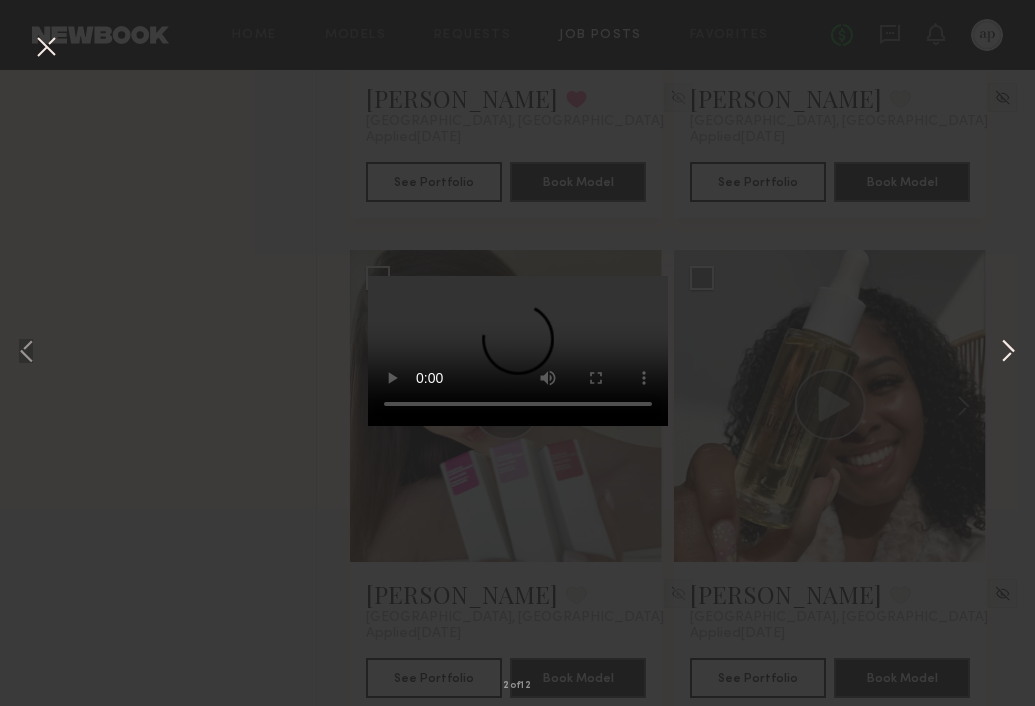 click at bounding box center (1008, 353) 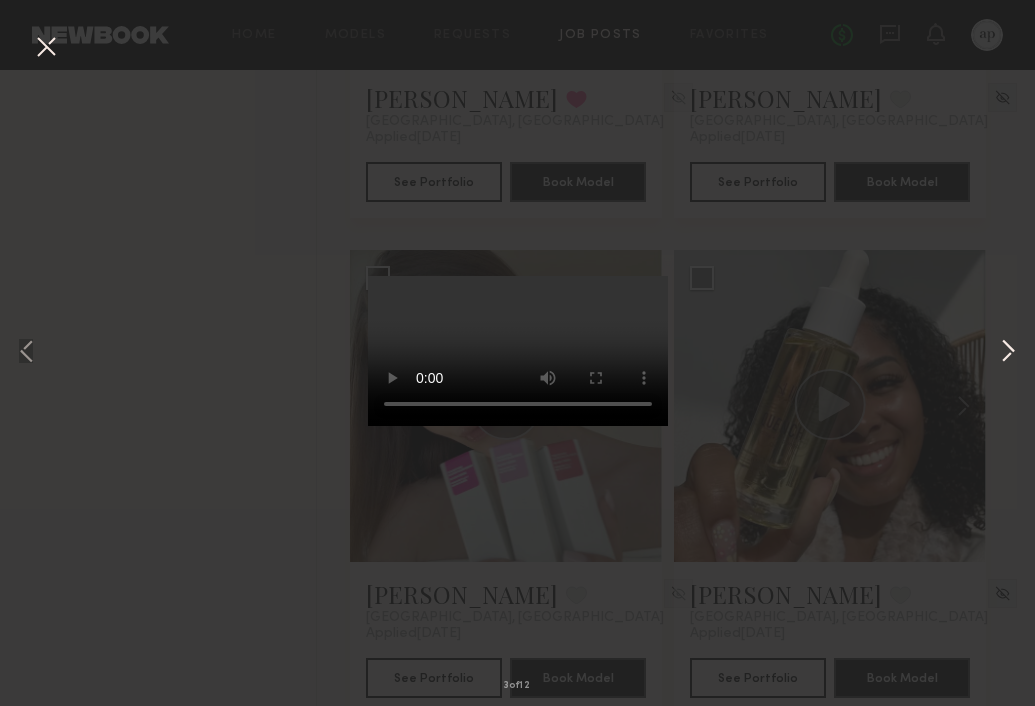 click at bounding box center [1008, 353] 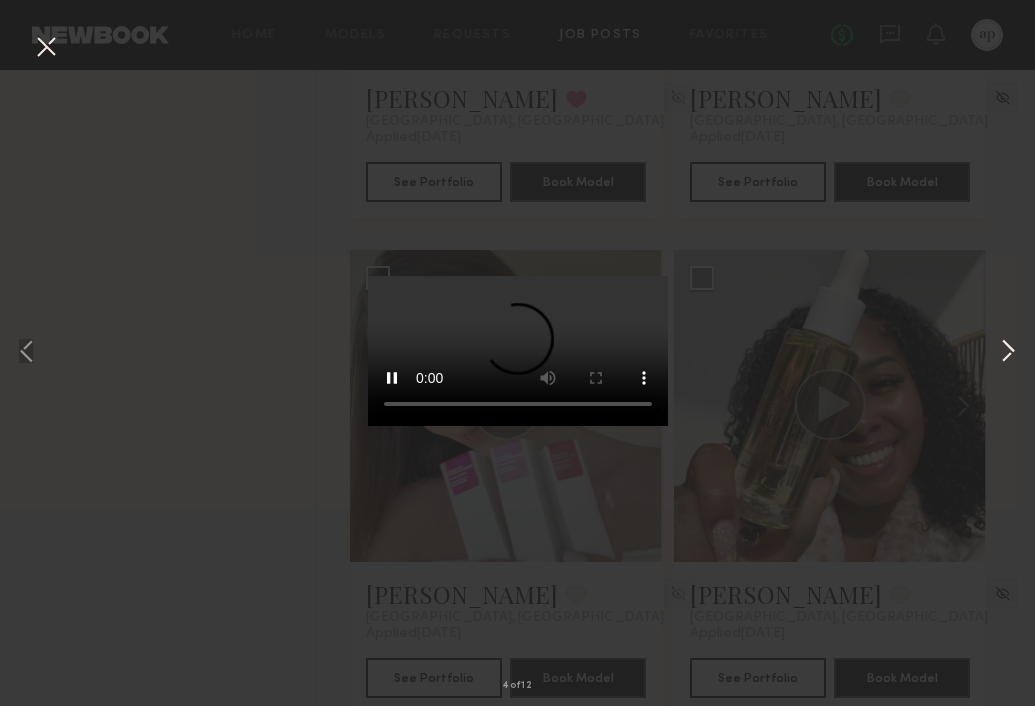 click at bounding box center (1008, 353) 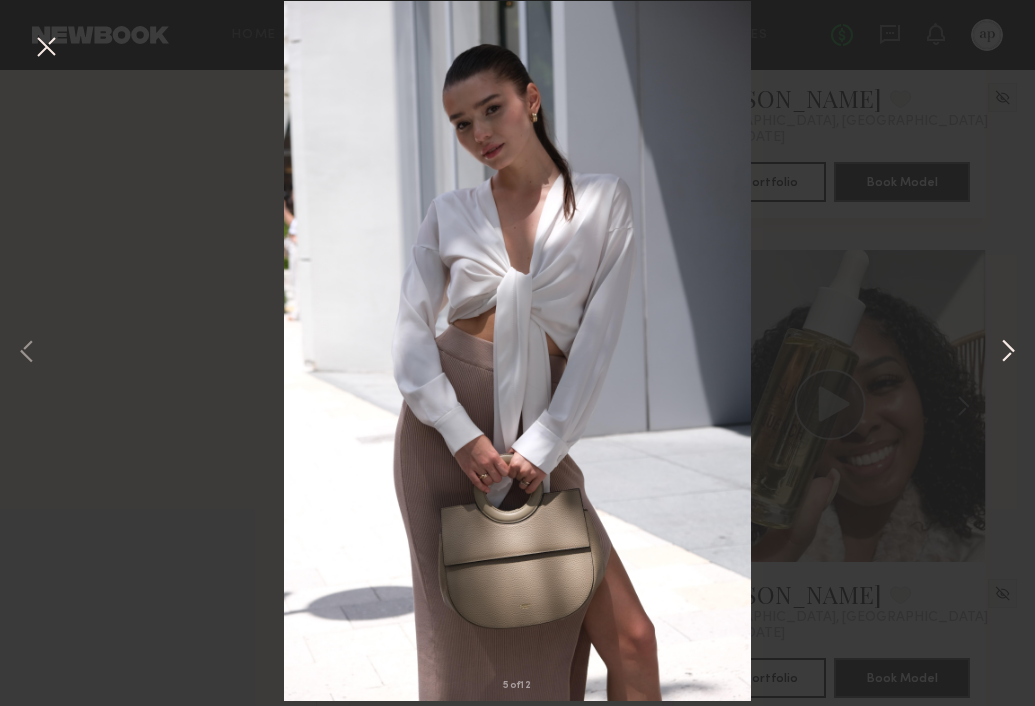 click at bounding box center [1008, 353] 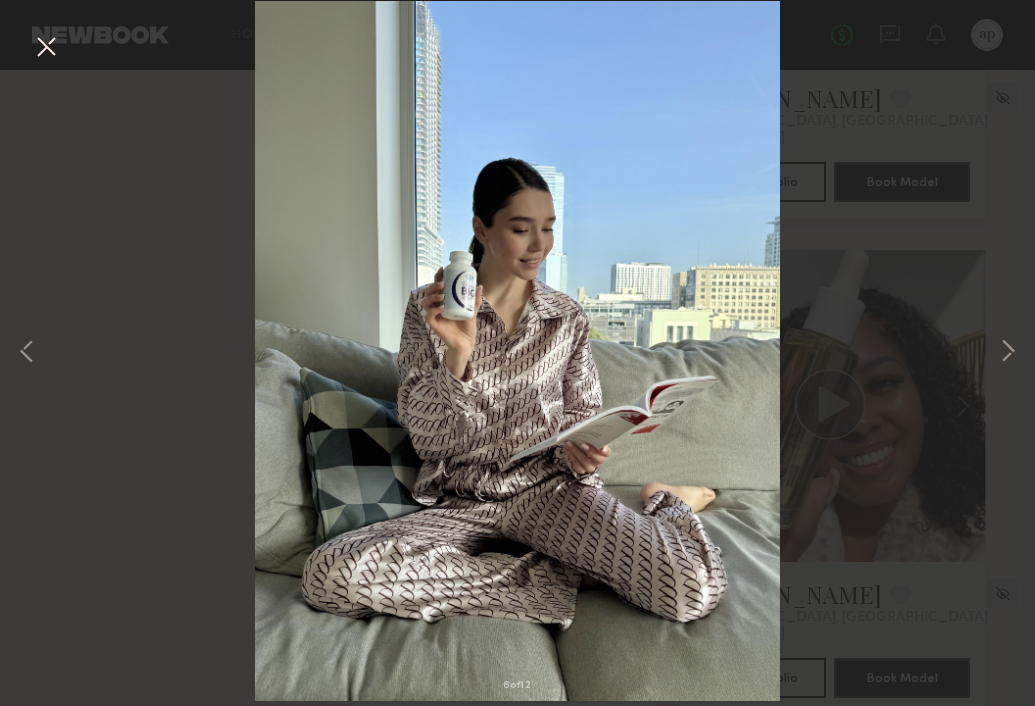 click at bounding box center [46, 48] 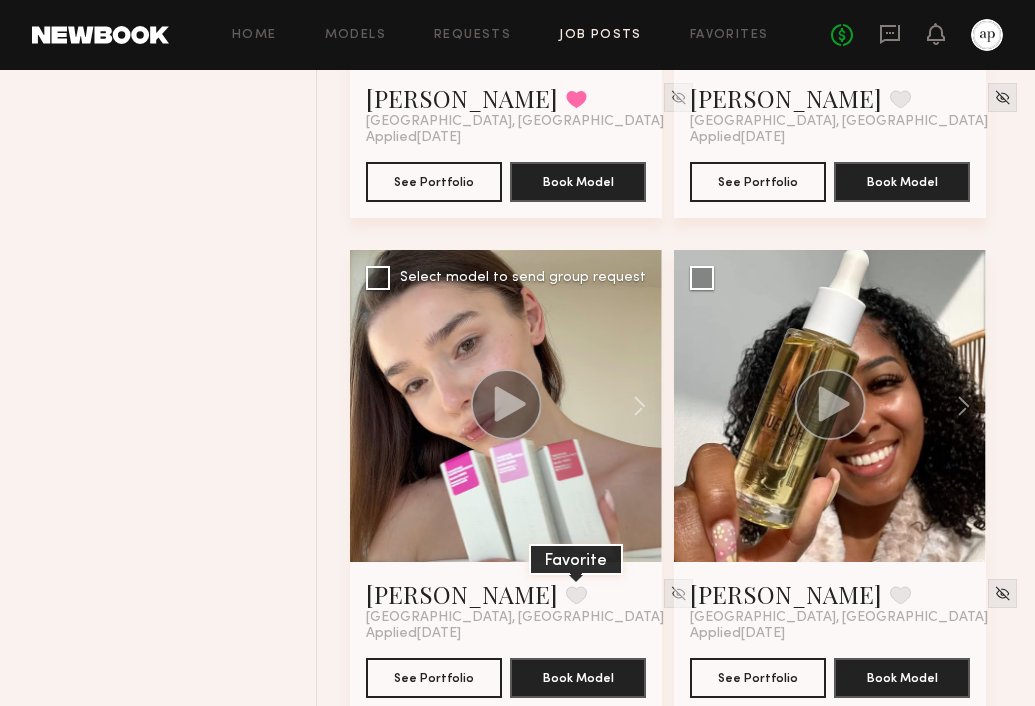 click 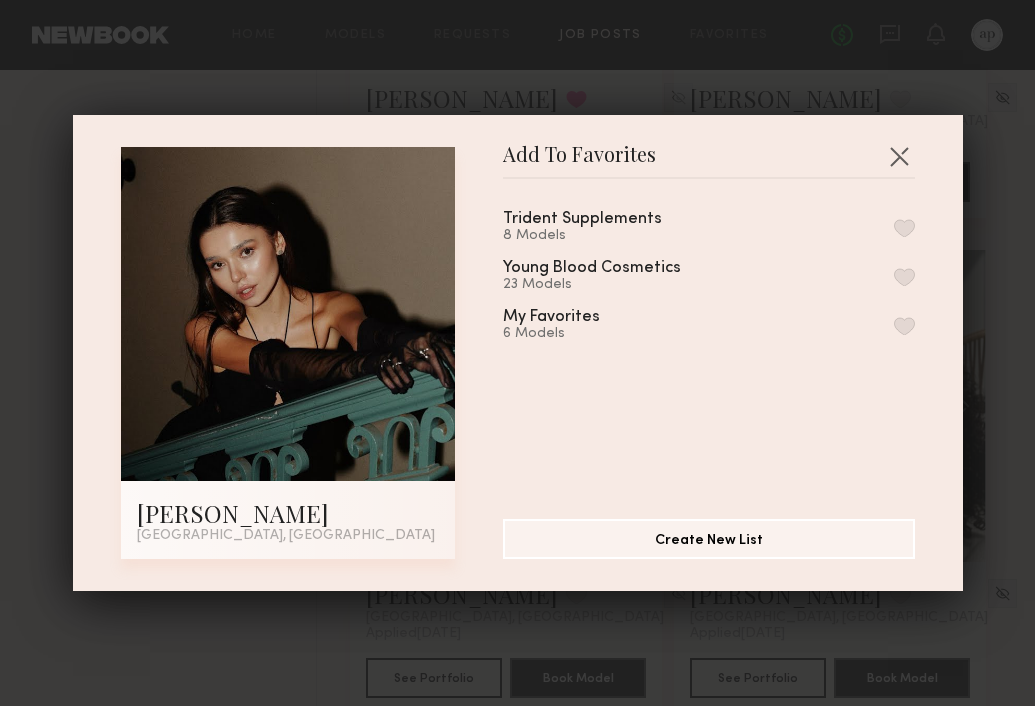 click at bounding box center (904, 228) 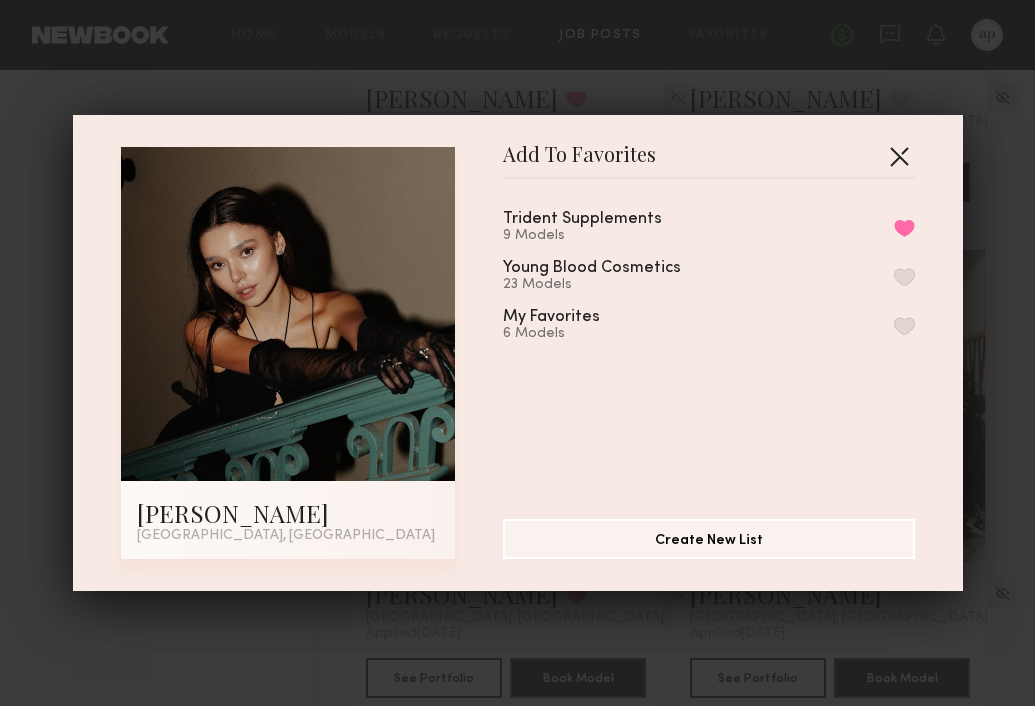 click at bounding box center (899, 156) 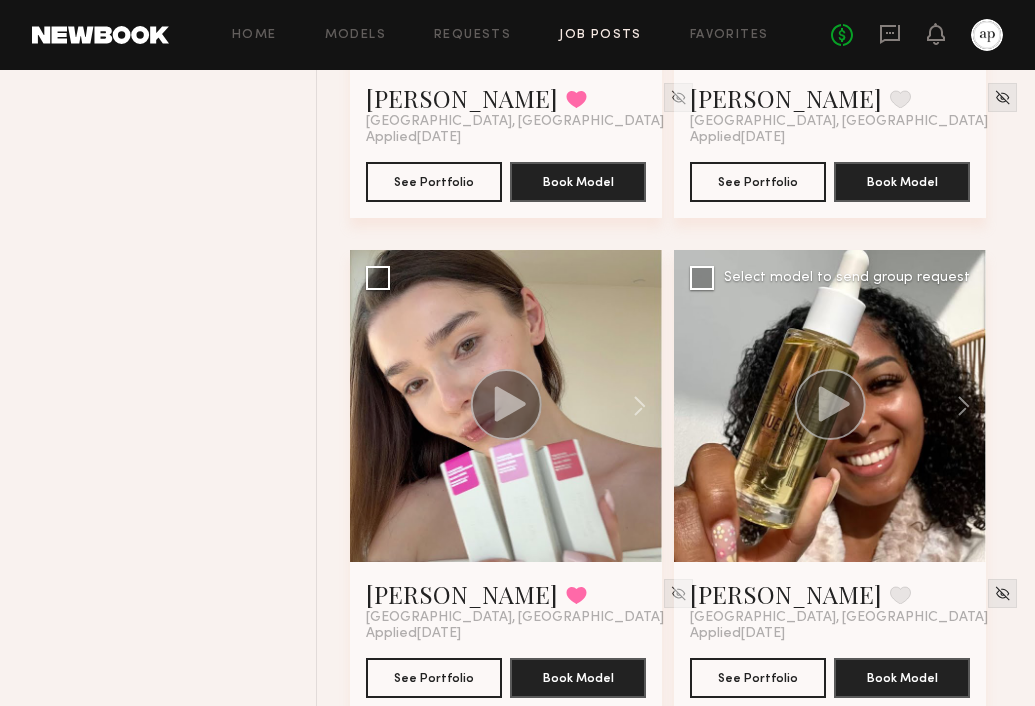 click 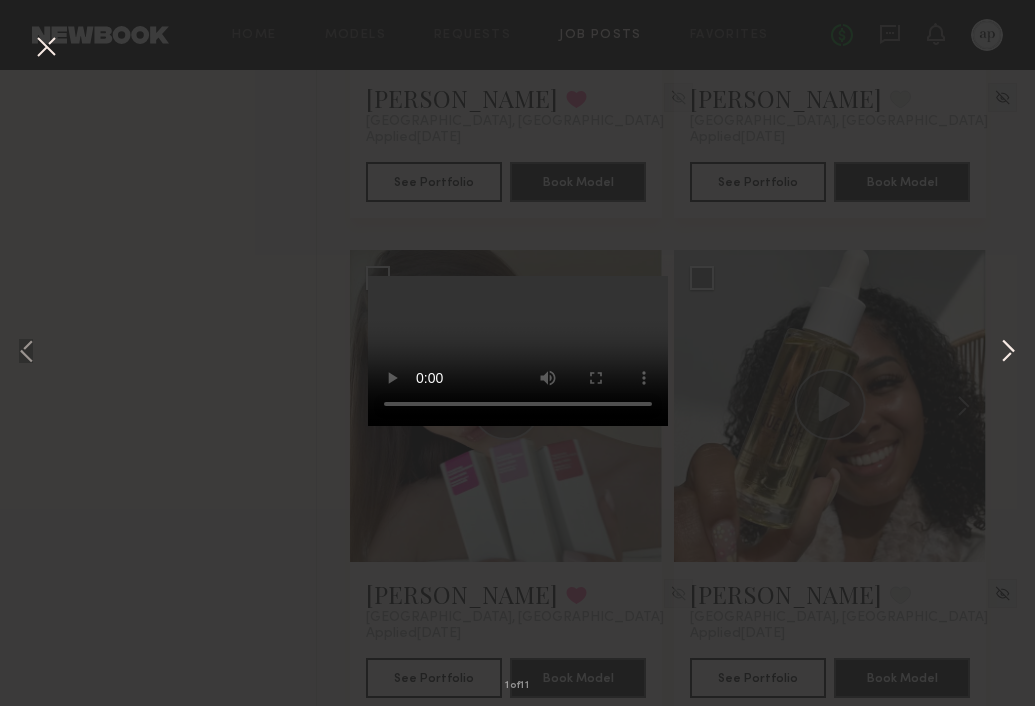 click at bounding box center (1008, 353) 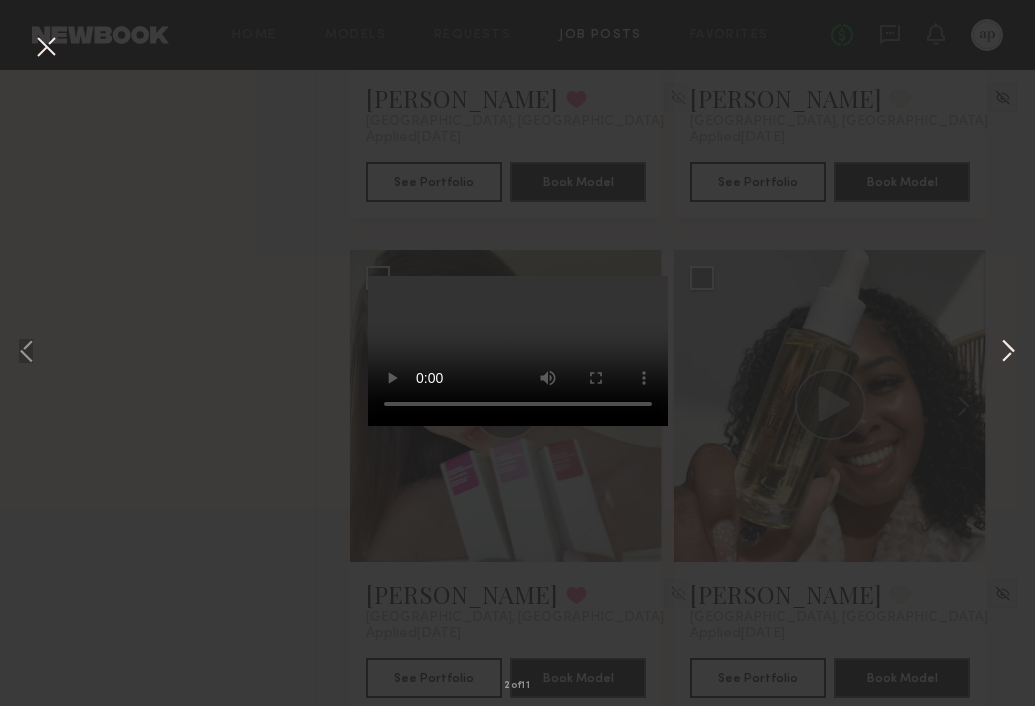 click at bounding box center (1008, 353) 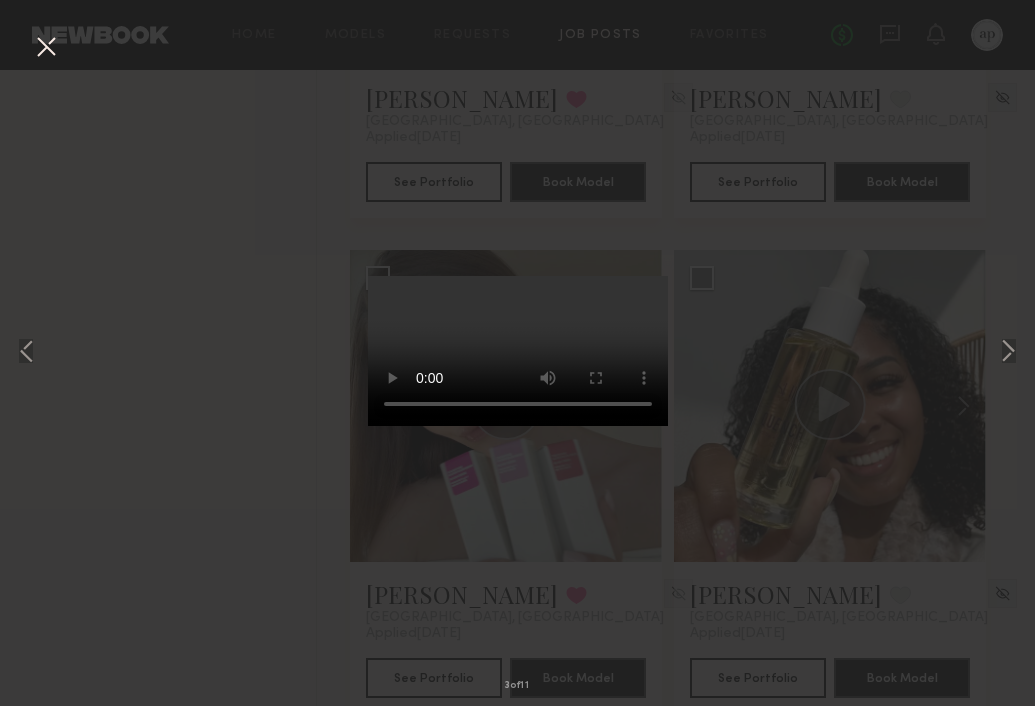 click on "3  of  11" at bounding box center (517, 353) 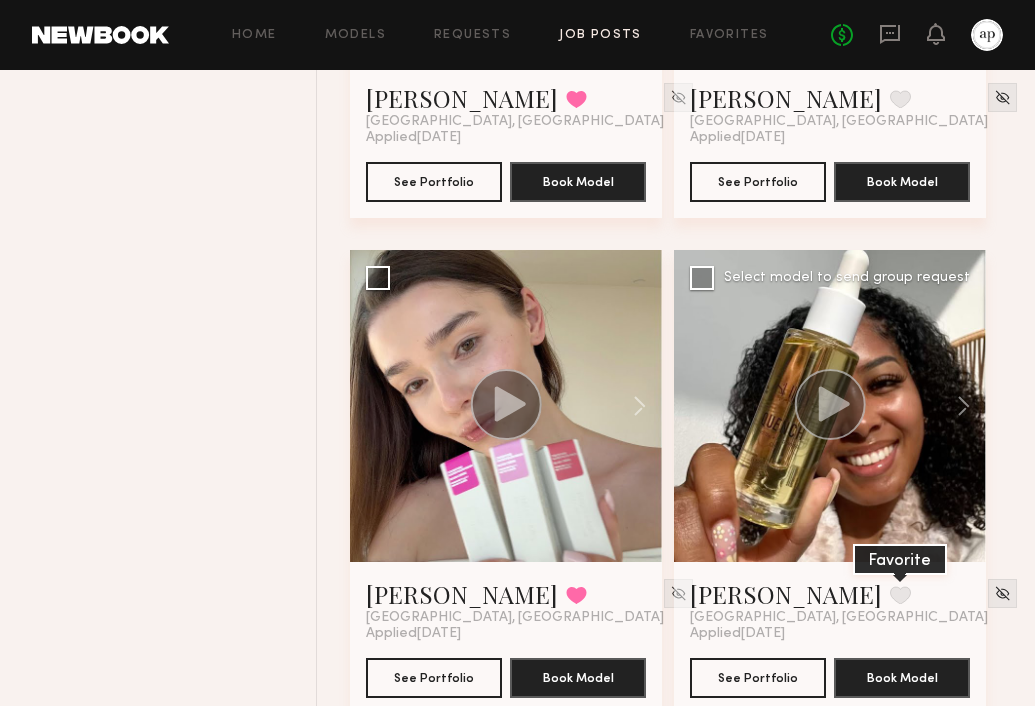 click 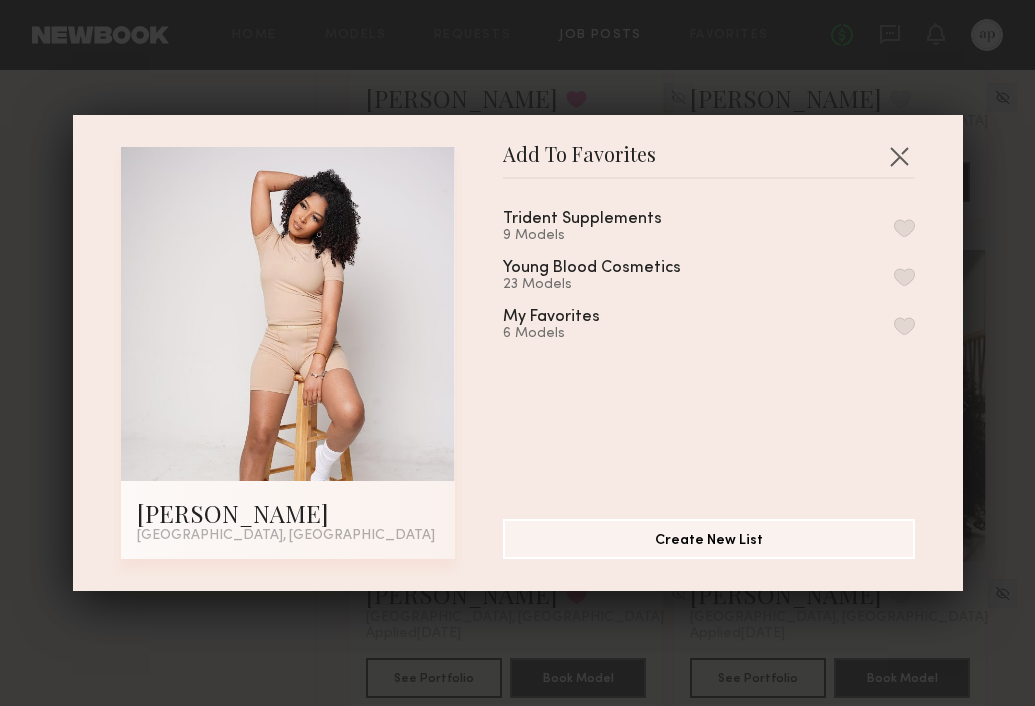 click at bounding box center [904, 228] 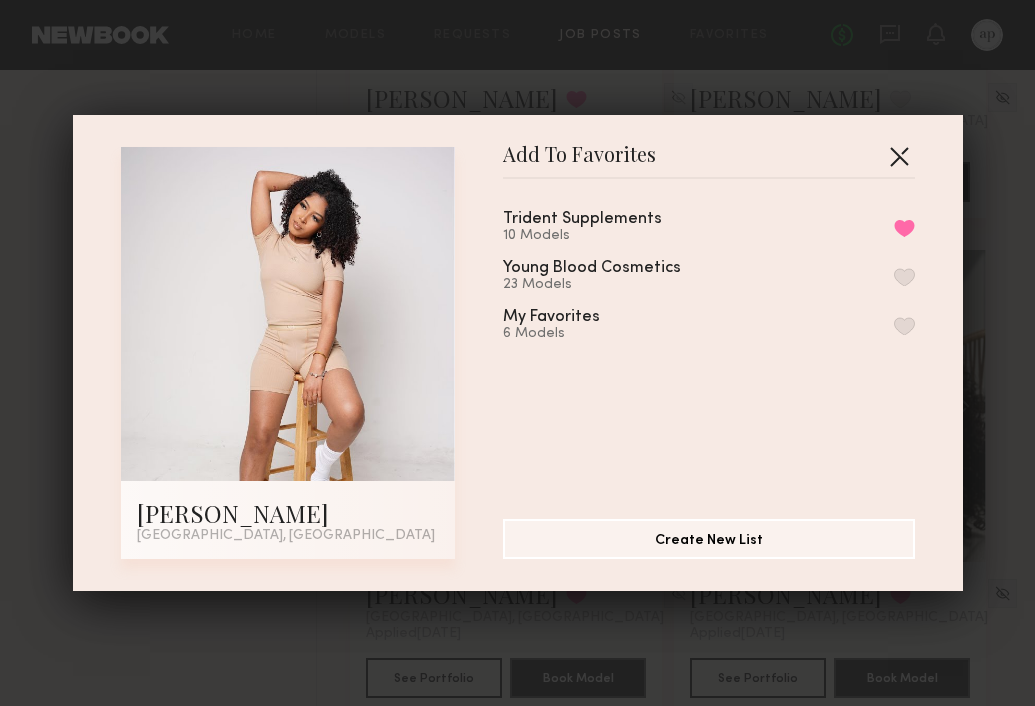 click at bounding box center [899, 156] 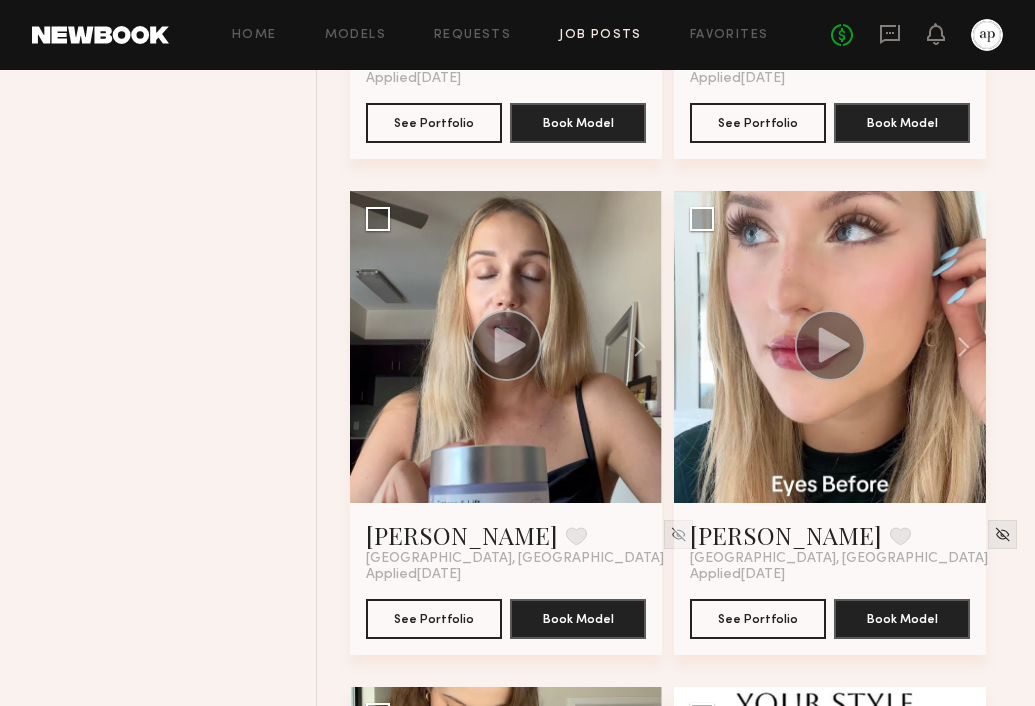 scroll, scrollTop: 6121, scrollLeft: 0, axis: vertical 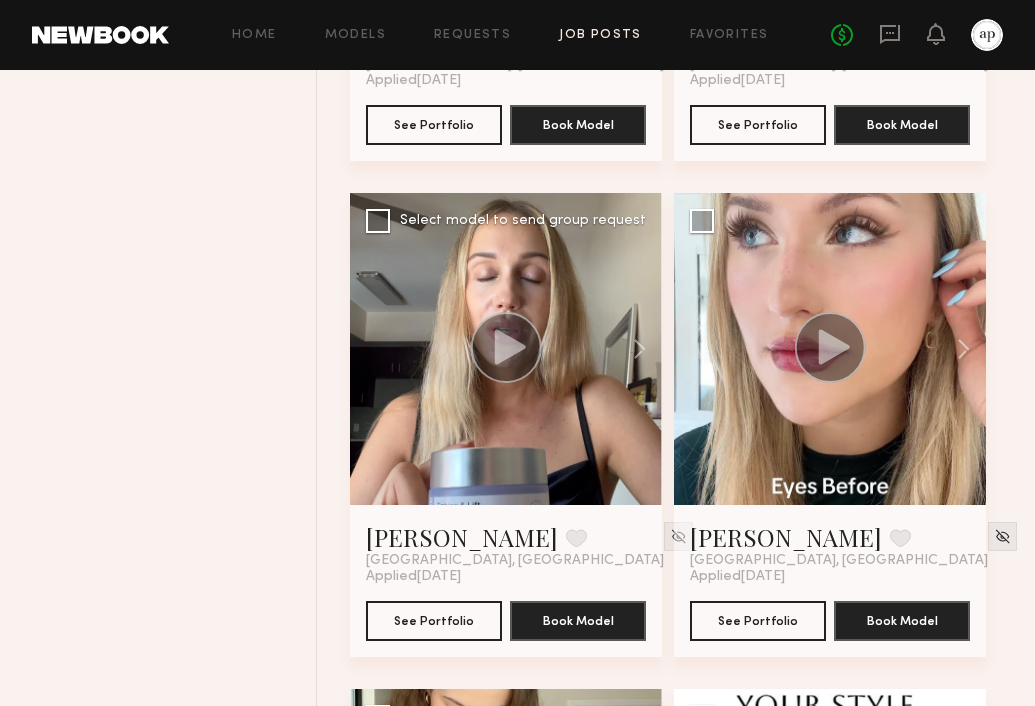 click 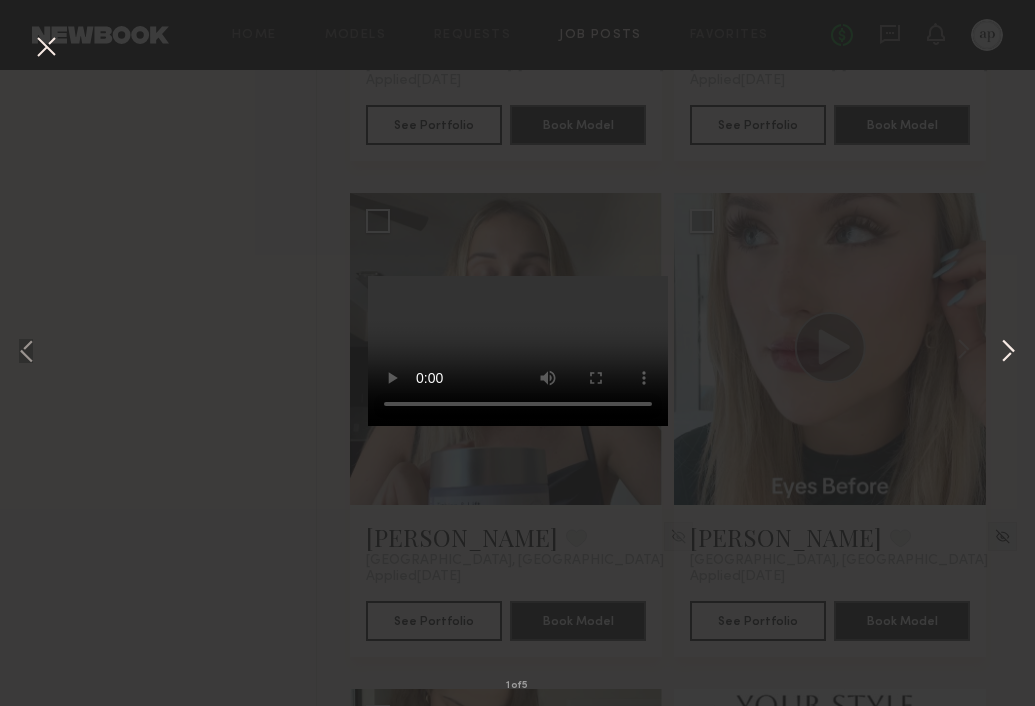 click at bounding box center (1008, 353) 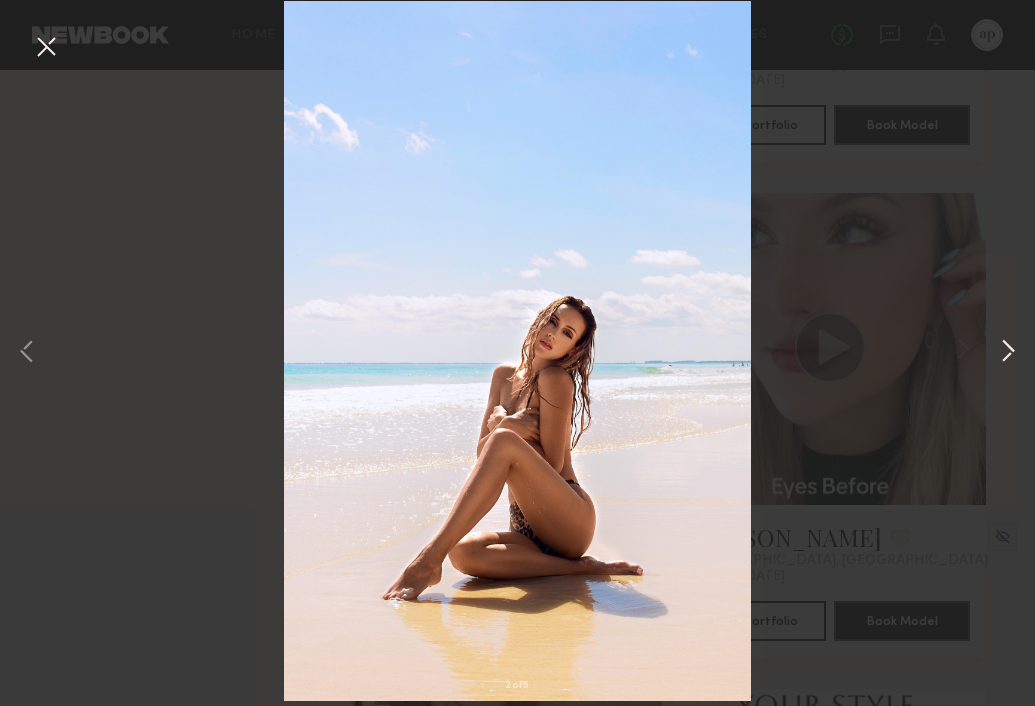 click at bounding box center [1008, 353] 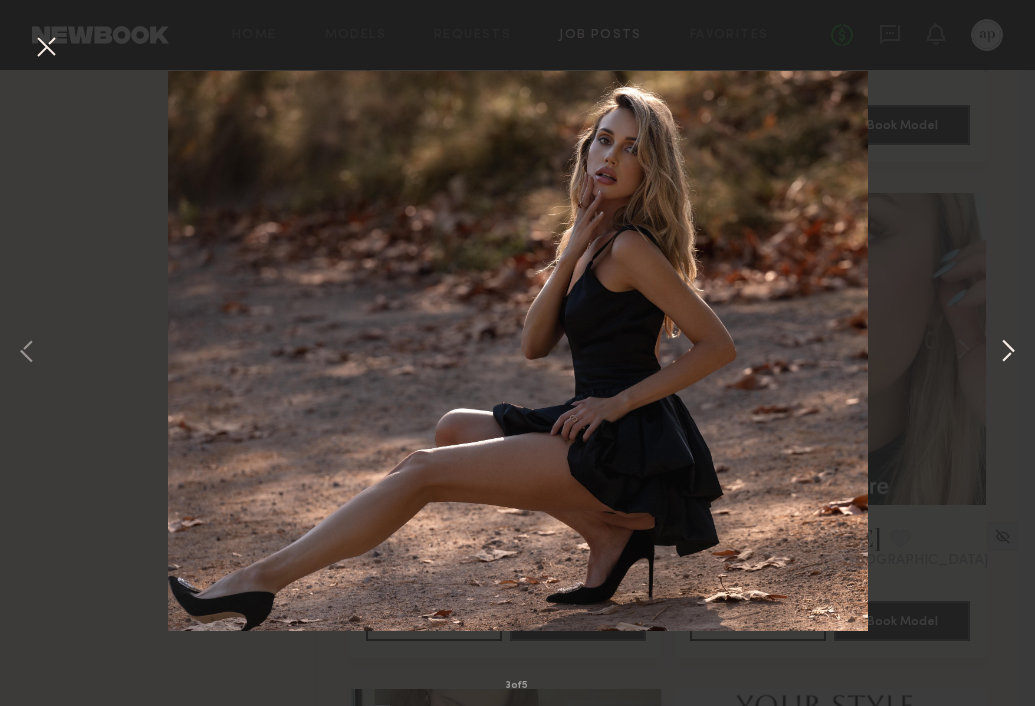 click at bounding box center [1008, 353] 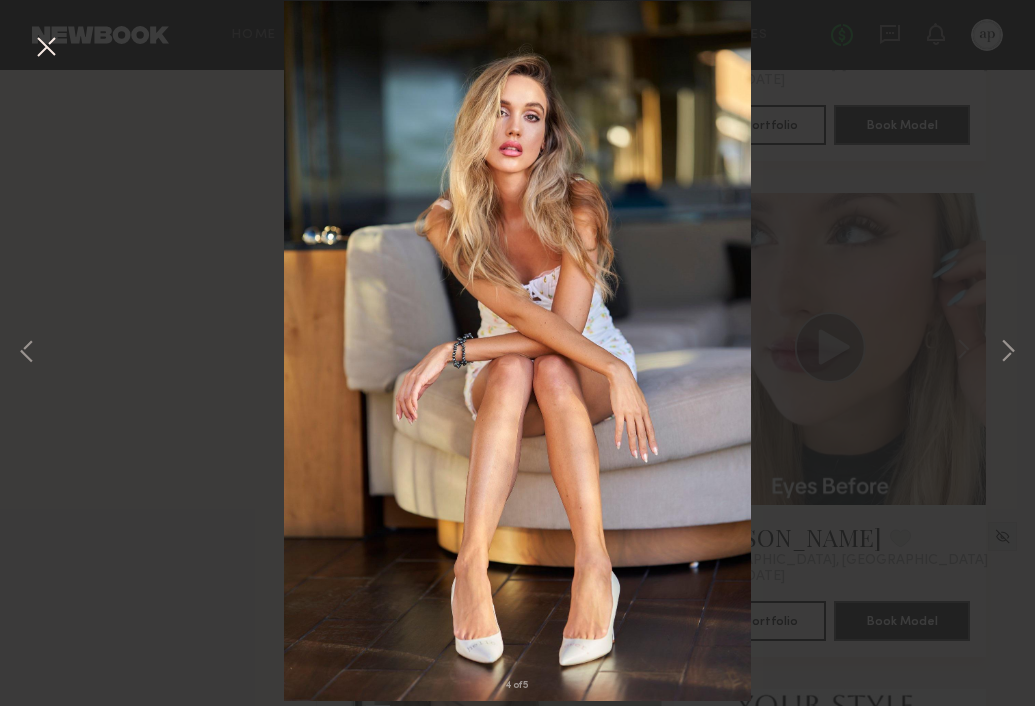 click at bounding box center [46, 48] 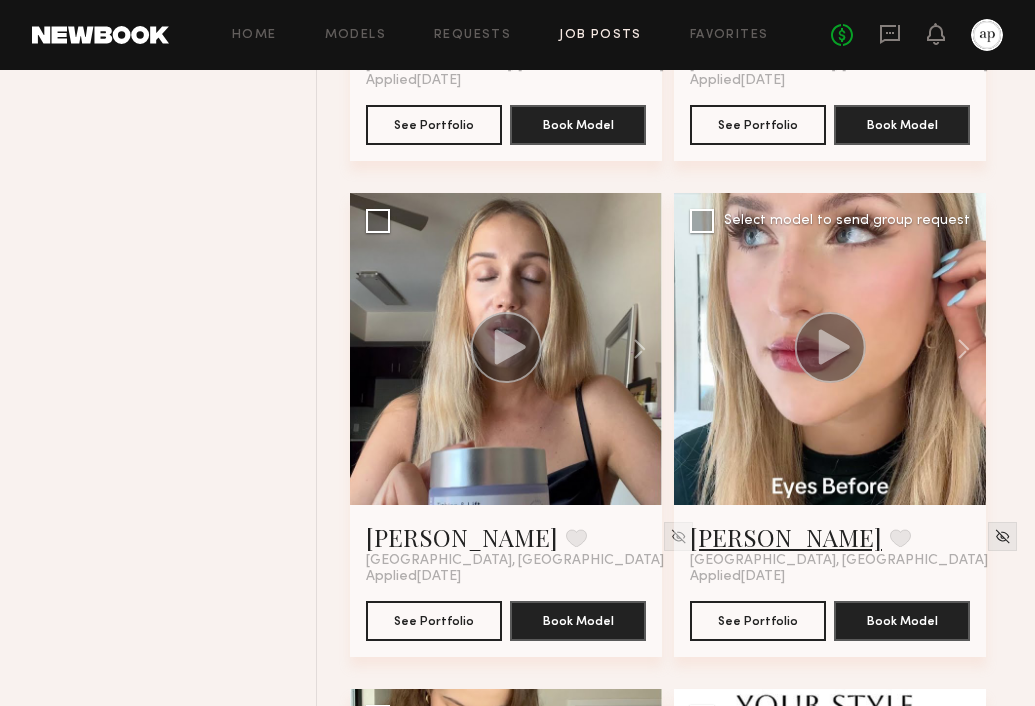click on "[PERSON_NAME]" 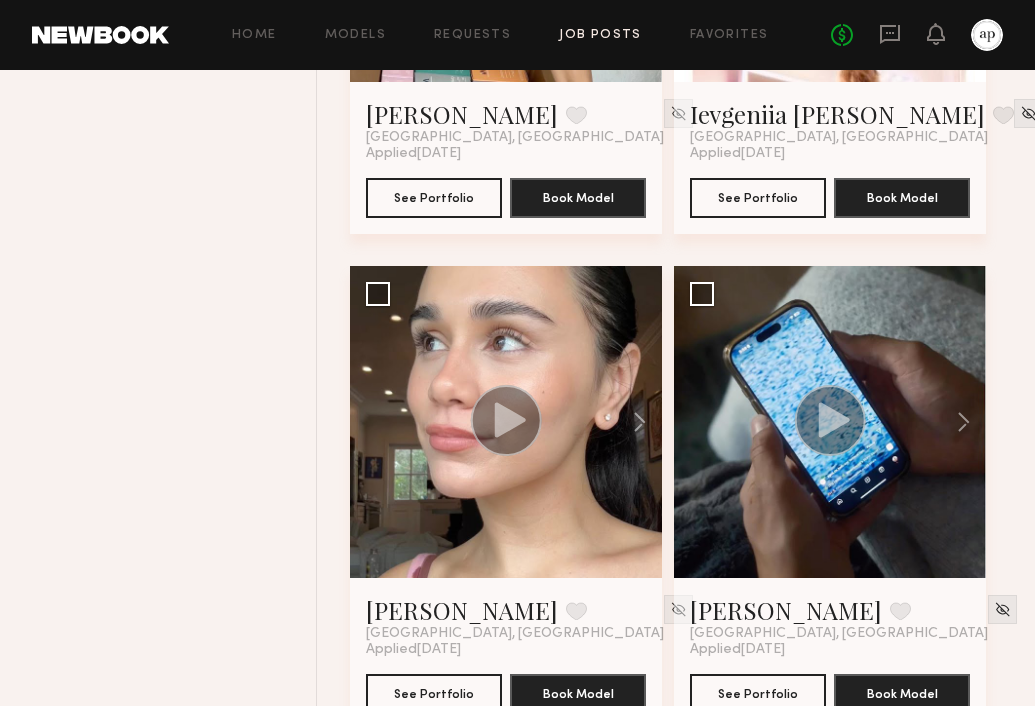 scroll, scrollTop: 7047, scrollLeft: 0, axis: vertical 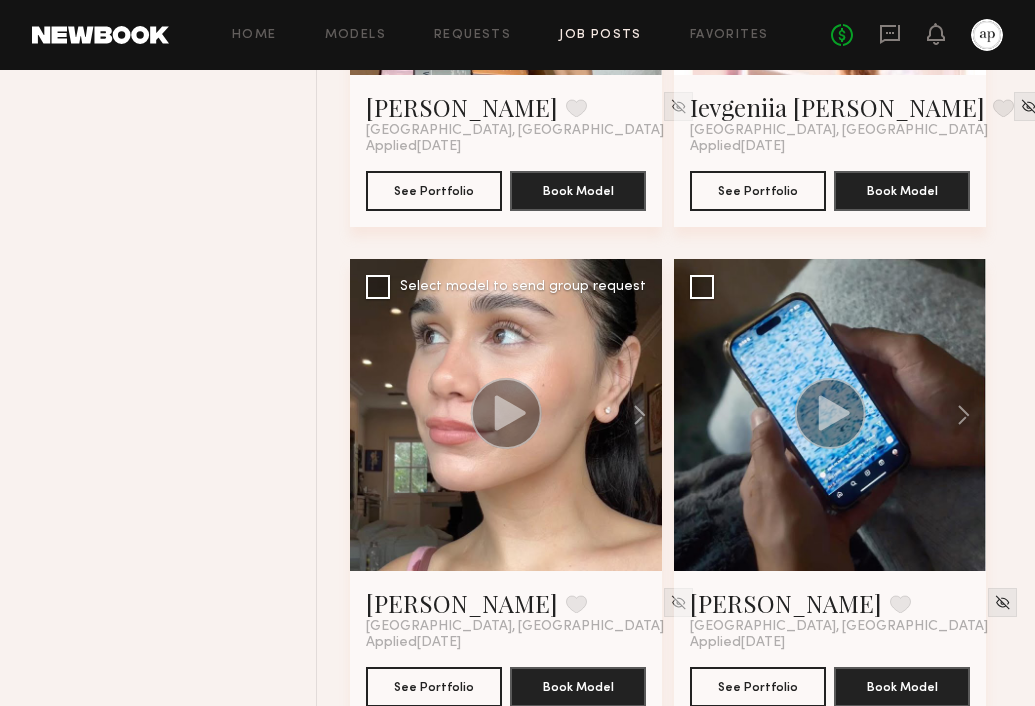 click 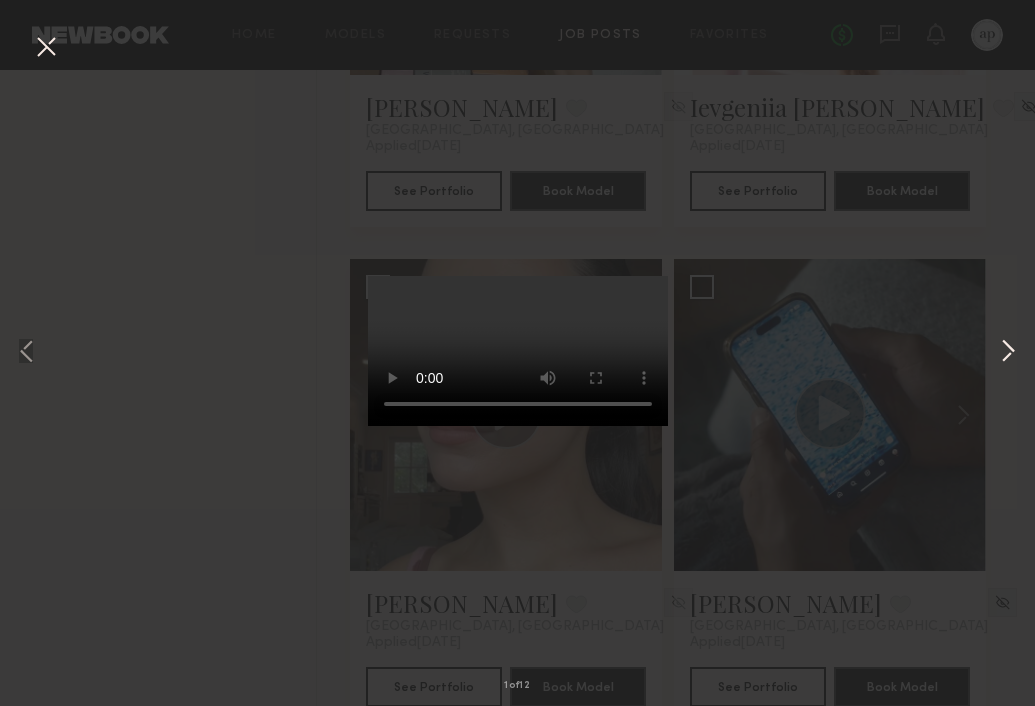 click at bounding box center [1008, 353] 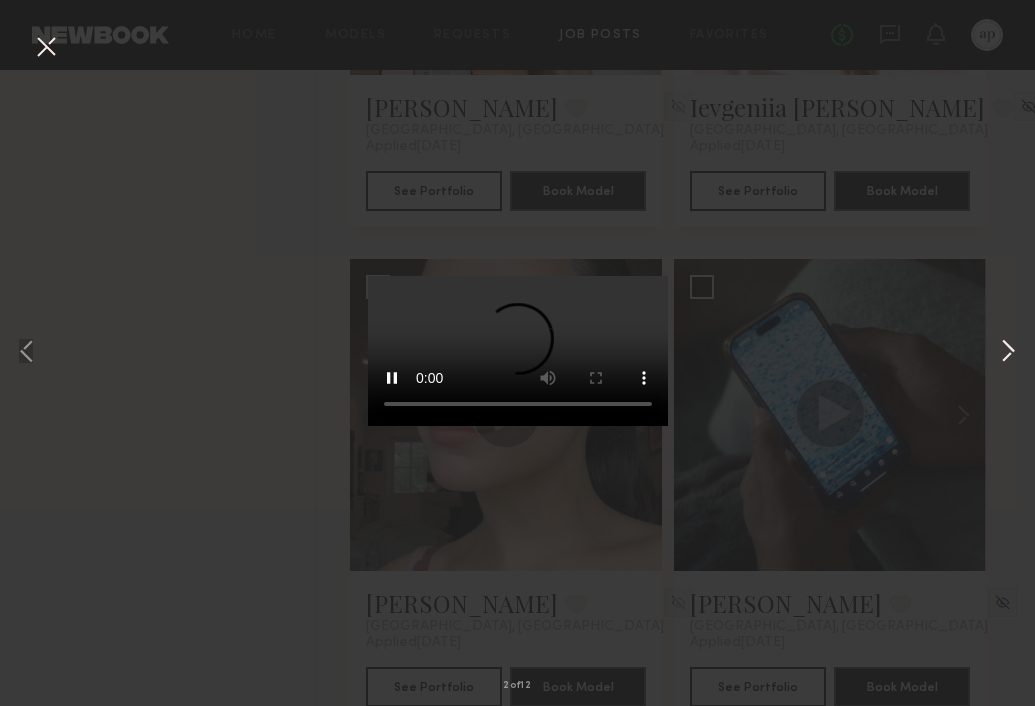 click at bounding box center [1008, 353] 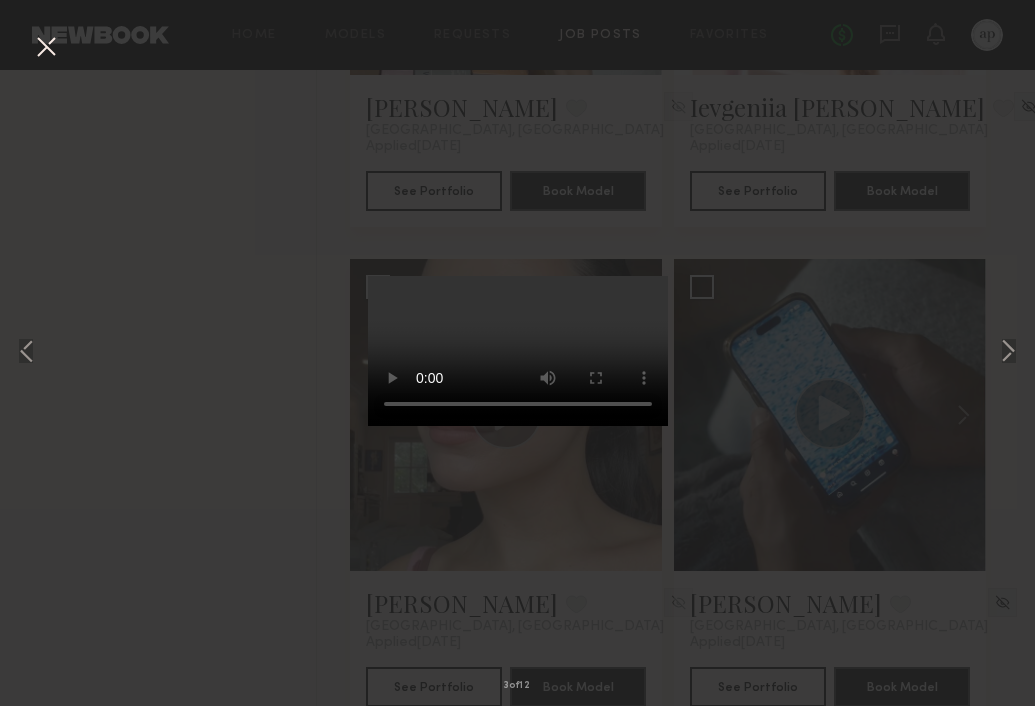 click at bounding box center [46, 48] 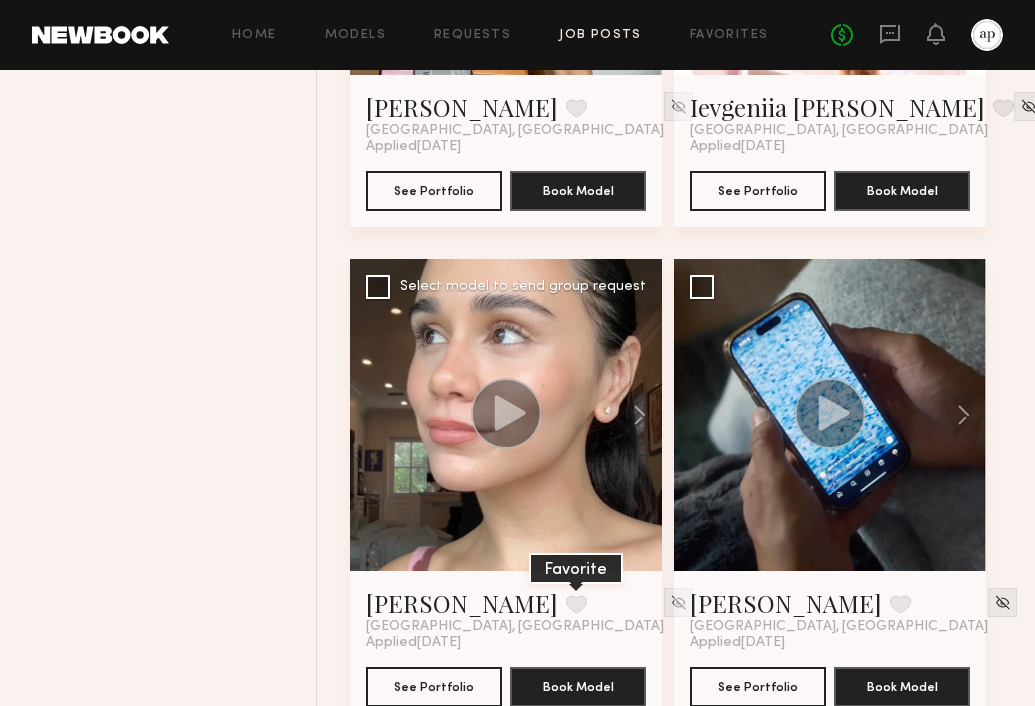 click 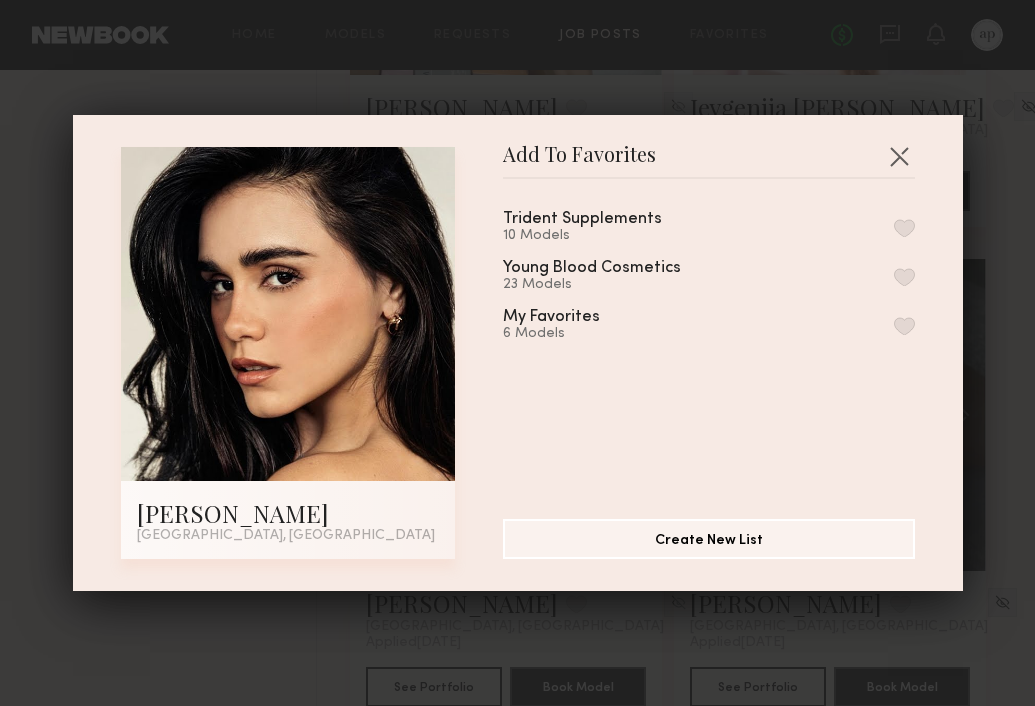 click at bounding box center [904, 228] 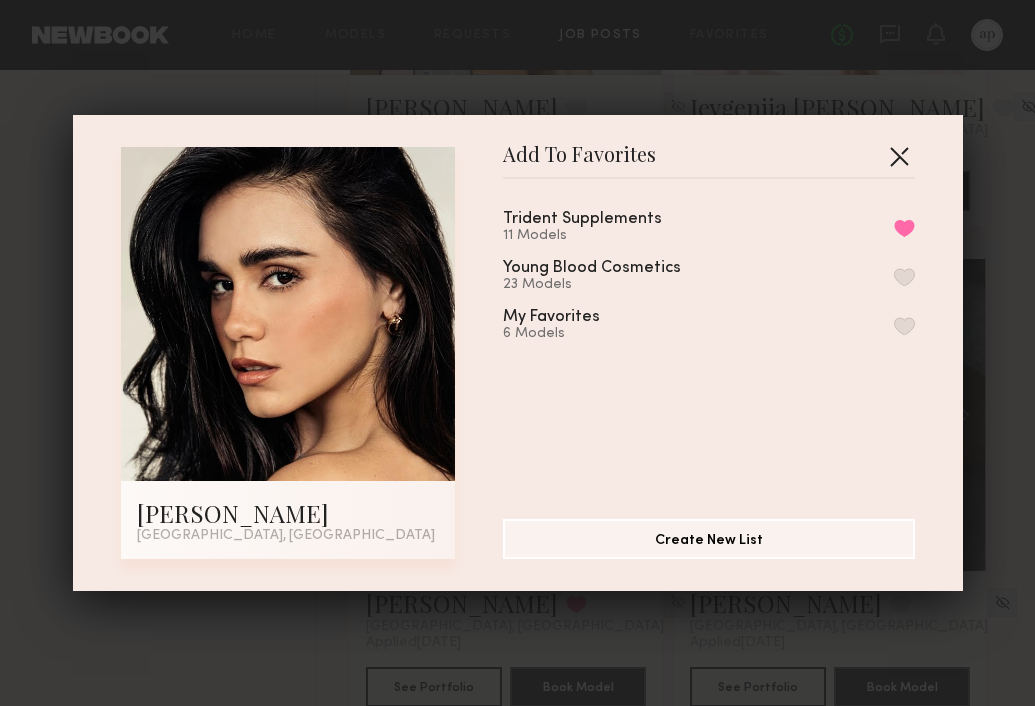 click at bounding box center [899, 156] 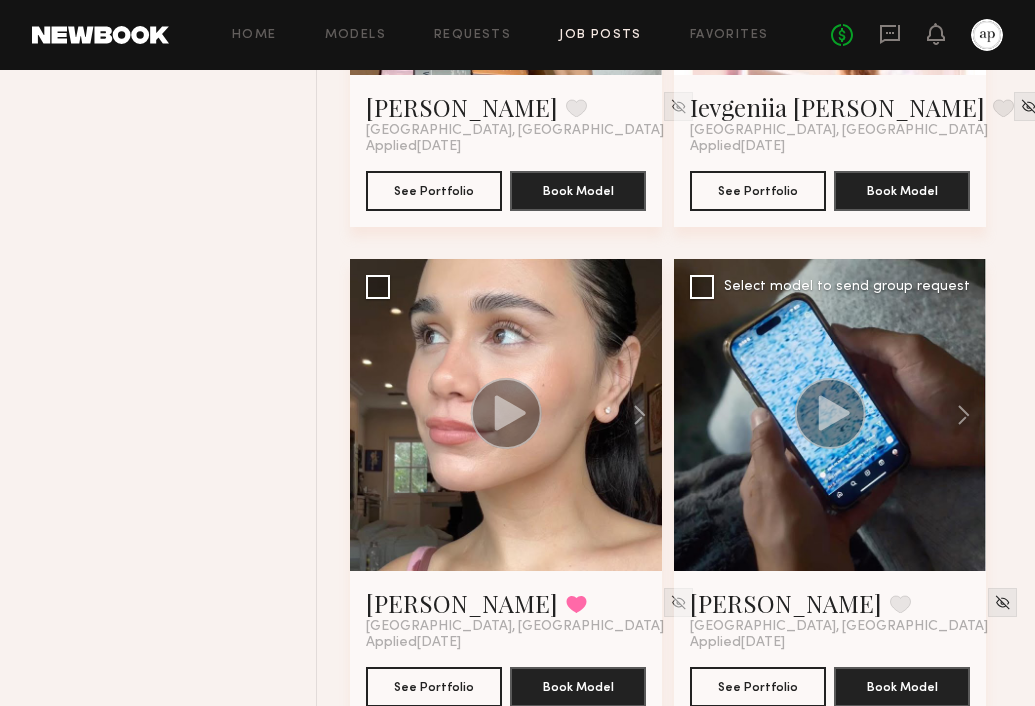 click 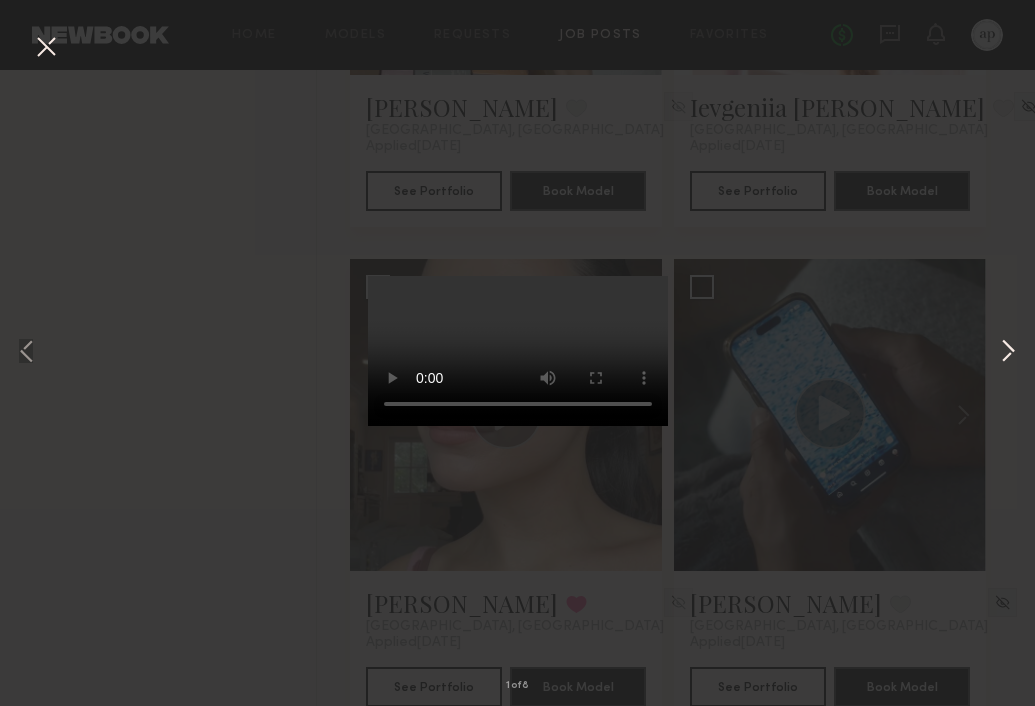 click at bounding box center [1008, 353] 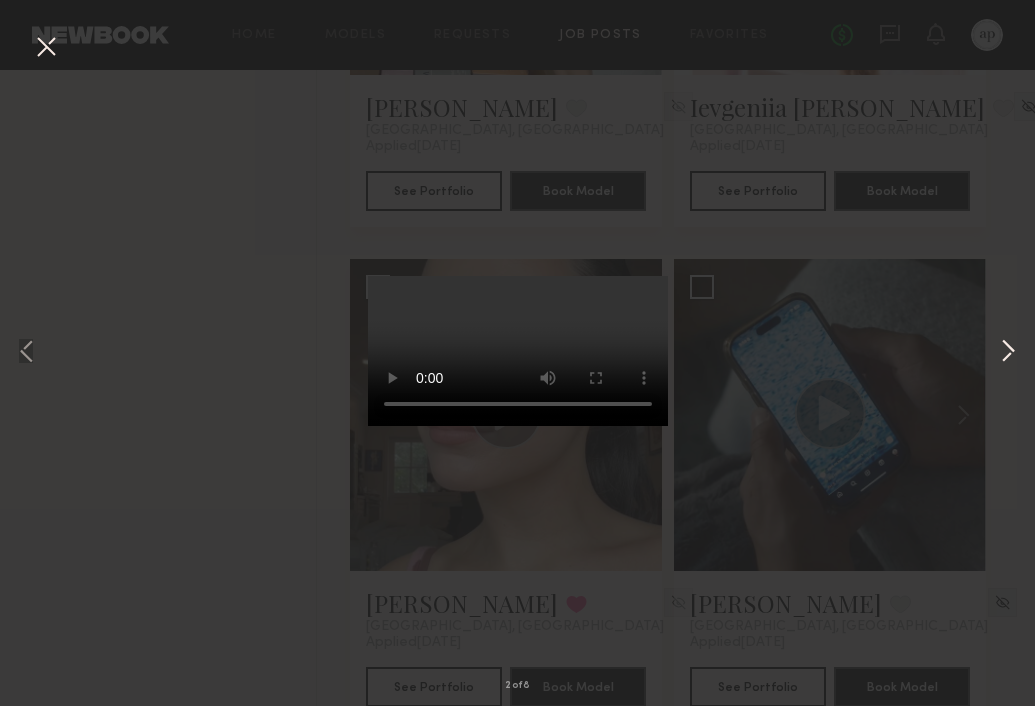 click at bounding box center (1008, 353) 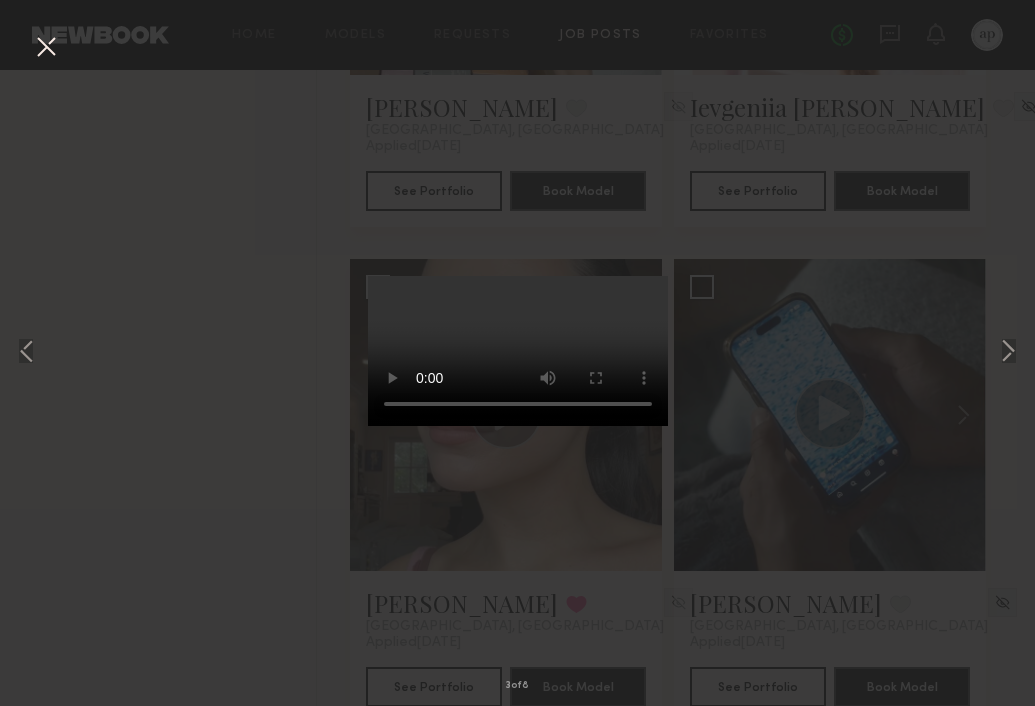 click on "3  of  8" at bounding box center (517, 353) 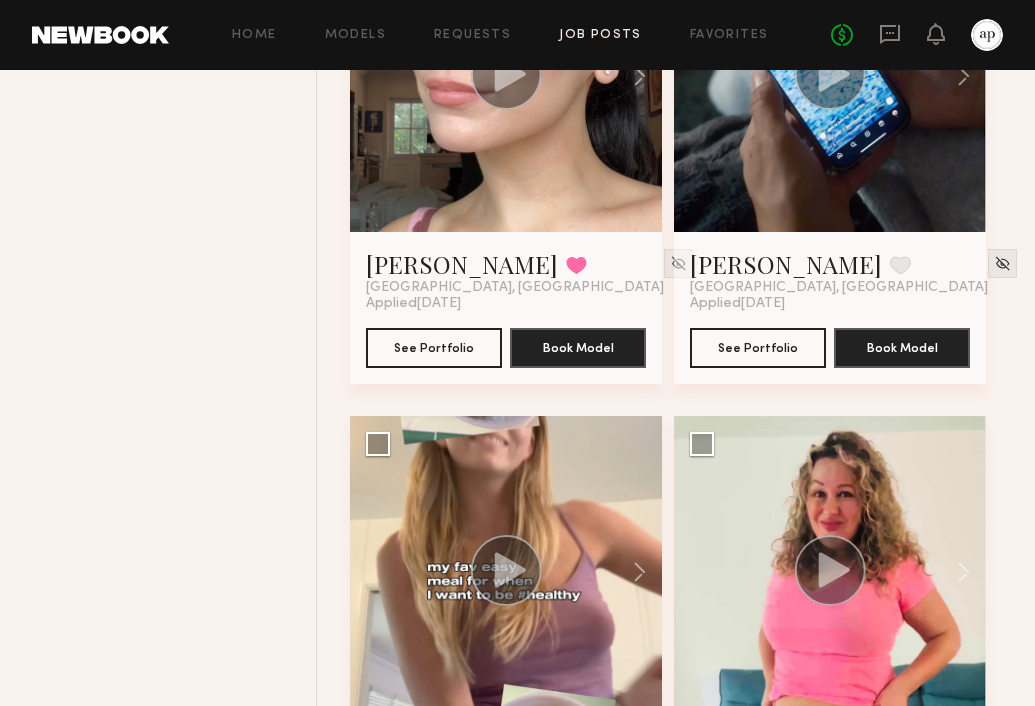 scroll, scrollTop: 7657, scrollLeft: 0, axis: vertical 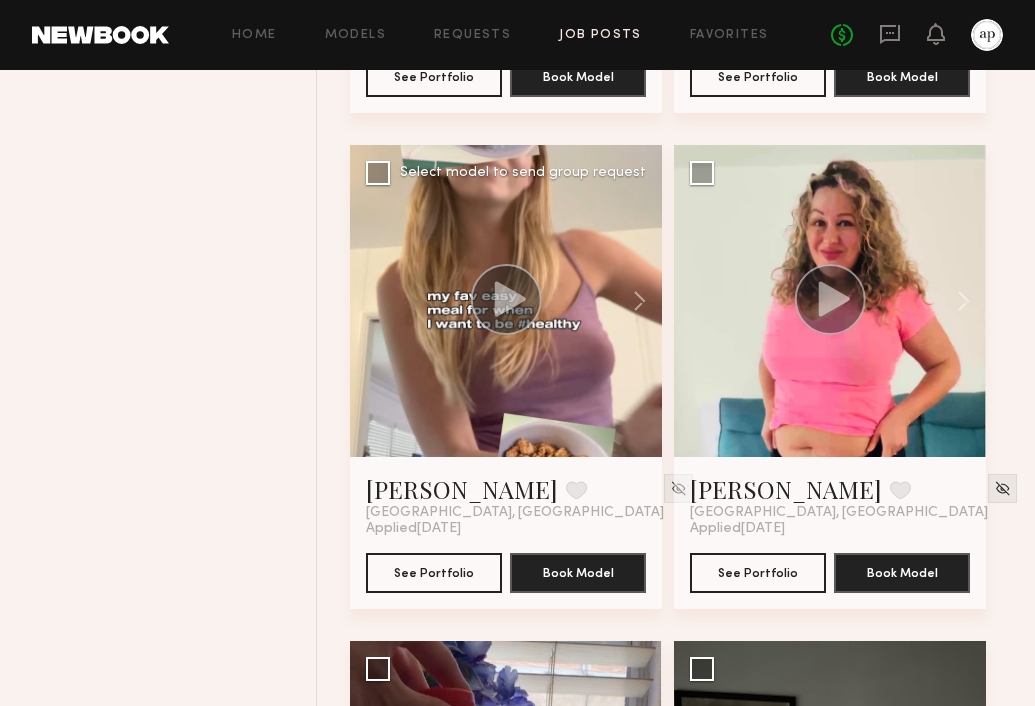 click 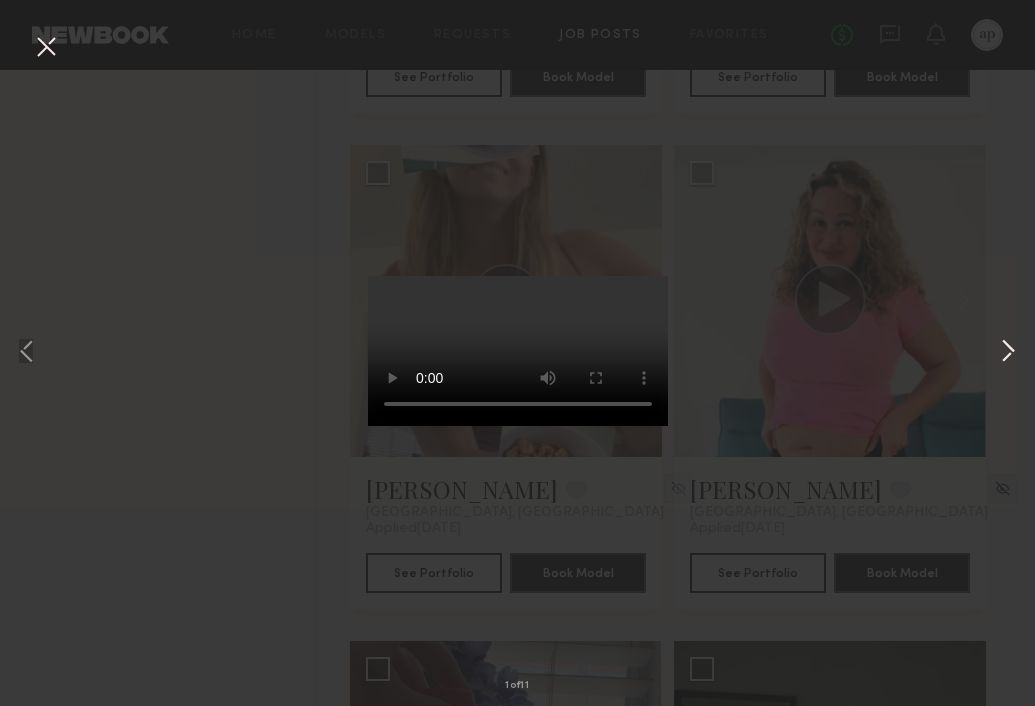 click at bounding box center [1008, 353] 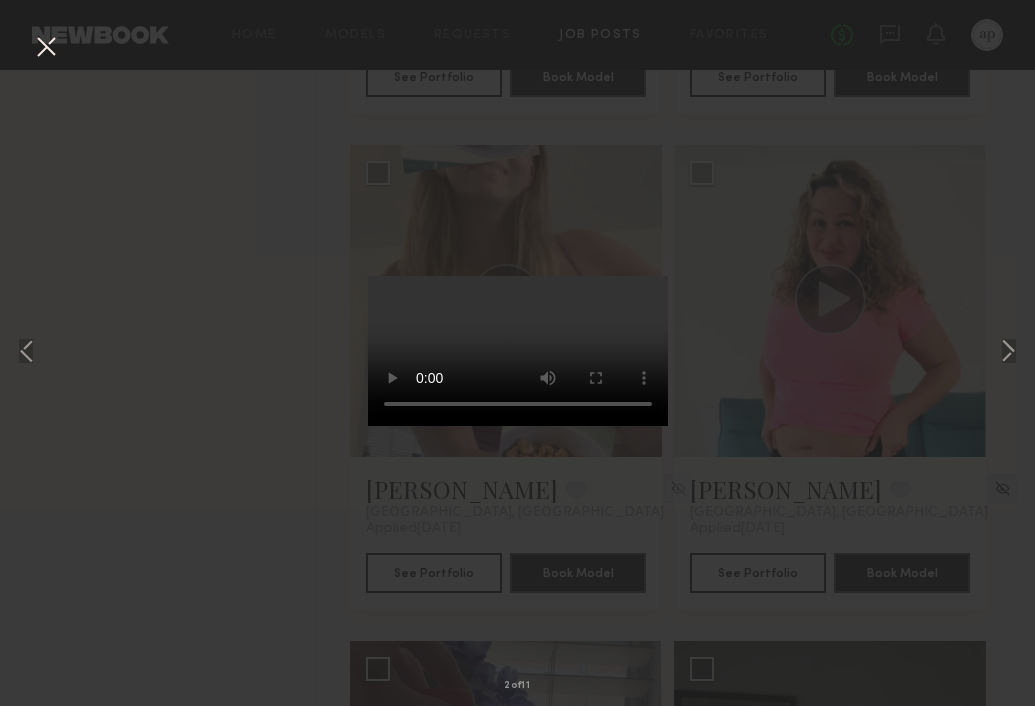click at bounding box center [46, 48] 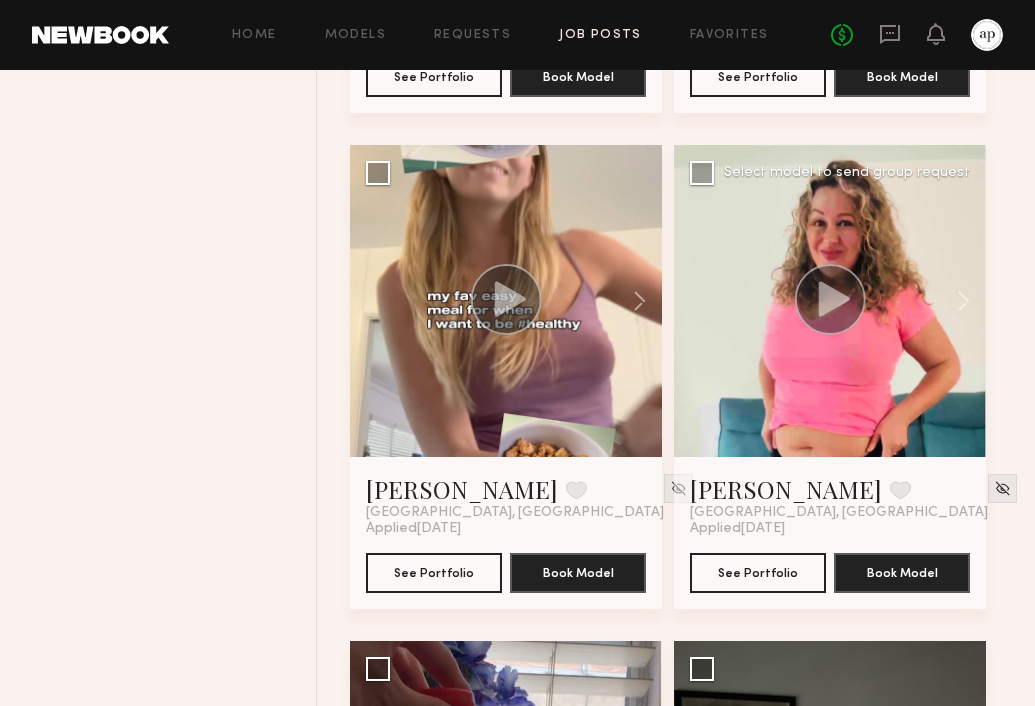 click 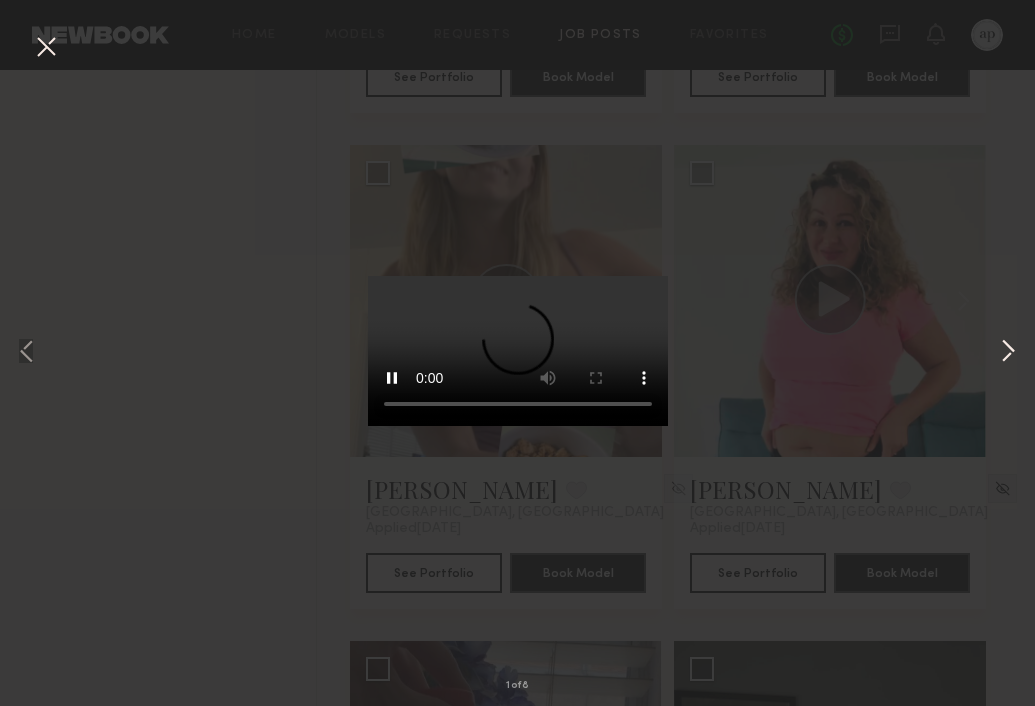 click at bounding box center (1008, 353) 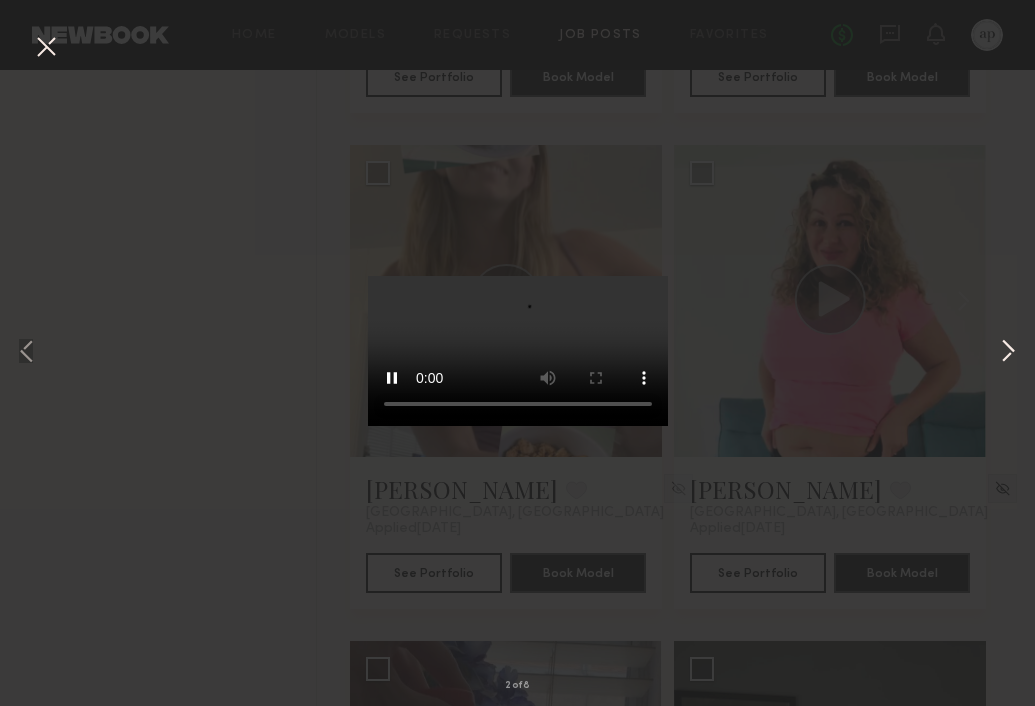 click at bounding box center [1008, 353] 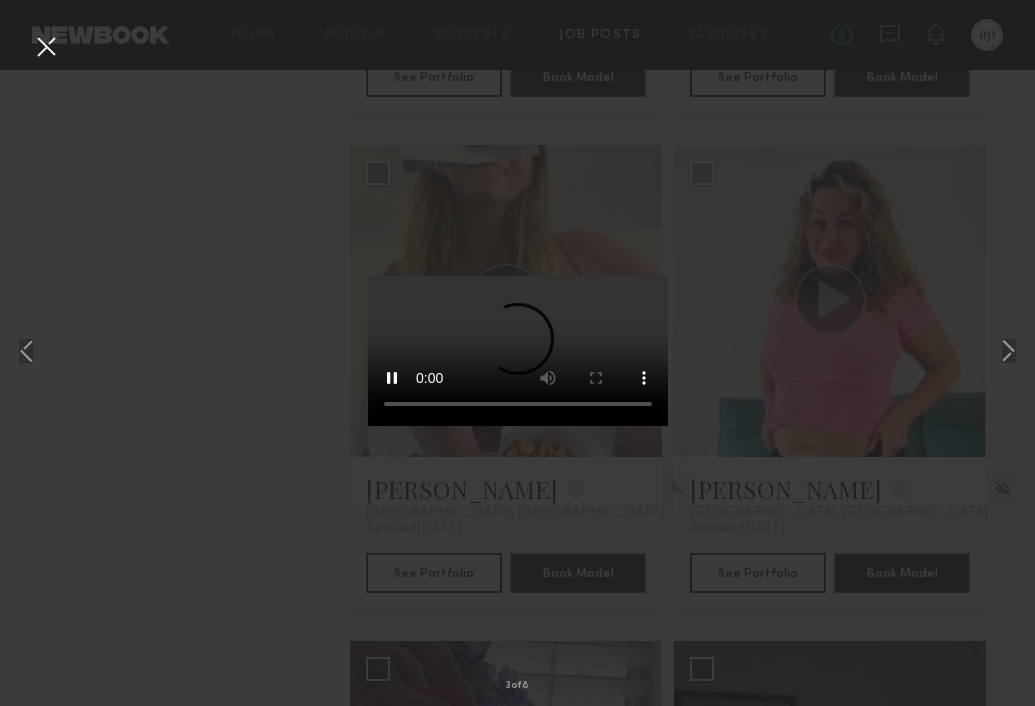 click at bounding box center (46, 48) 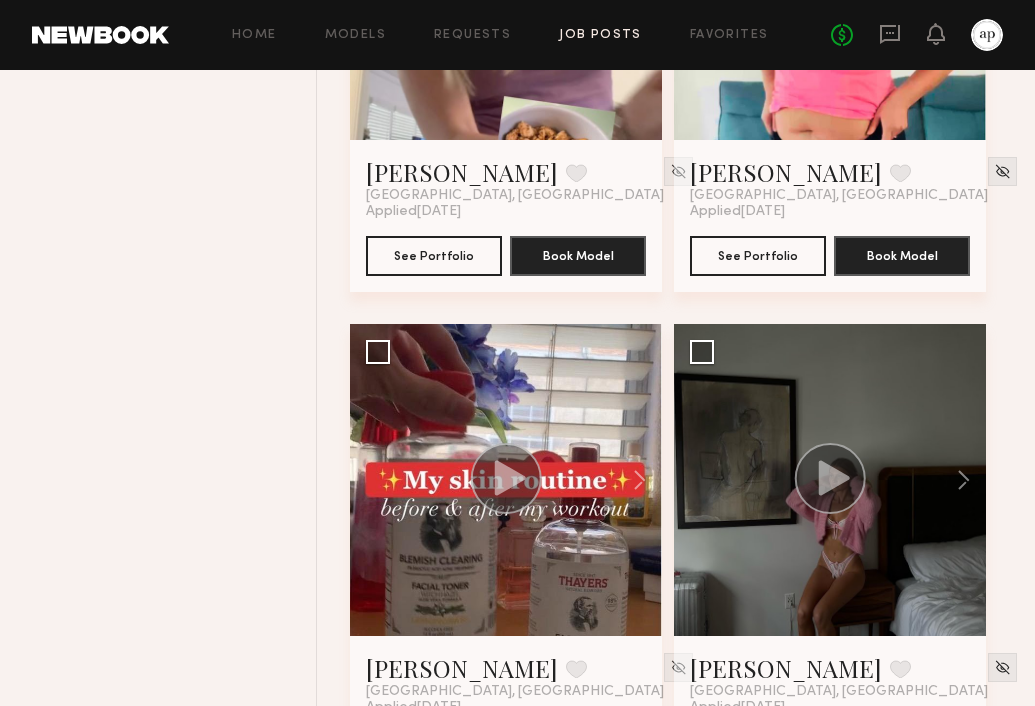 scroll, scrollTop: 8030, scrollLeft: 0, axis: vertical 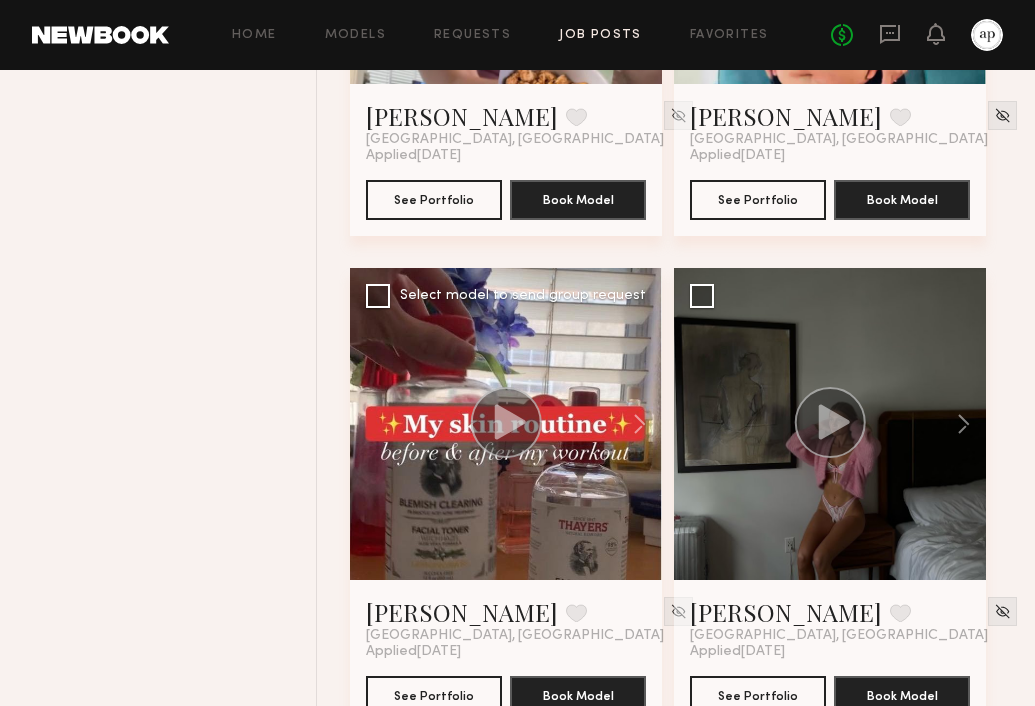click 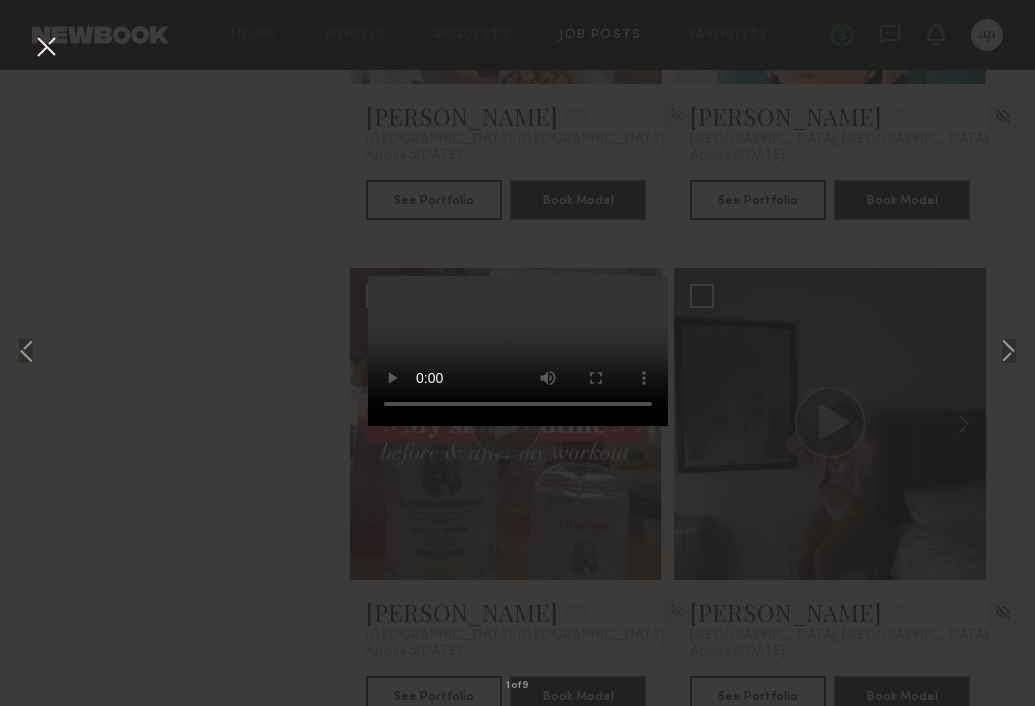 click at bounding box center (46, 48) 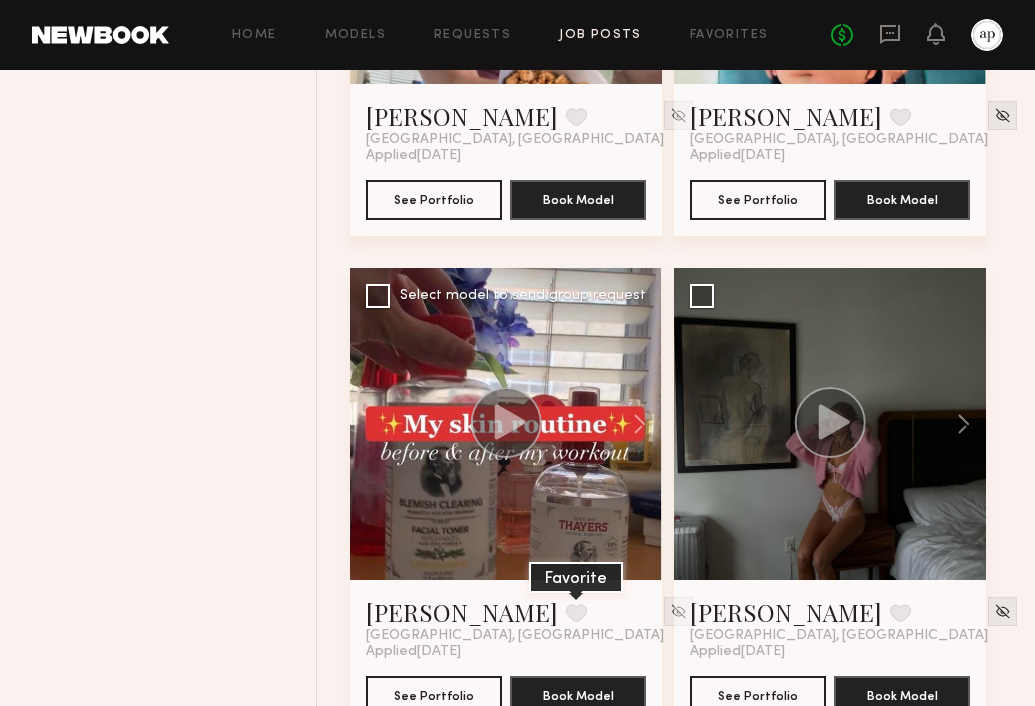 click 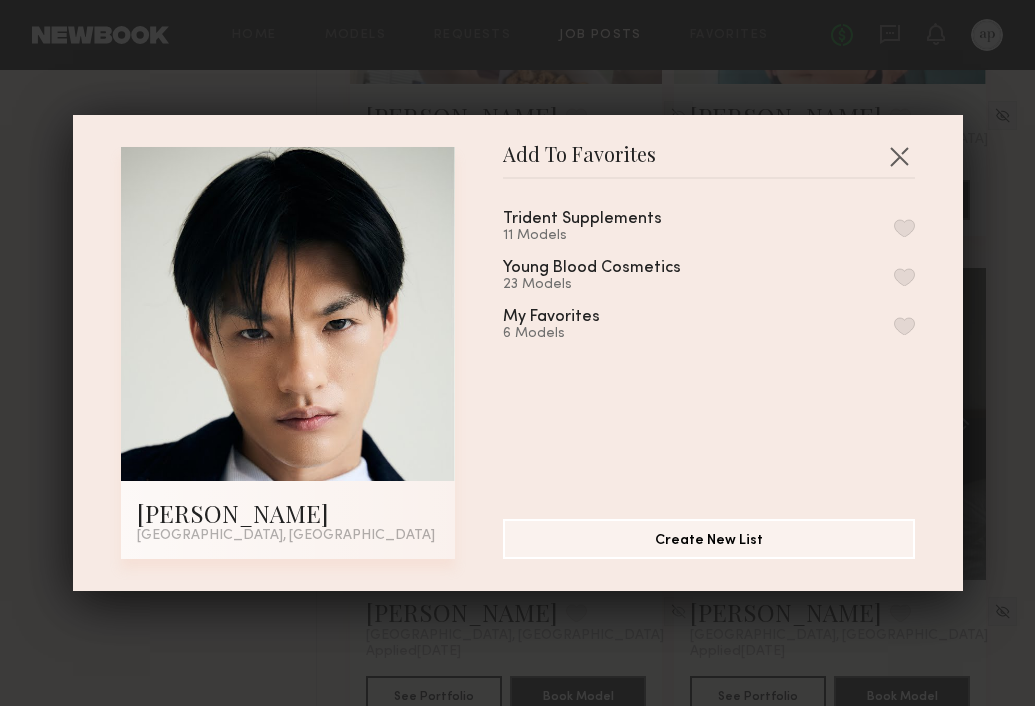 click on "Trident Supplements 11   Models" at bounding box center (709, 227) 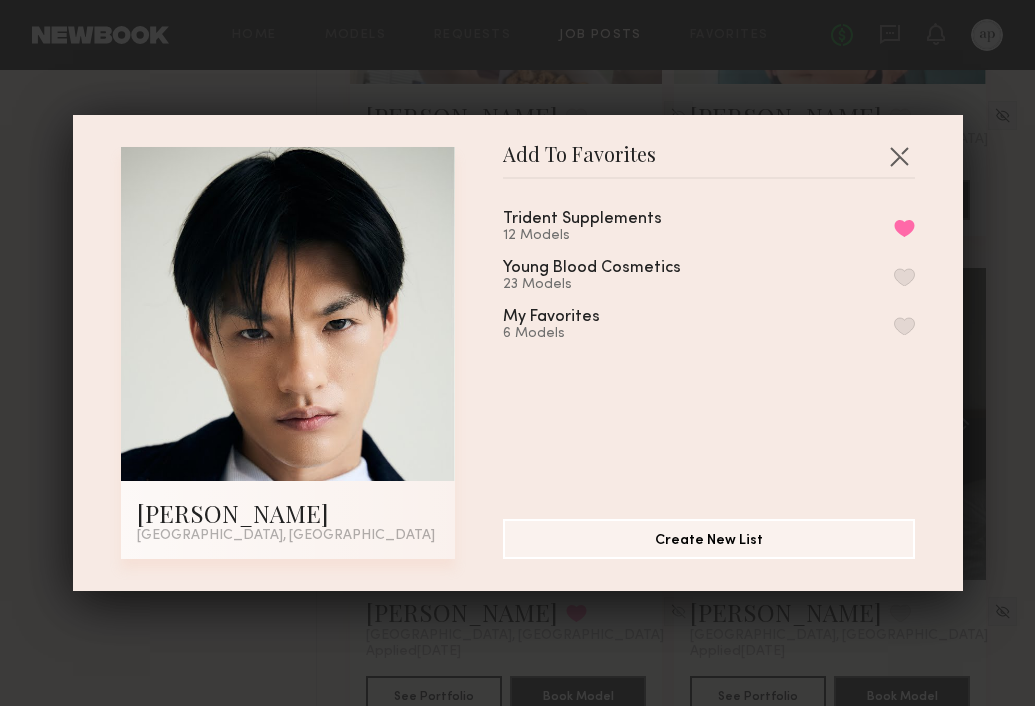 click on "Add To Favorites [PERSON_NAME] [GEOGRAPHIC_DATA], [GEOGRAPHIC_DATA] Add To Favorites Trident Supplements 12   Models Remove from favorite list Young Blood Cosmetics 23   Models My Favorites 6   Models Create New List" at bounding box center (518, 353) 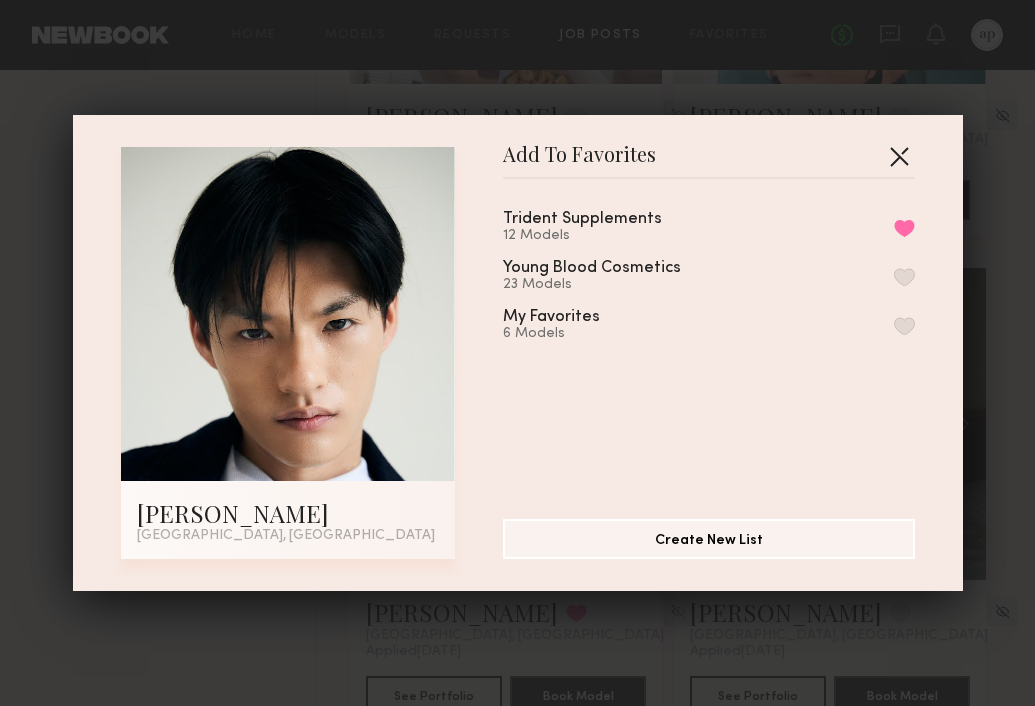 click at bounding box center [899, 156] 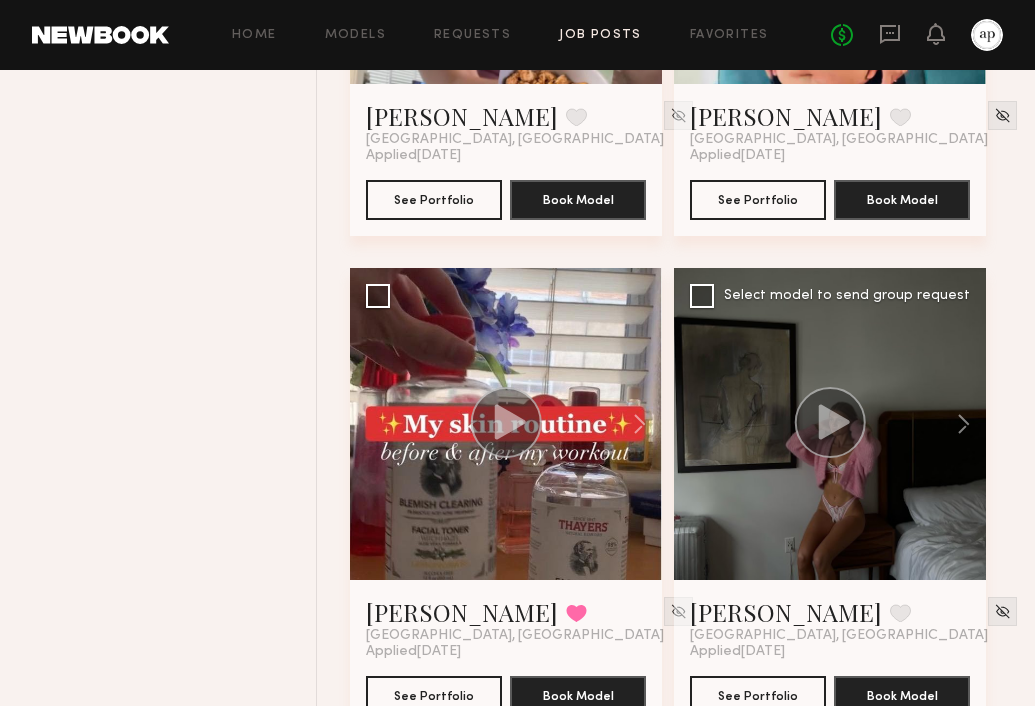 click 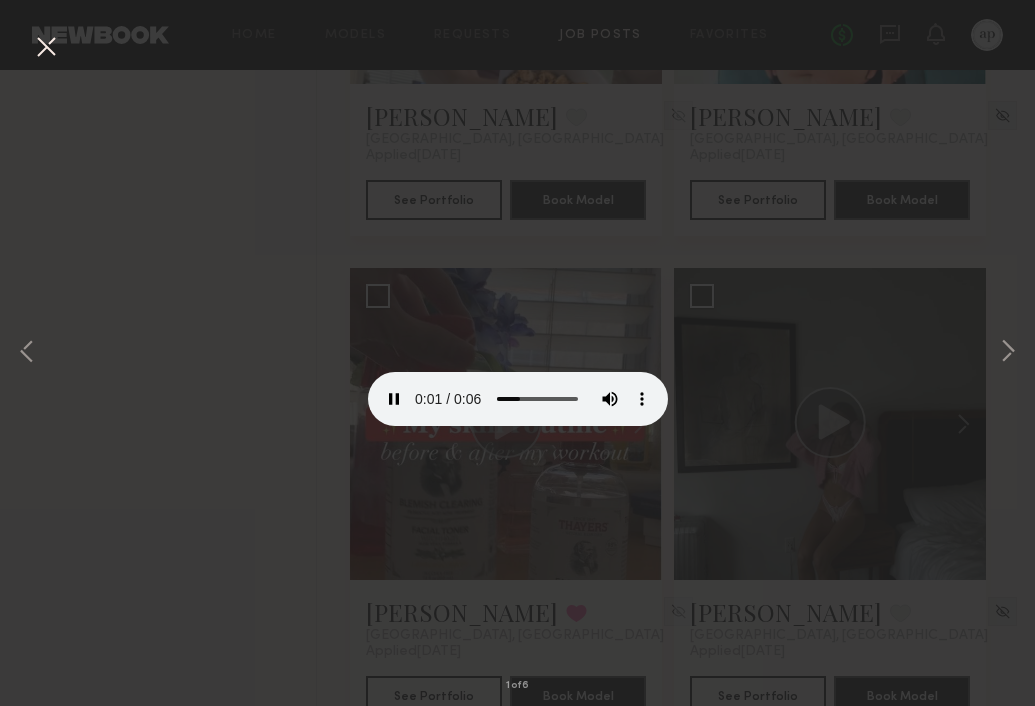click on "1  of  6" at bounding box center (517, 353) 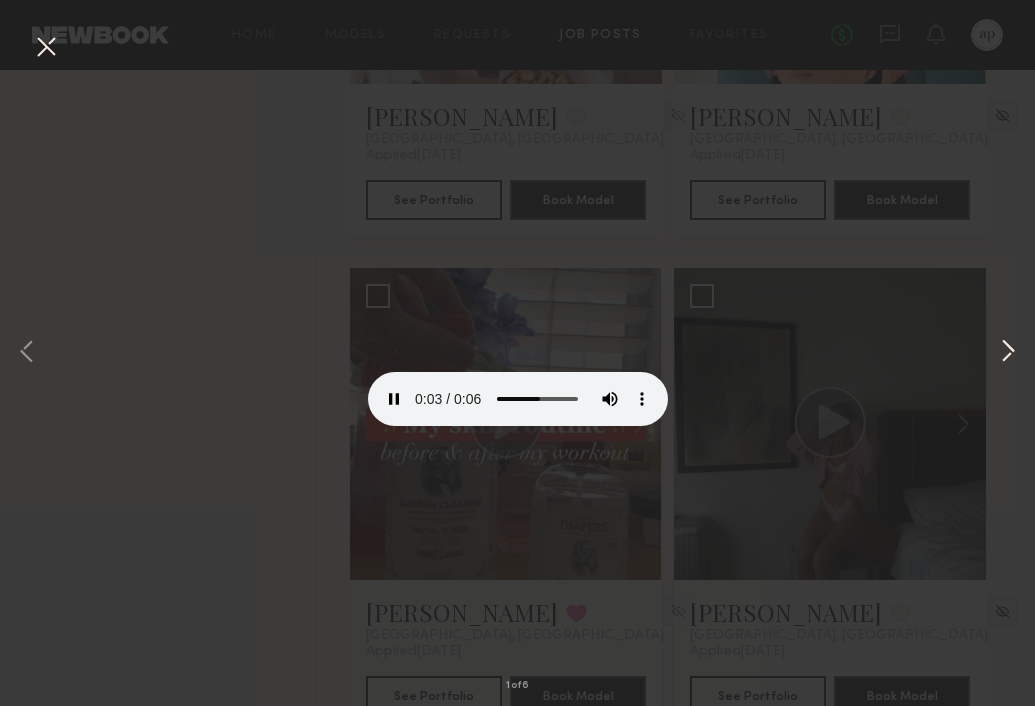 click at bounding box center [1008, 353] 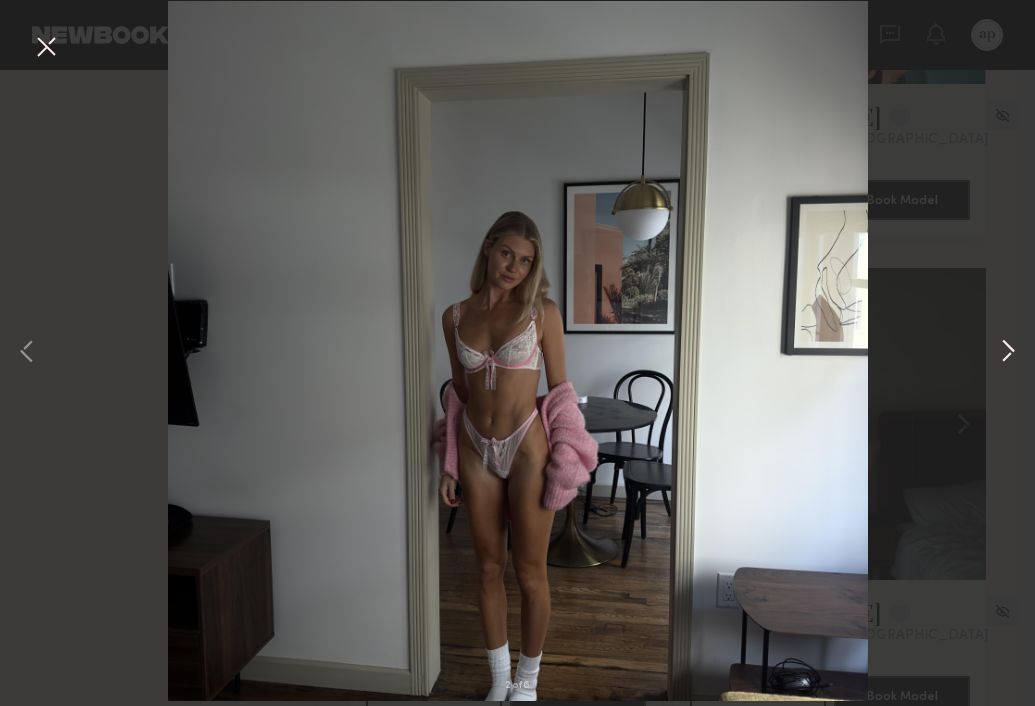 click at bounding box center (1008, 353) 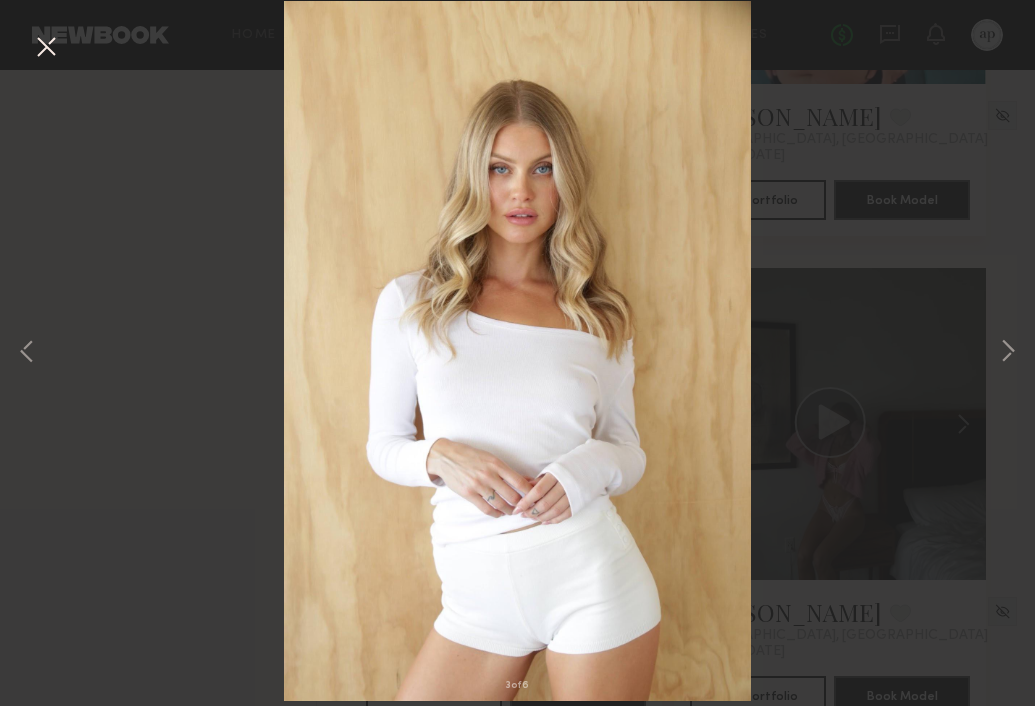 click on "3  of  6" at bounding box center (517, 353) 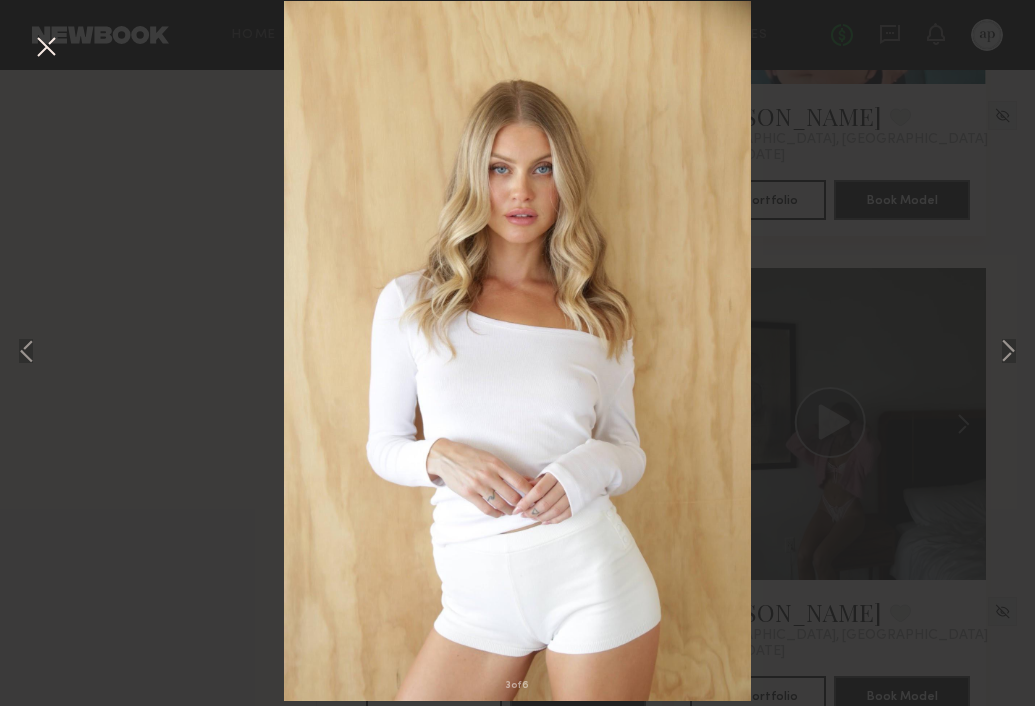 click at bounding box center (46, 48) 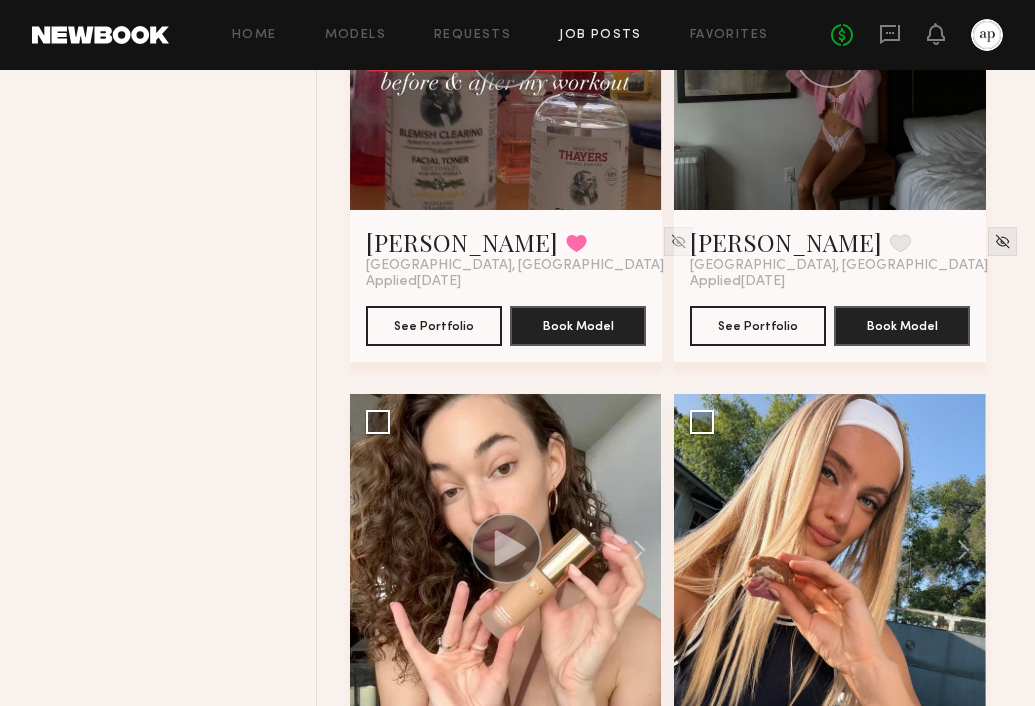 scroll, scrollTop: 8513, scrollLeft: 0, axis: vertical 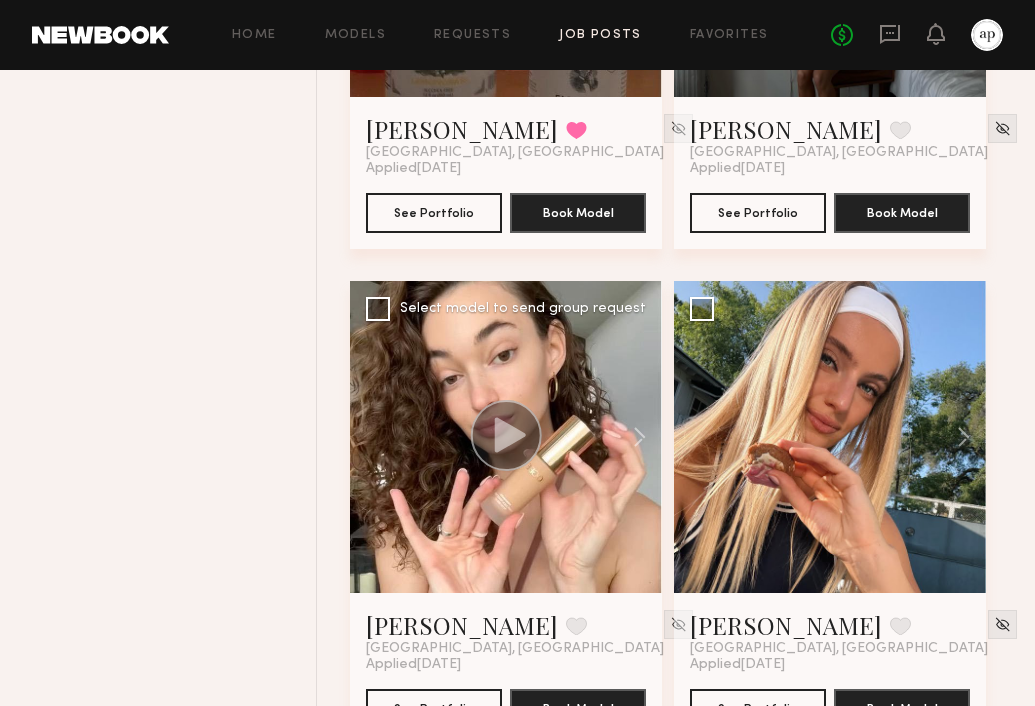 click 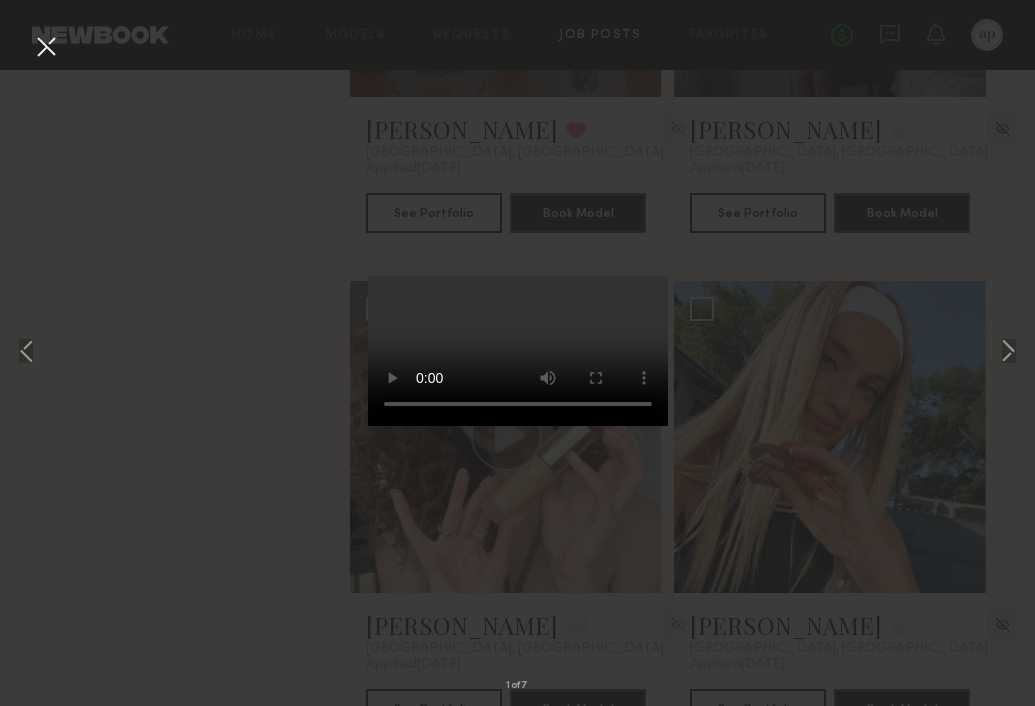 click on "1  of  7" at bounding box center [517, 353] 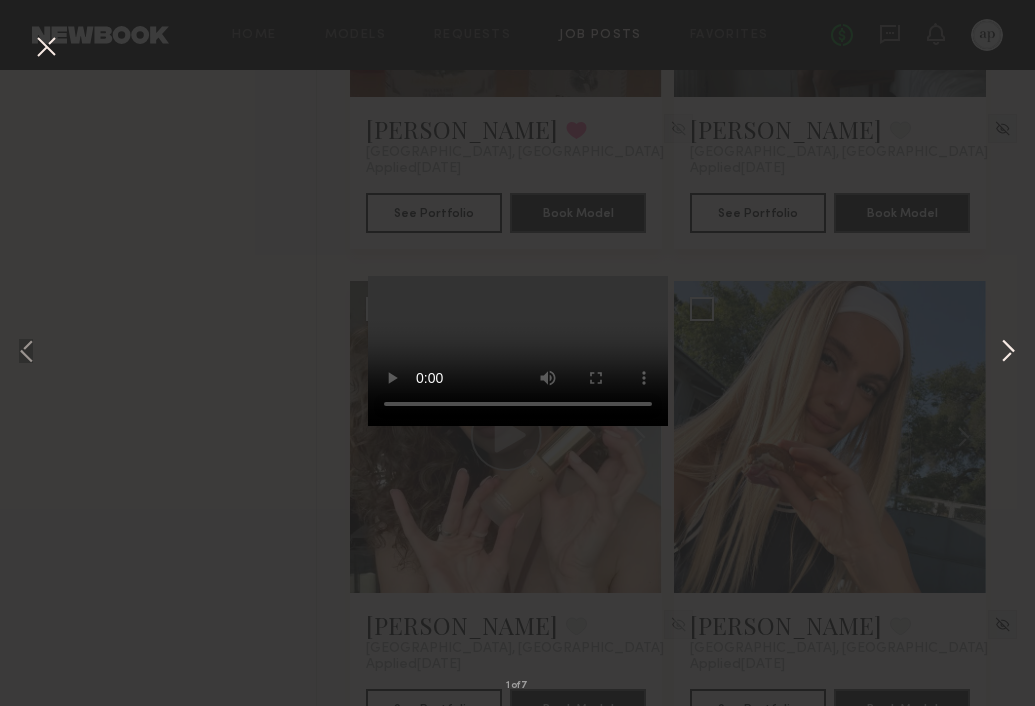 click at bounding box center [1008, 353] 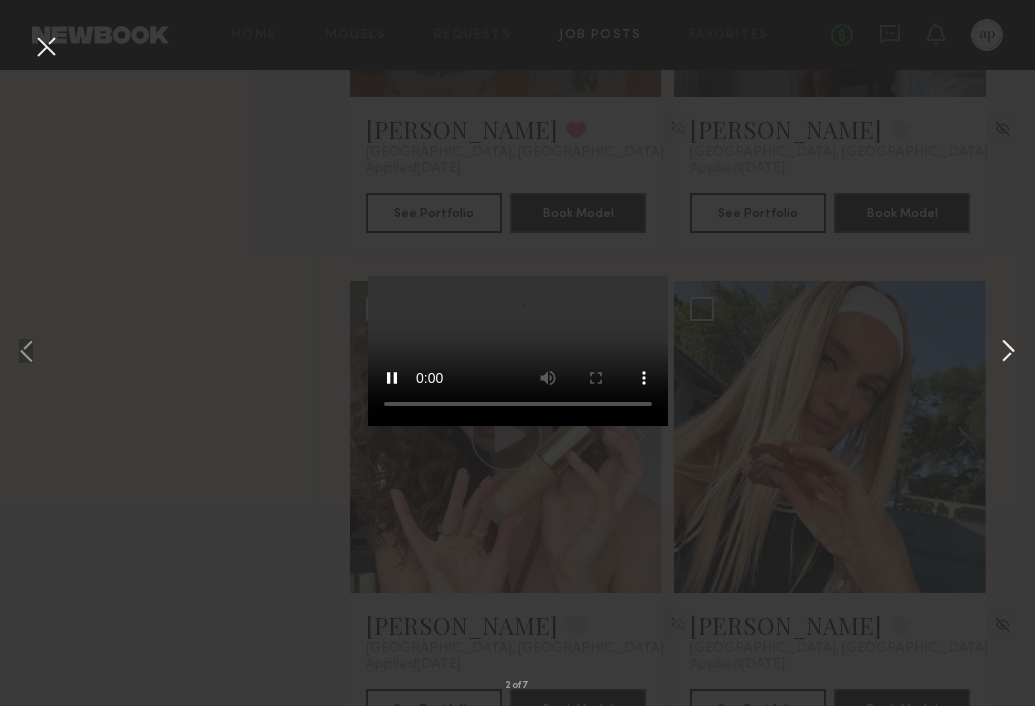 click at bounding box center [1008, 353] 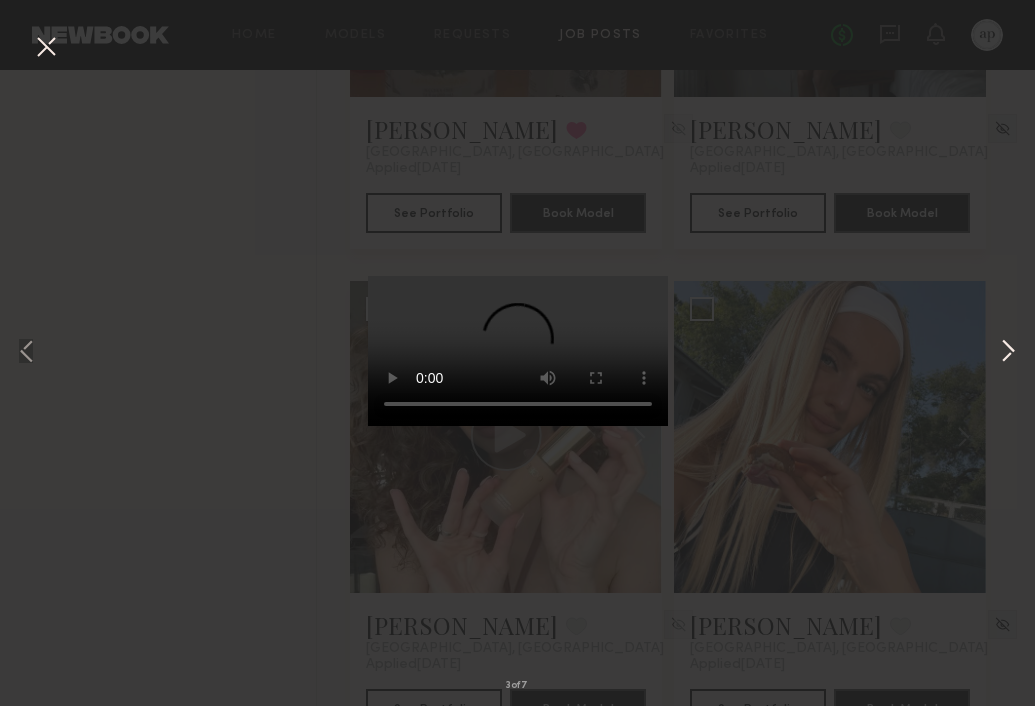 click at bounding box center (1008, 353) 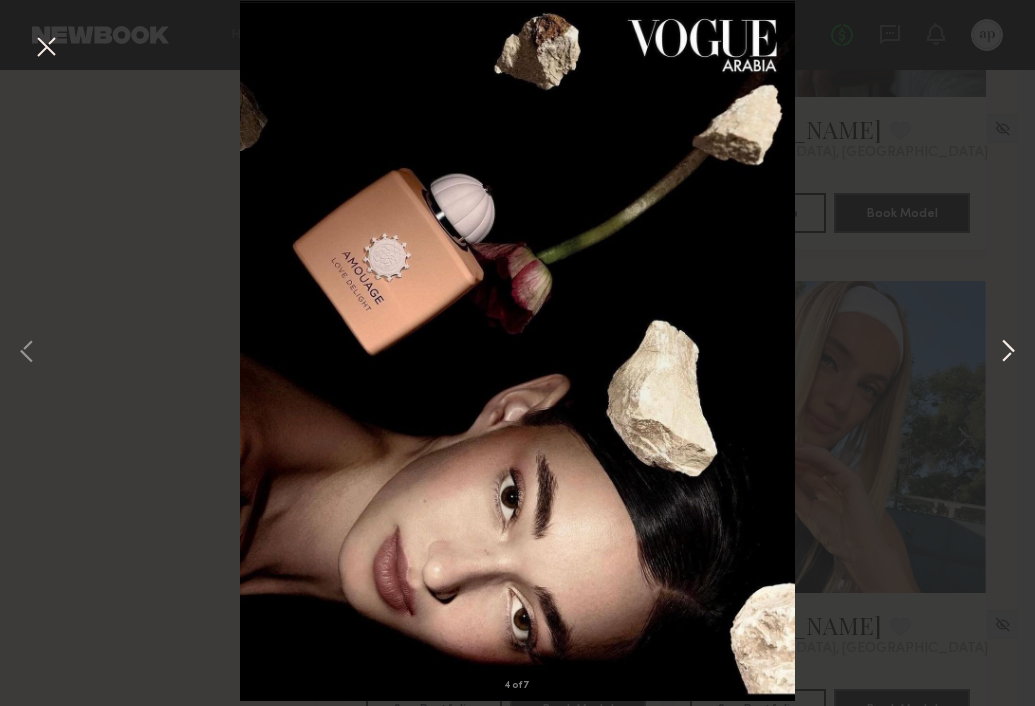 click at bounding box center (1008, 353) 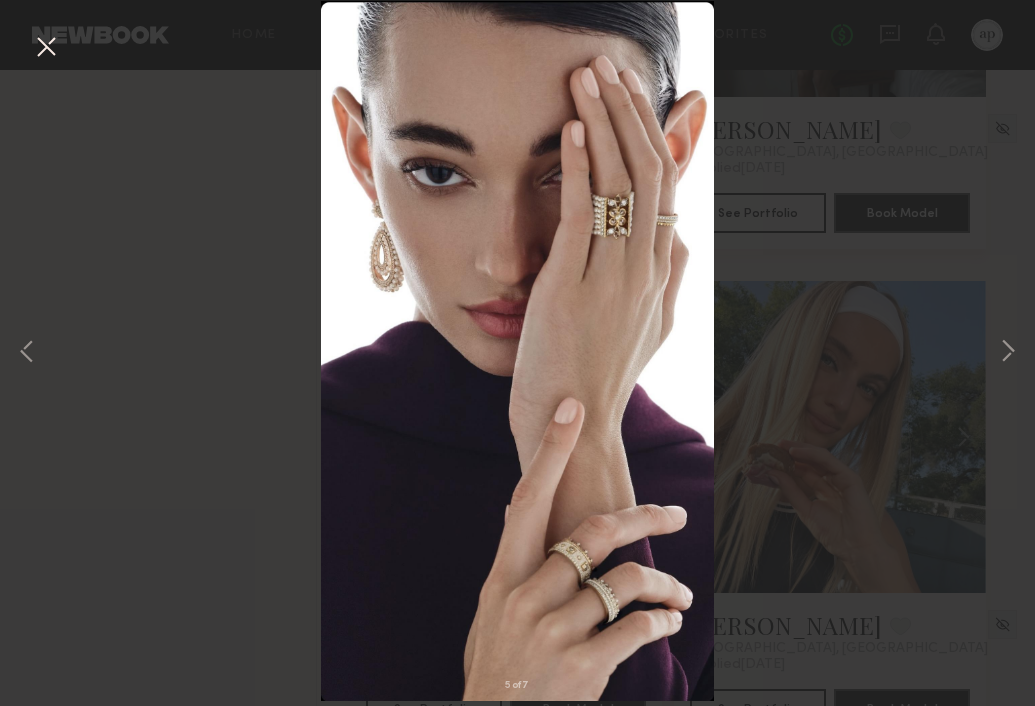 click at bounding box center [46, 48] 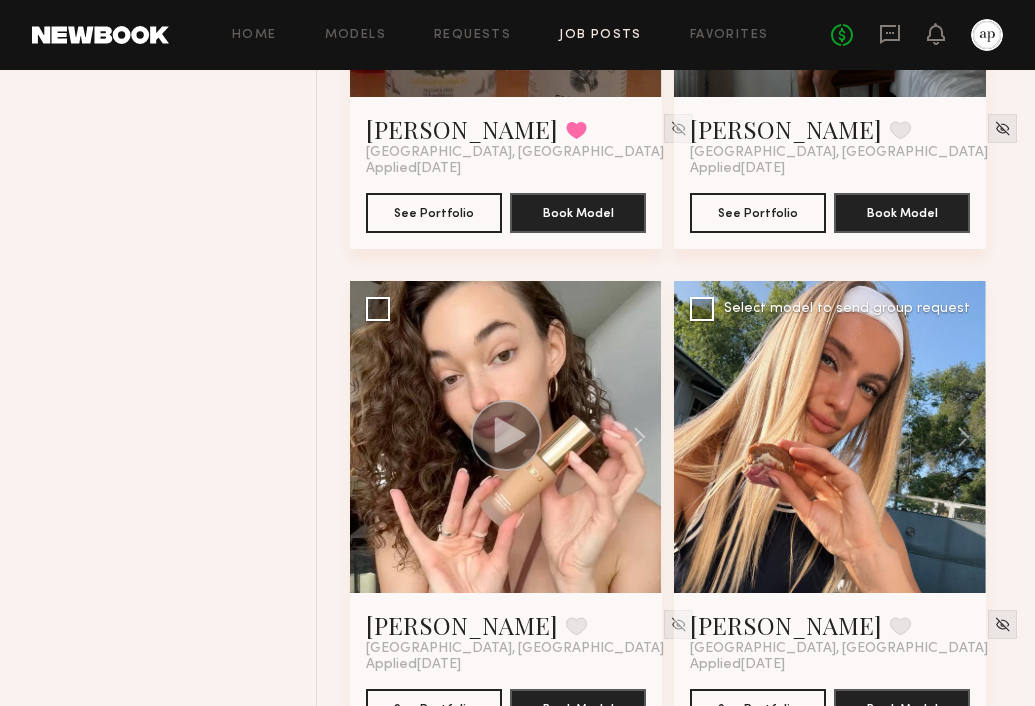 click 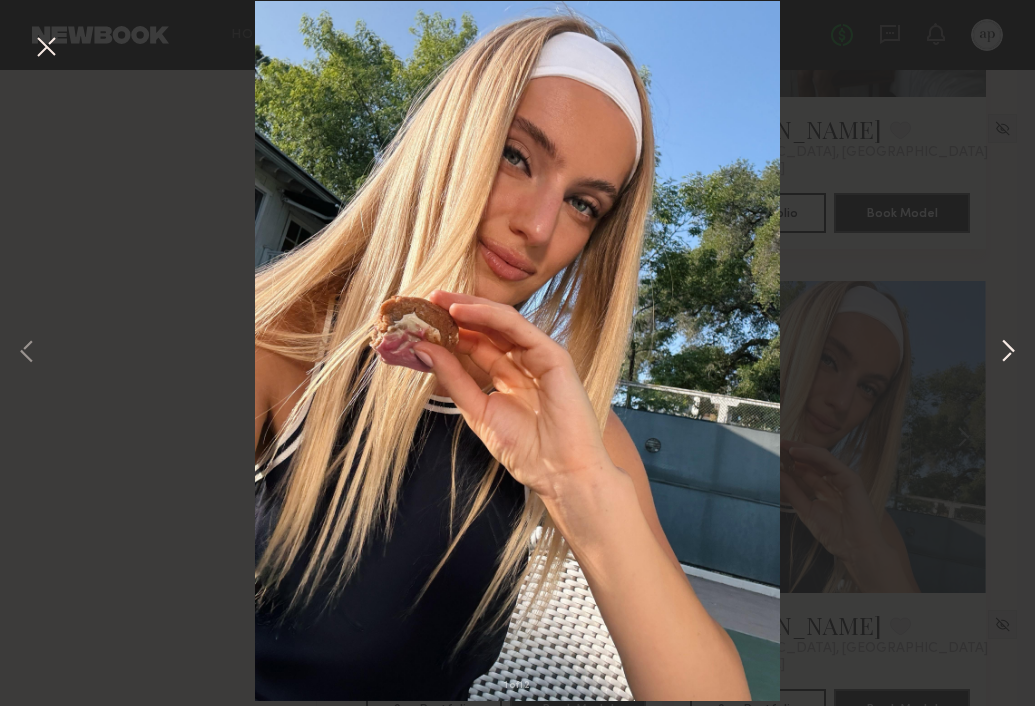 click at bounding box center [1008, 353] 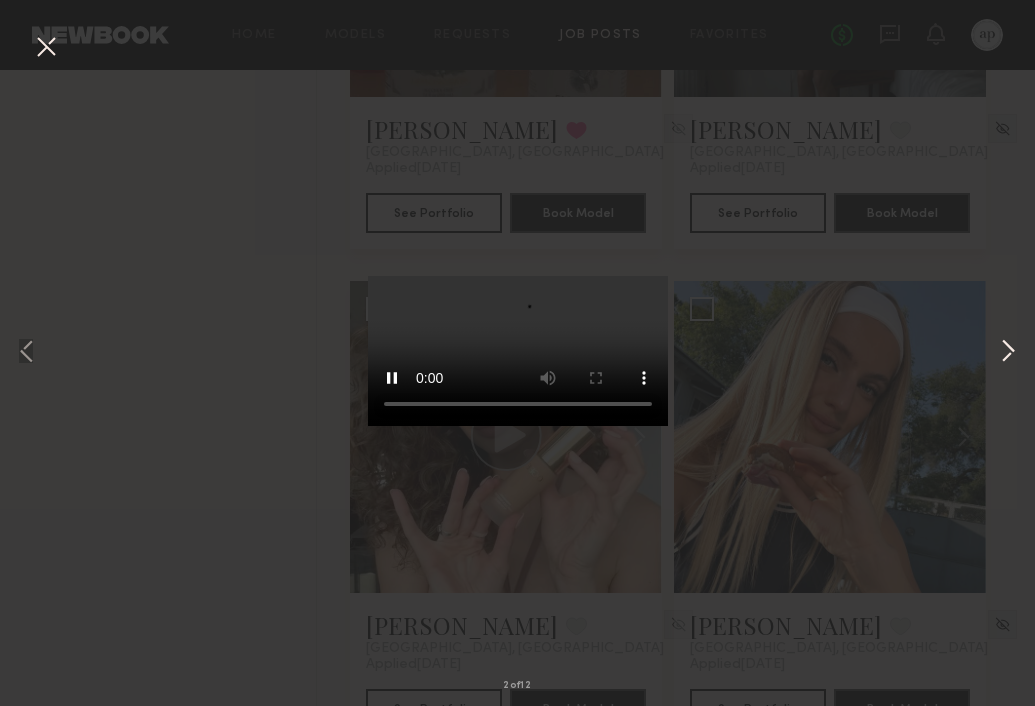 click at bounding box center (1008, 353) 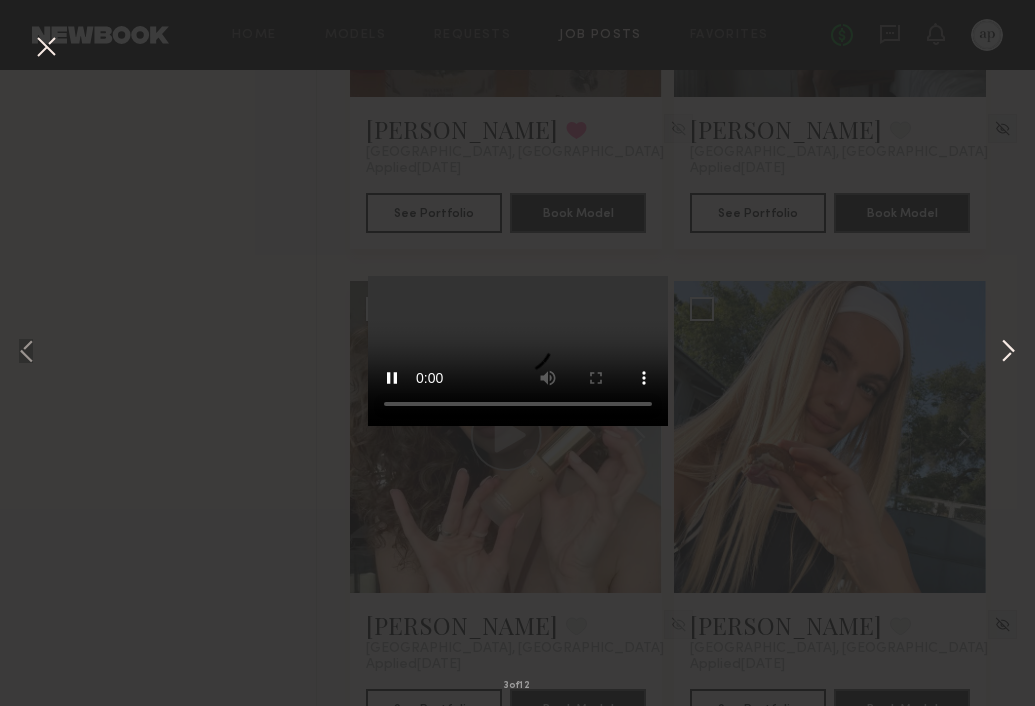 click at bounding box center (1008, 353) 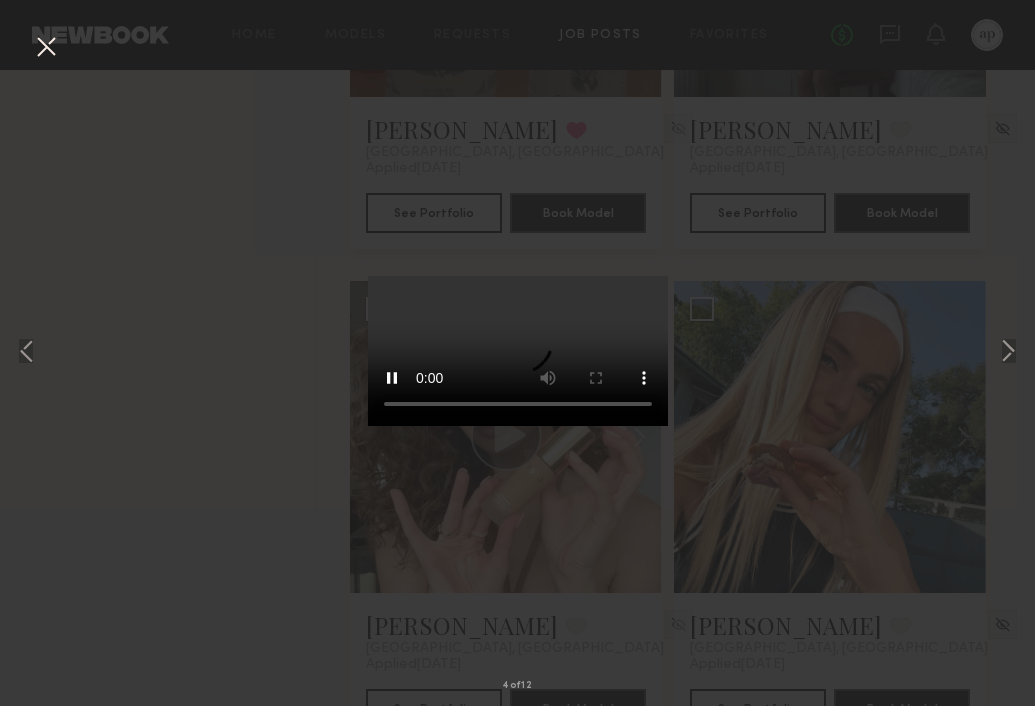 click at bounding box center (46, 48) 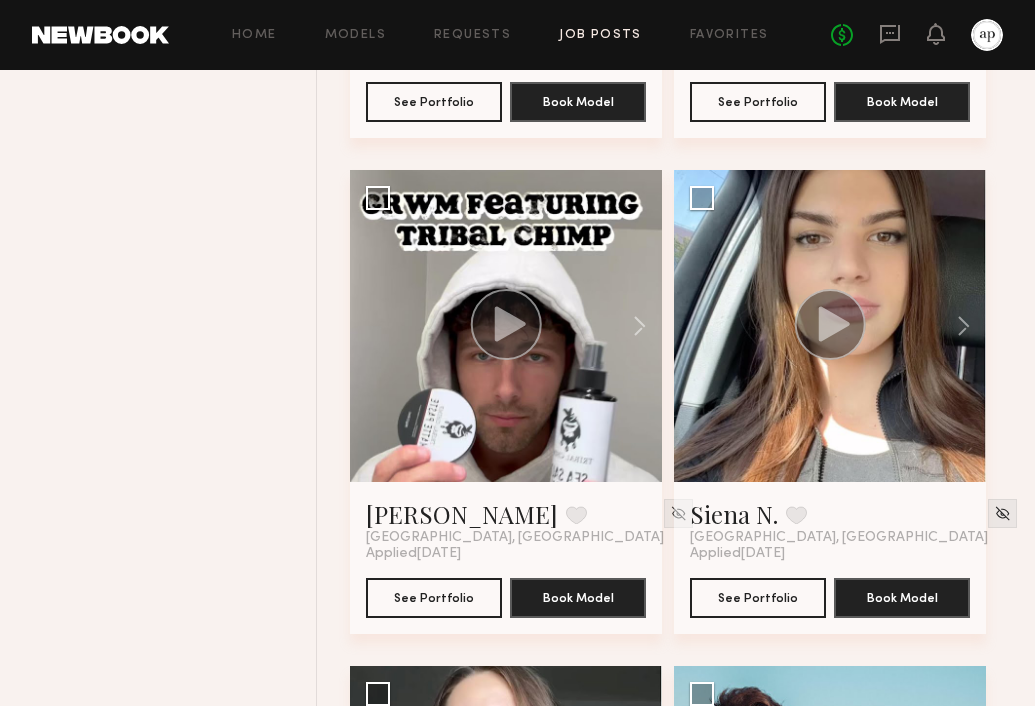scroll, scrollTop: 9116, scrollLeft: 0, axis: vertical 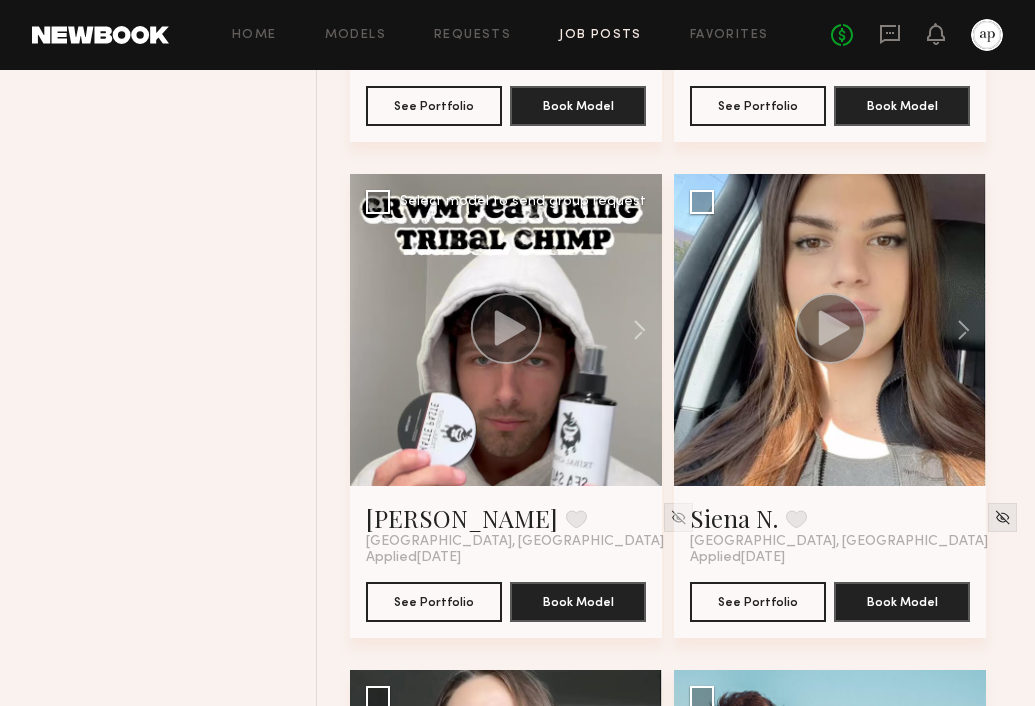 click 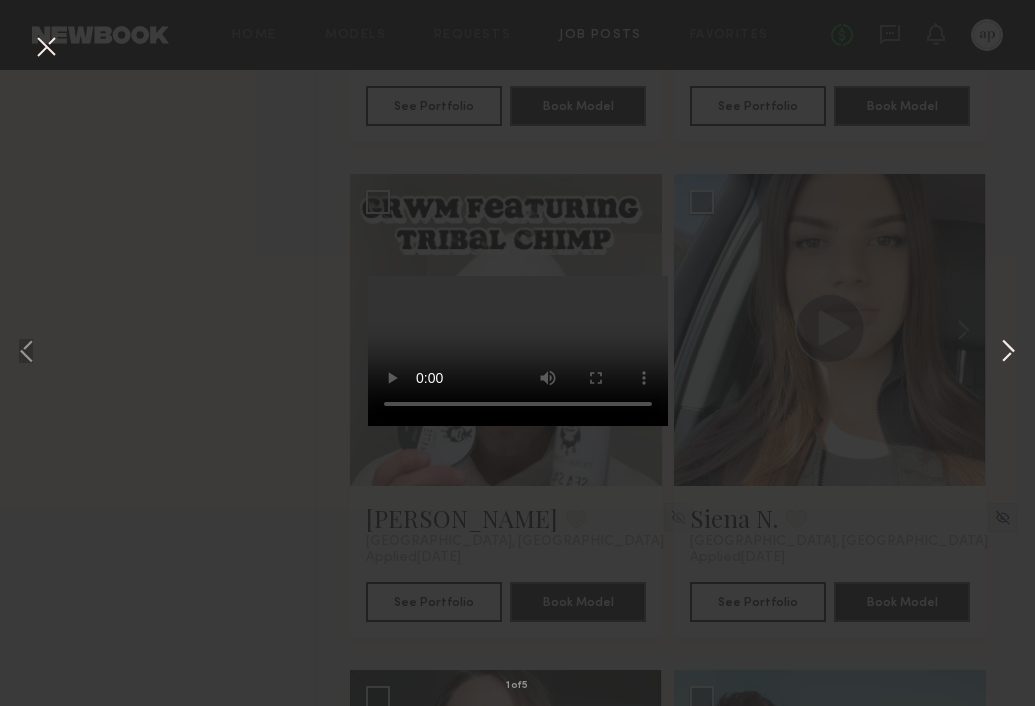 click at bounding box center (1008, 353) 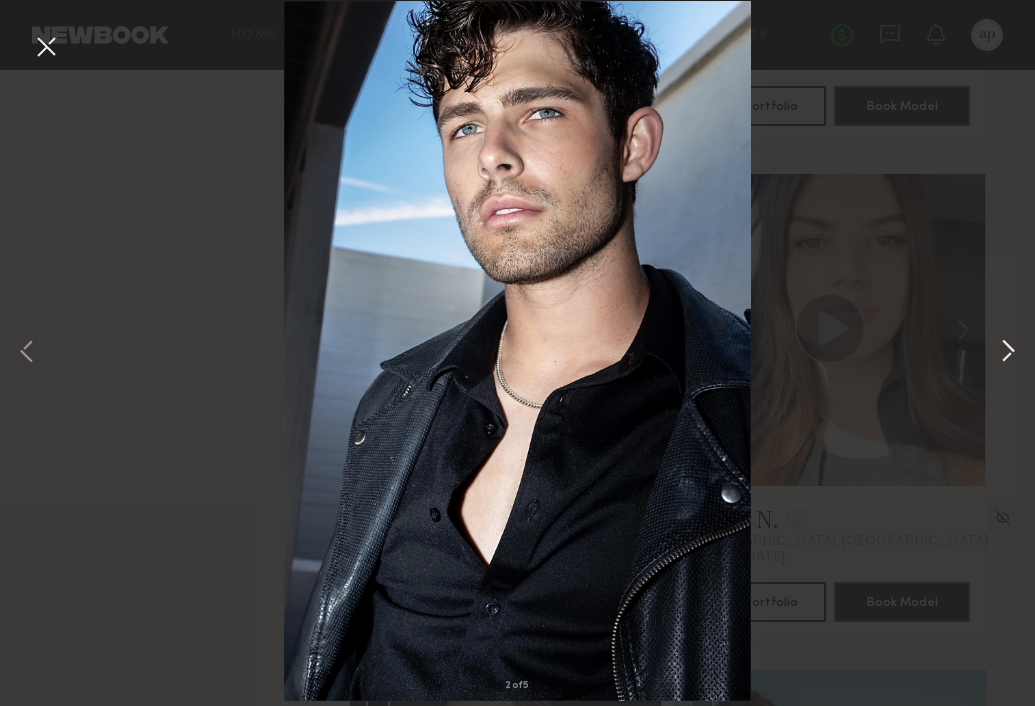 click at bounding box center [1008, 353] 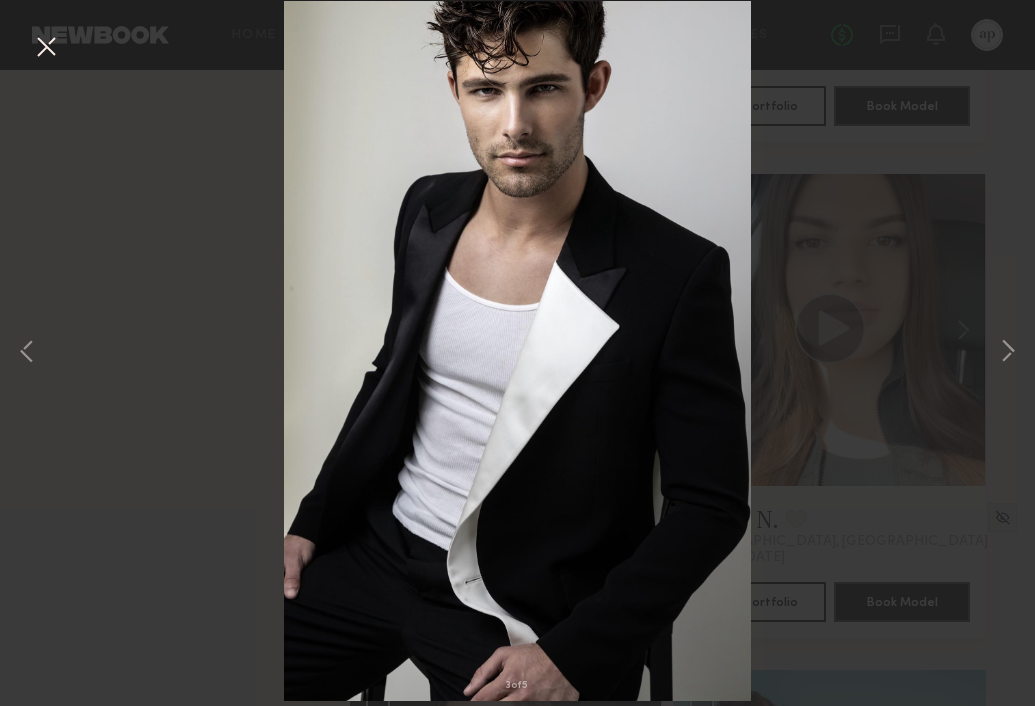 click at bounding box center [46, 48] 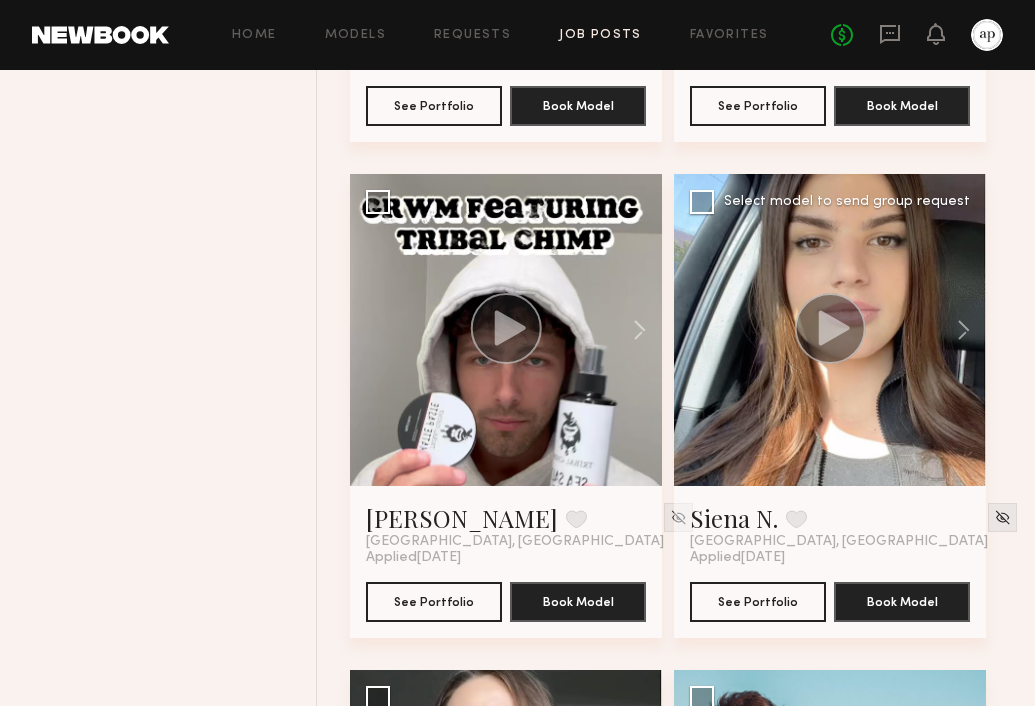 click 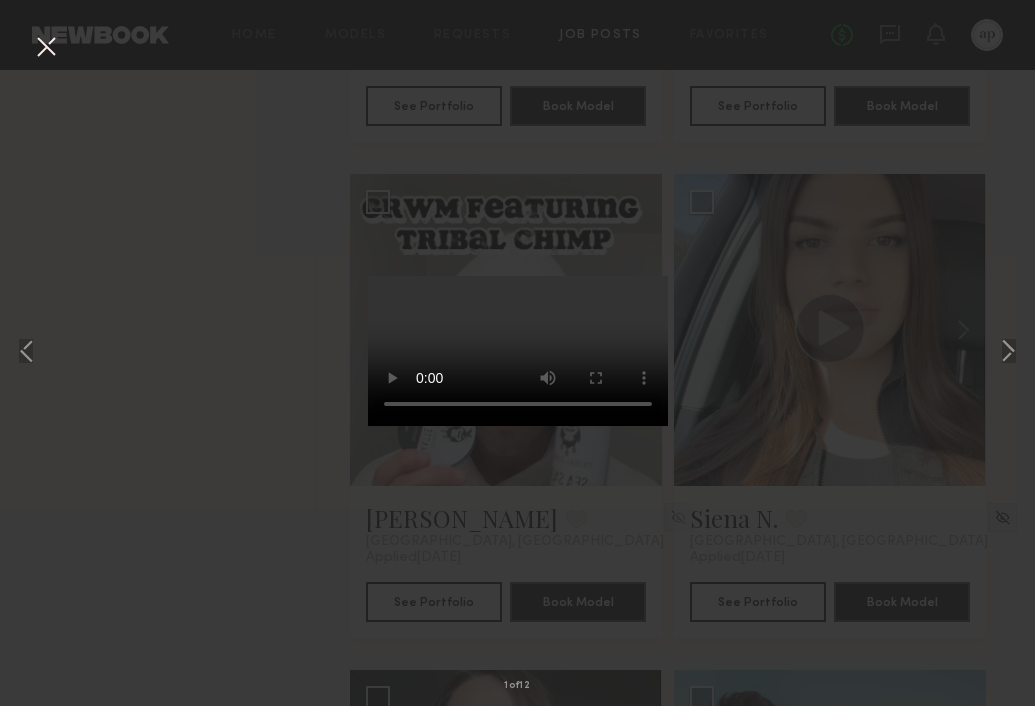 click at bounding box center (46, 48) 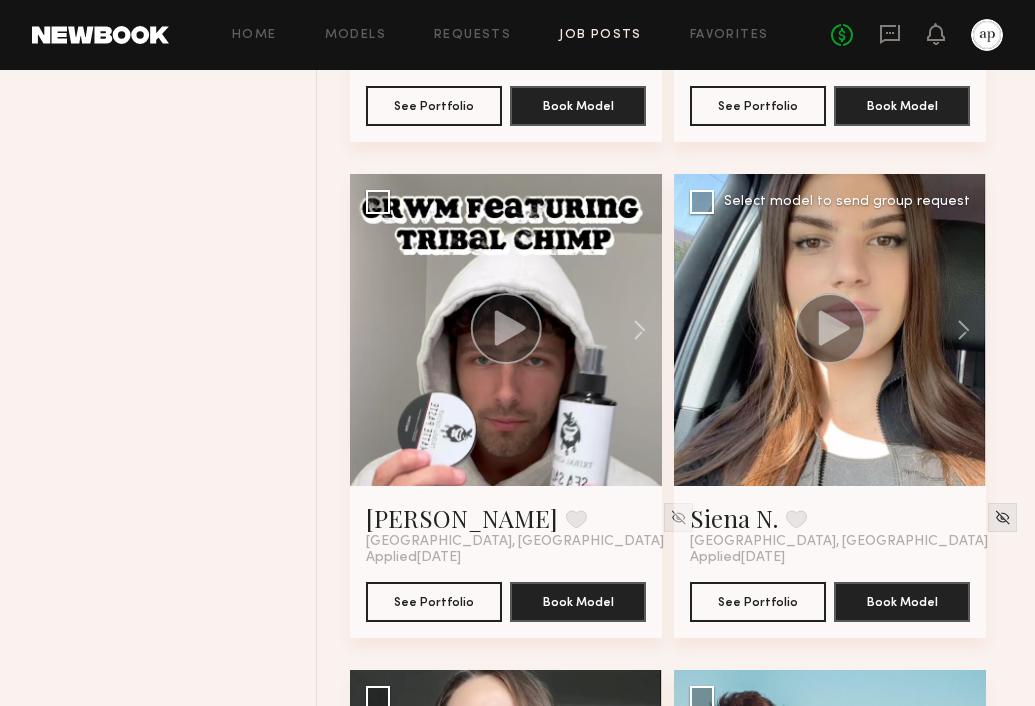 click 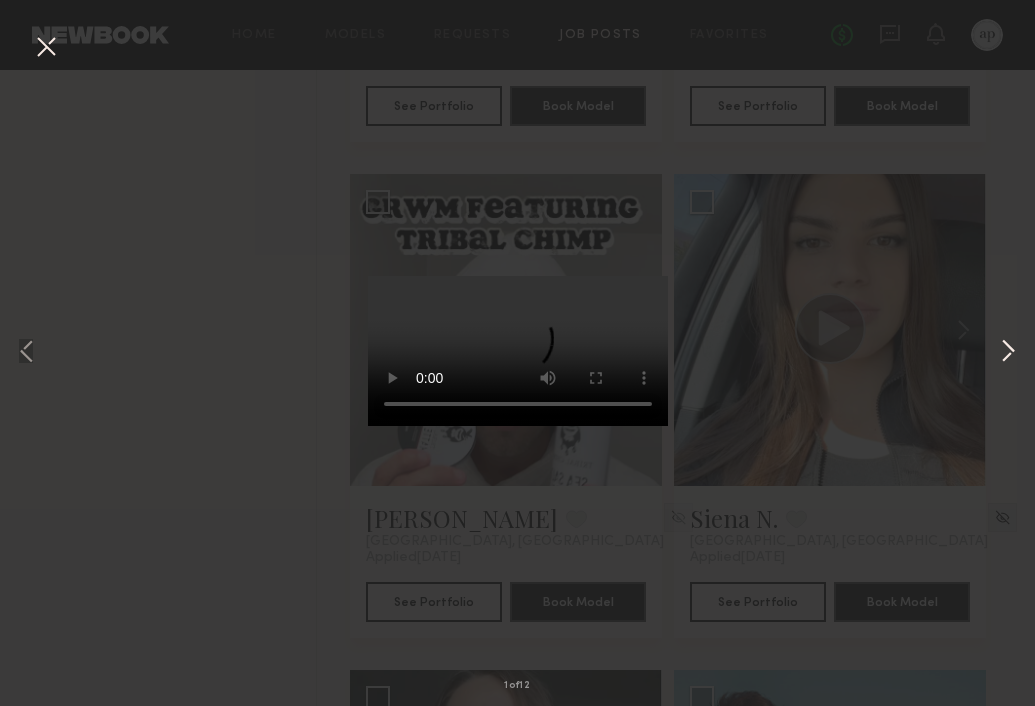 click at bounding box center [1008, 353] 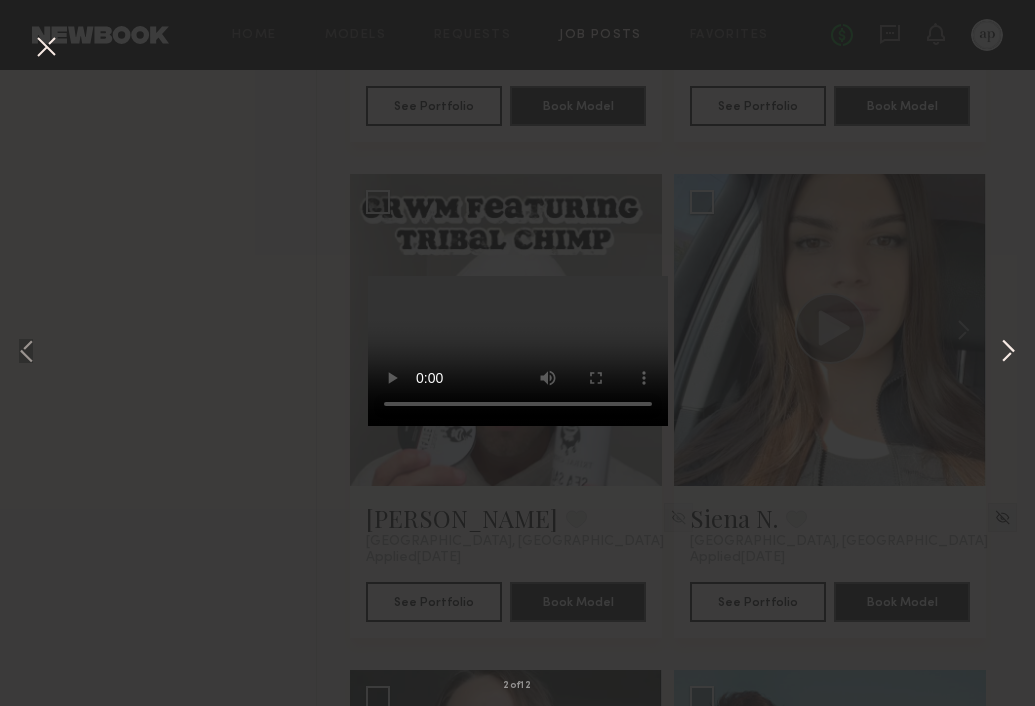 click at bounding box center (1008, 353) 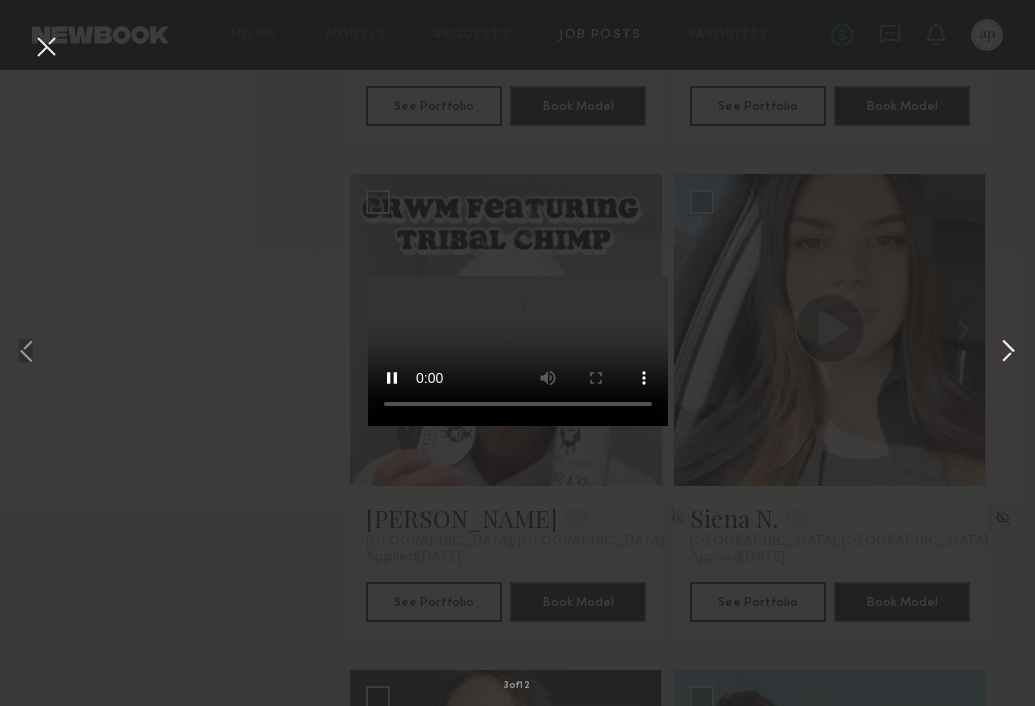 click at bounding box center (1008, 353) 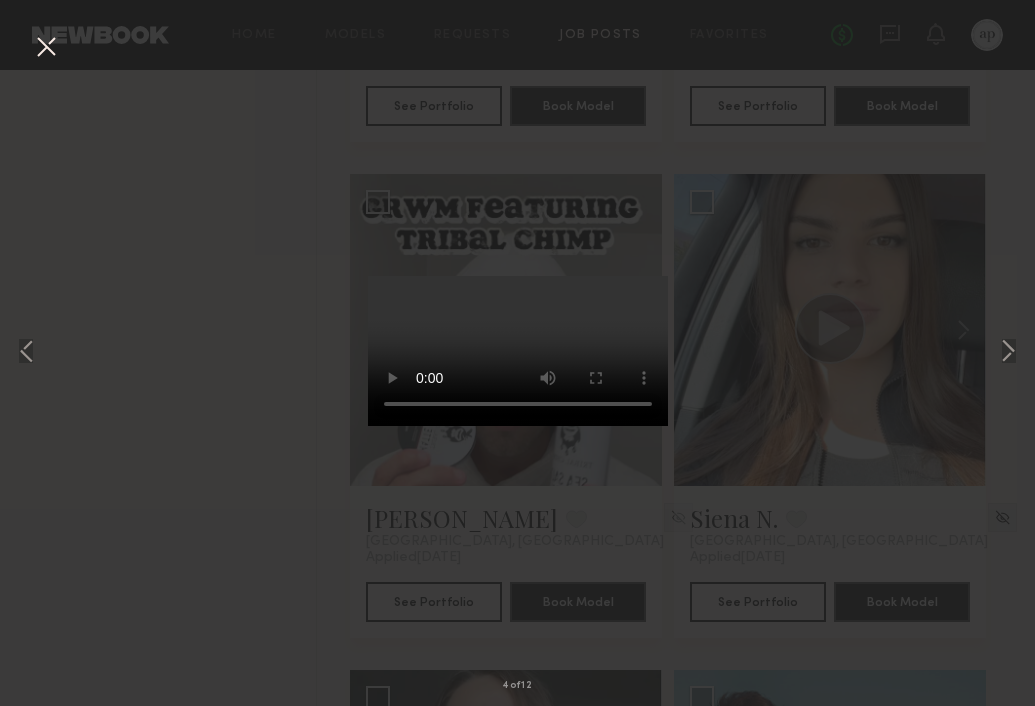 click at bounding box center (46, 48) 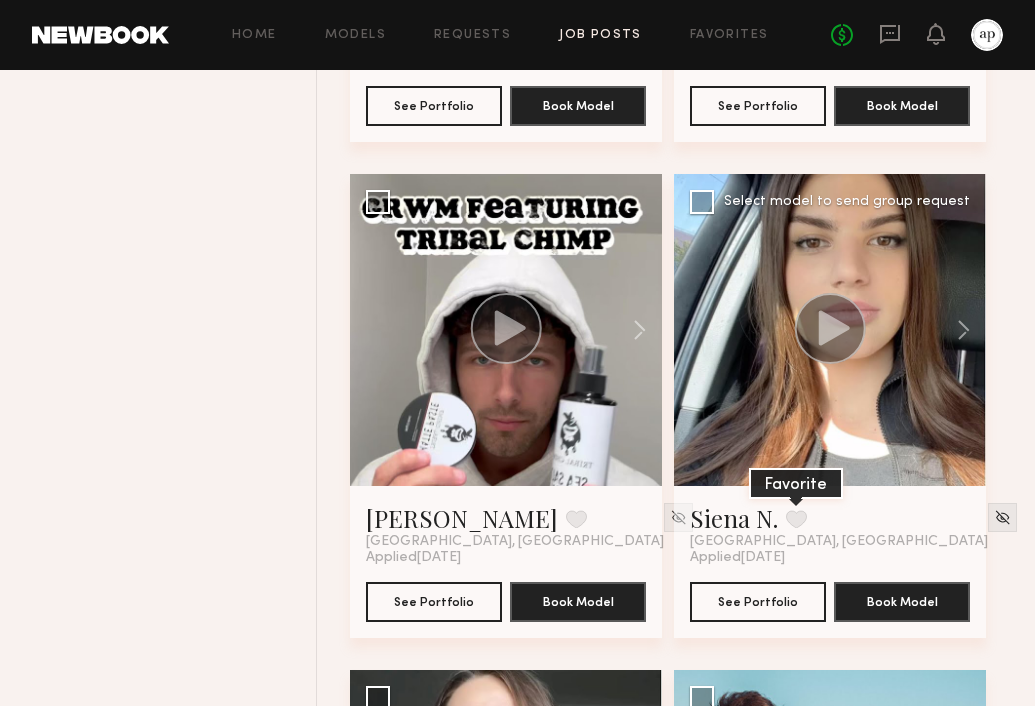 click 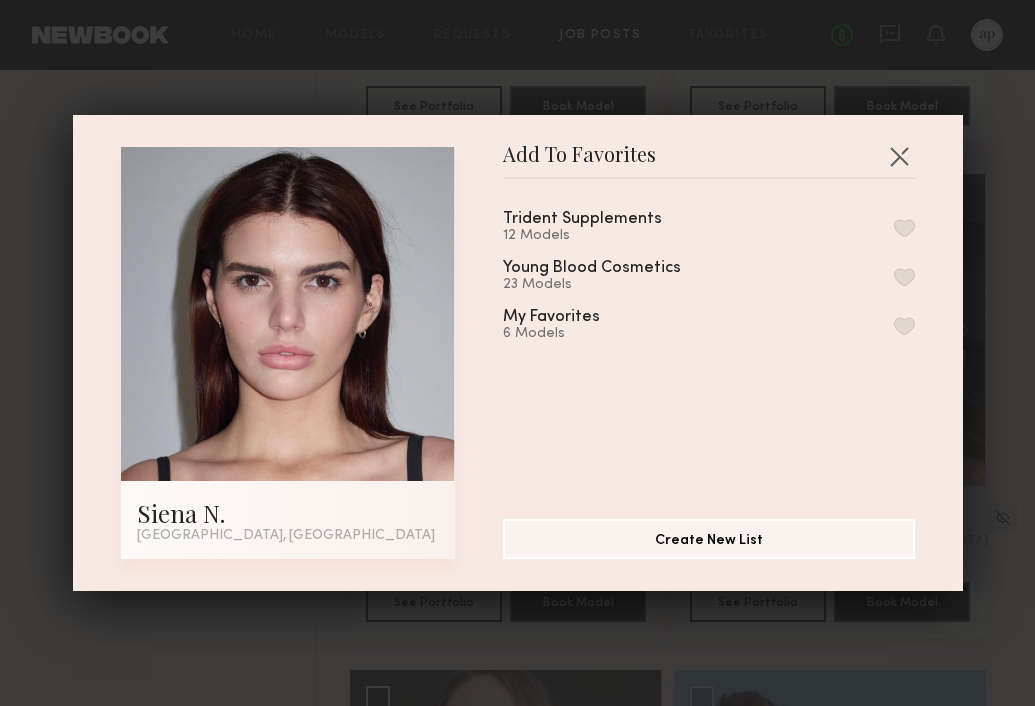 click on "Trident Supplements 12   Models" at bounding box center [709, 227] 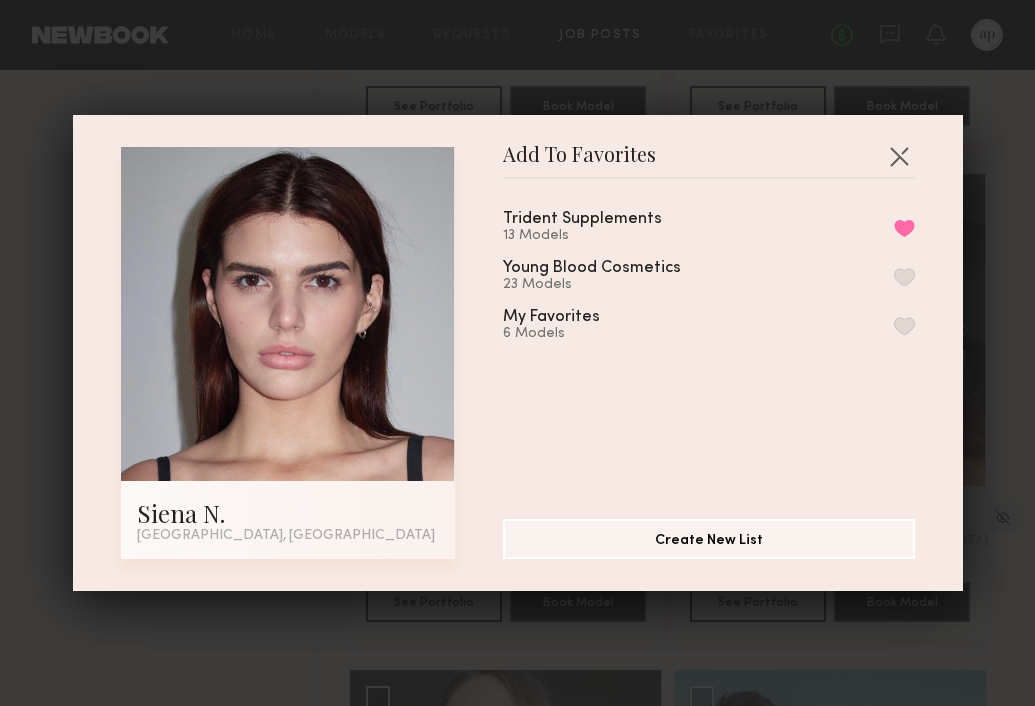 click on "Add To Favorites Siena N. [GEOGRAPHIC_DATA], [GEOGRAPHIC_DATA] Add To Favorites Trident Supplements 13   Models Remove from favorite list Young Blood Cosmetics 23   Models My Favorites 6   Models Create New List" at bounding box center [517, 353] 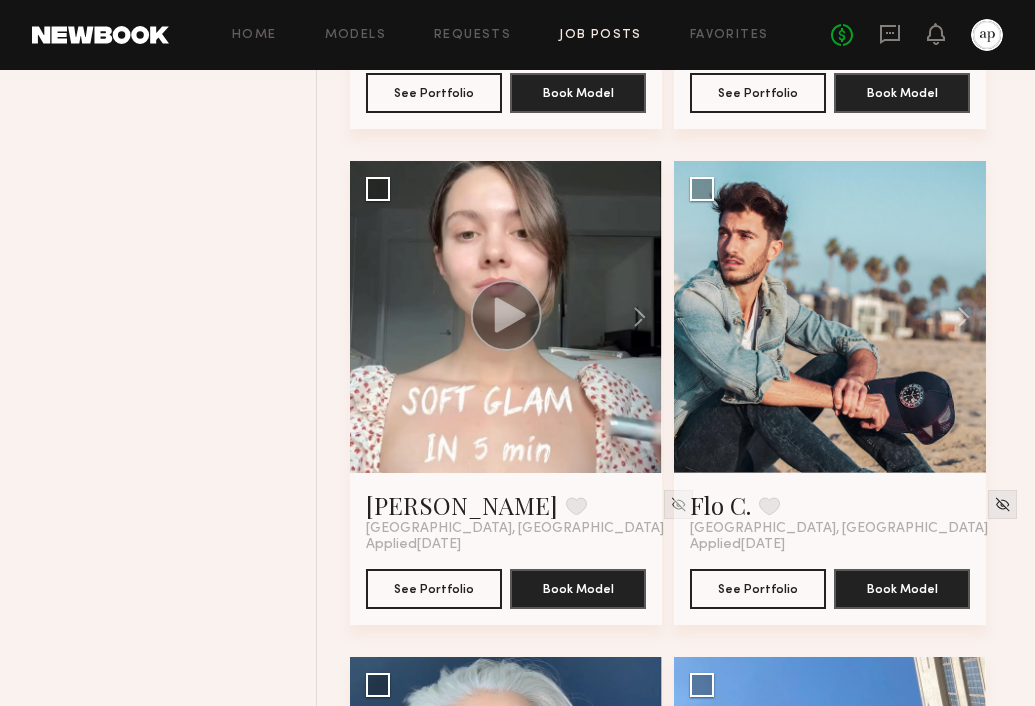 scroll, scrollTop: 9623, scrollLeft: 0, axis: vertical 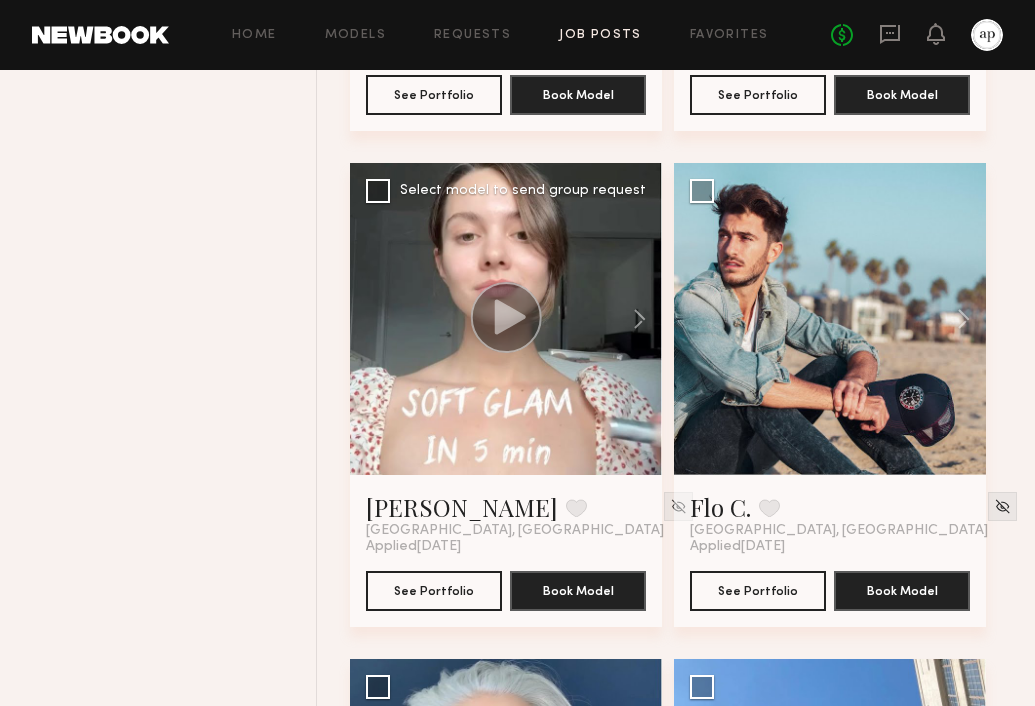 click 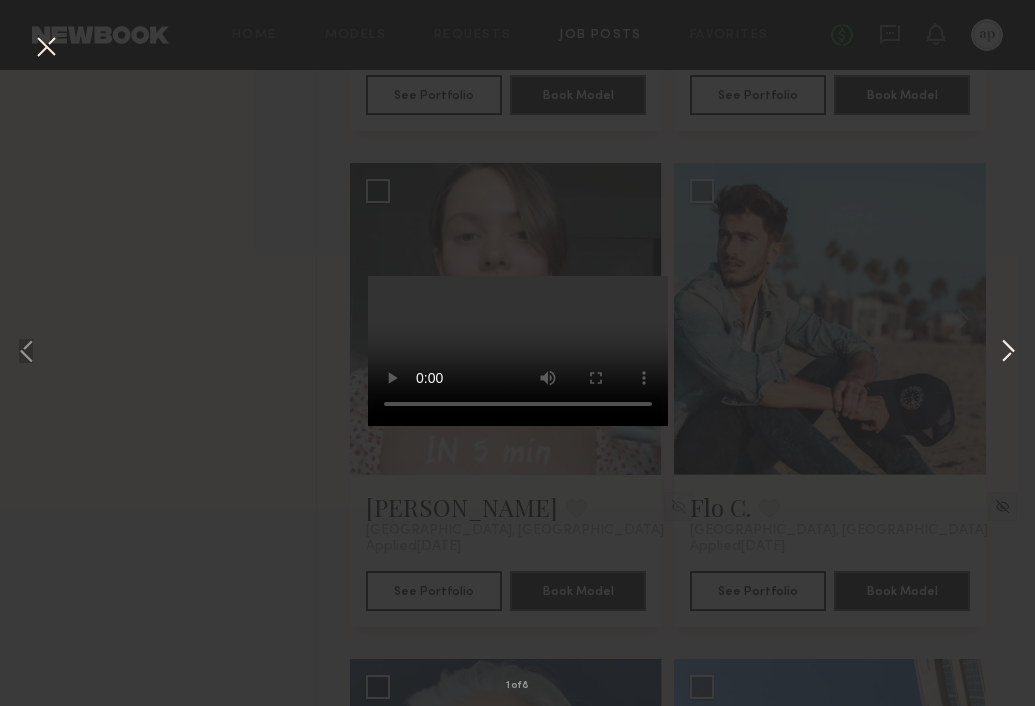 click at bounding box center [1008, 353] 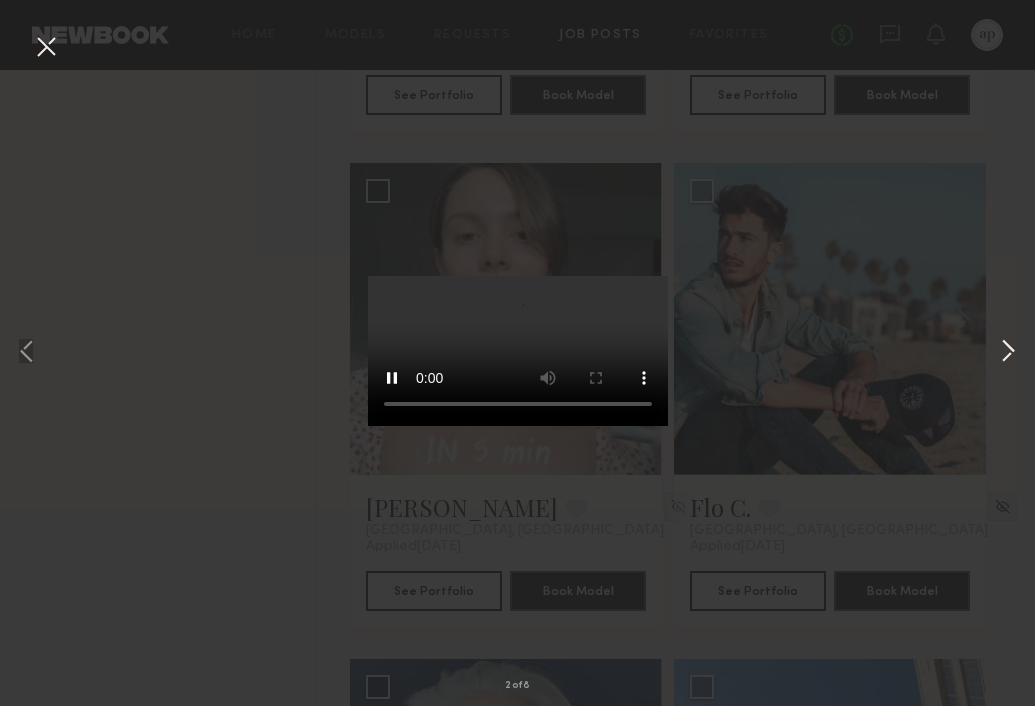 click at bounding box center (1008, 353) 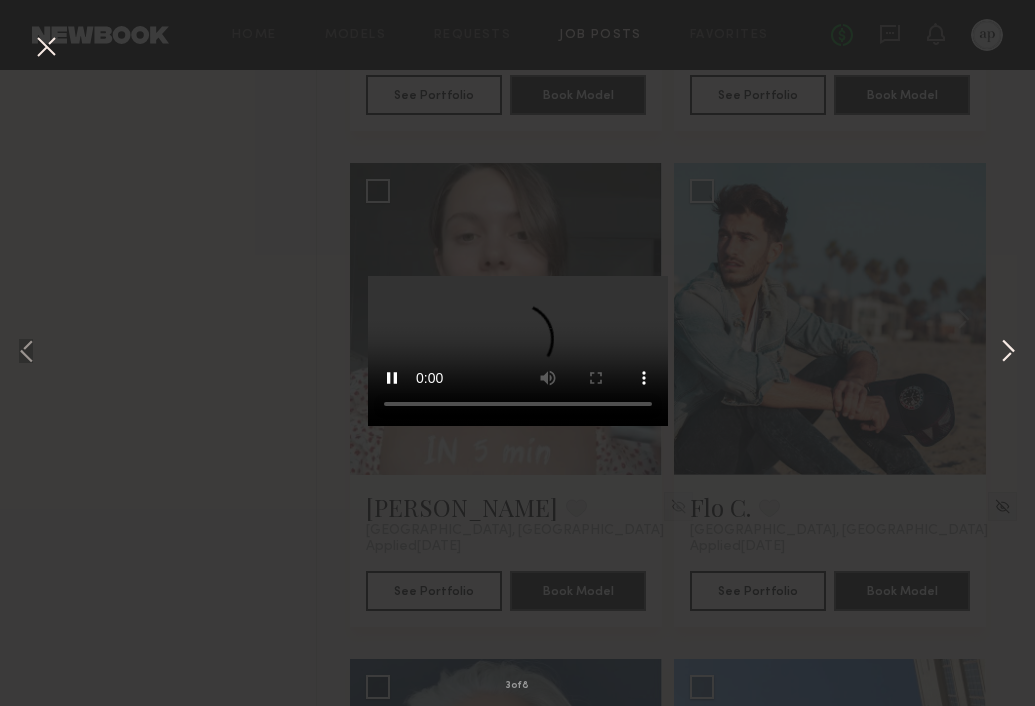 click at bounding box center (1008, 353) 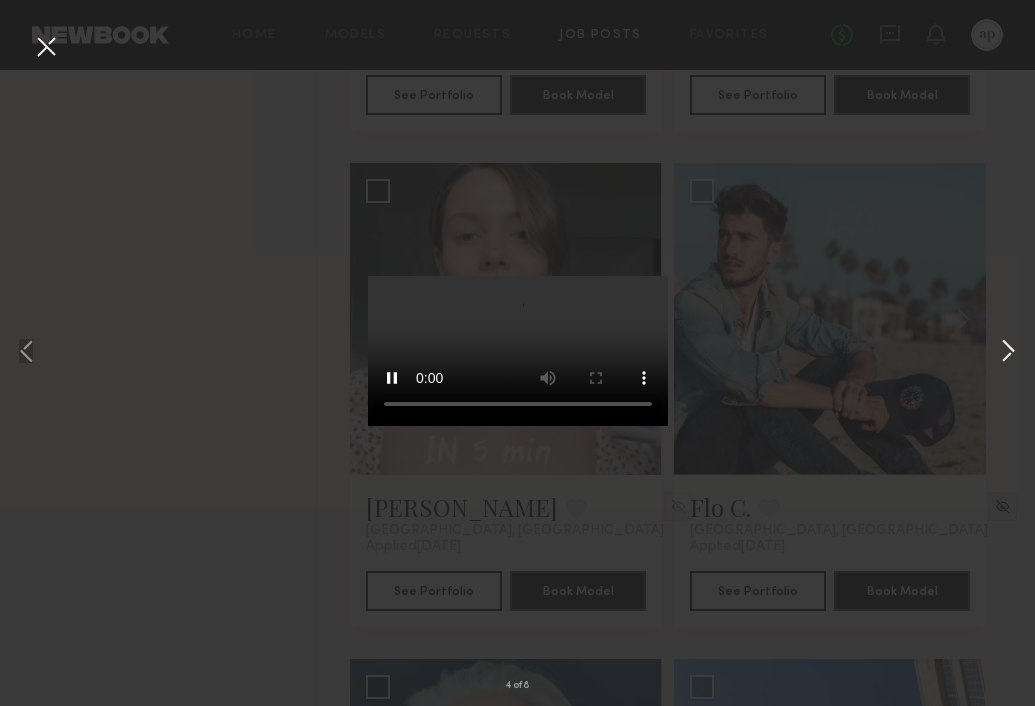click at bounding box center [1008, 353] 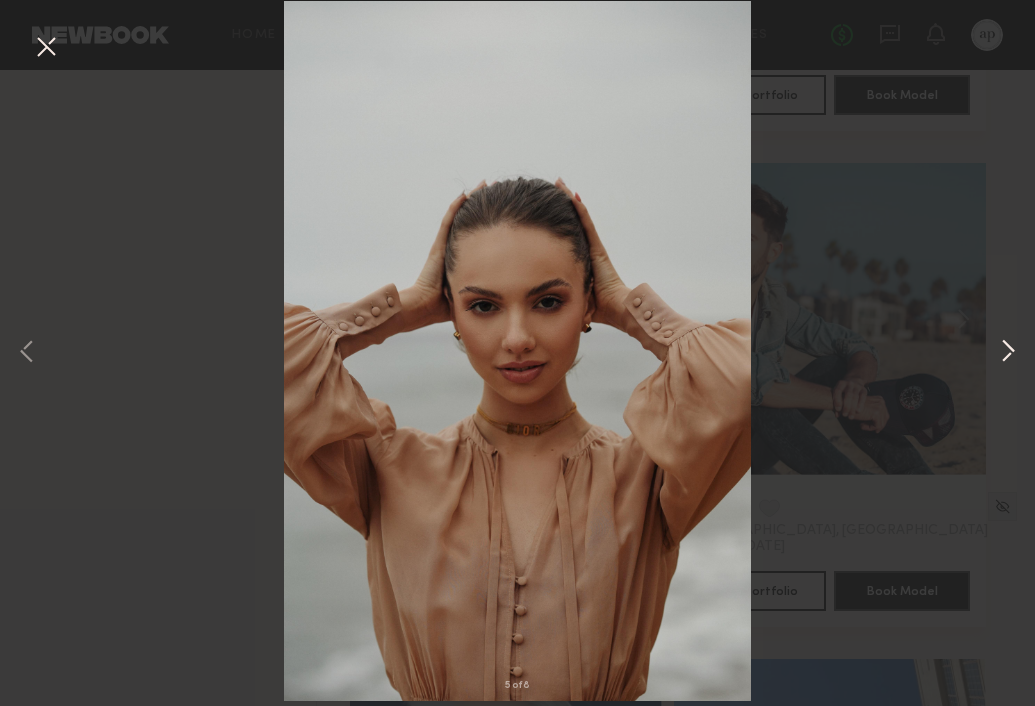 click at bounding box center [1008, 353] 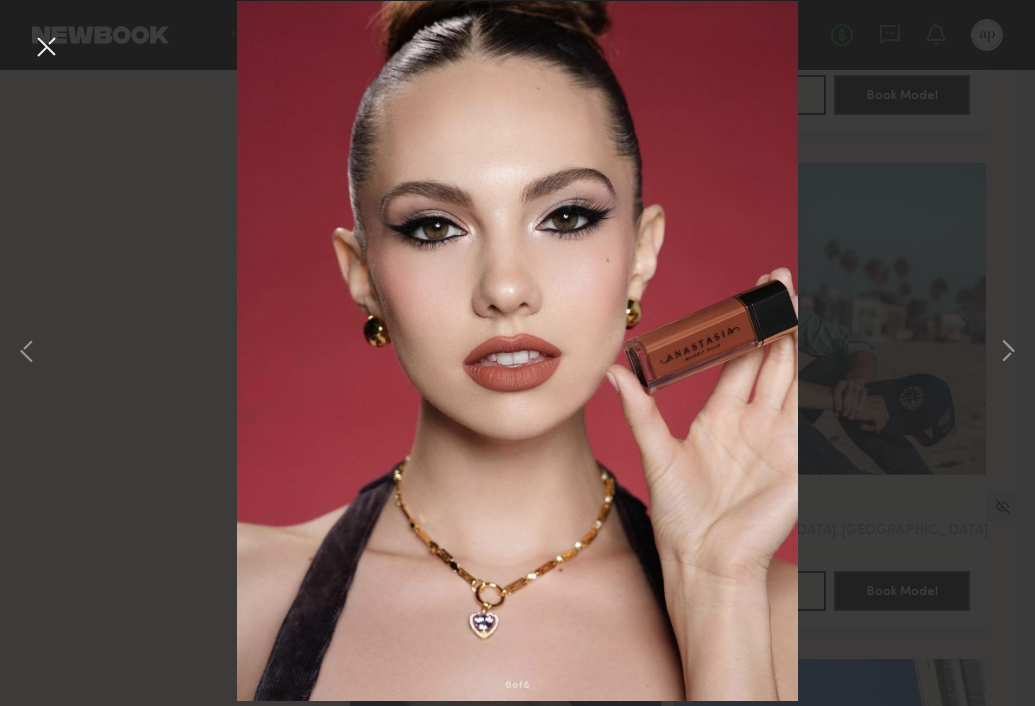 click at bounding box center [46, 48] 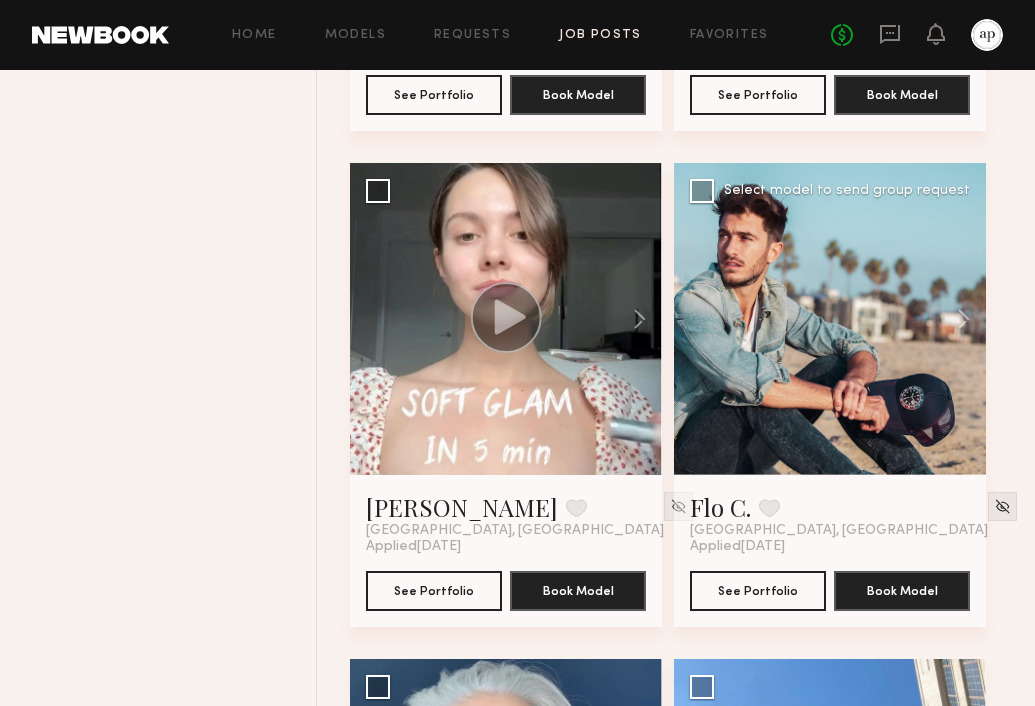 click 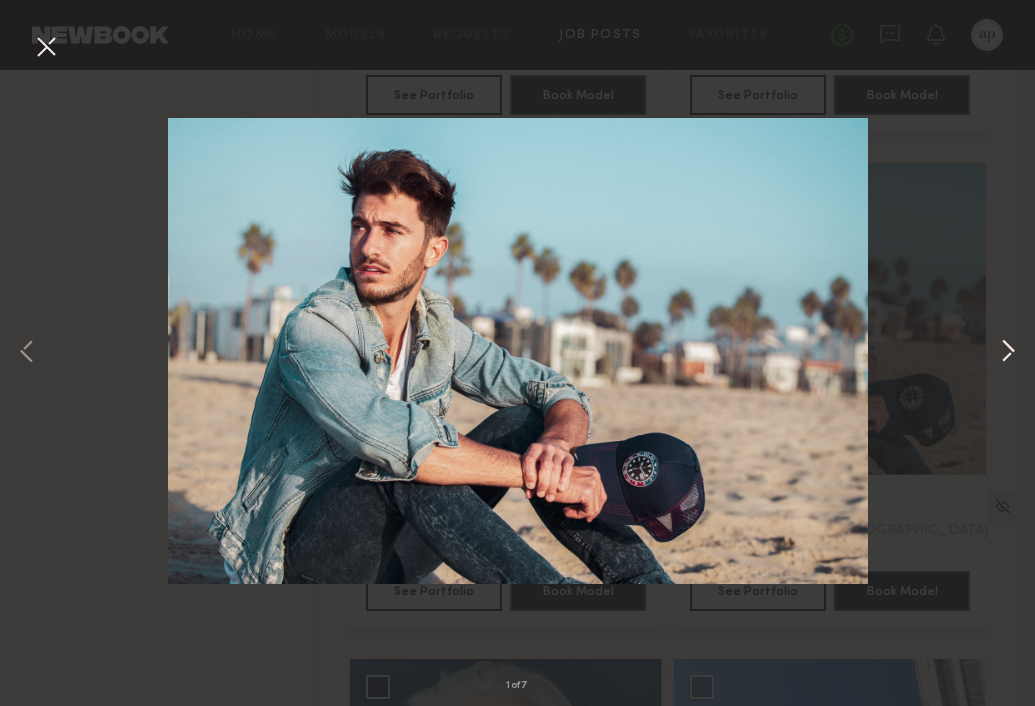 click at bounding box center [1008, 353] 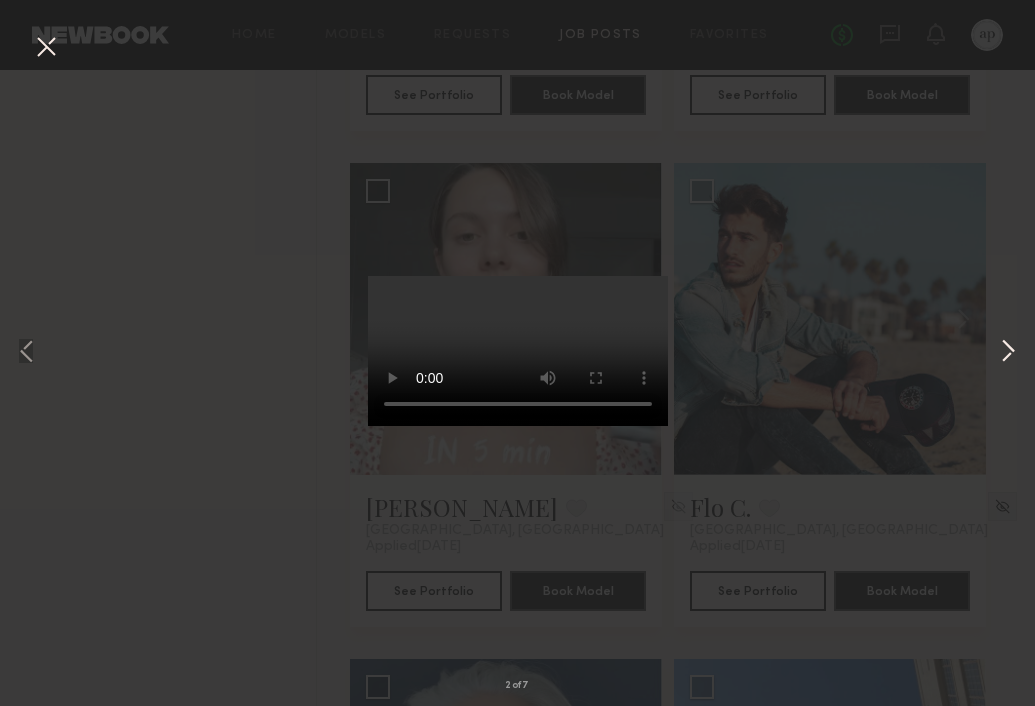 click at bounding box center (1008, 353) 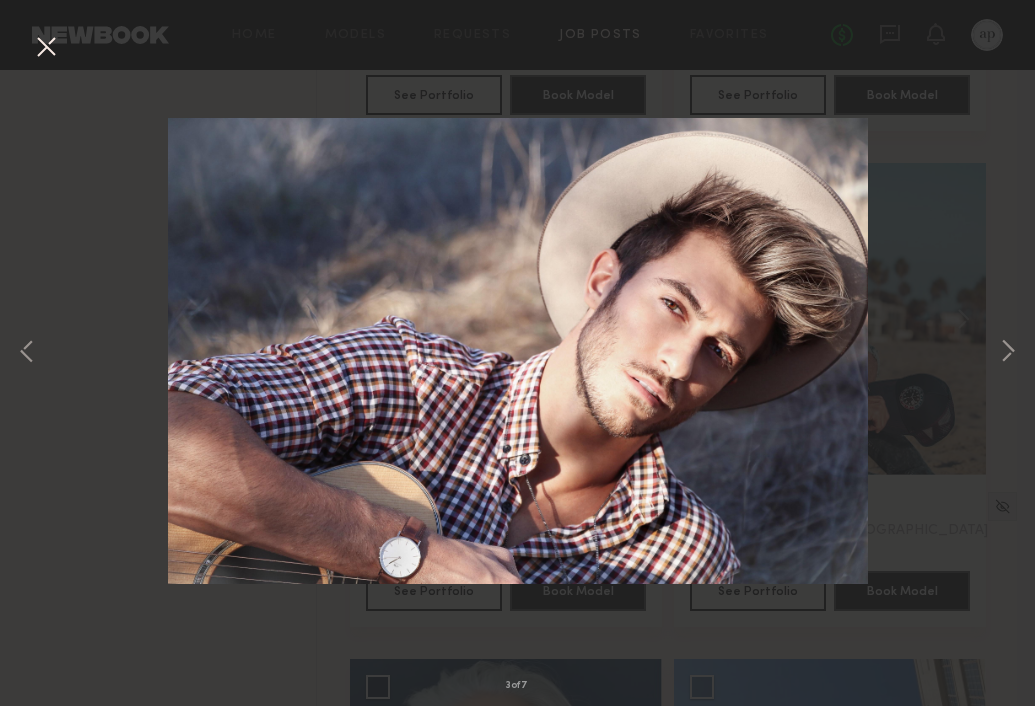 click at bounding box center [46, 48] 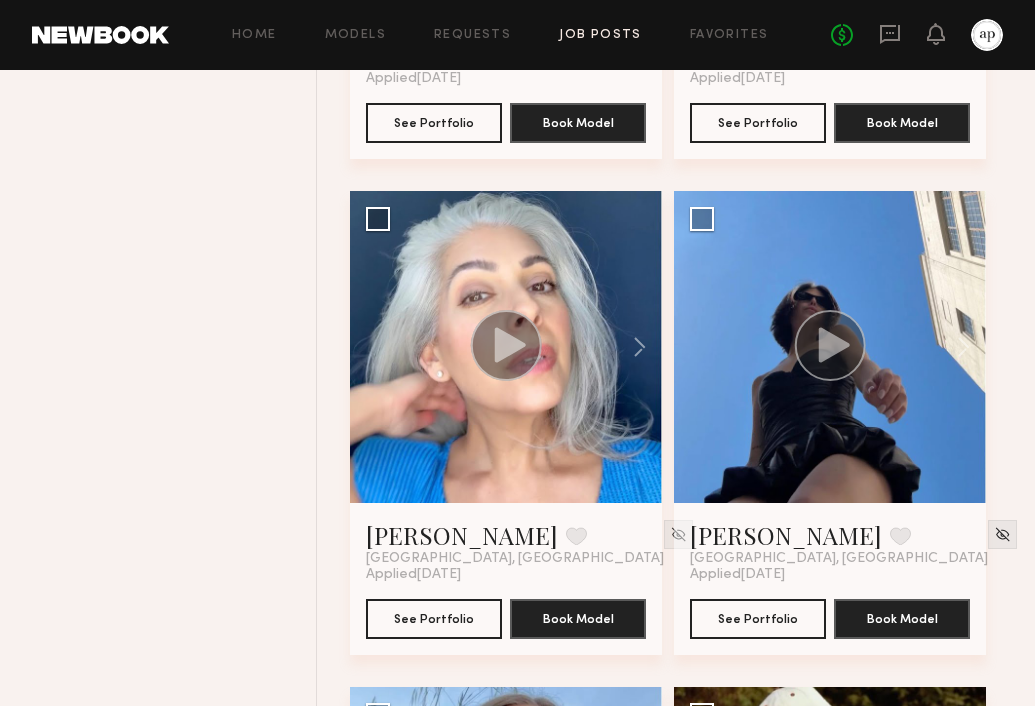 scroll, scrollTop: 10050, scrollLeft: 0, axis: vertical 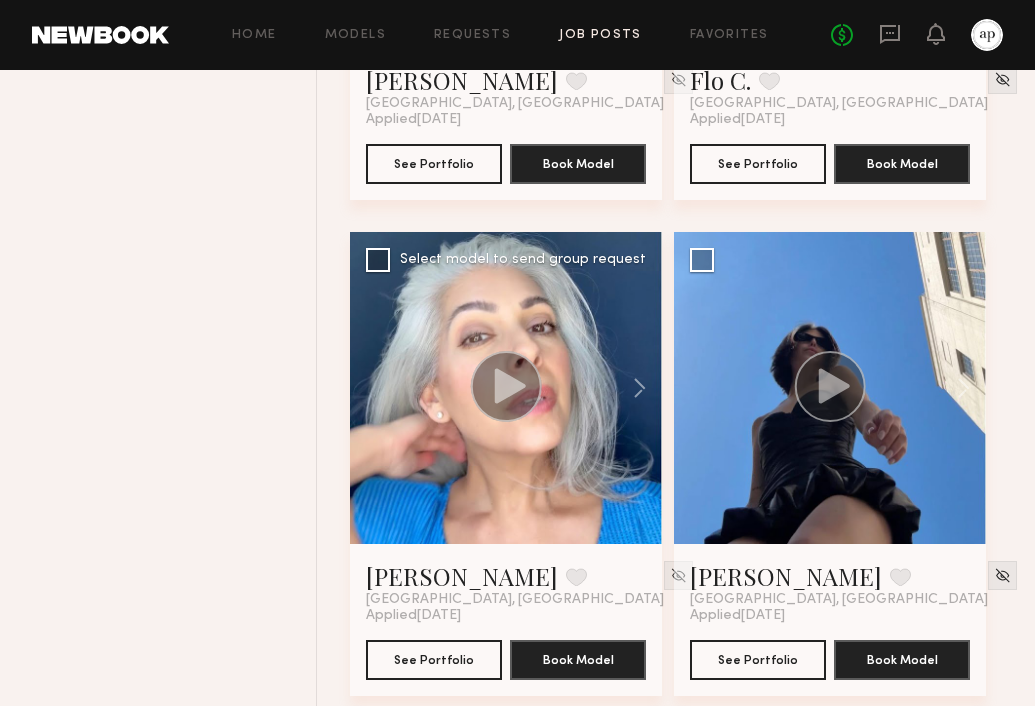 click 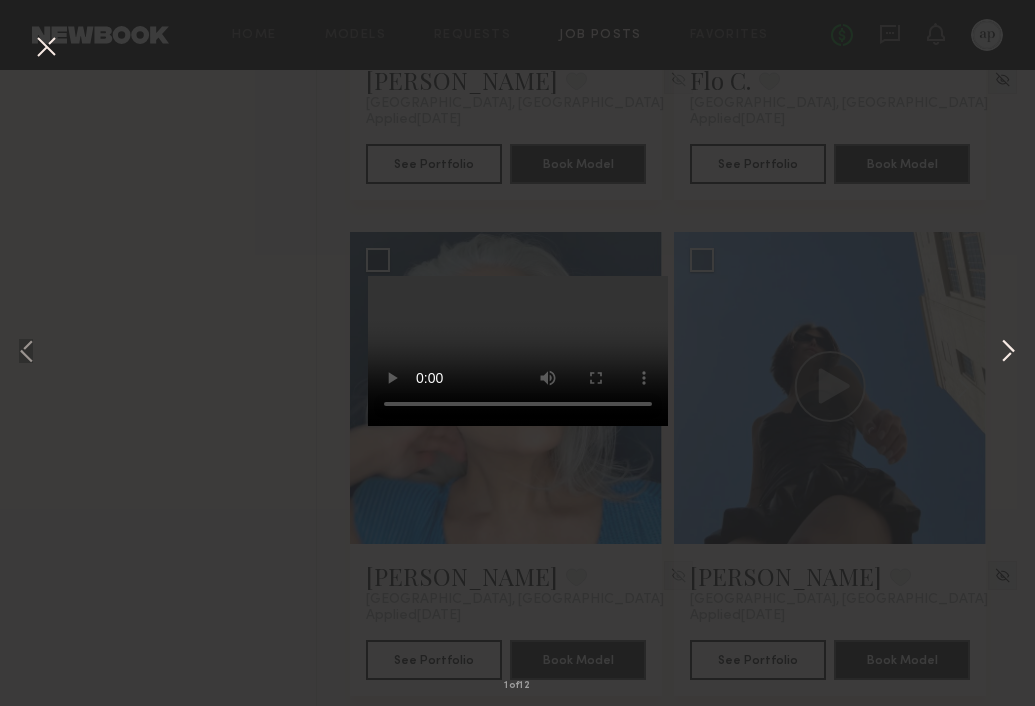 click at bounding box center (1008, 353) 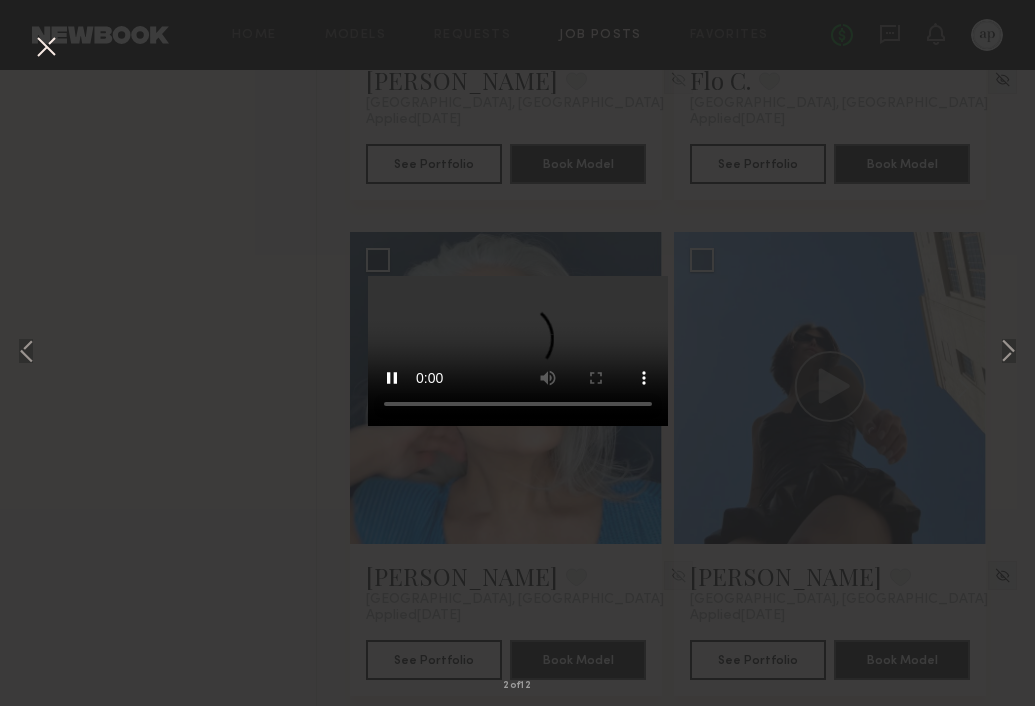 click on "2  of  12" at bounding box center (517, 353) 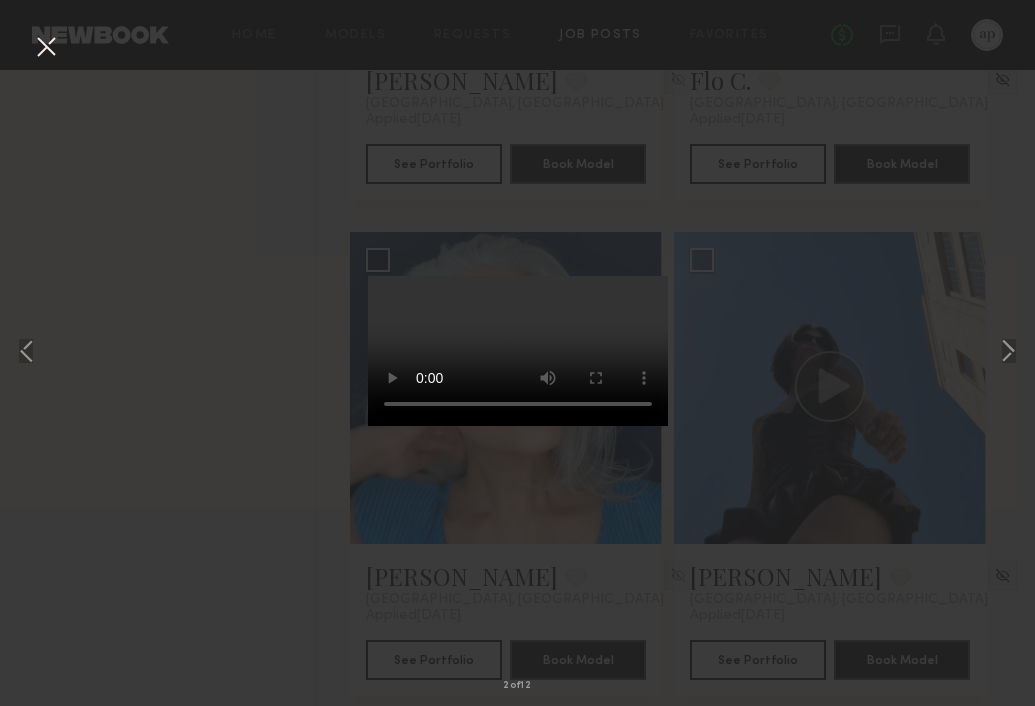 click at bounding box center [46, 48] 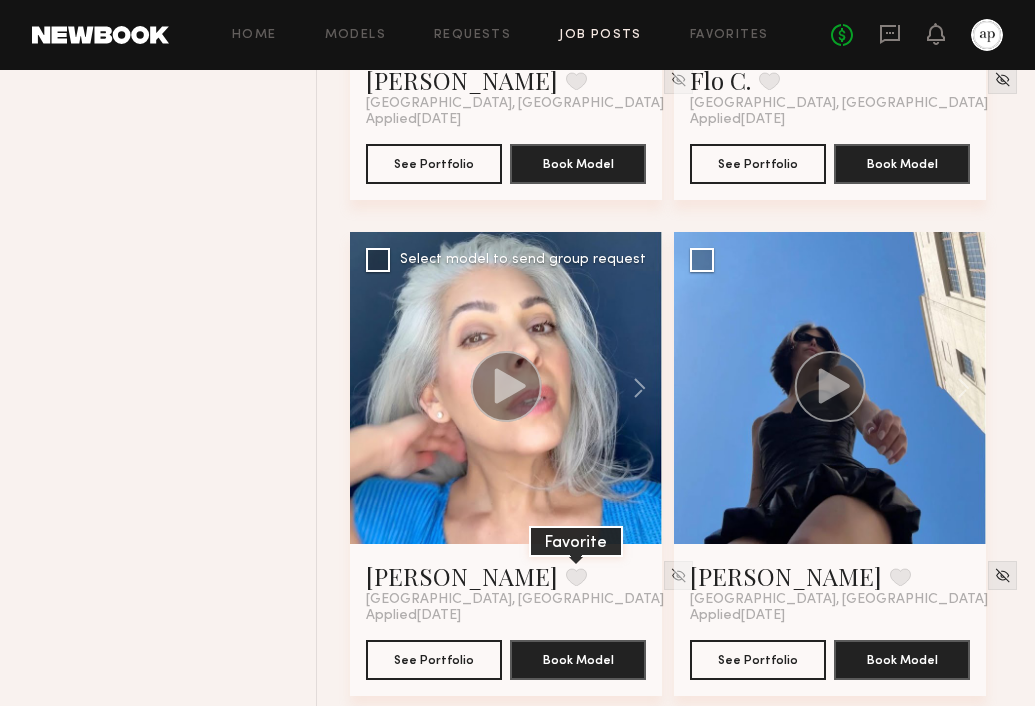 click 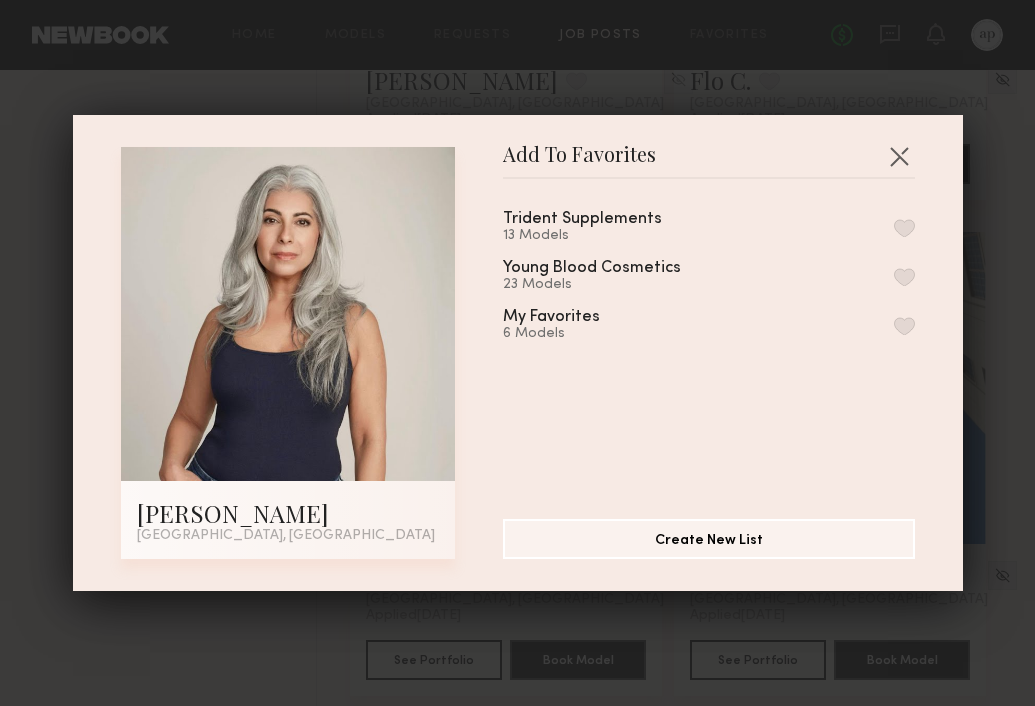 click at bounding box center [904, 228] 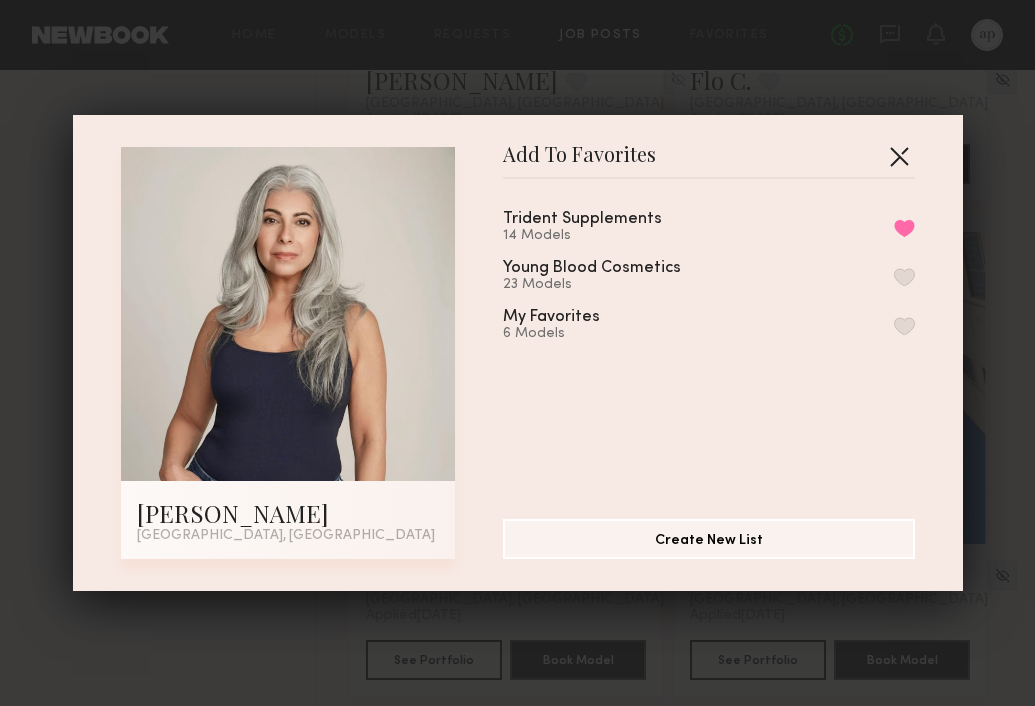 click at bounding box center [899, 156] 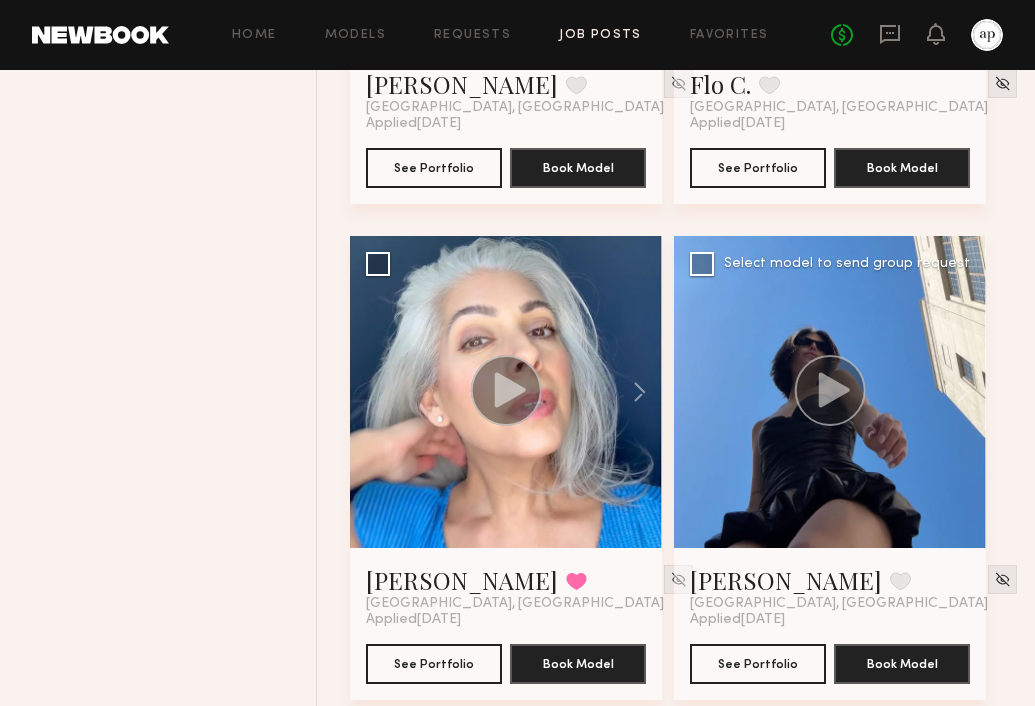 scroll, scrollTop: 10044, scrollLeft: 0, axis: vertical 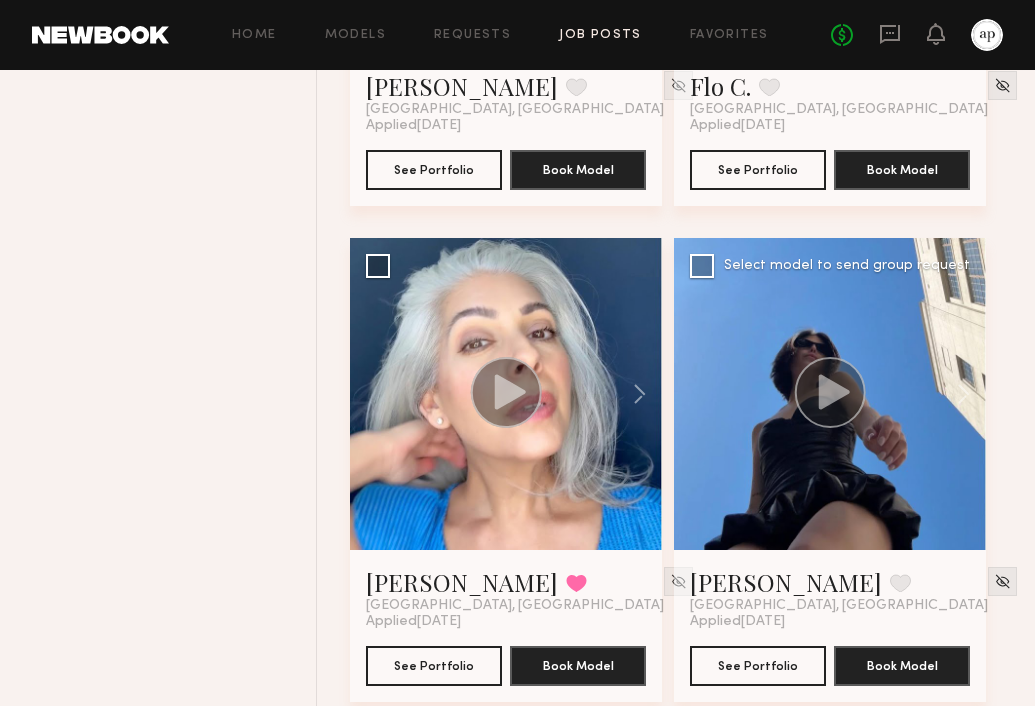 click 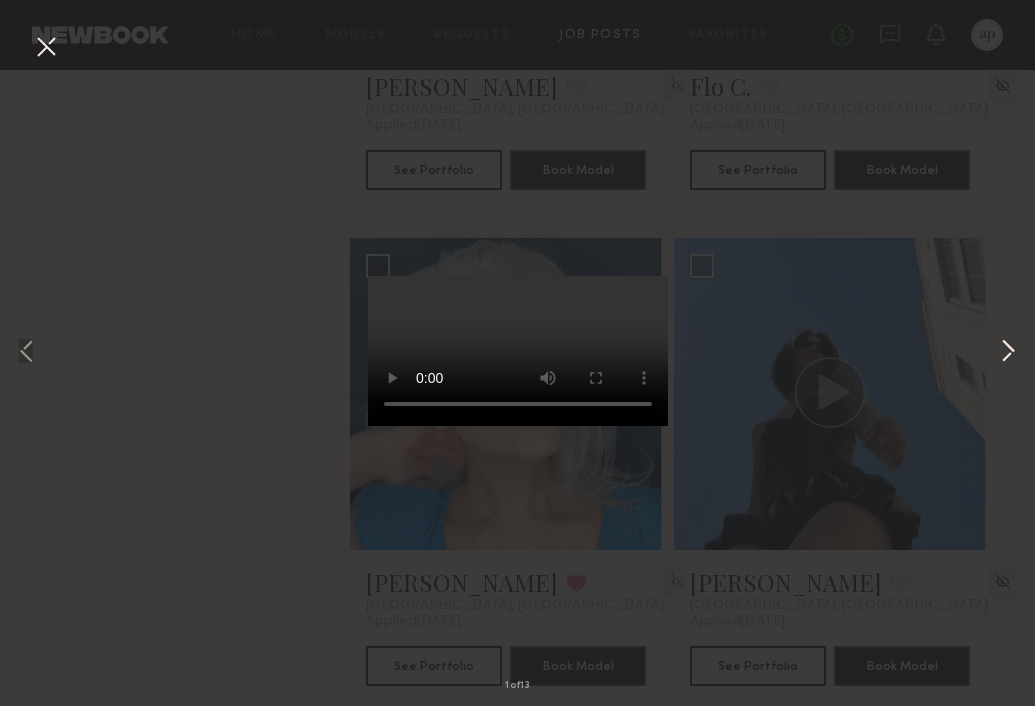 click at bounding box center (1008, 353) 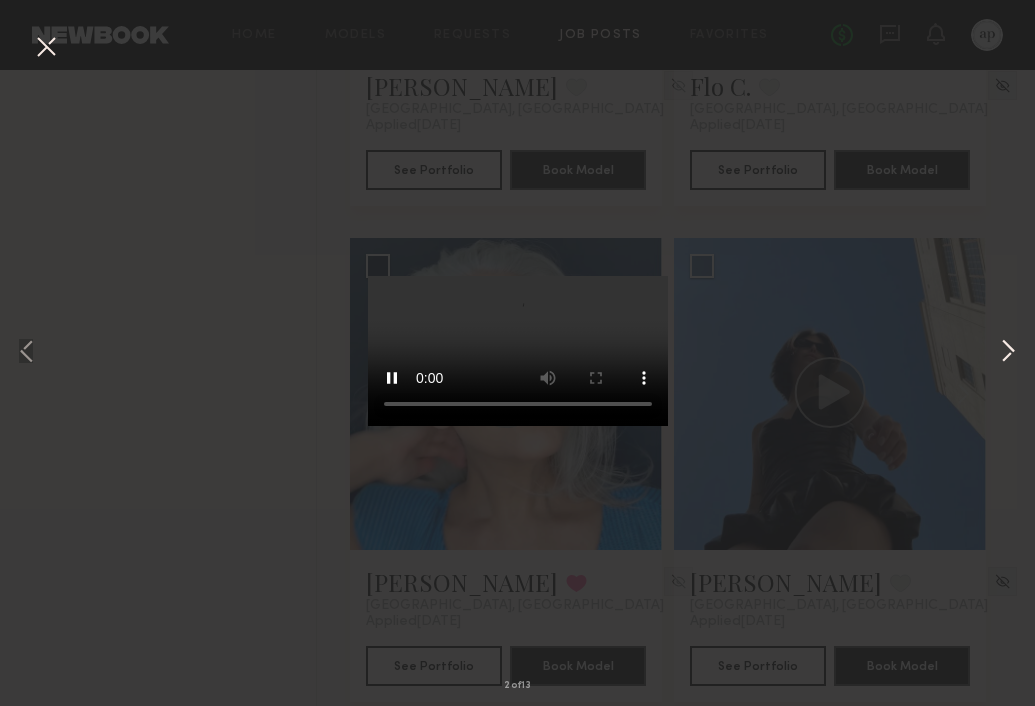 click at bounding box center (1008, 353) 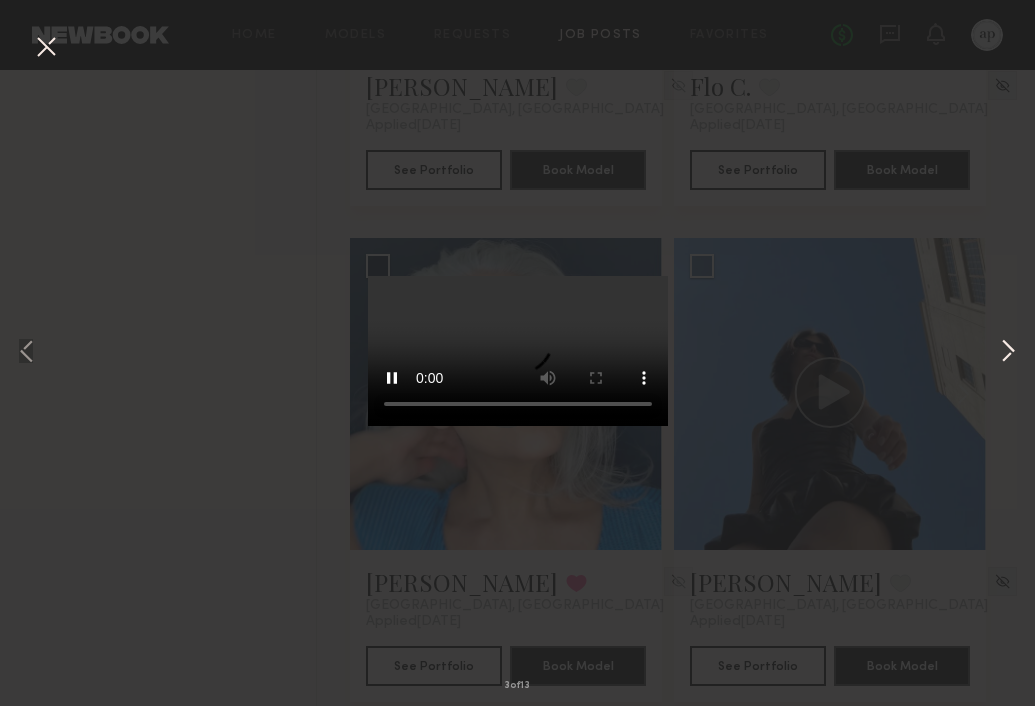click at bounding box center (1008, 353) 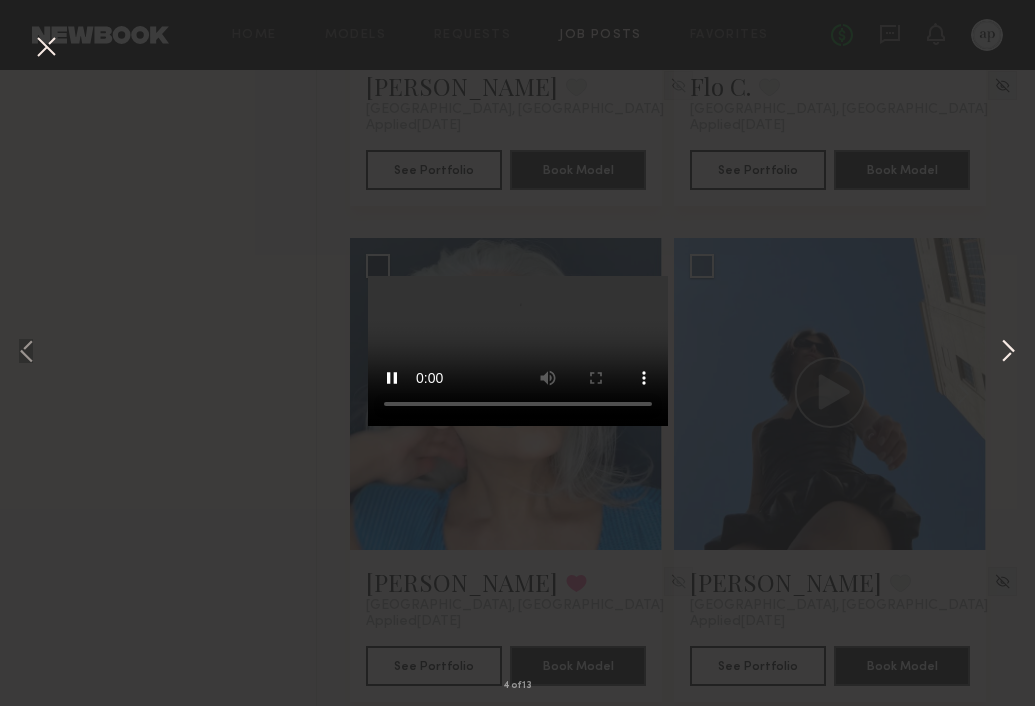 click at bounding box center (1008, 353) 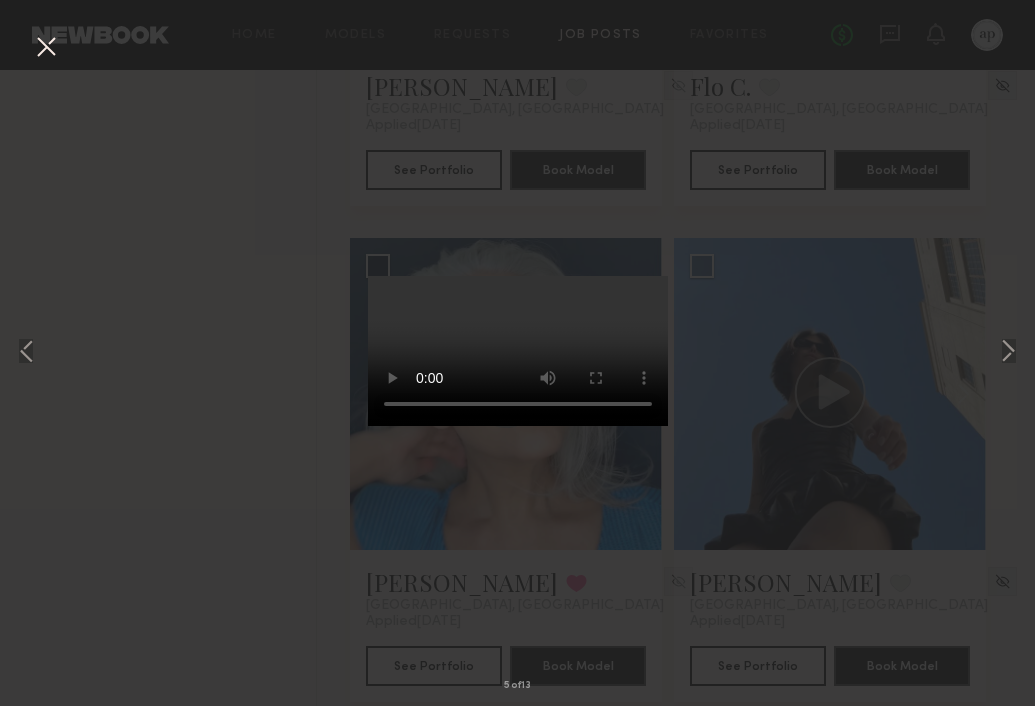 click at bounding box center [46, 48] 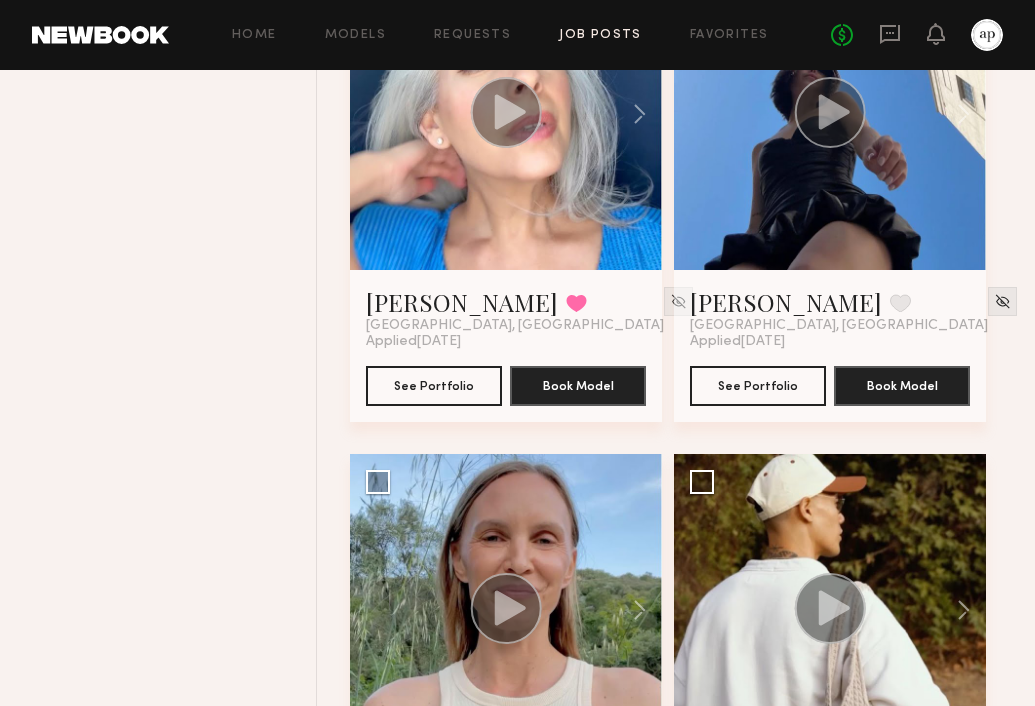 scroll, scrollTop: 10437, scrollLeft: 0, axis: vertical 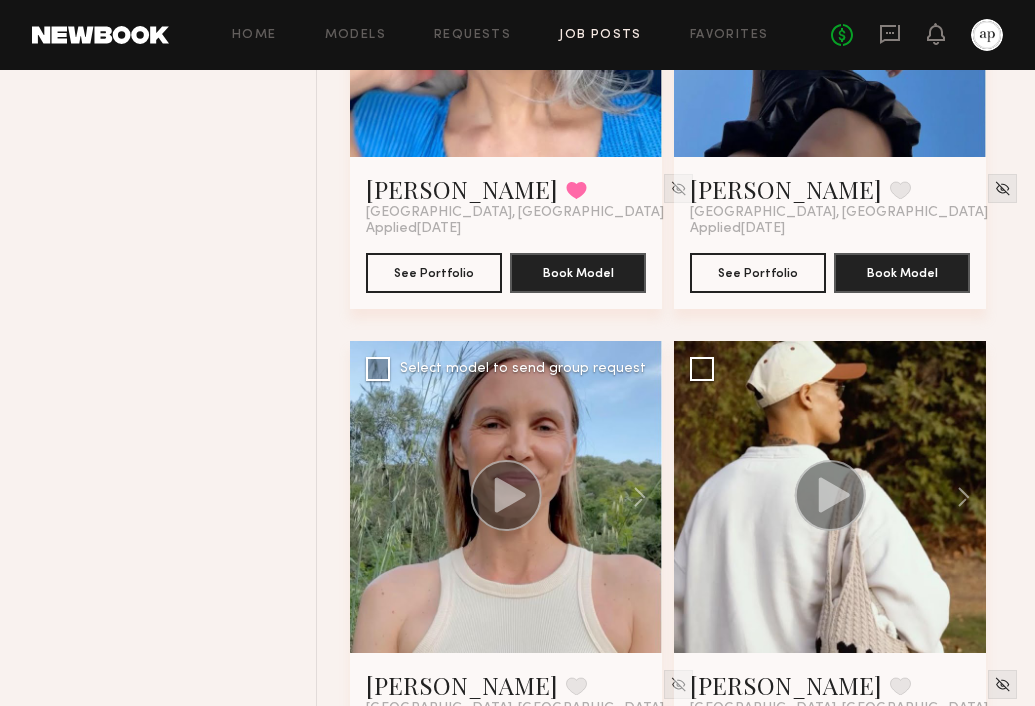 click 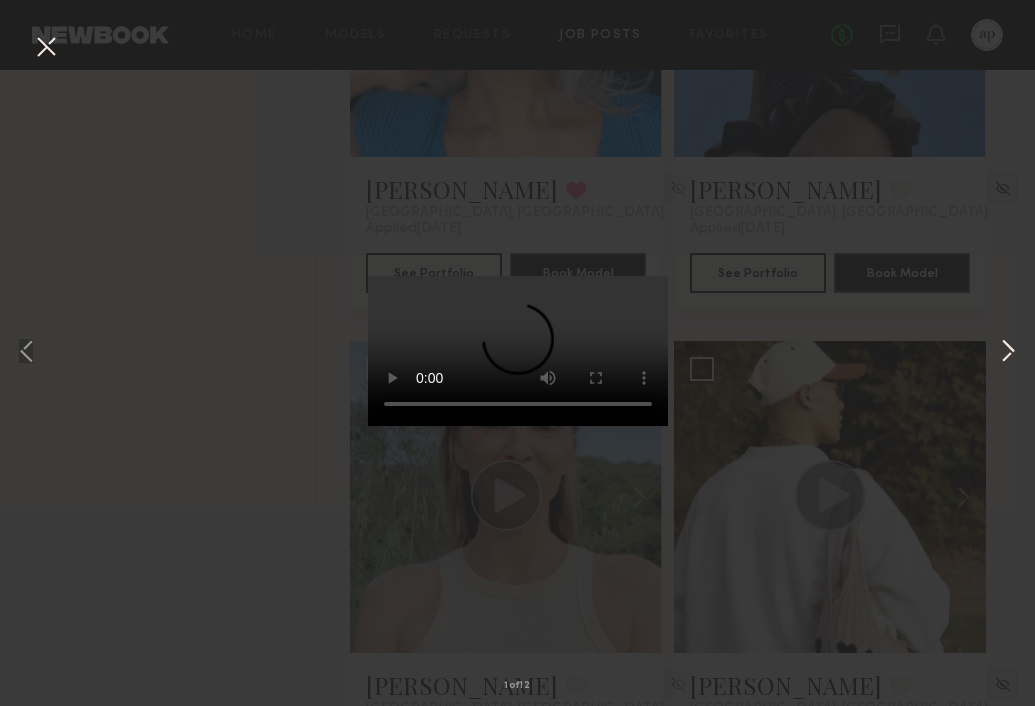 click at bounding box center [1008, 353] 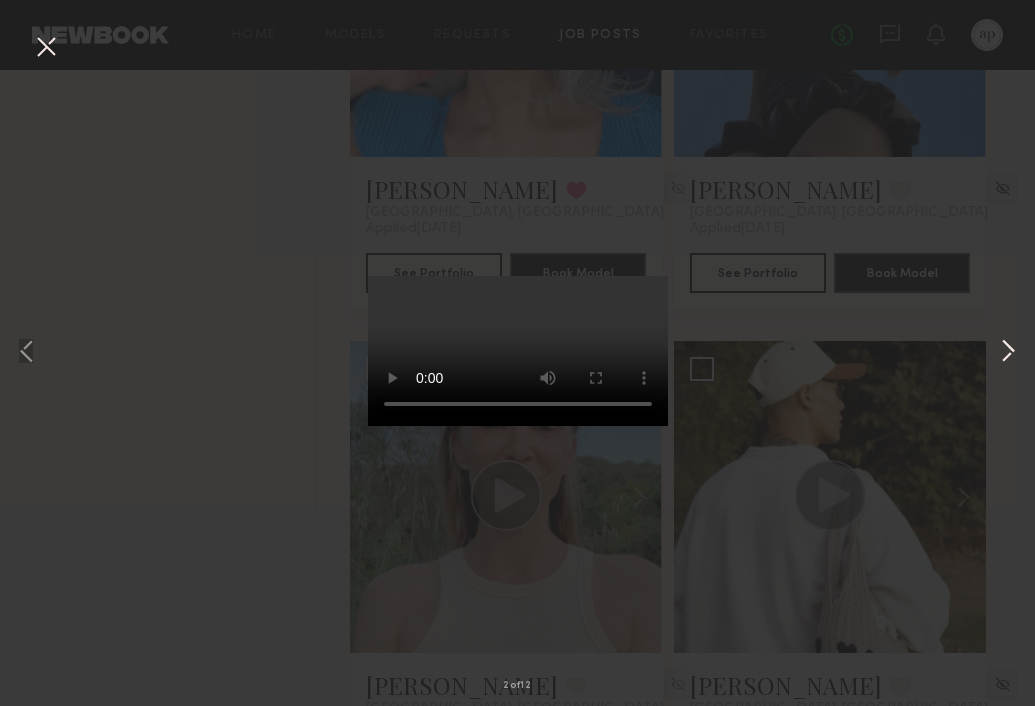 click at bounding box center [1008, 353] 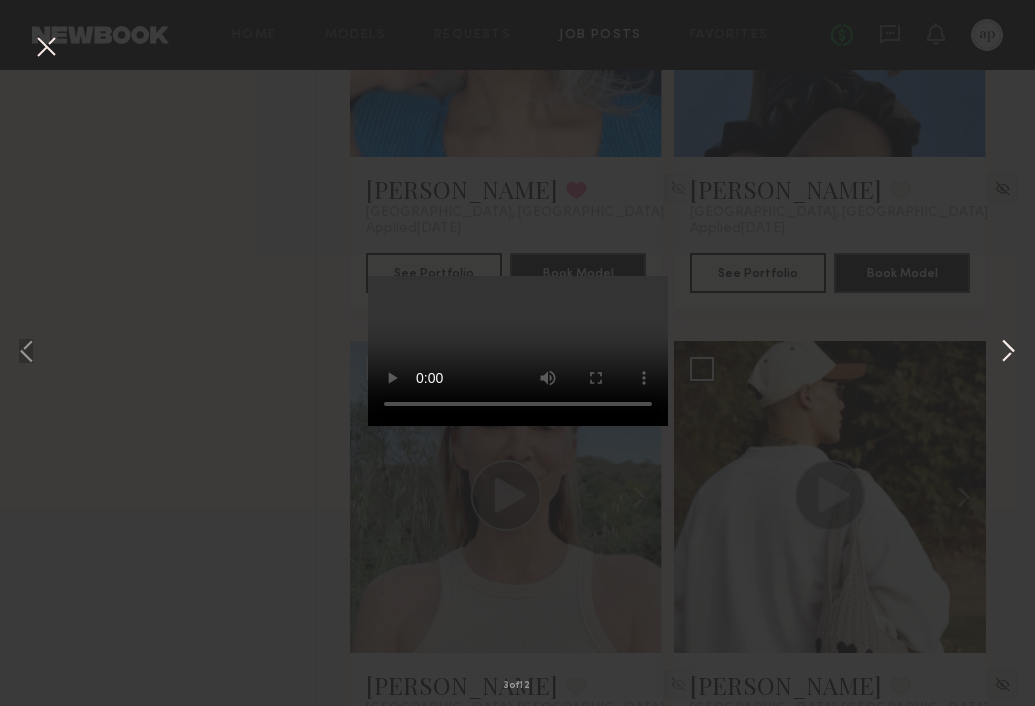 click at bounding box center [1008, 353] 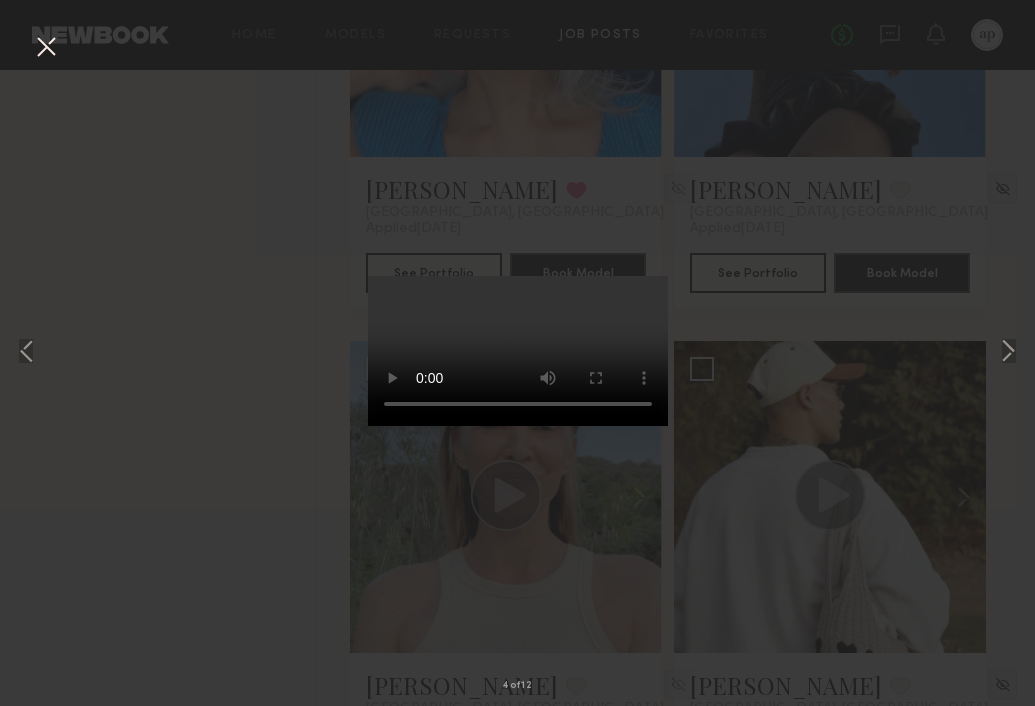 click on "4  of  12" at bounding box center [517, 353] 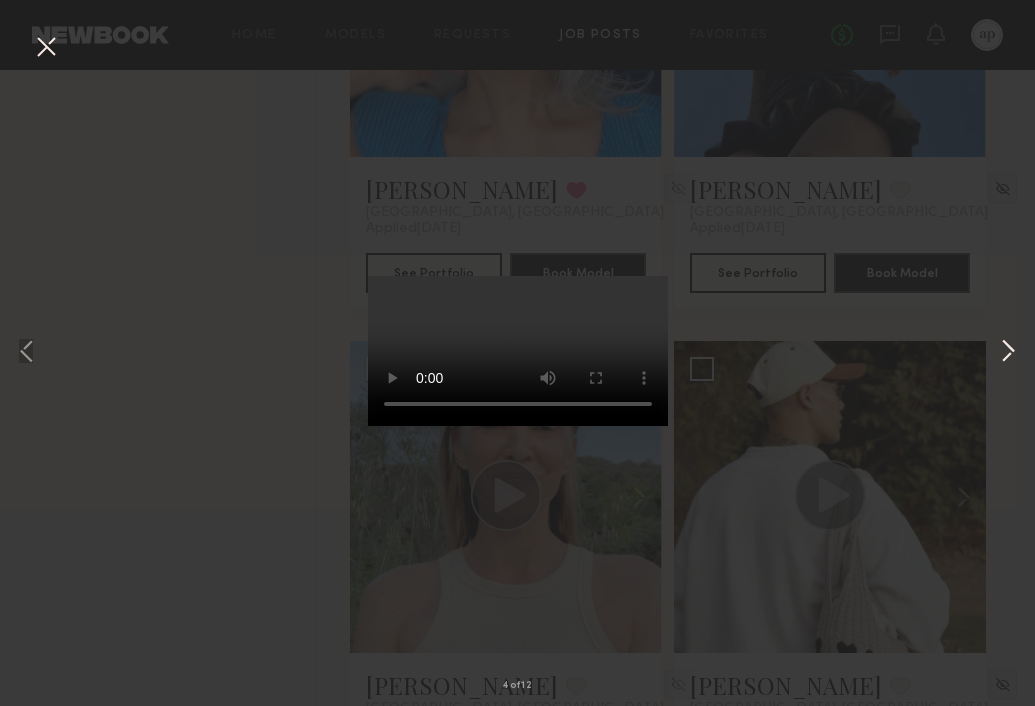 click at bounding box center (1008, 353) 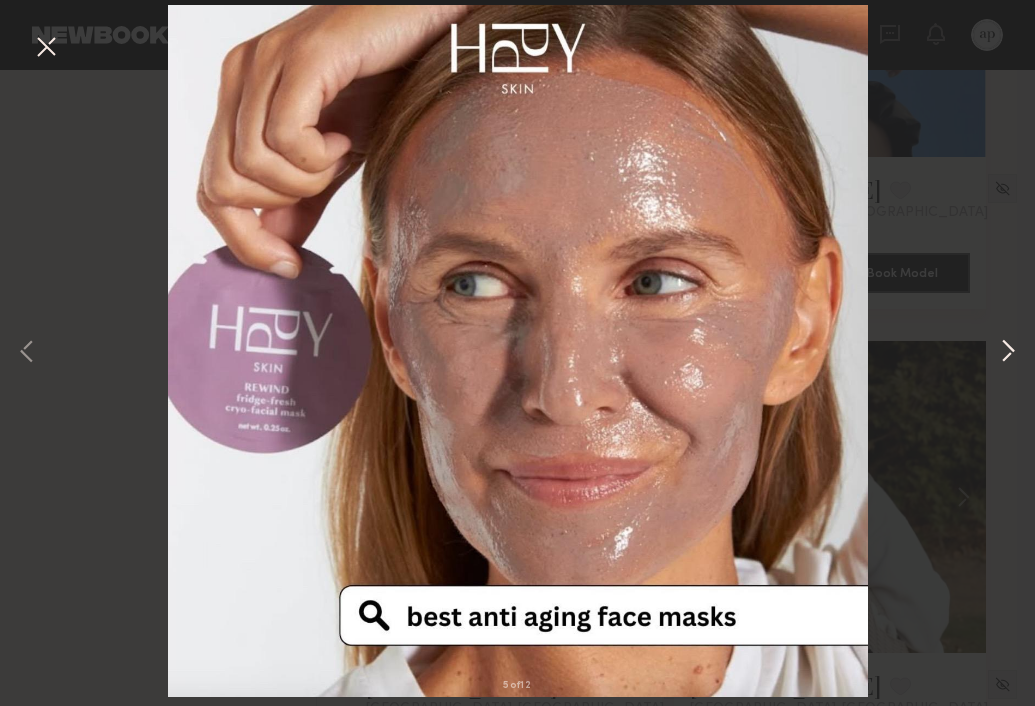 click at bounding box center (1008, 353) 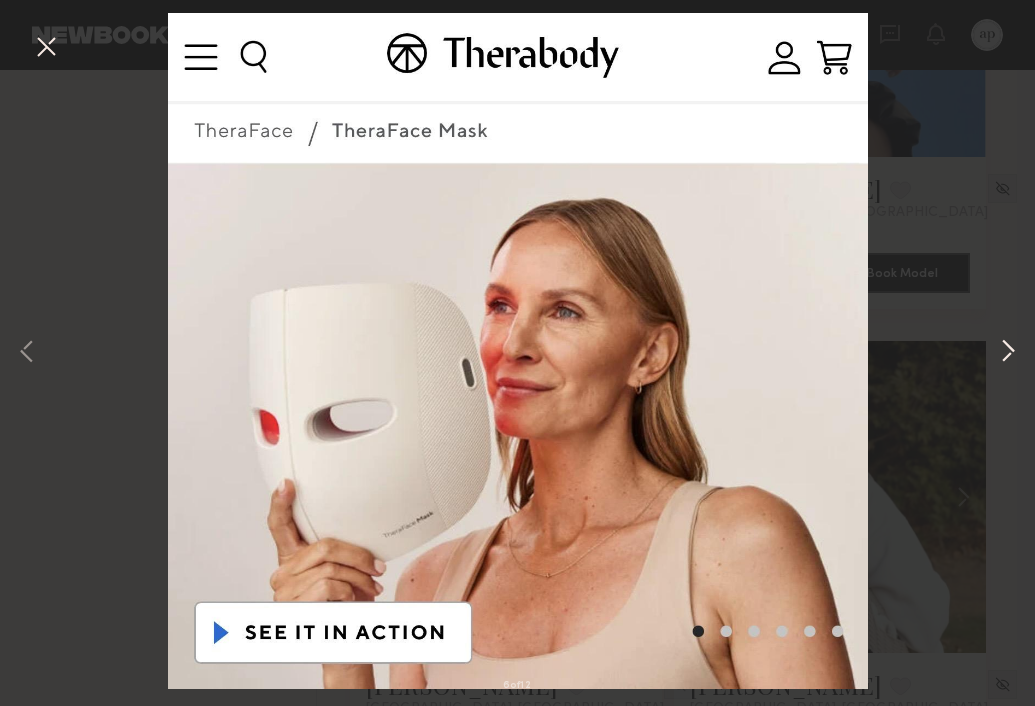click at bounding box center [1008, 353] 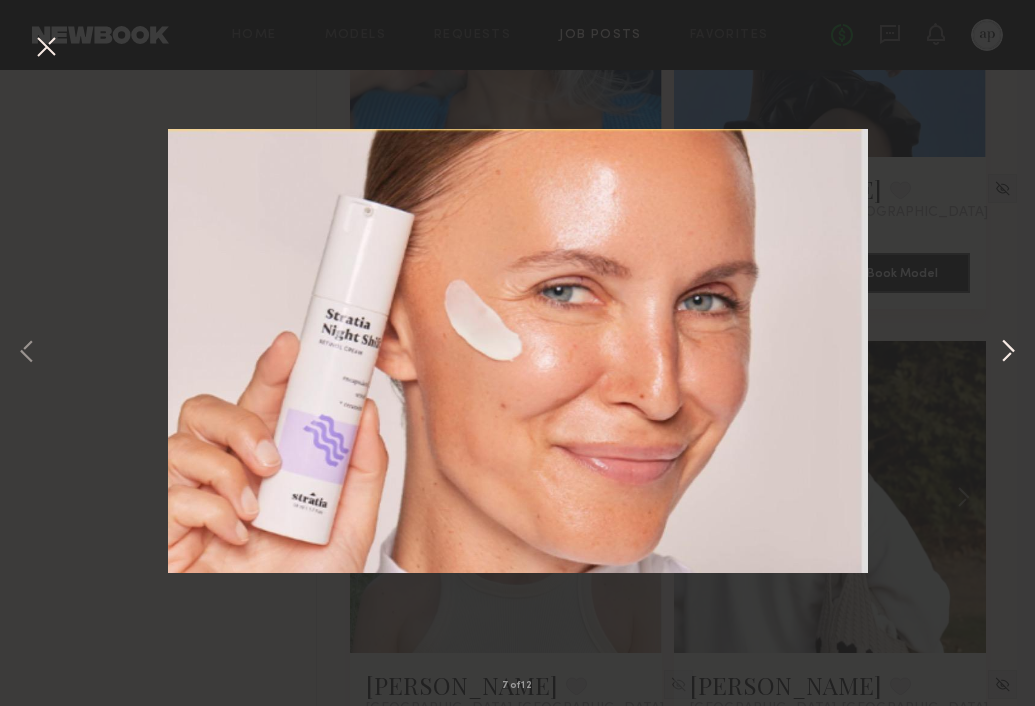 click at bounding box center (1008, 353) 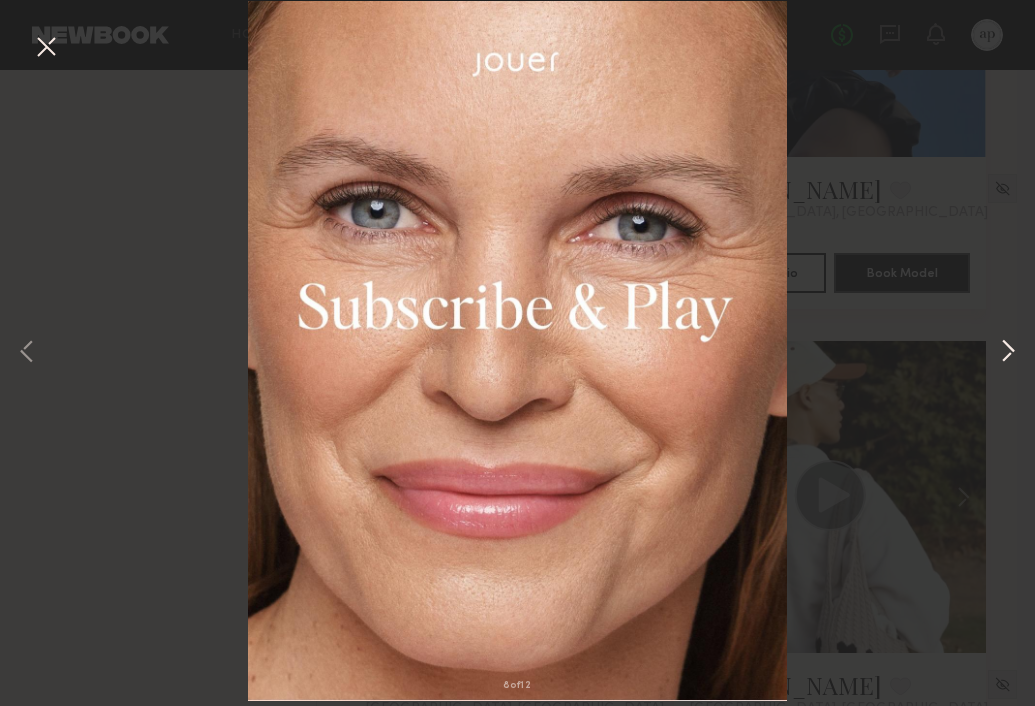 click at bounding box center (1008, 353) 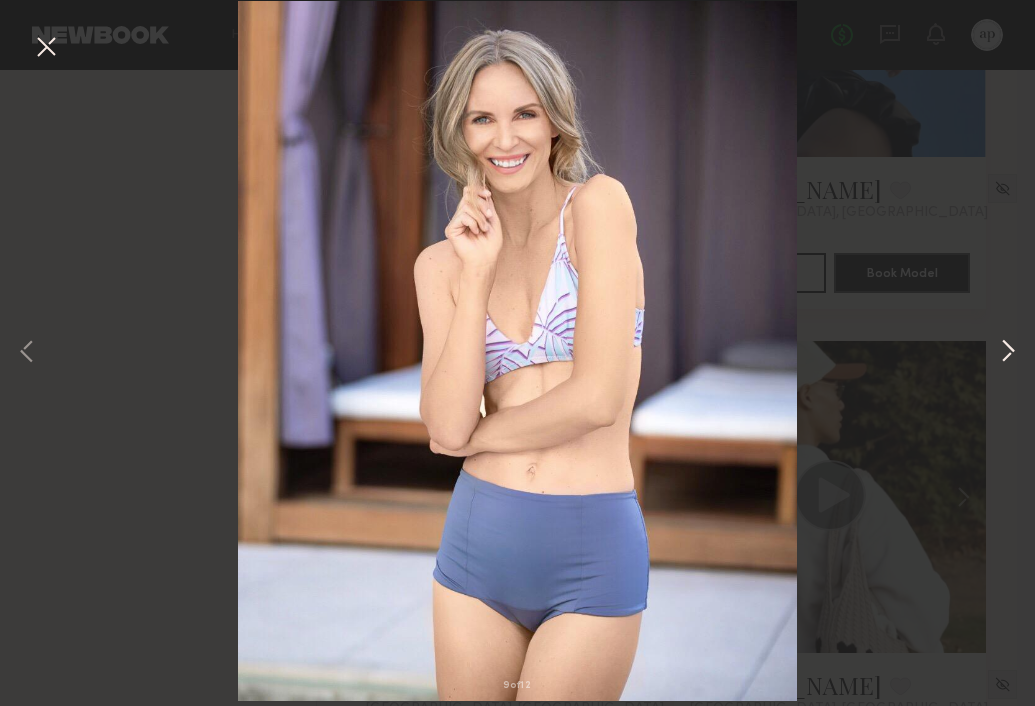 click at bounding box center (1008, 353) 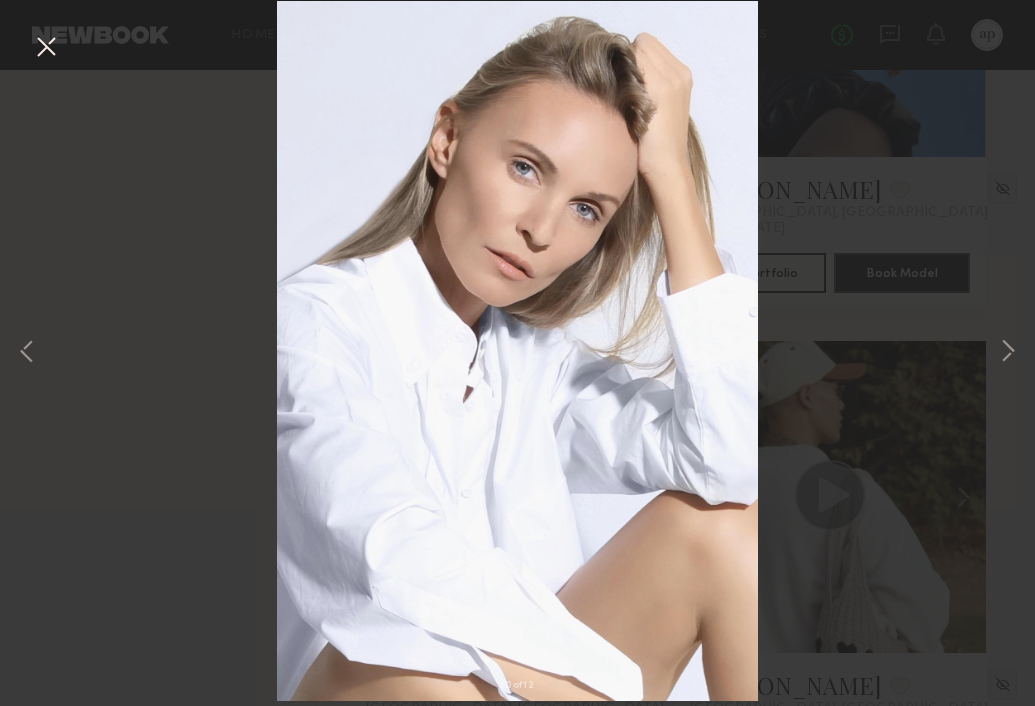 click at bounding box center [46, 48] 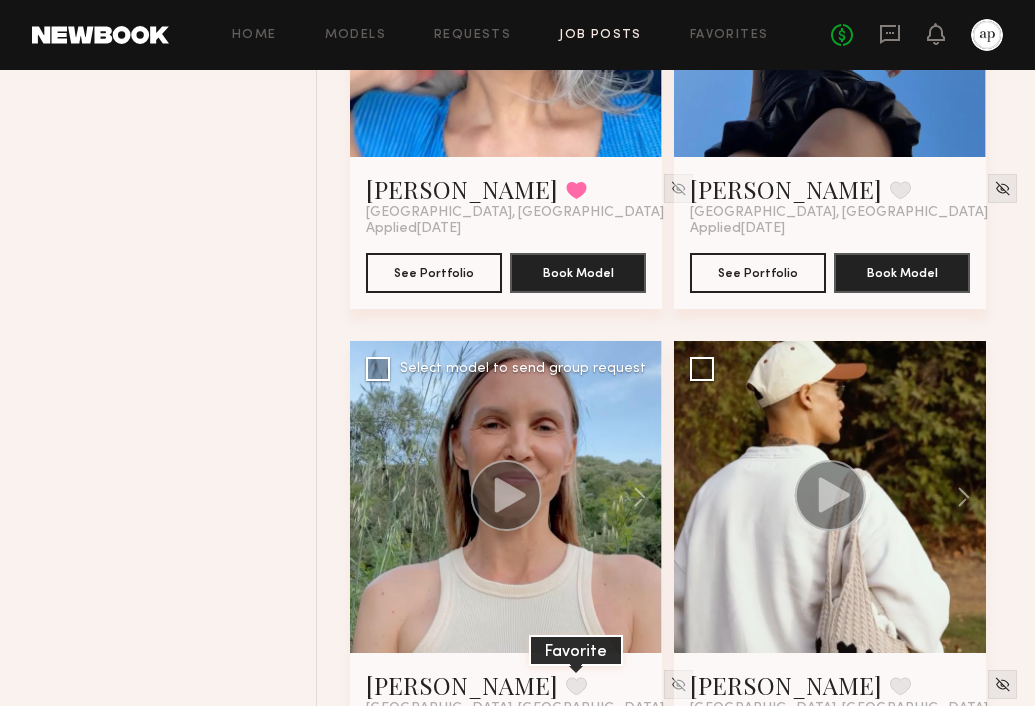 click 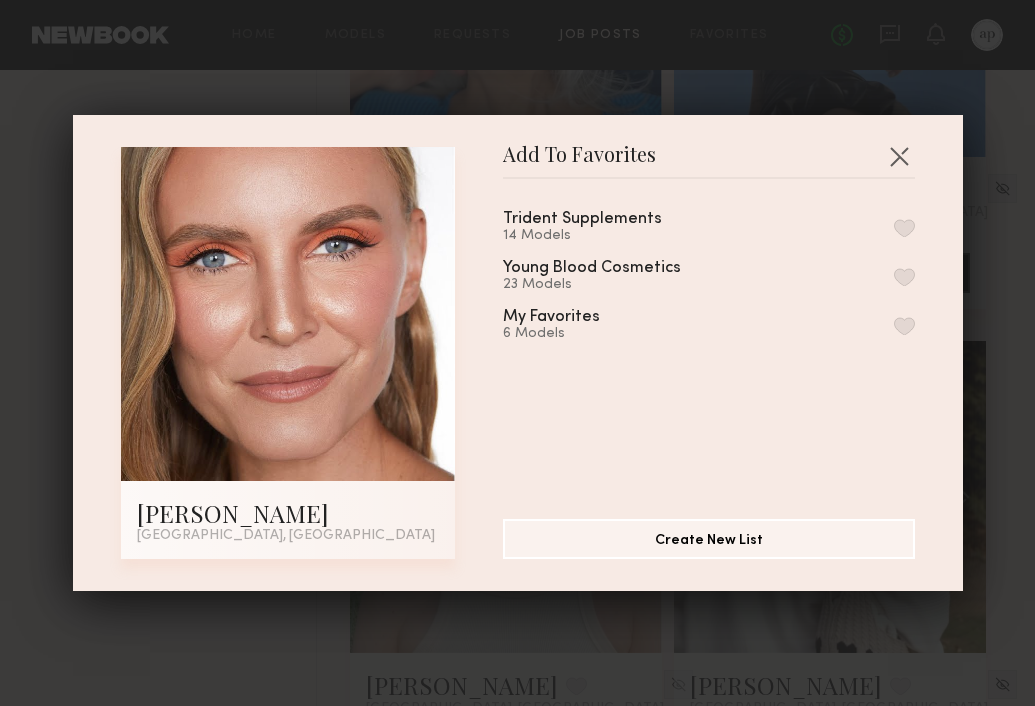 click at bounding box center (904, 228) 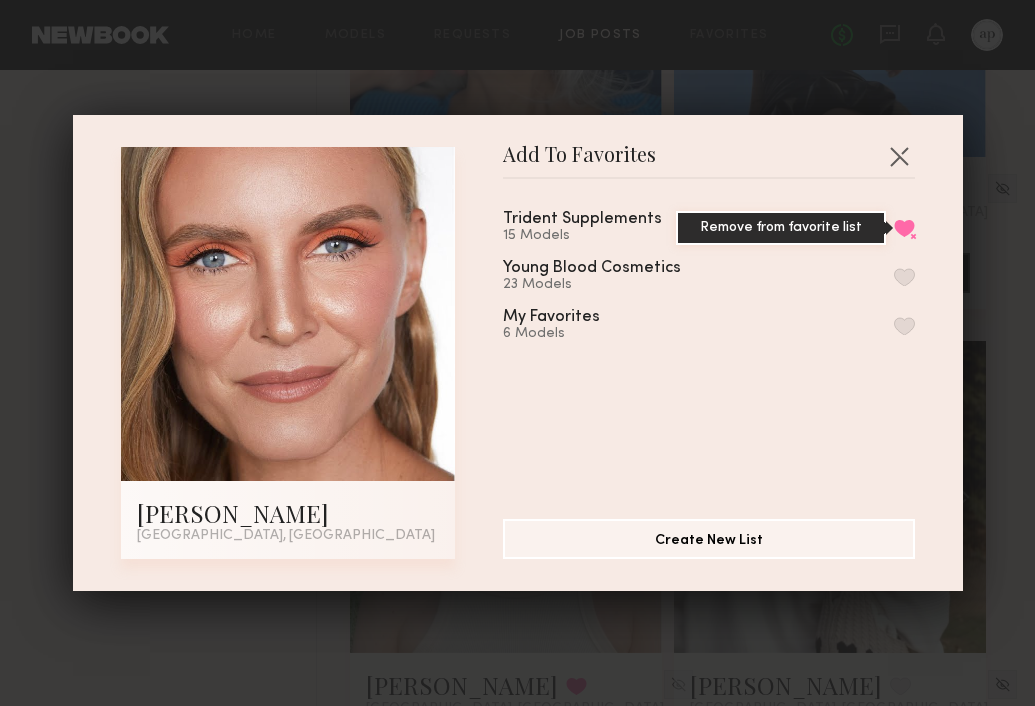 click on "Remove from favorite list" at bounding box center [904, 228] 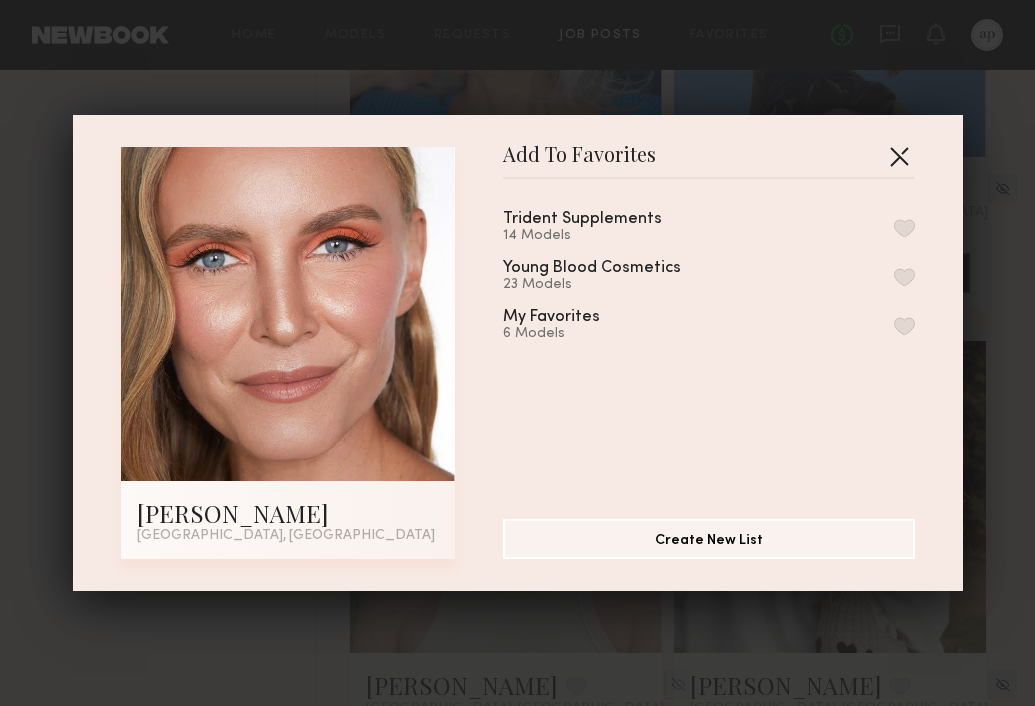 click at bounding box center [899, 156] 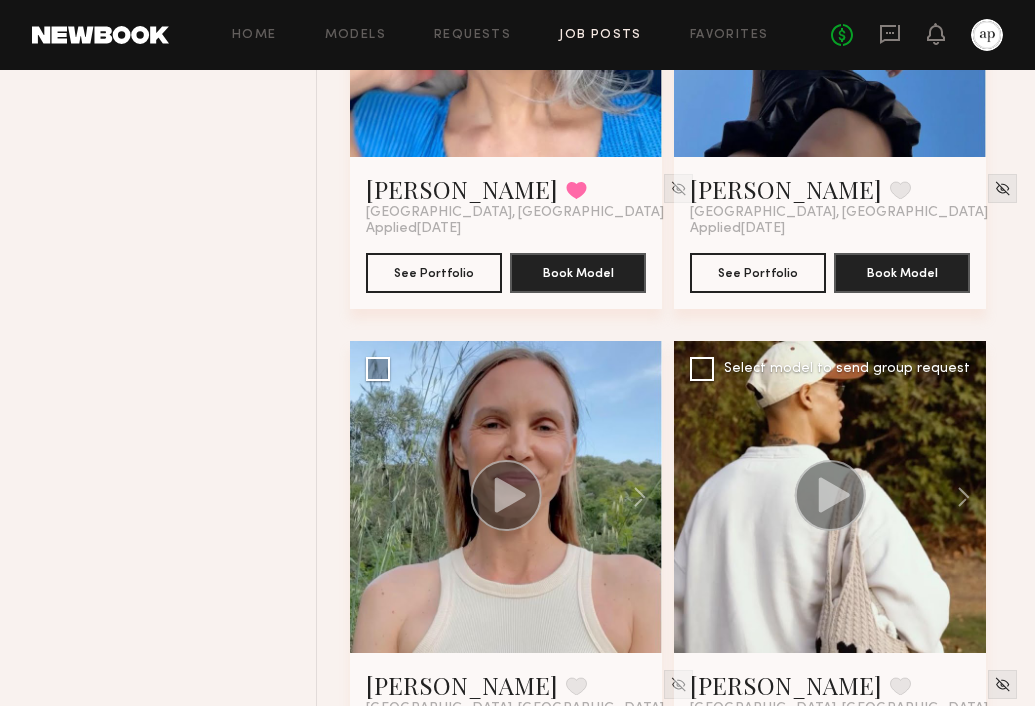 click 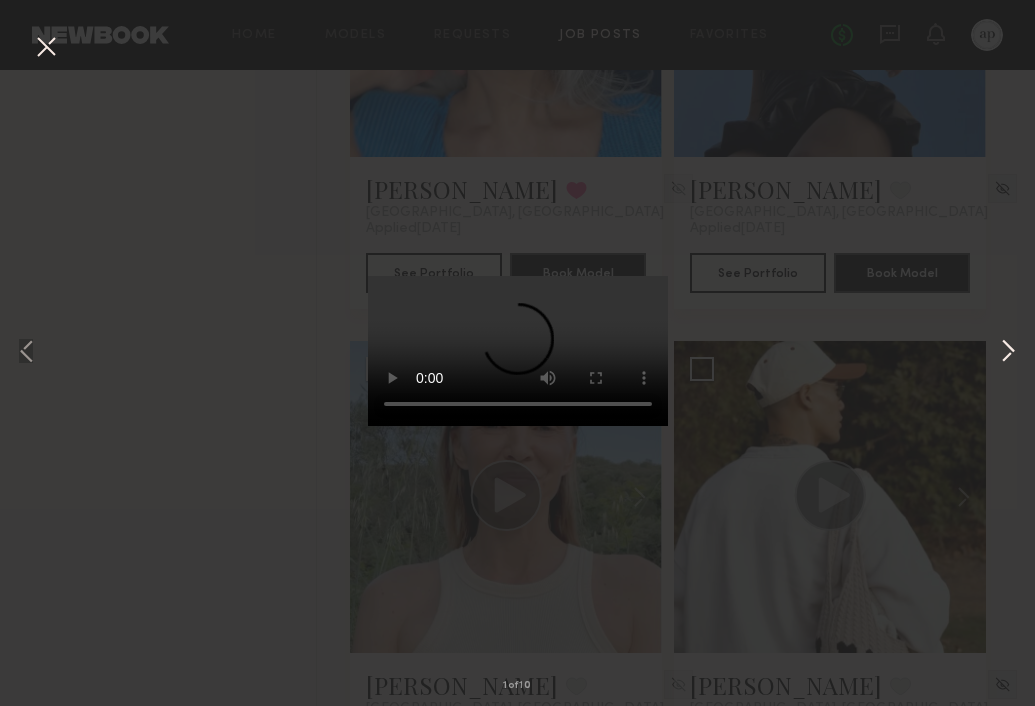 click at bounding box center (1008, 353) 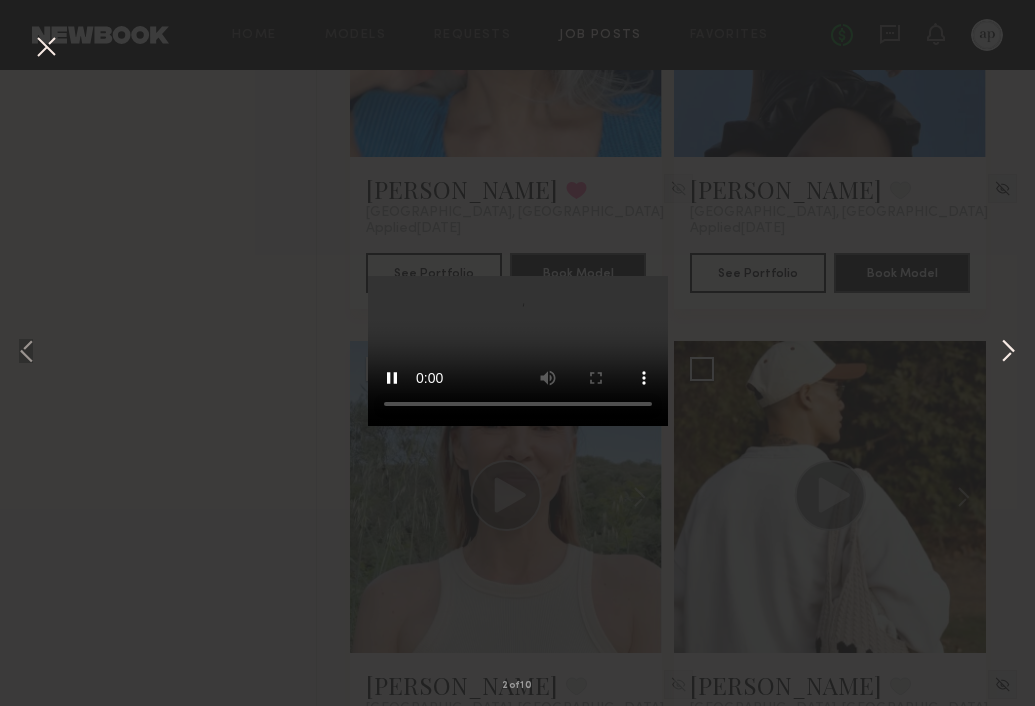 click at bounding box center [1008, 353] 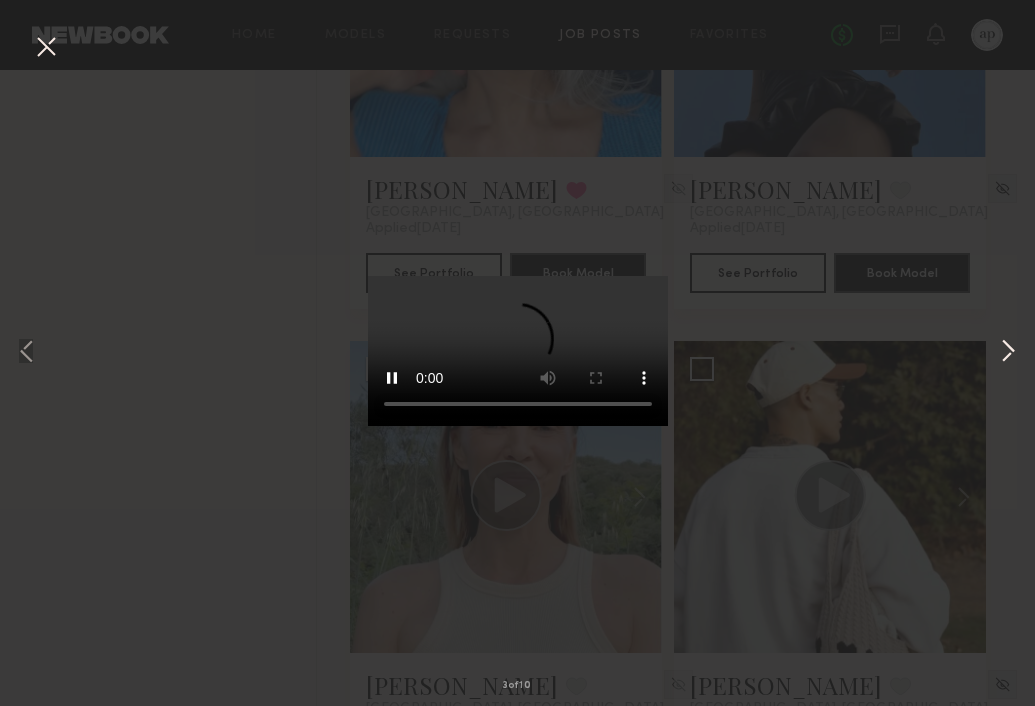 click at bounding box center [1008, 353] 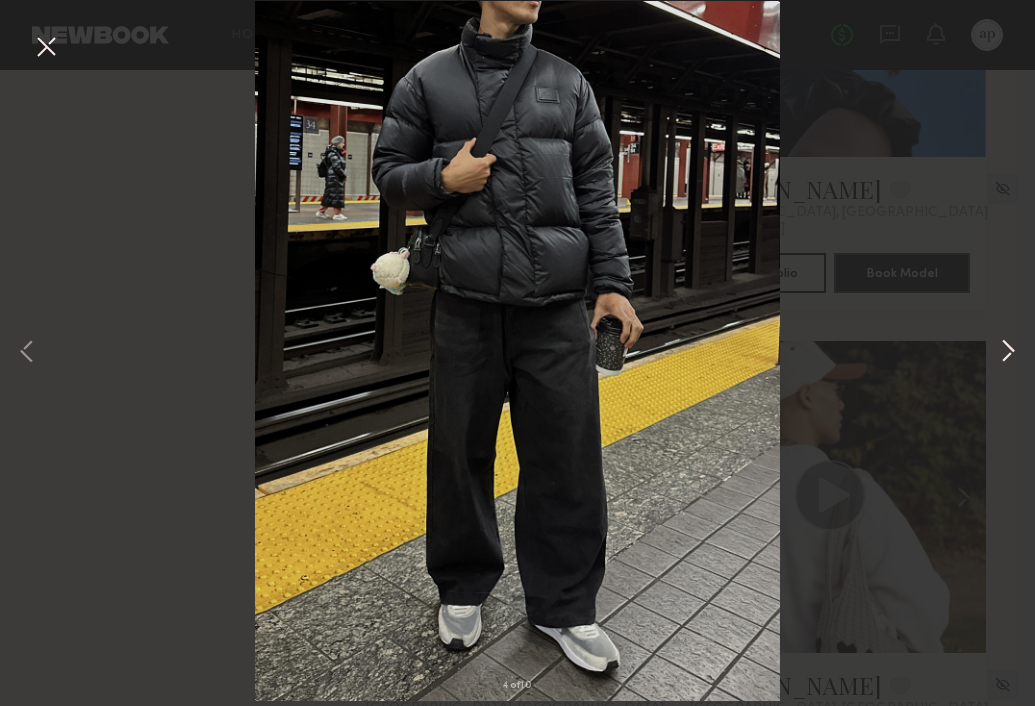 click at bounding box center [1008, 353] 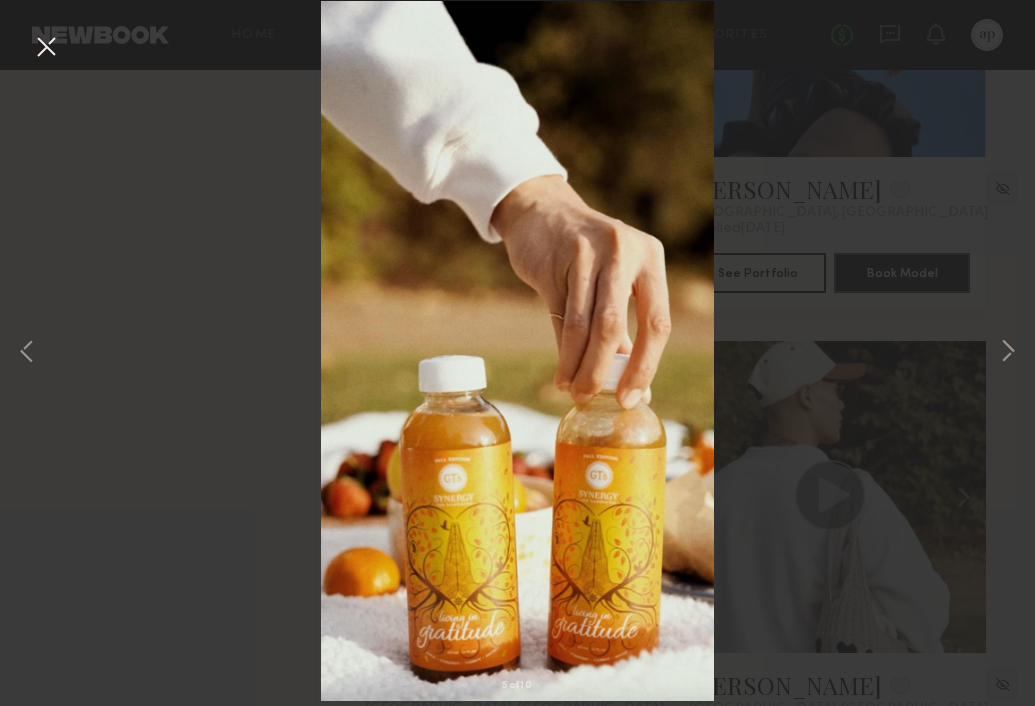 click at bounding box center [46, 48] 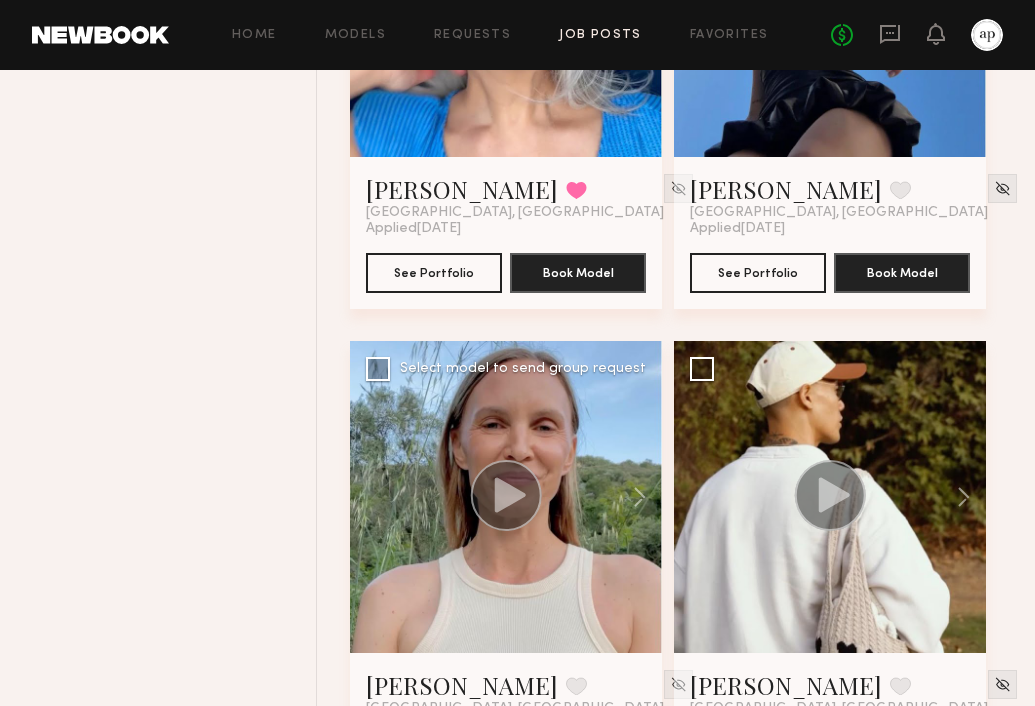 scroll, scrollTop: 11047, scrollLeft: 0, axis: vertical 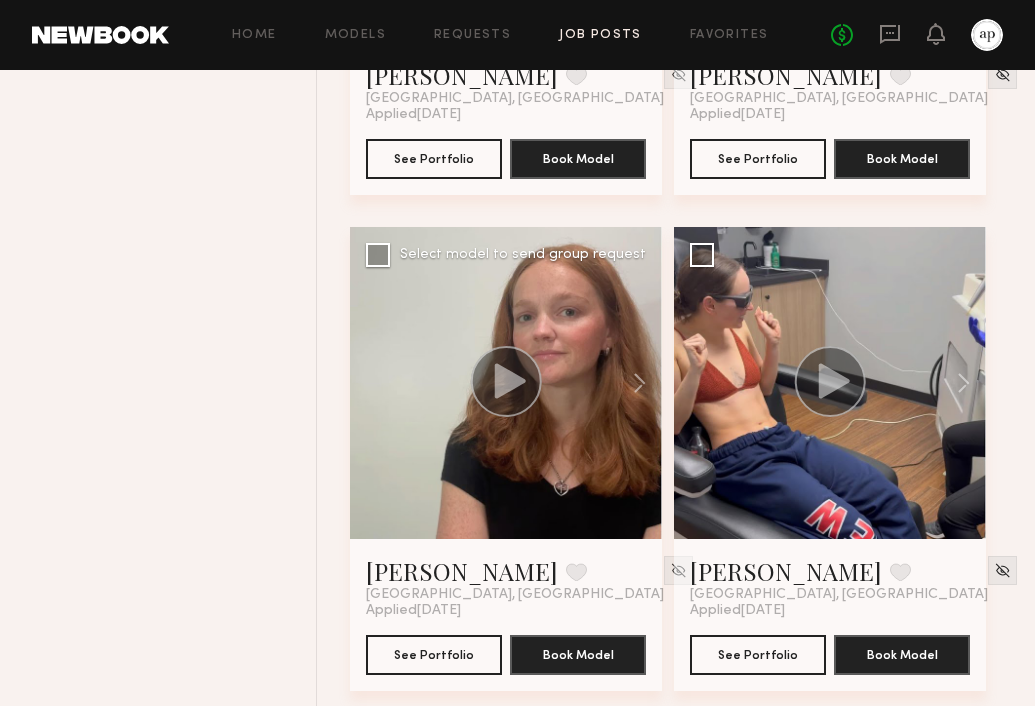 click 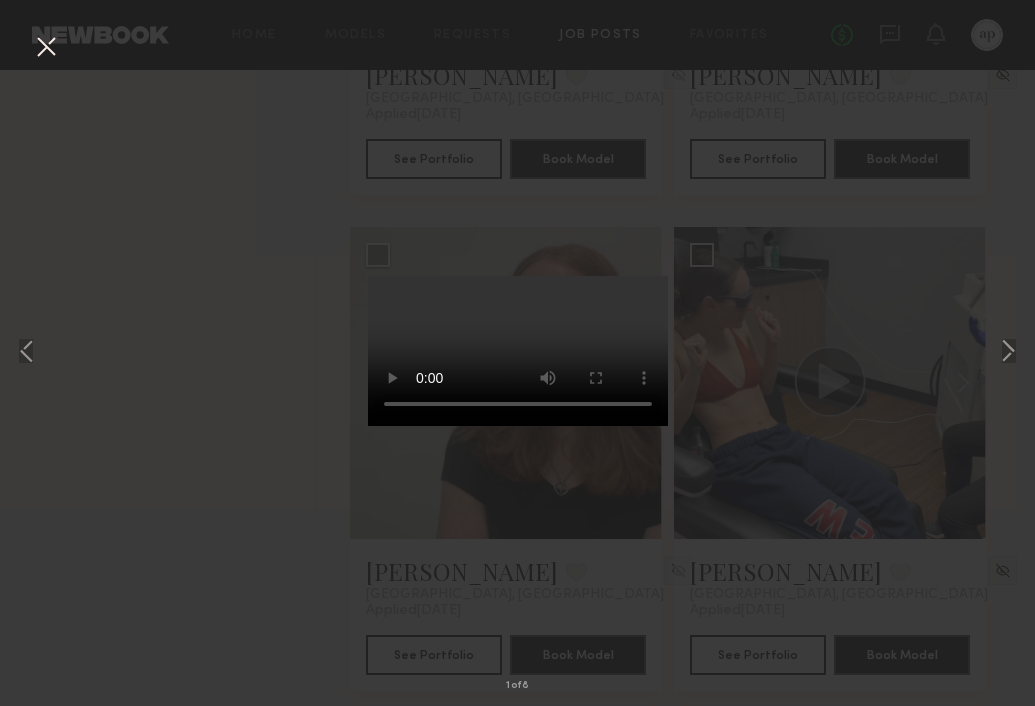 type 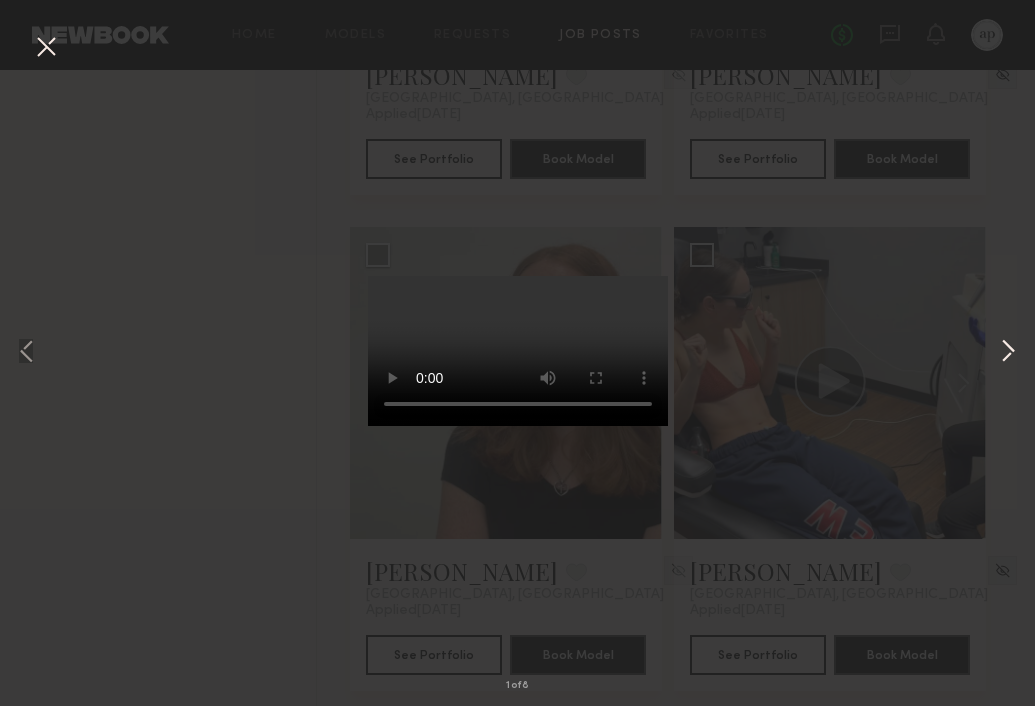 click at bounding box center [1008, 353] 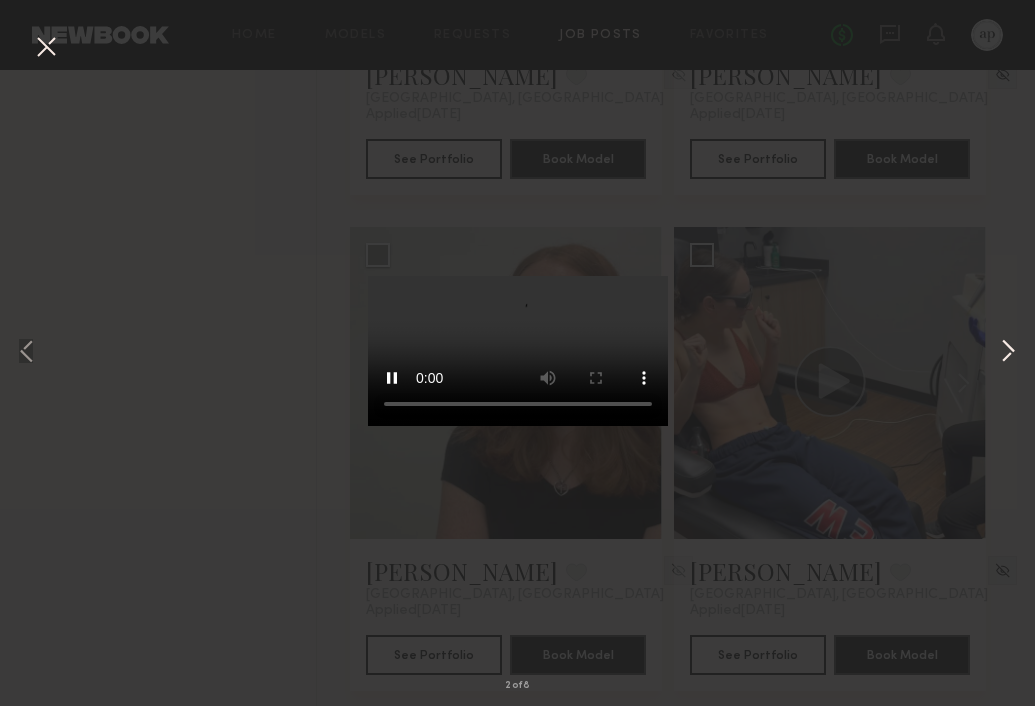click at bounding box center (1008, 353) 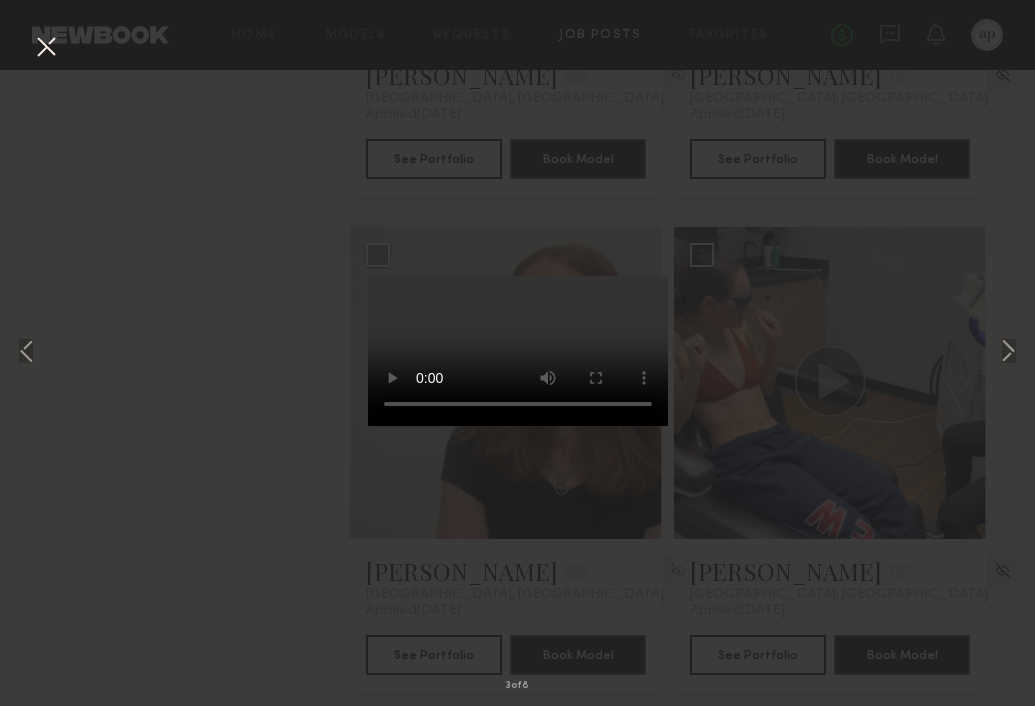 click at bounding box center (46, 48) 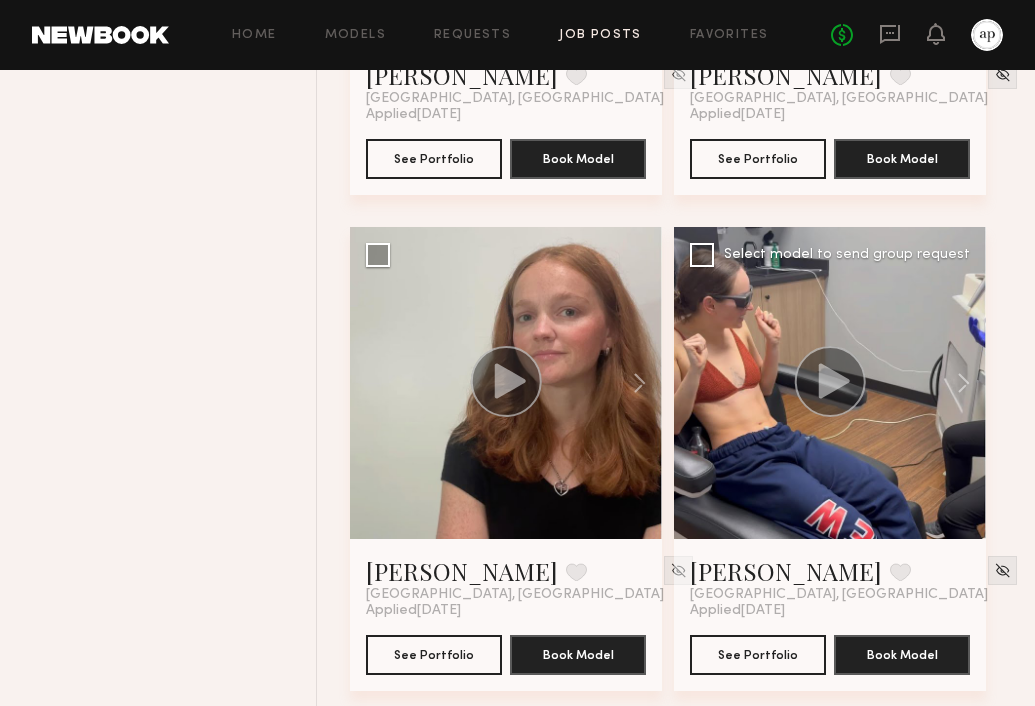 click 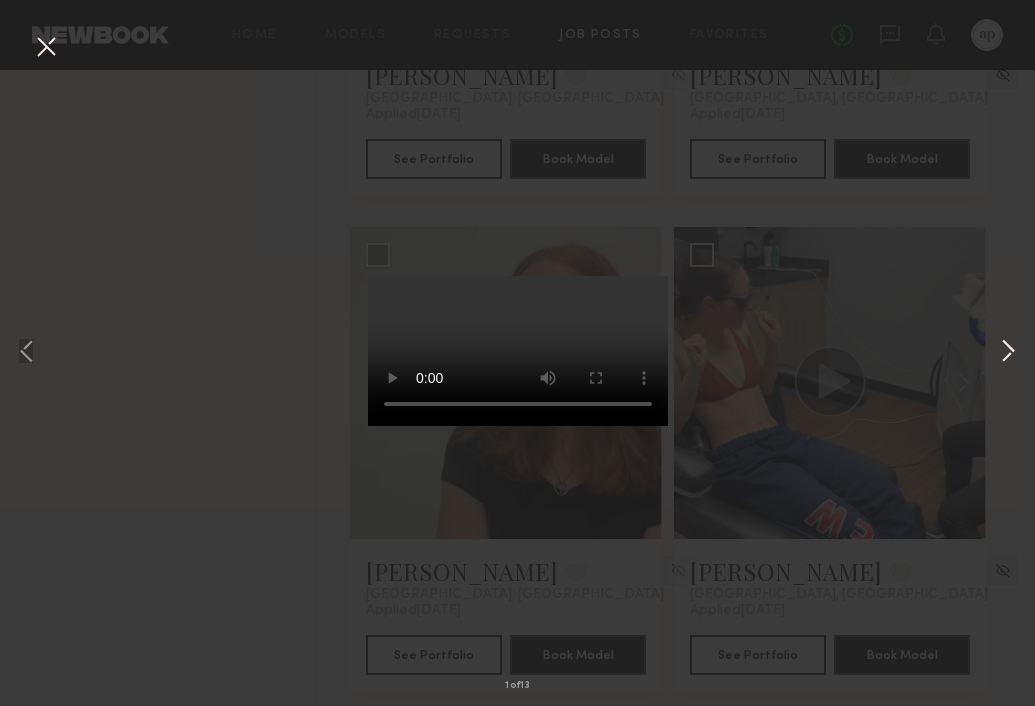 click at bounding box center [1008, 353] 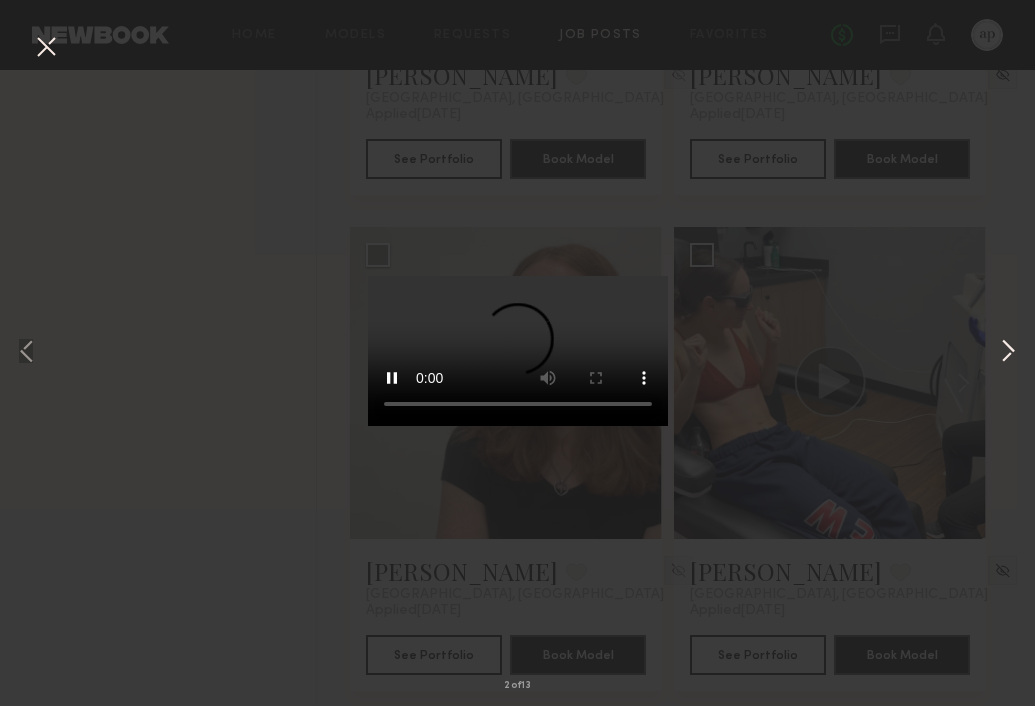 click at bounding box center [1008, 353] 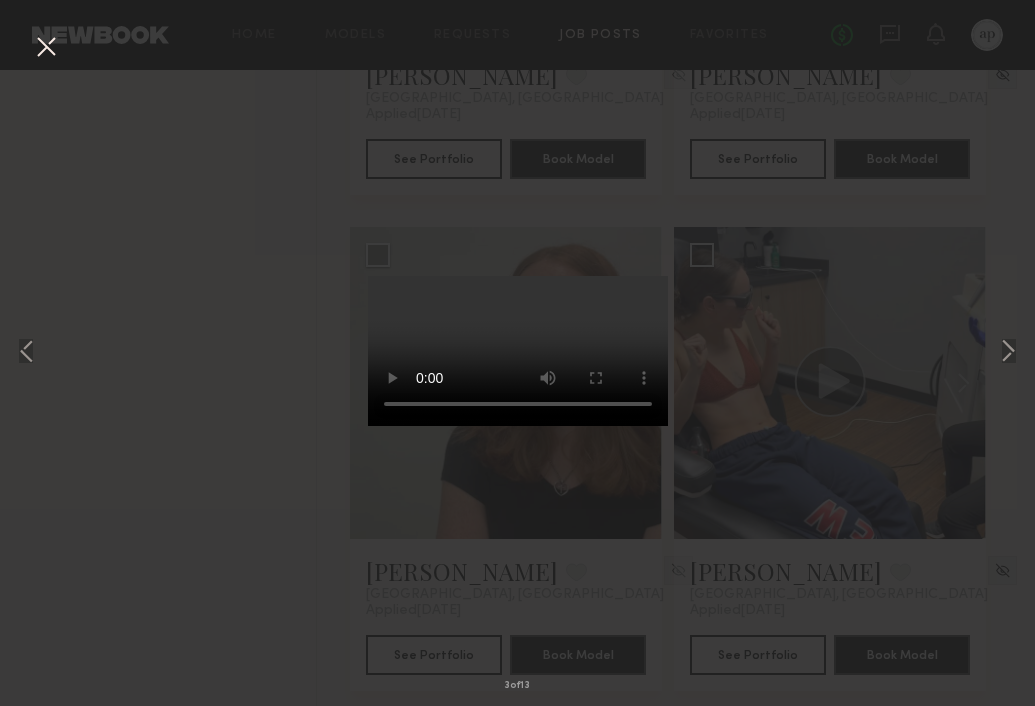 click at bounding box center [46, 48] 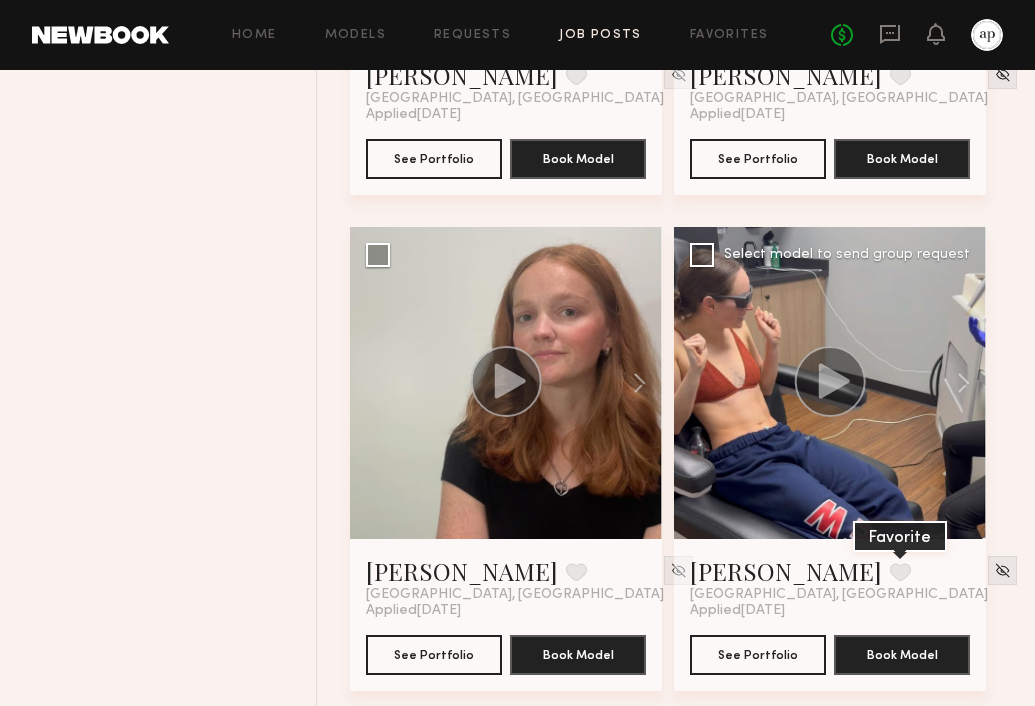 click 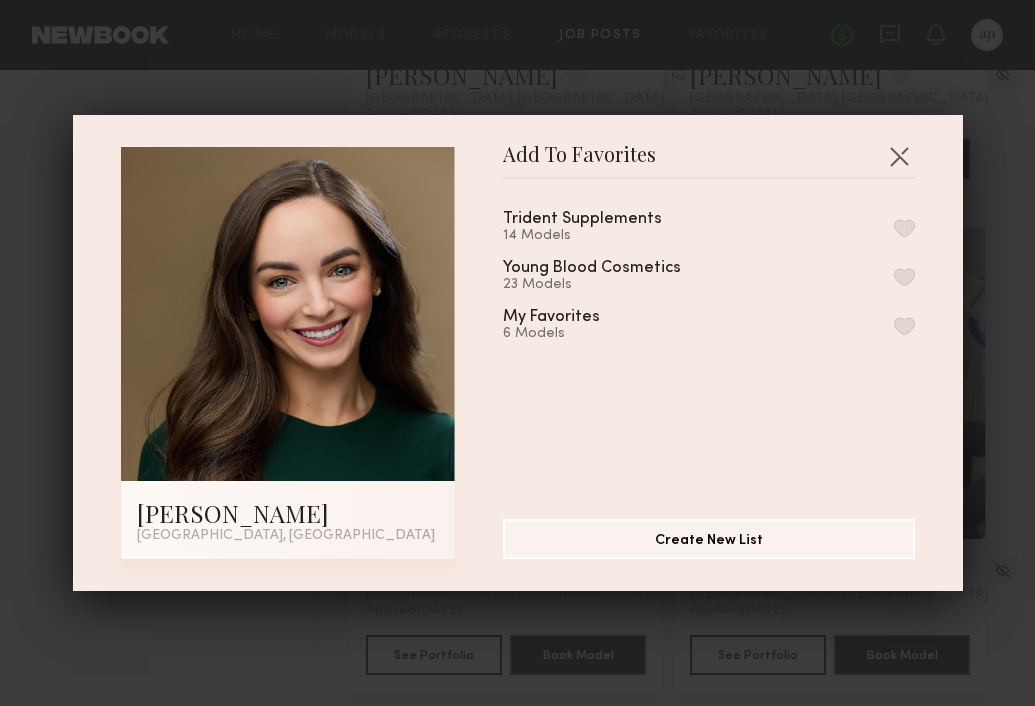 click at bounding box center (904, 228) 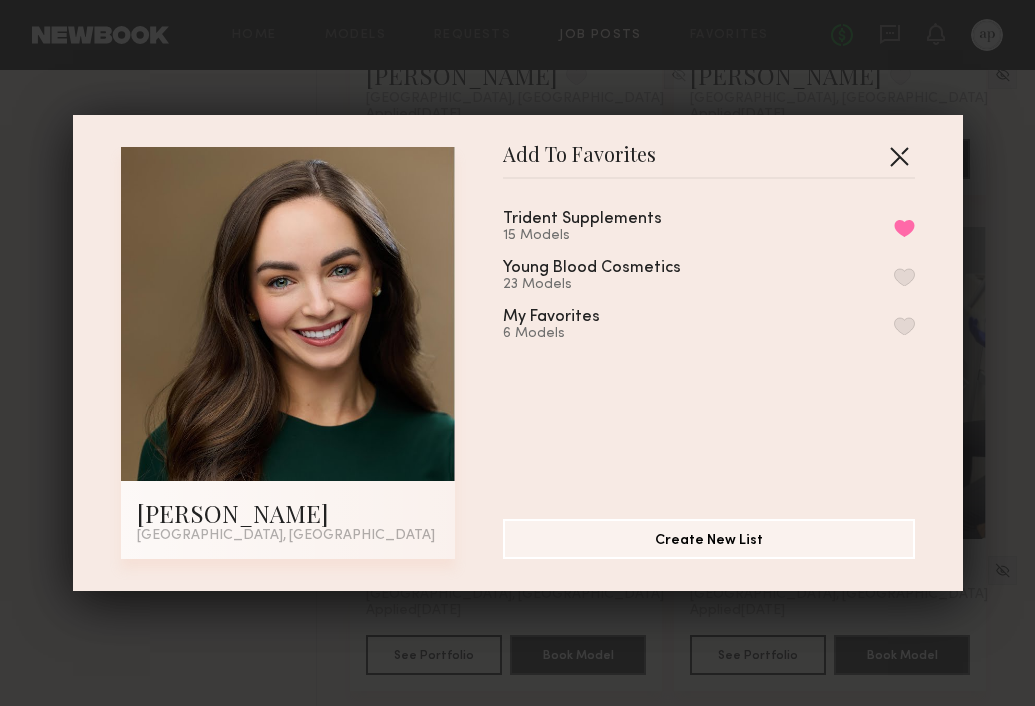 click at bounding box center (899, 156) 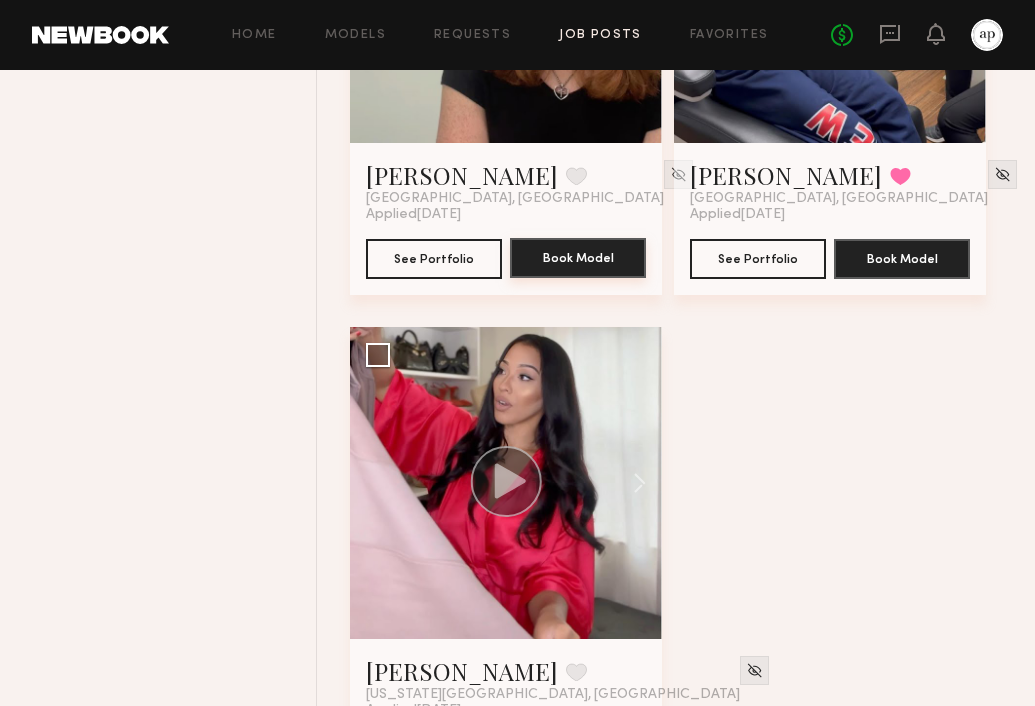 scroll, scrollTop: 11516, scrollLeft: 0, axis: vertical 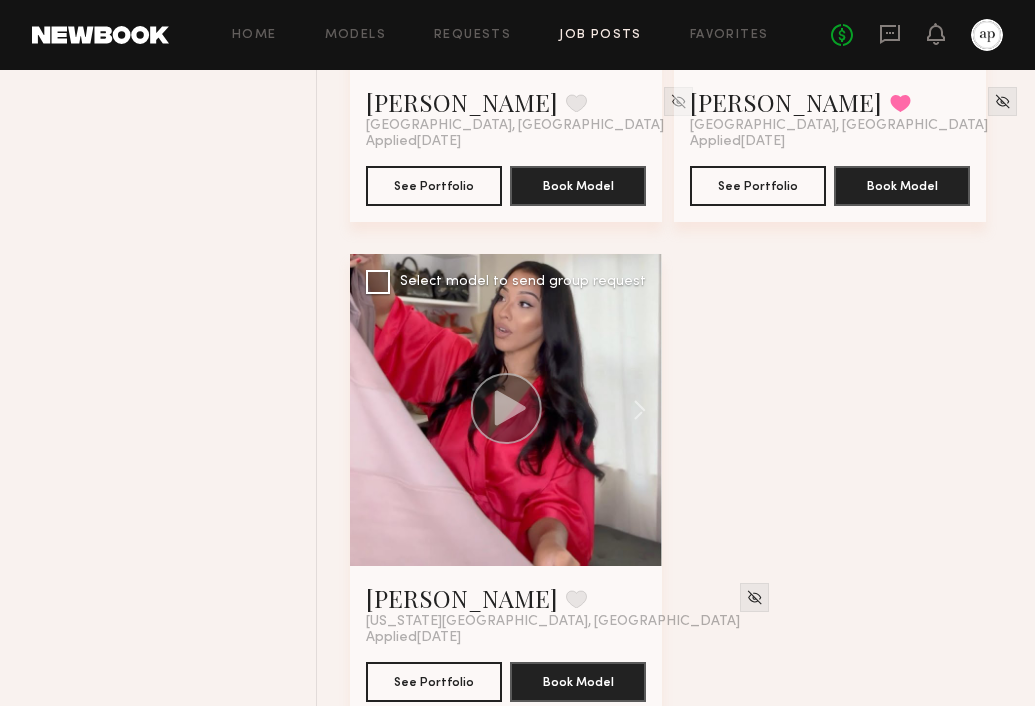 click 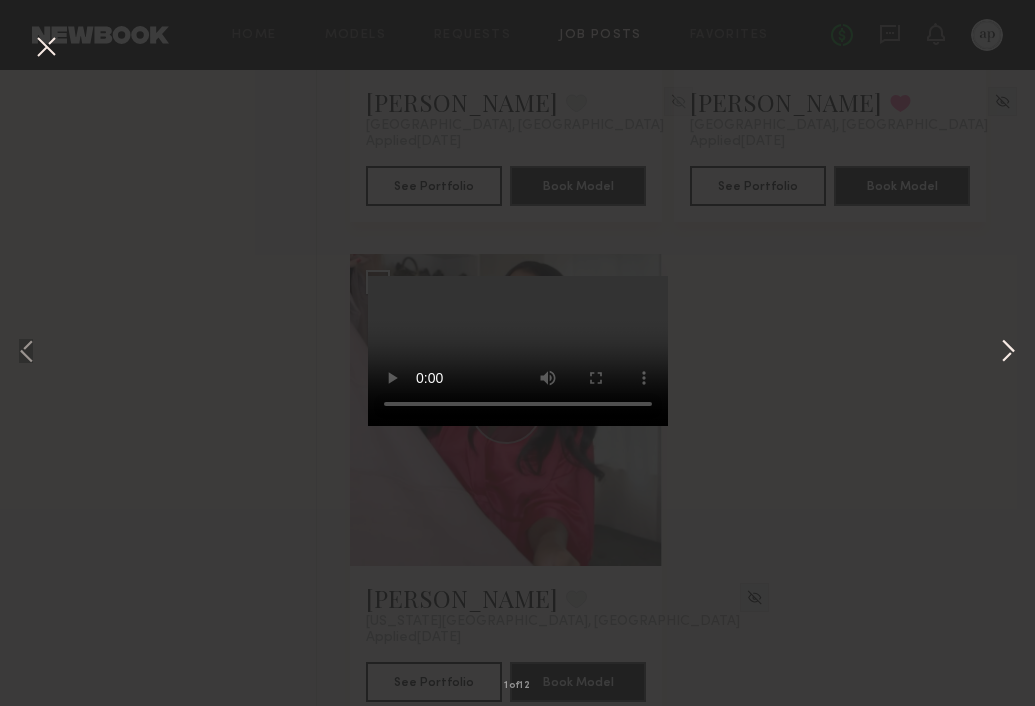 click at bounding box center (1008, 353) 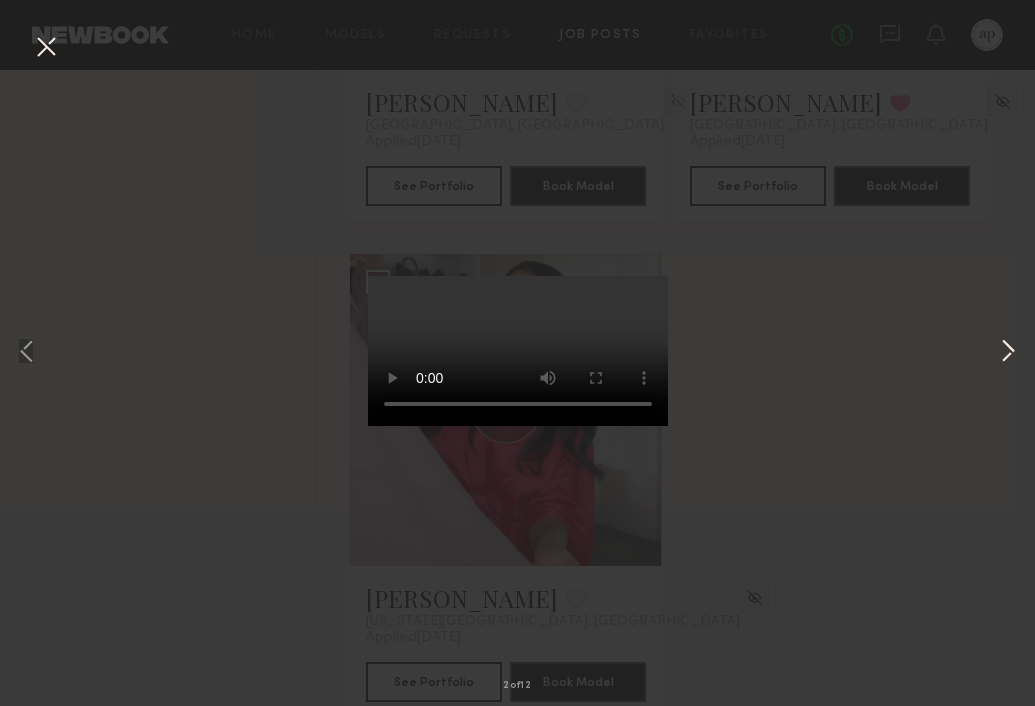 click at bounding box center [1008, 353] 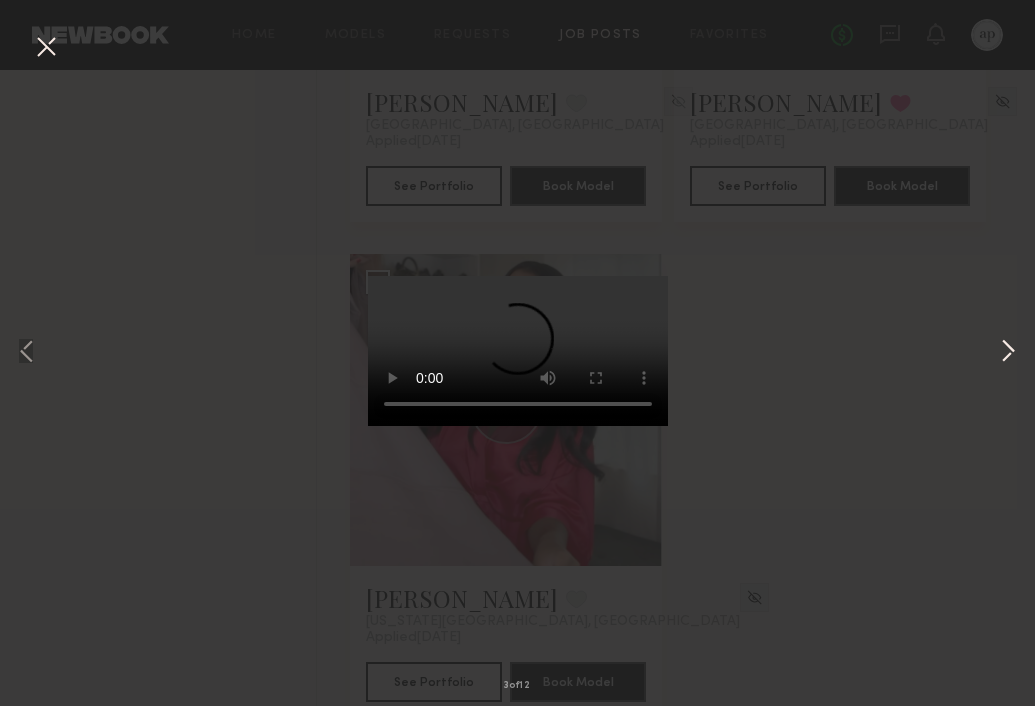 click at bounding box center (1008, 353) 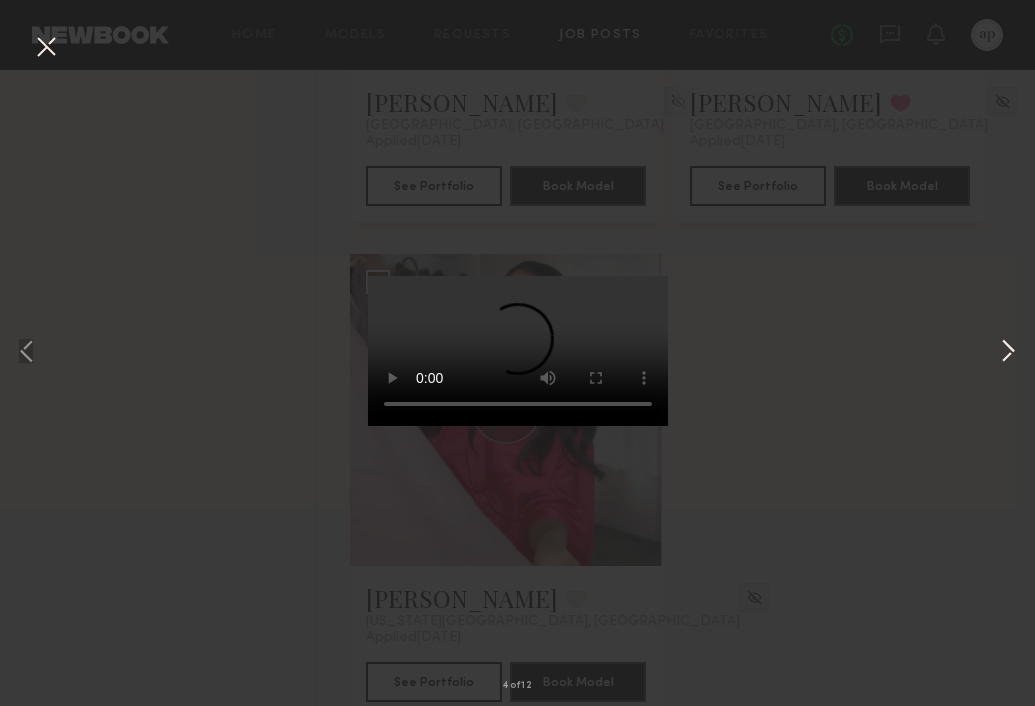 click at bounding box center [1008, 353] 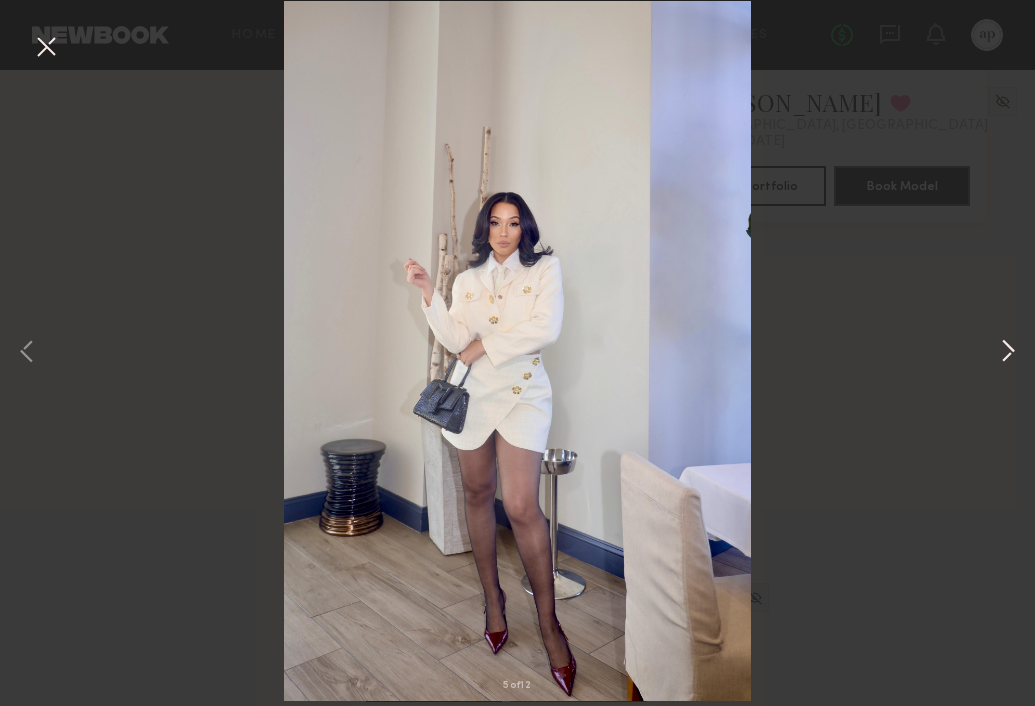 click at bounding box center [1008, 353] 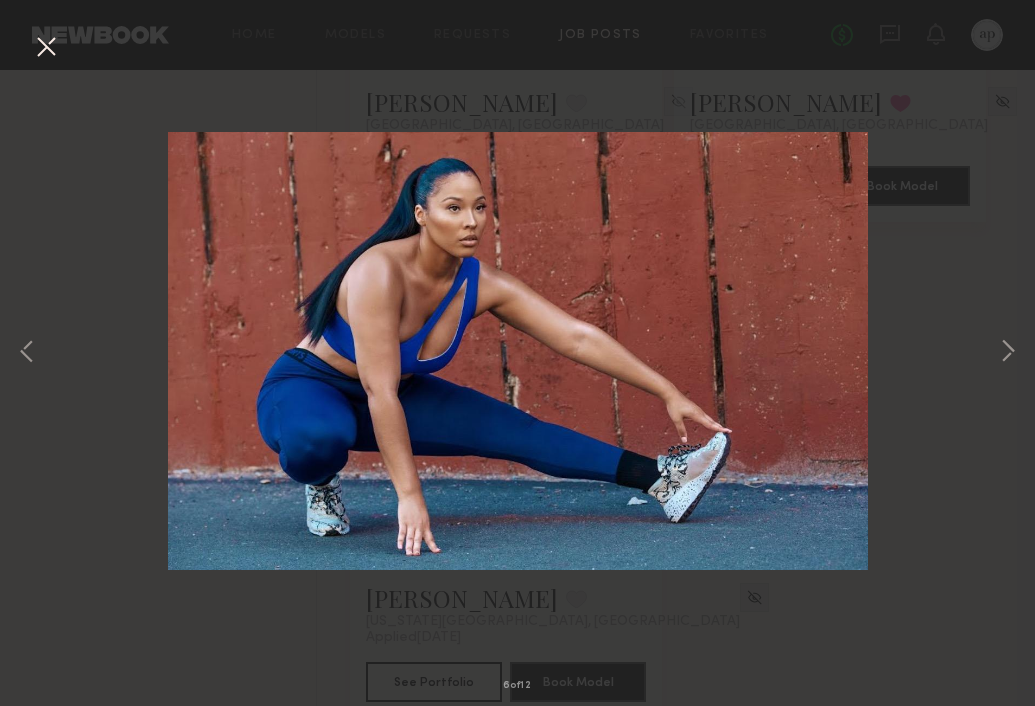 click at bounding box center (46, 48) 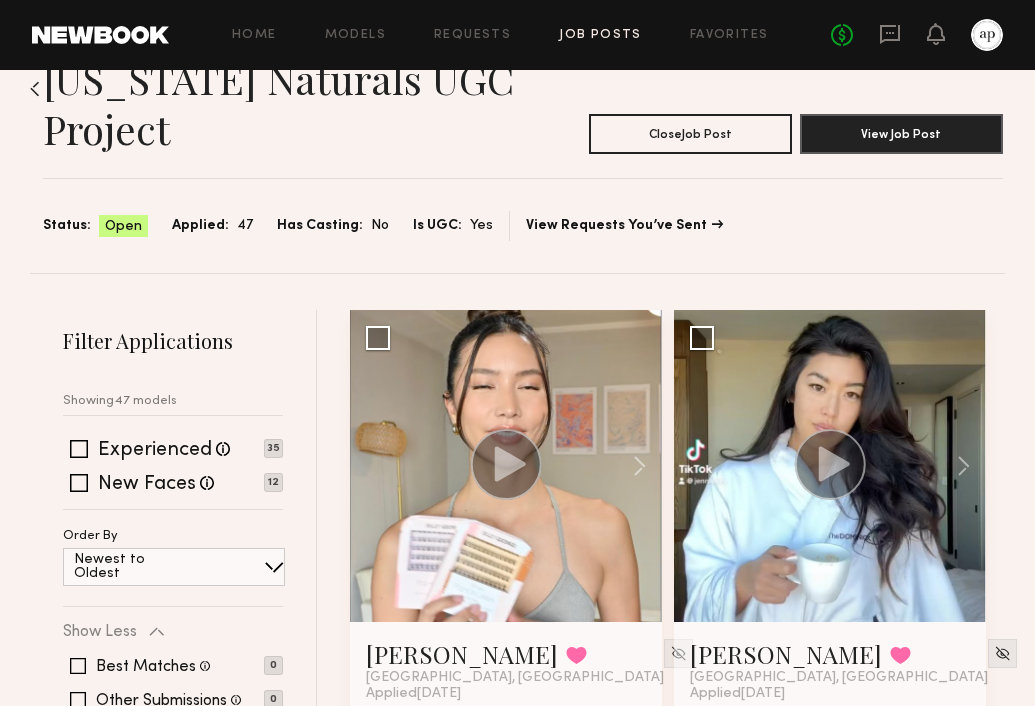 scroll, scrollTop: 0, scrollLeft: 0, axis: both 